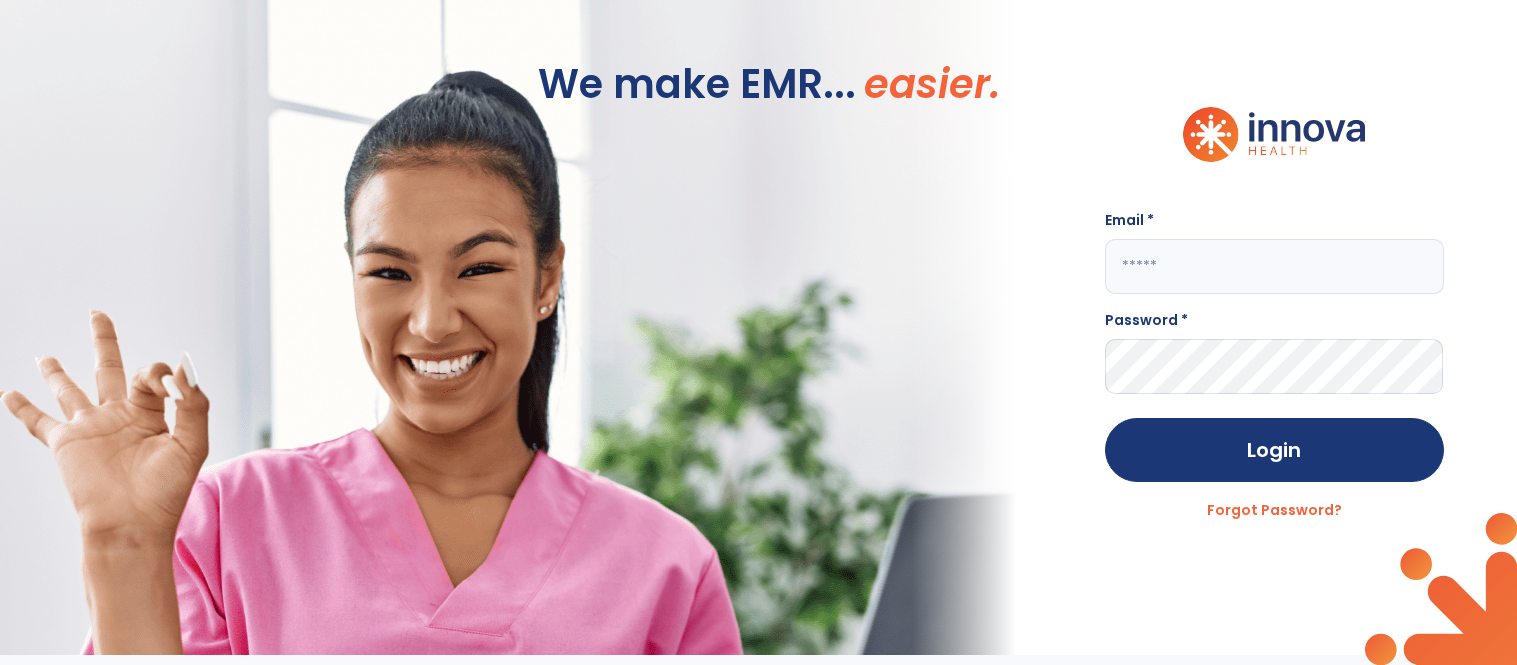 scroll, scrollTop: 0, scrollLeft: 0, axis: both 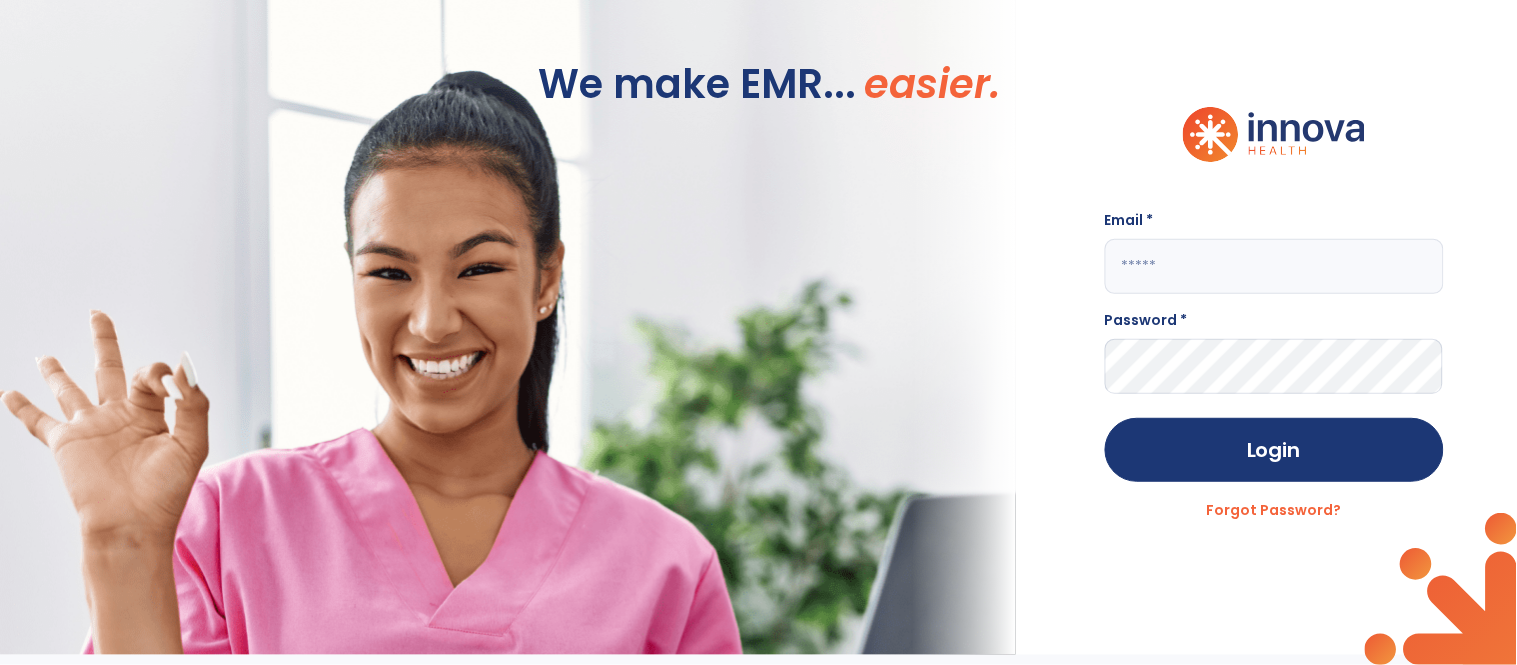 click 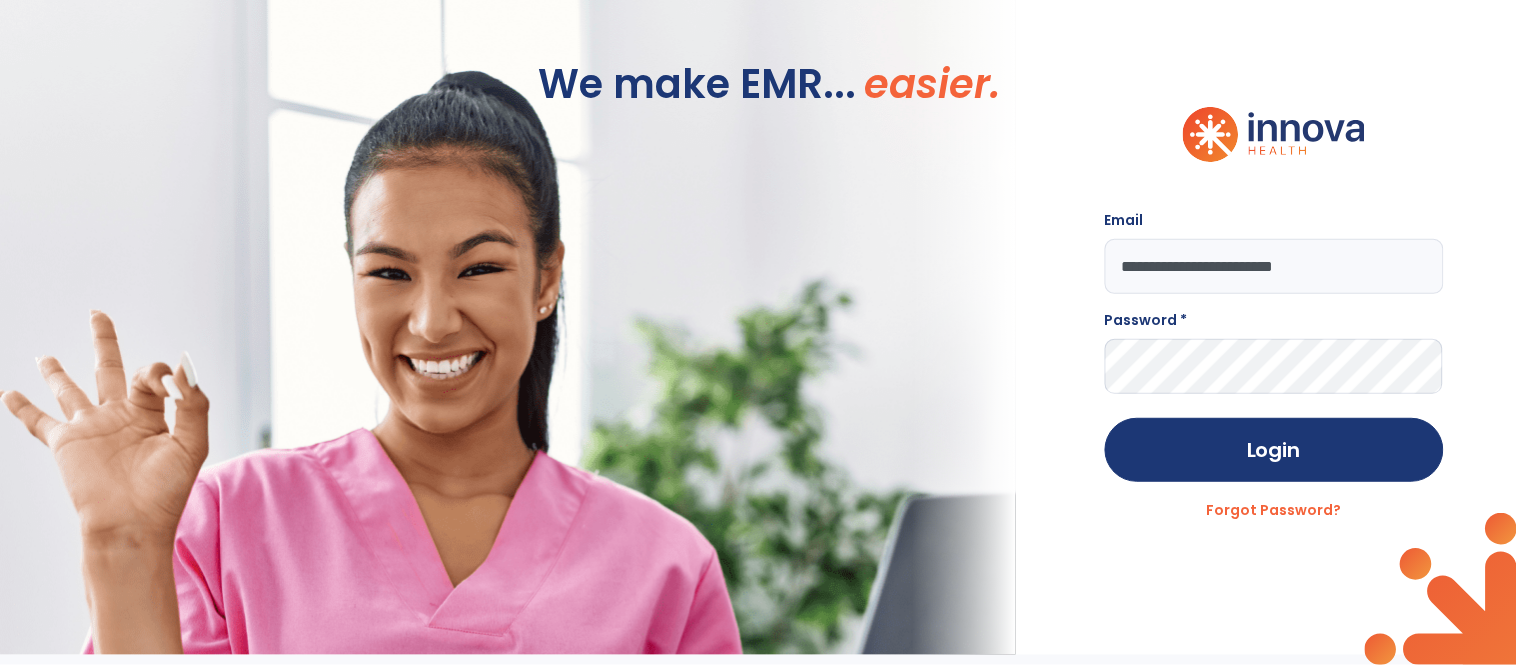 type on "**********" 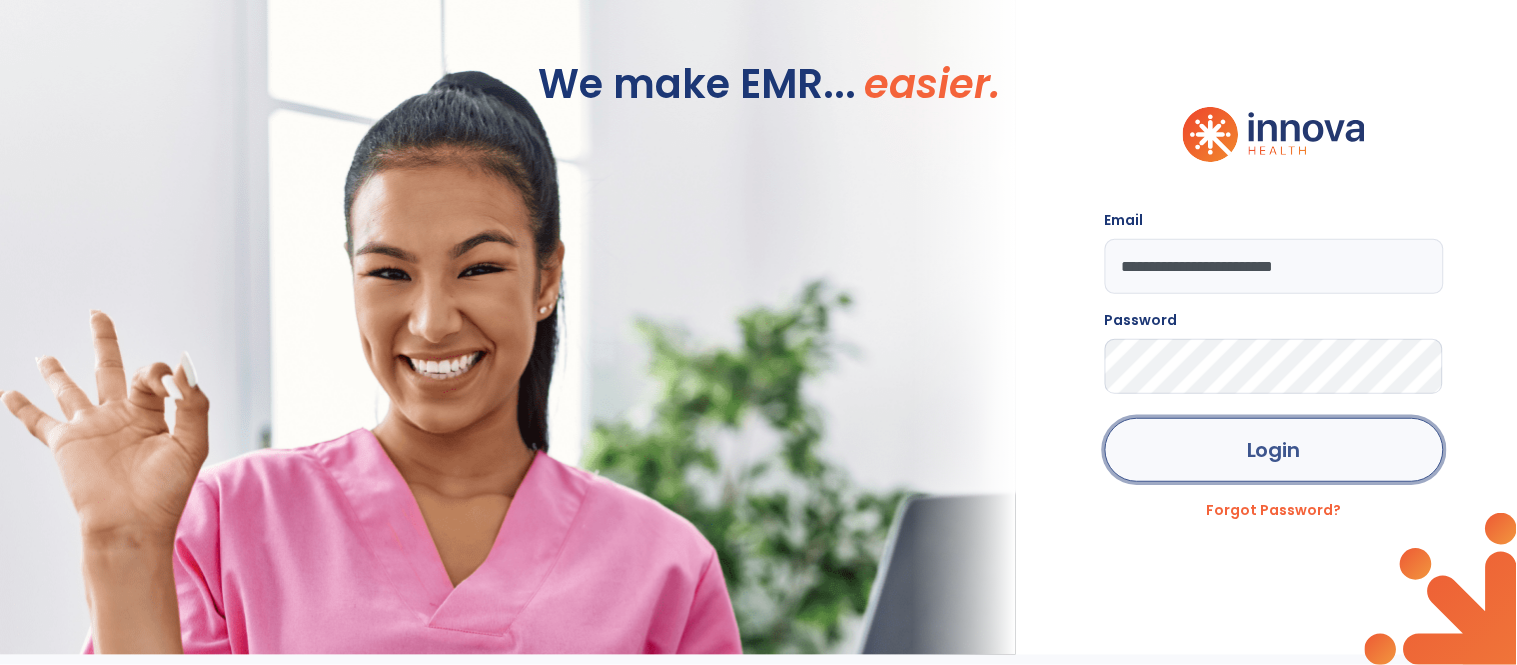 click on "Login" 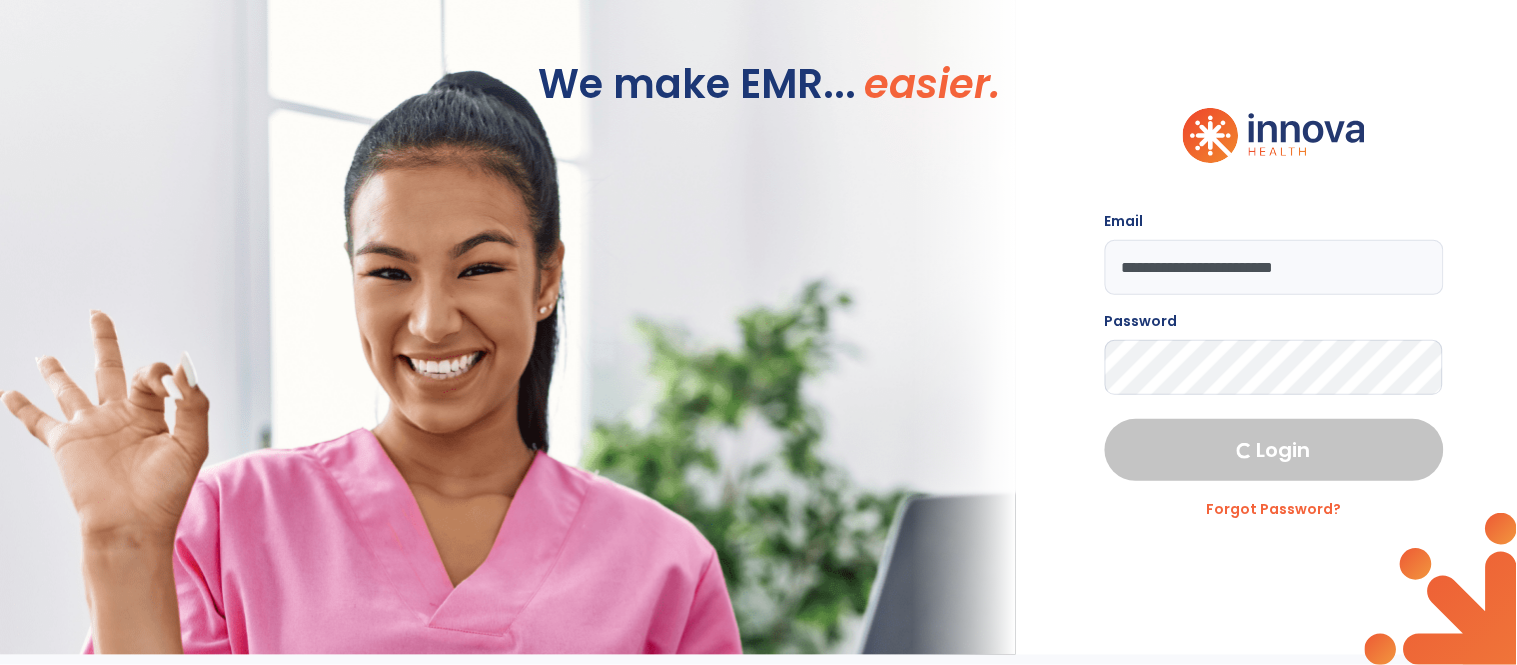 select on "****" 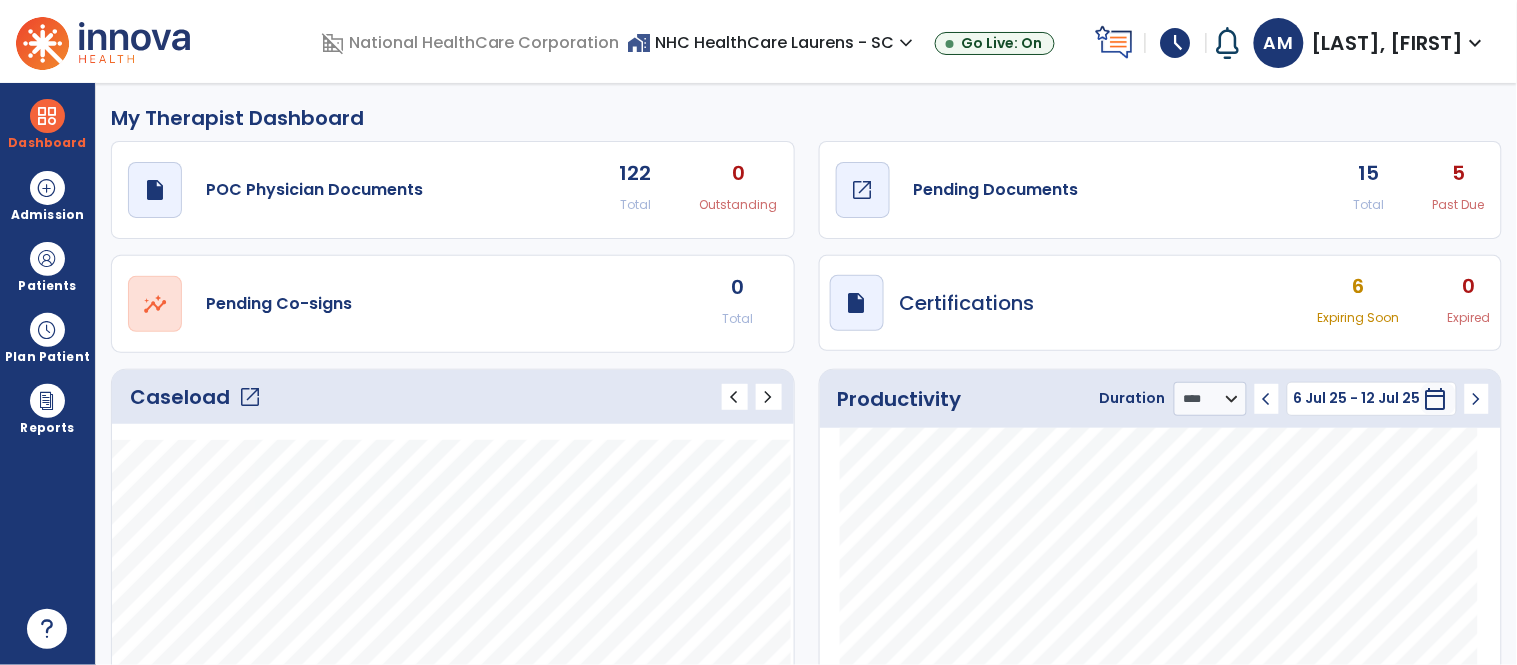 click on "draft   open_in_new  Pending Documents" 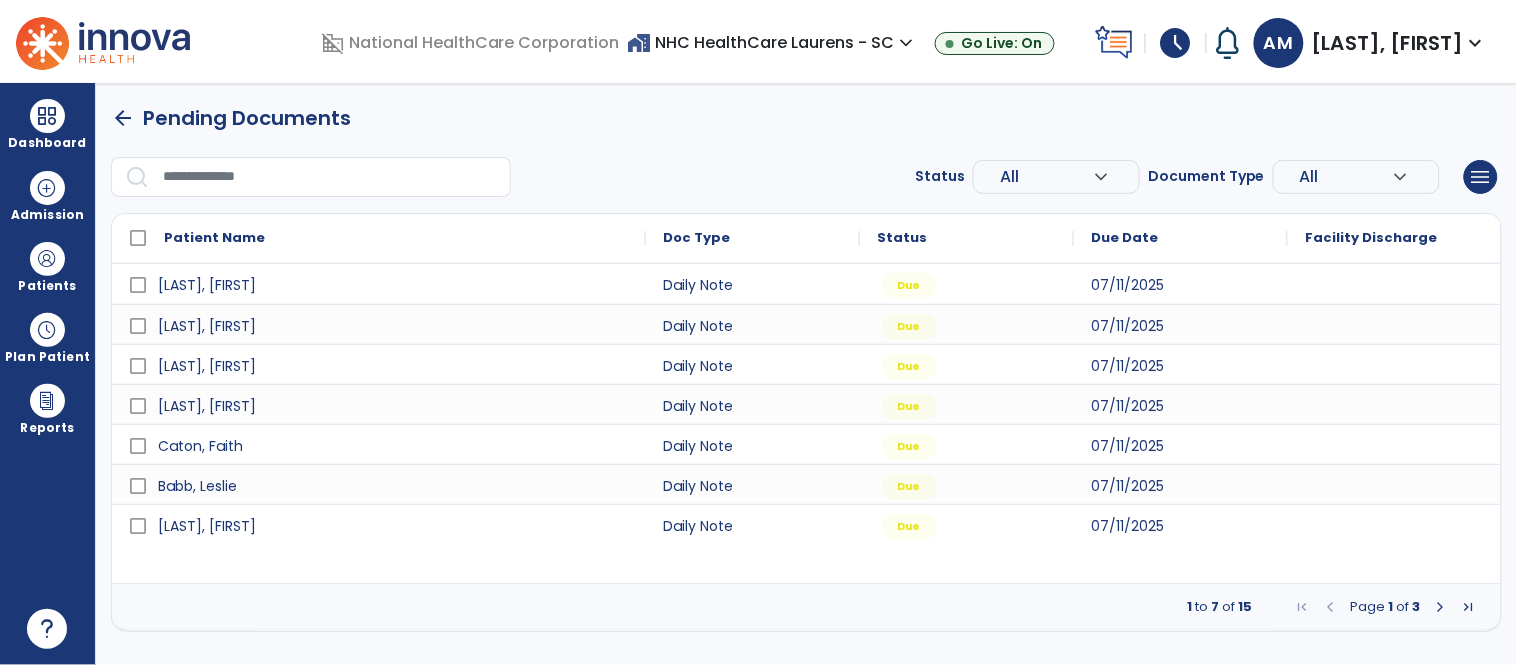 click at bounding box center (1441, 607) 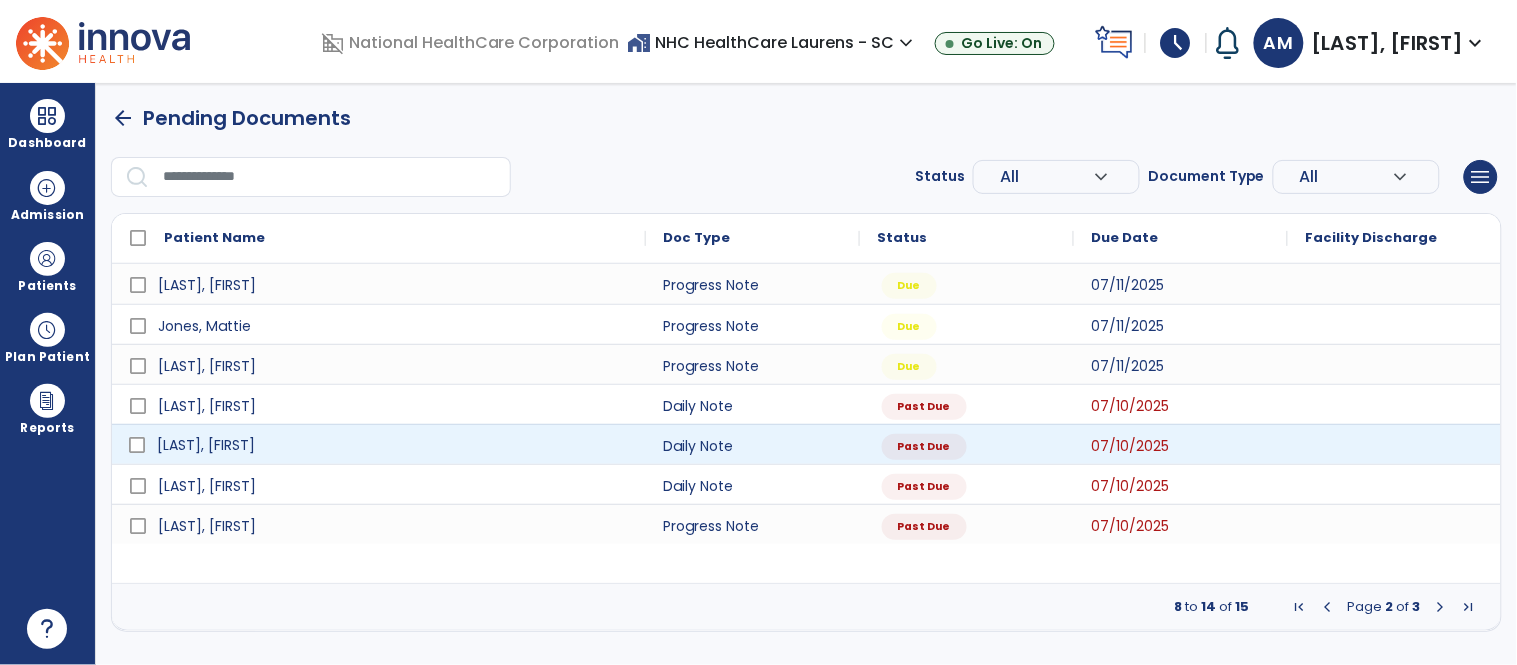 click on "[LAST], [FIRST]" at bounding box center [393, 445] 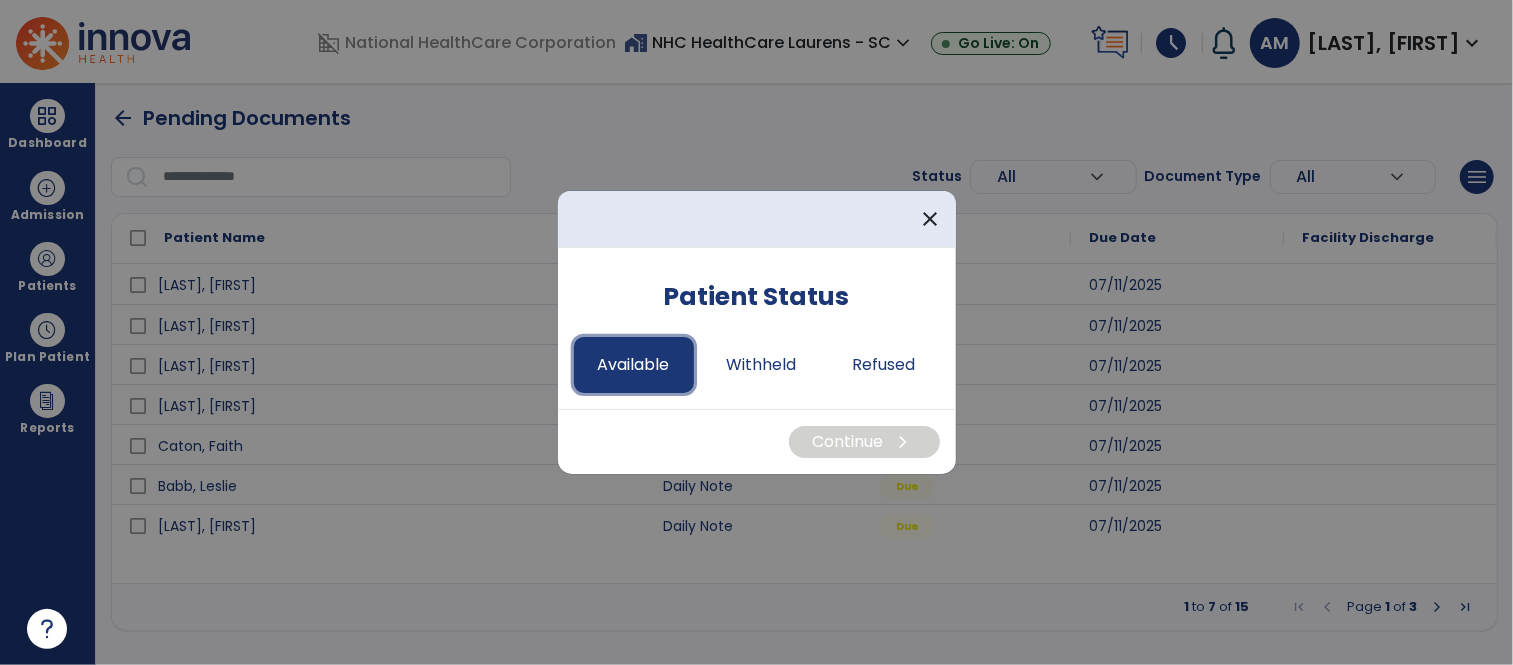 click on "Available" at bounding box center (634, 365) 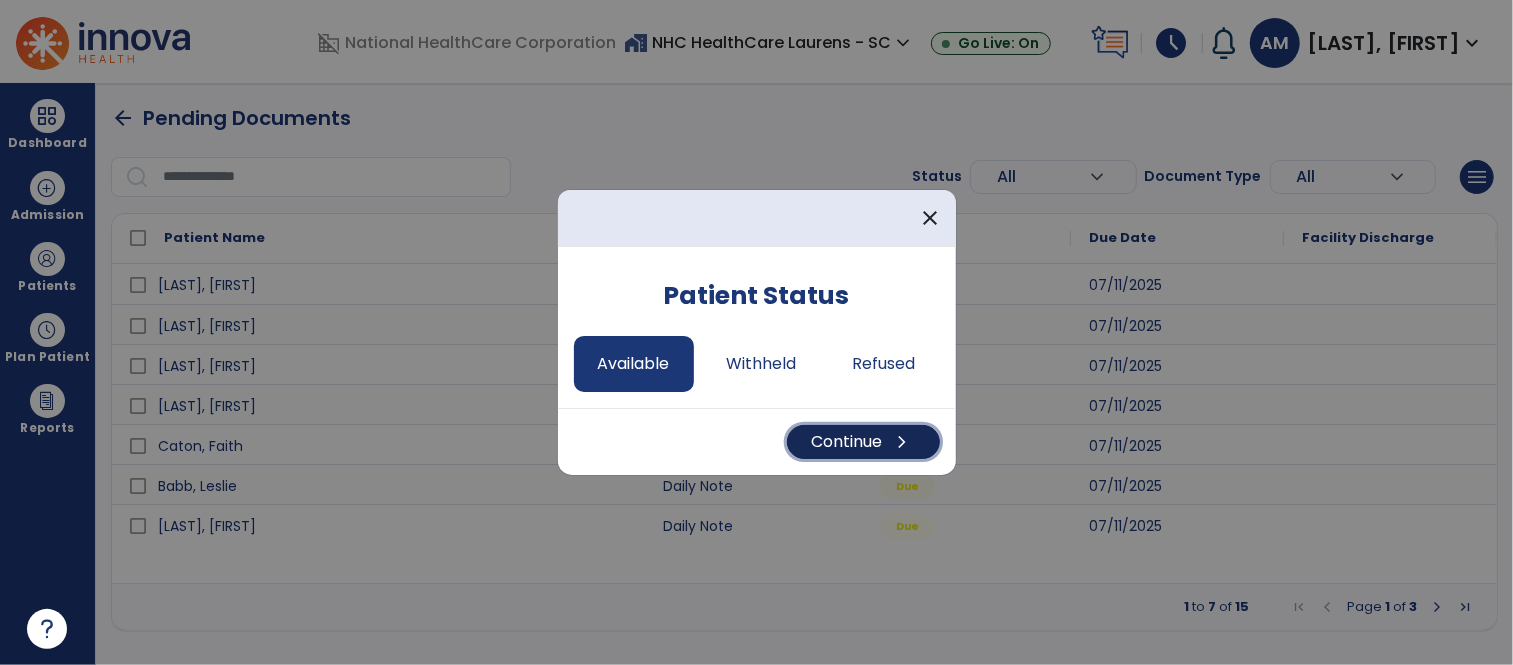 click on "Continue   chevron_right" at bounding box center [863, 442] 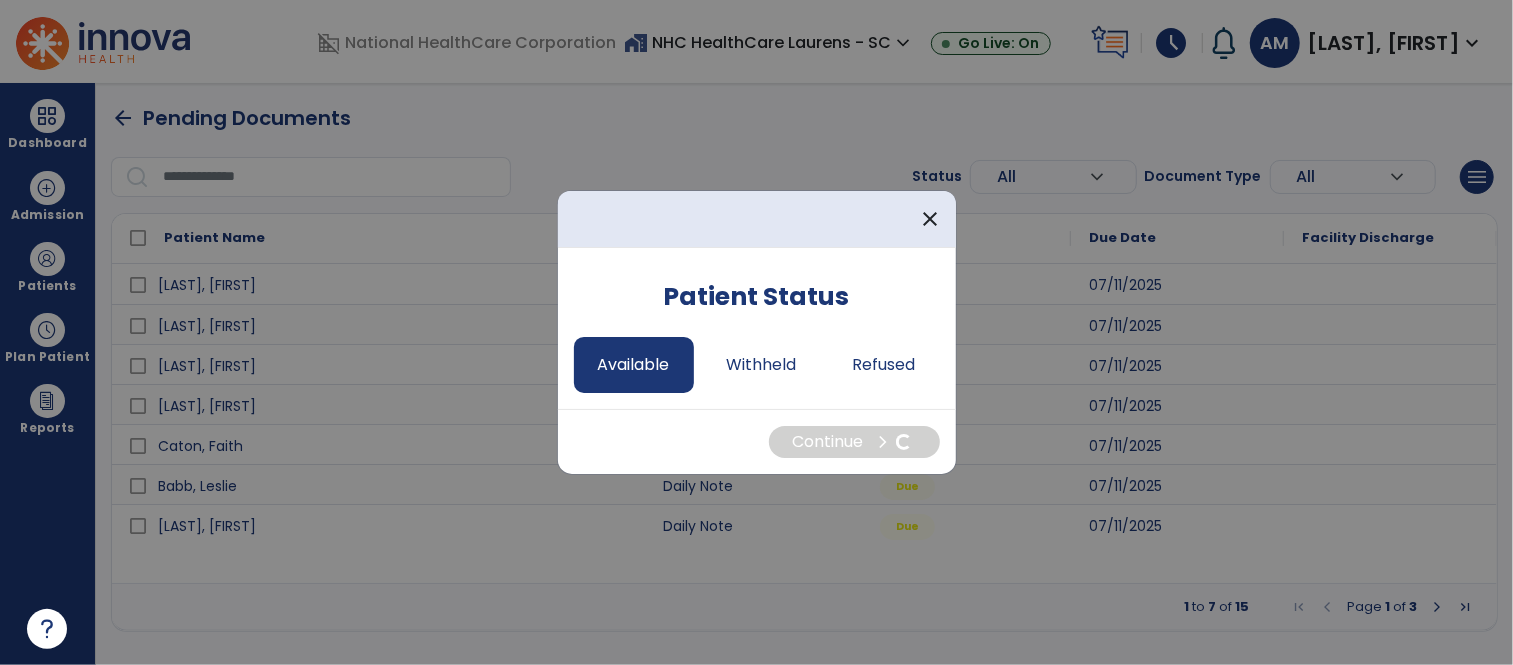 select on "*" 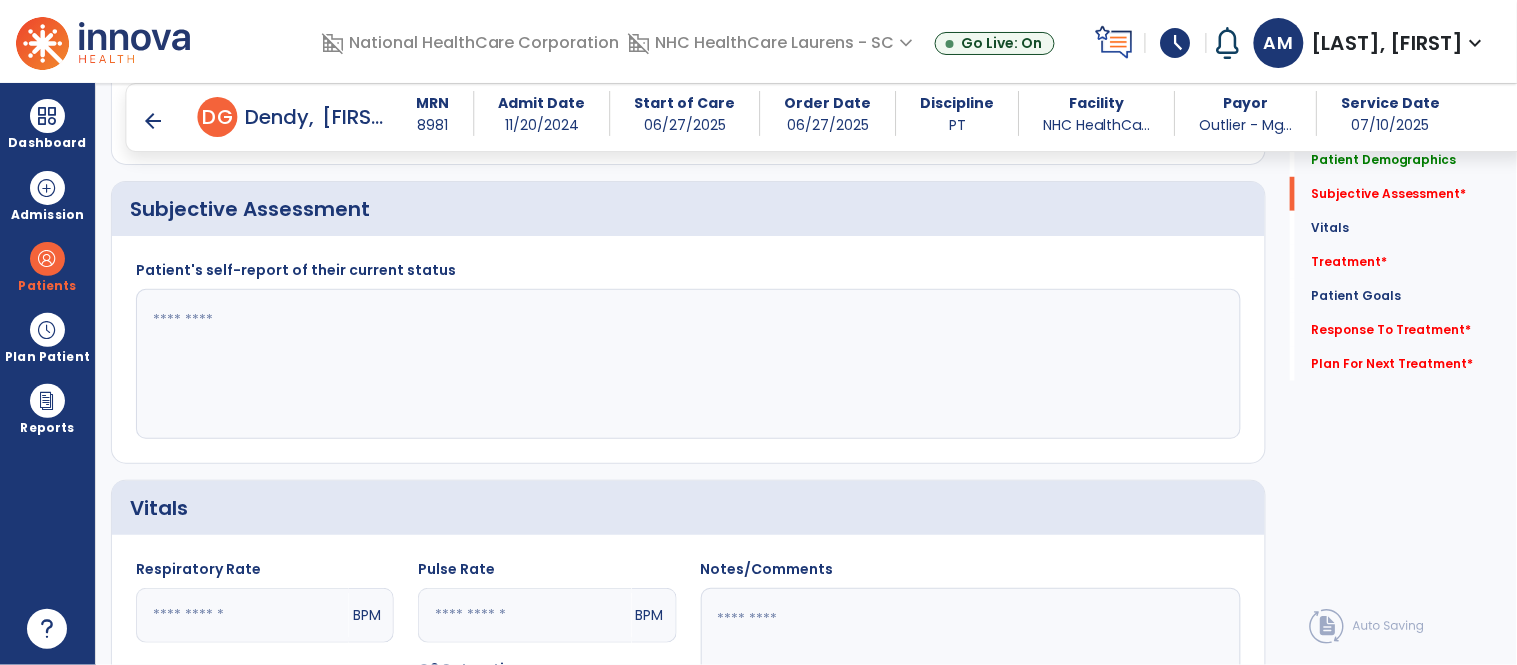 scroll, scrollTop: 353, scrollLeft: 0, axis: vertical 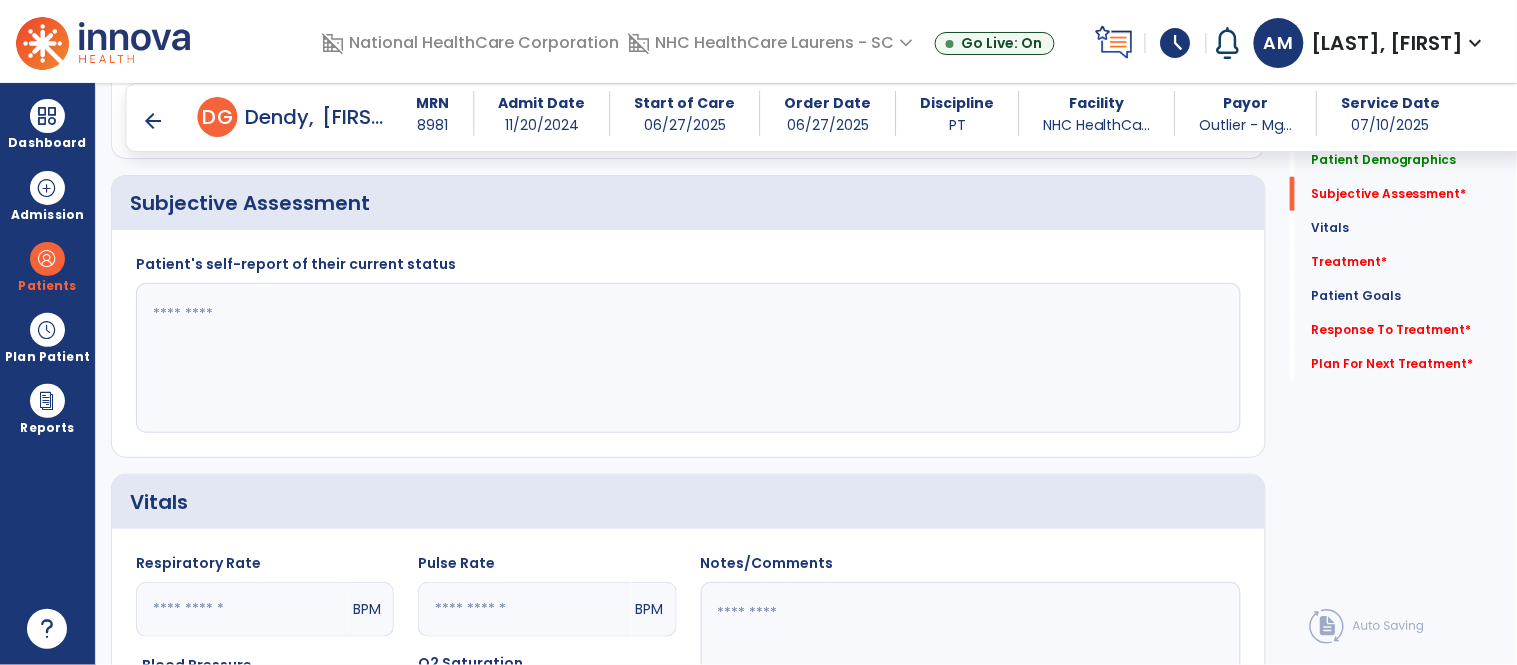 click 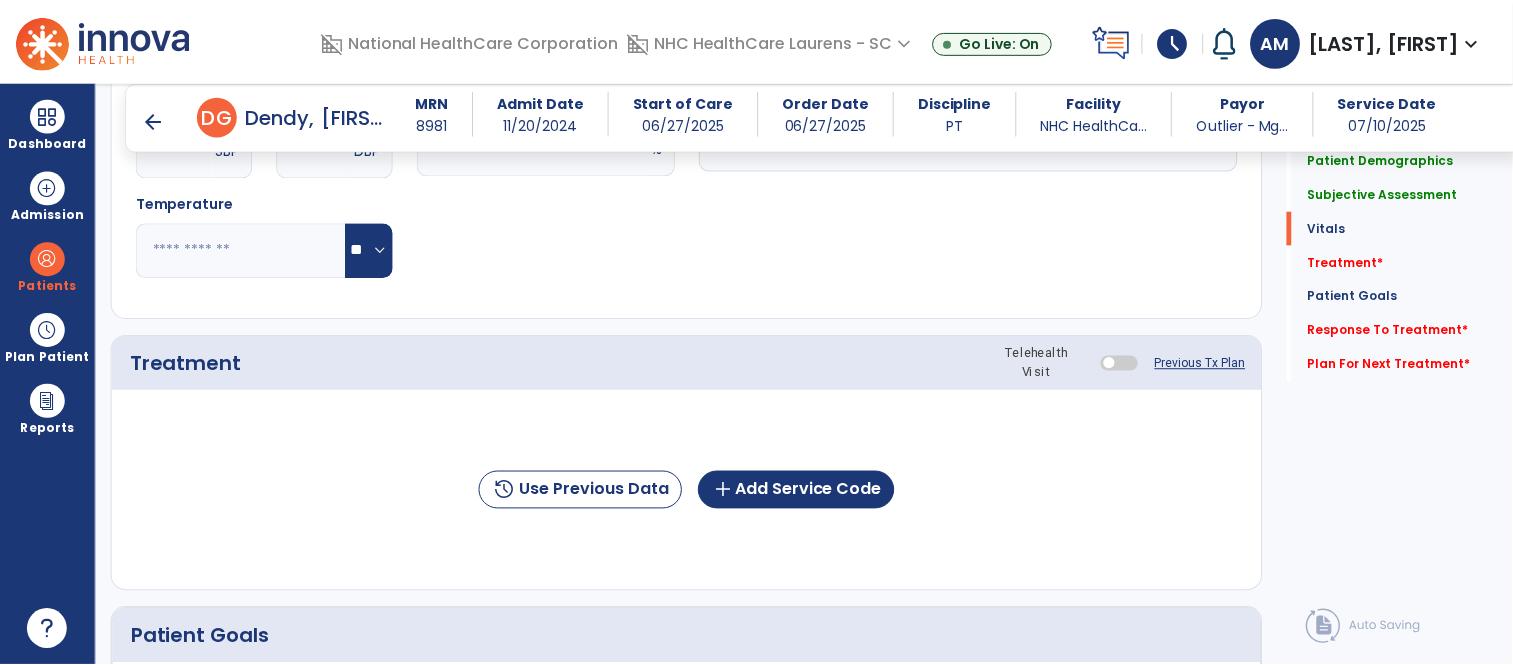 scroll, scrollTop: 933, scrollLeft: 0, axis: vertical 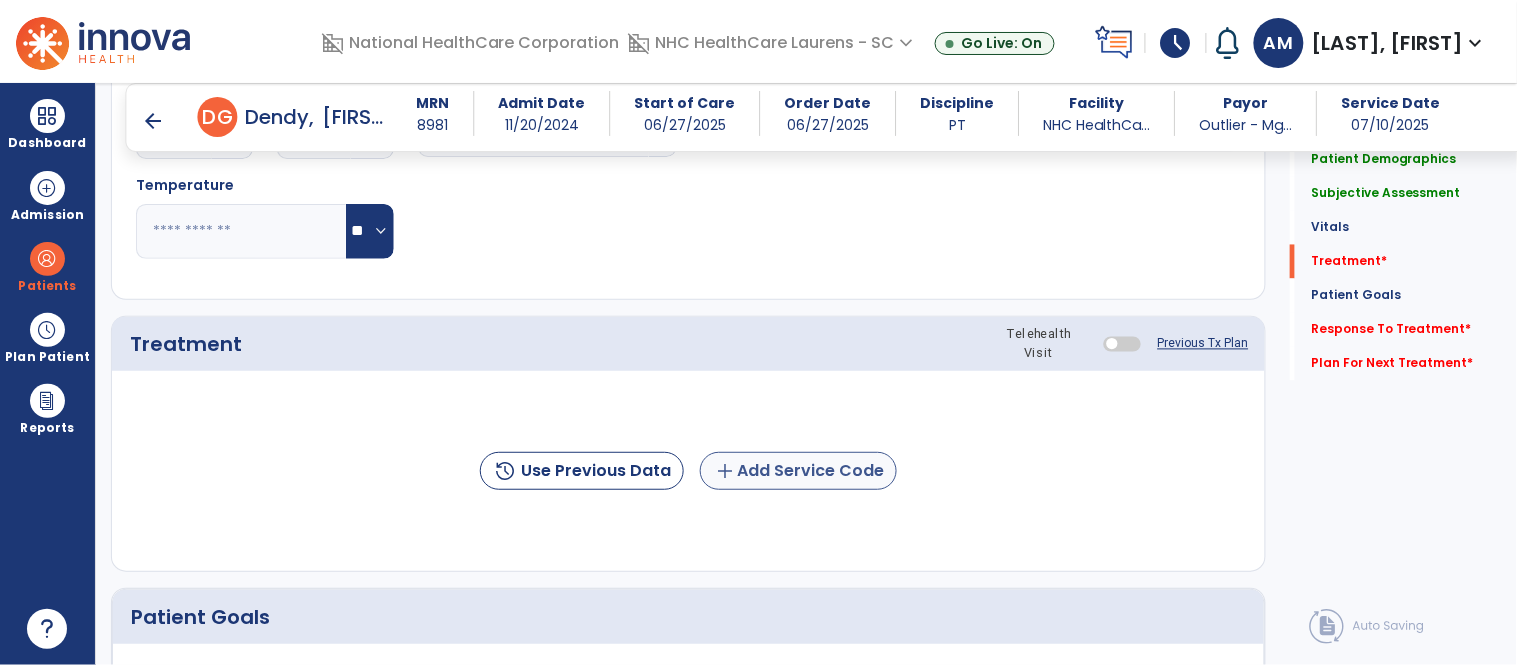 type on "**********" 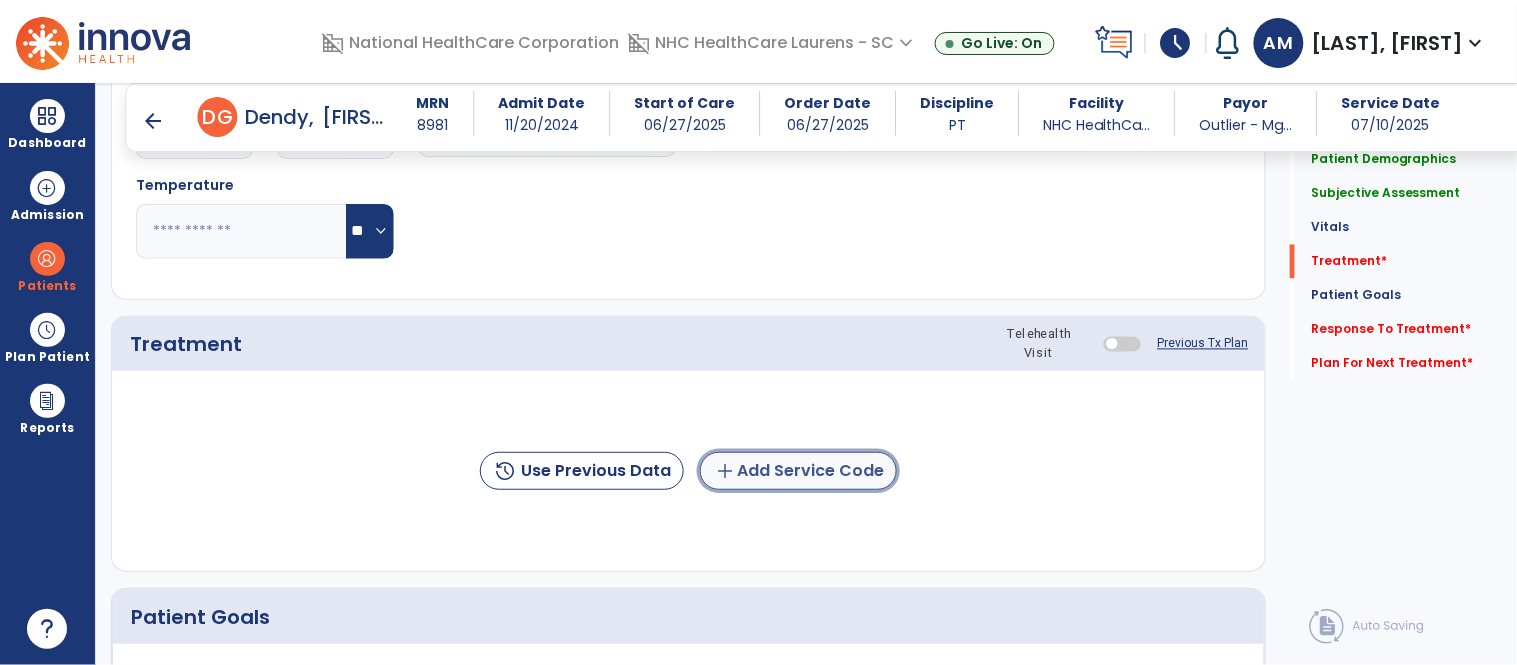 click on "add  Add Service Code" 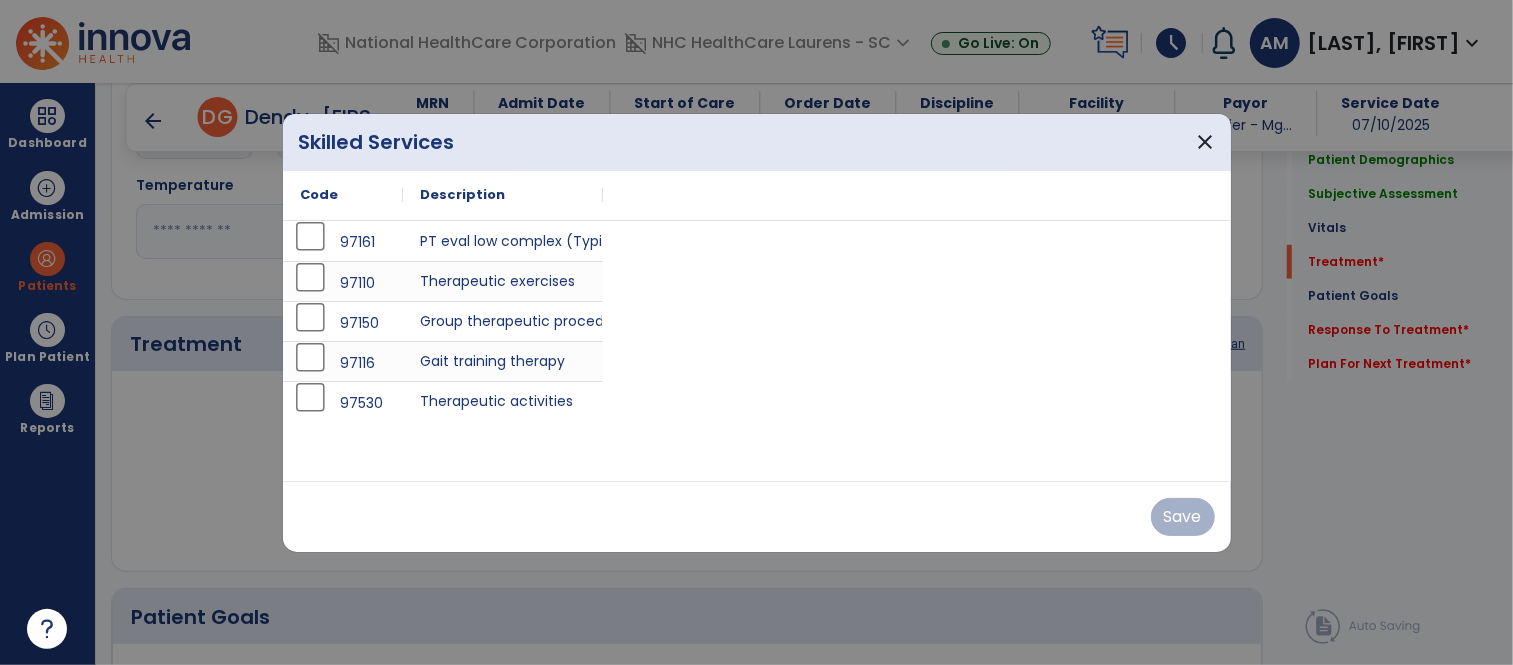 scroll, scrollTop: 933, scrollLeft: 0, axis: vertical 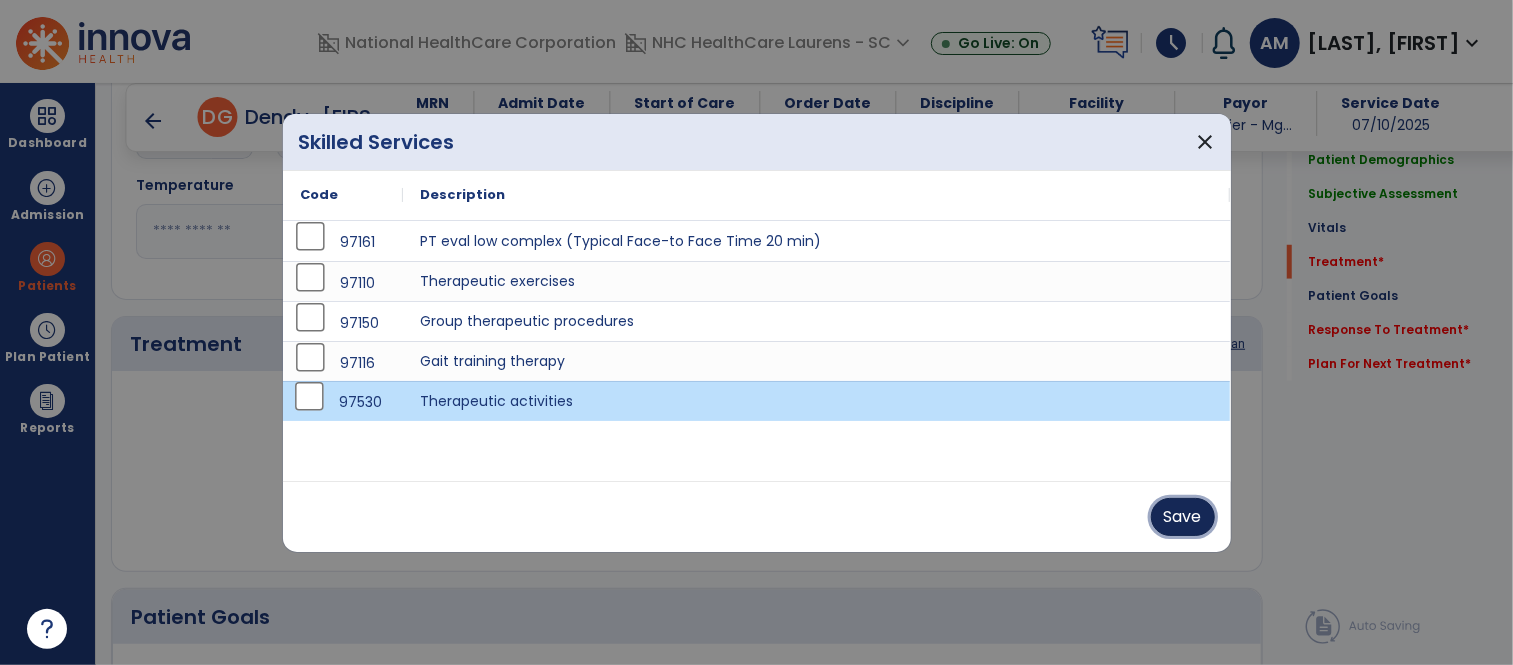 click on "Save" at bounding box center (1183, 517) 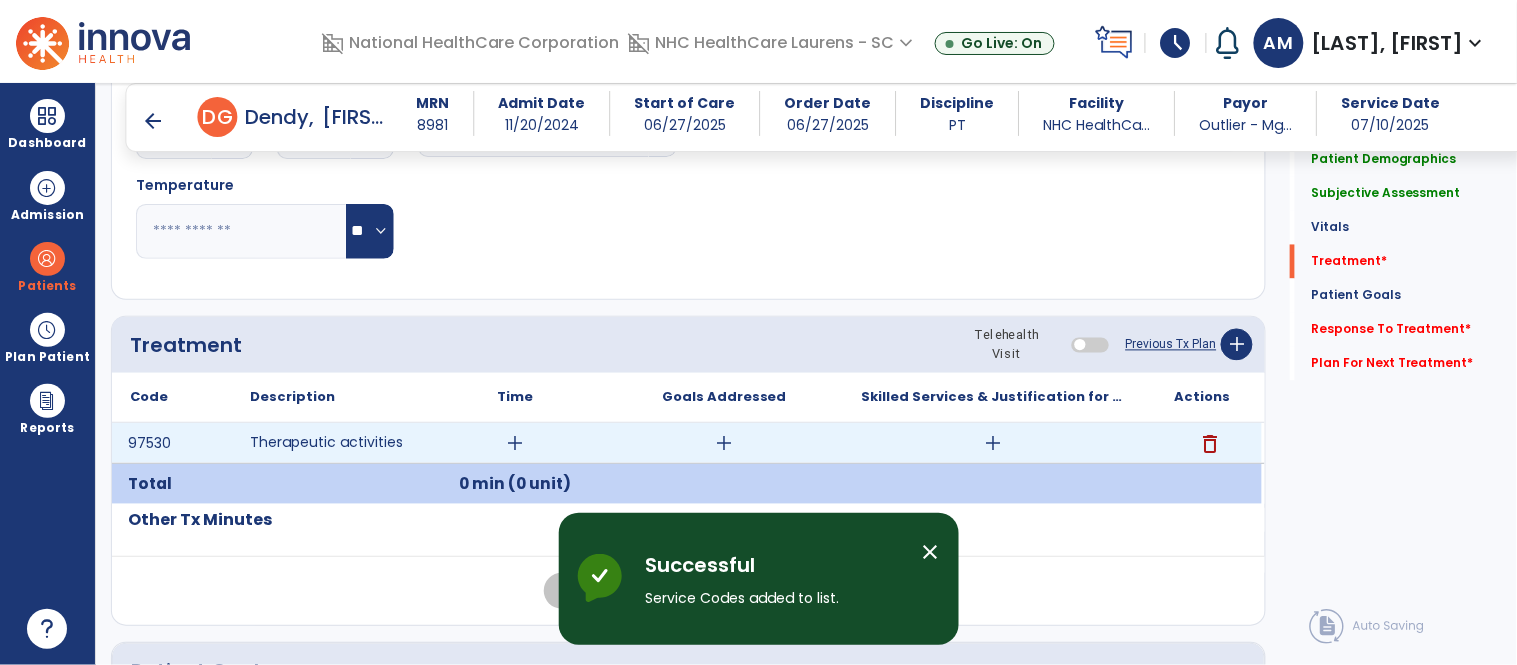 click on "add" at bounding box center [515, 443] 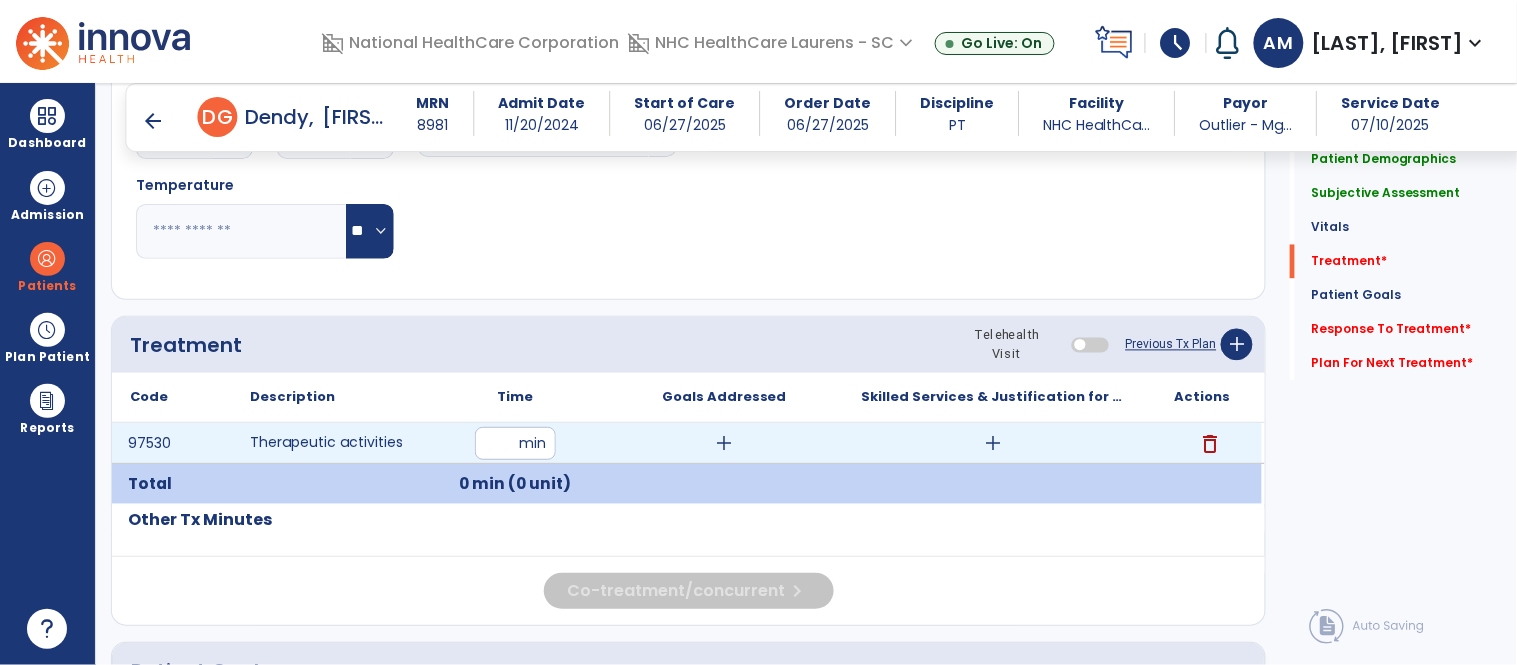 type on "**" 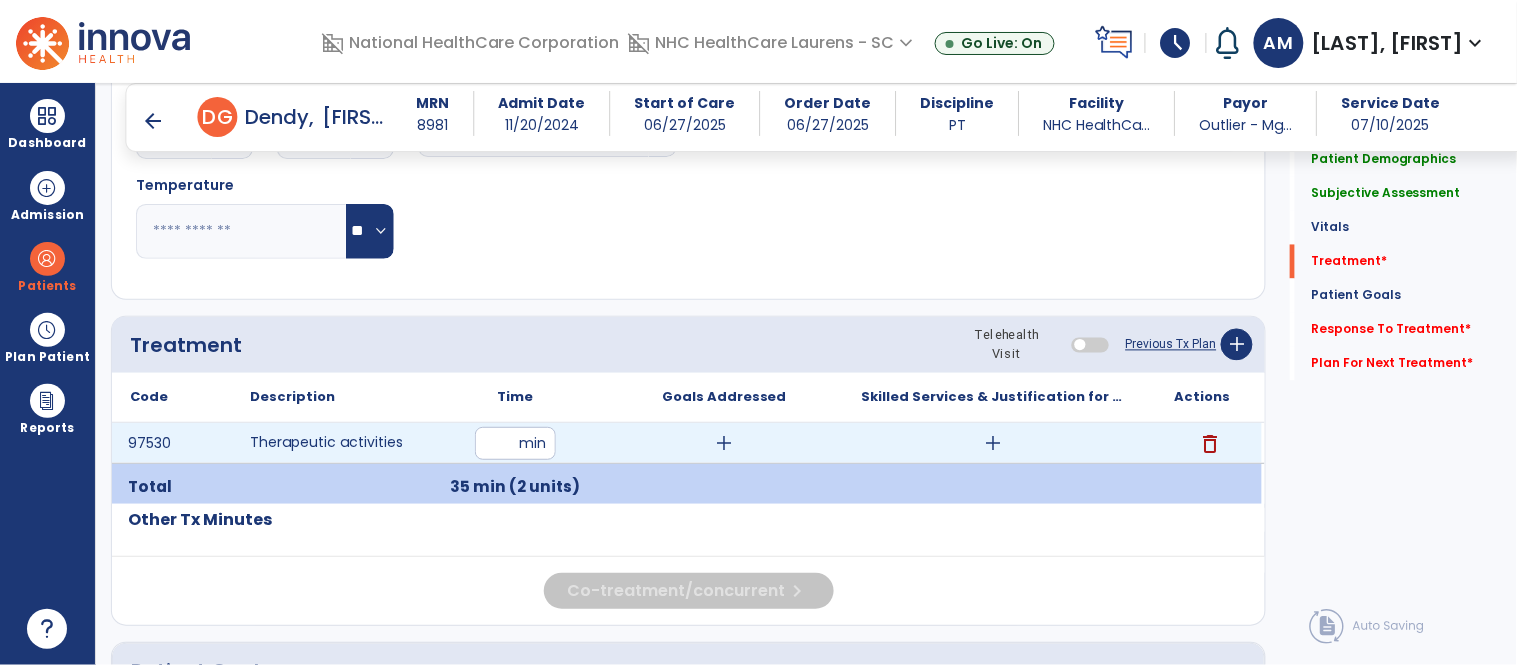 click on "add" at bounding box center [724, 443] 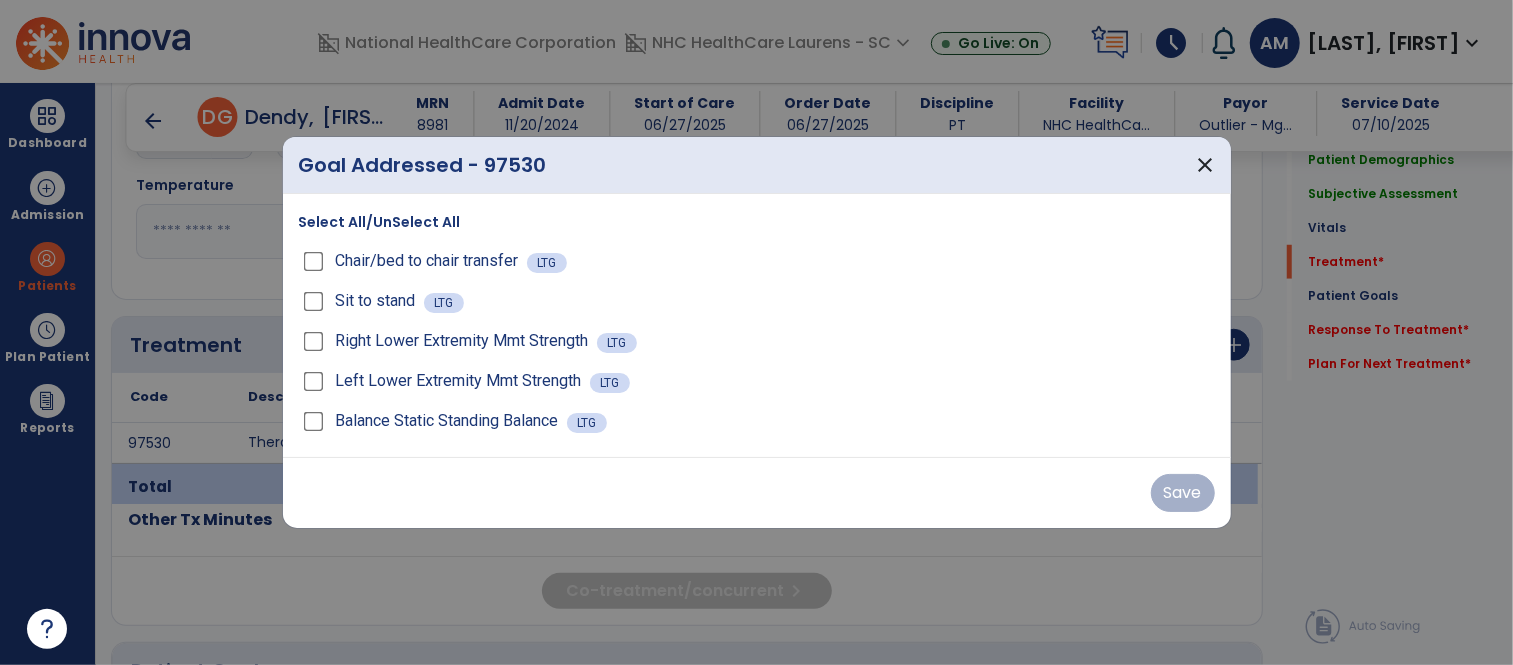 scroll, scrollTop: 933, scrollLeft: 0, axis: vertical 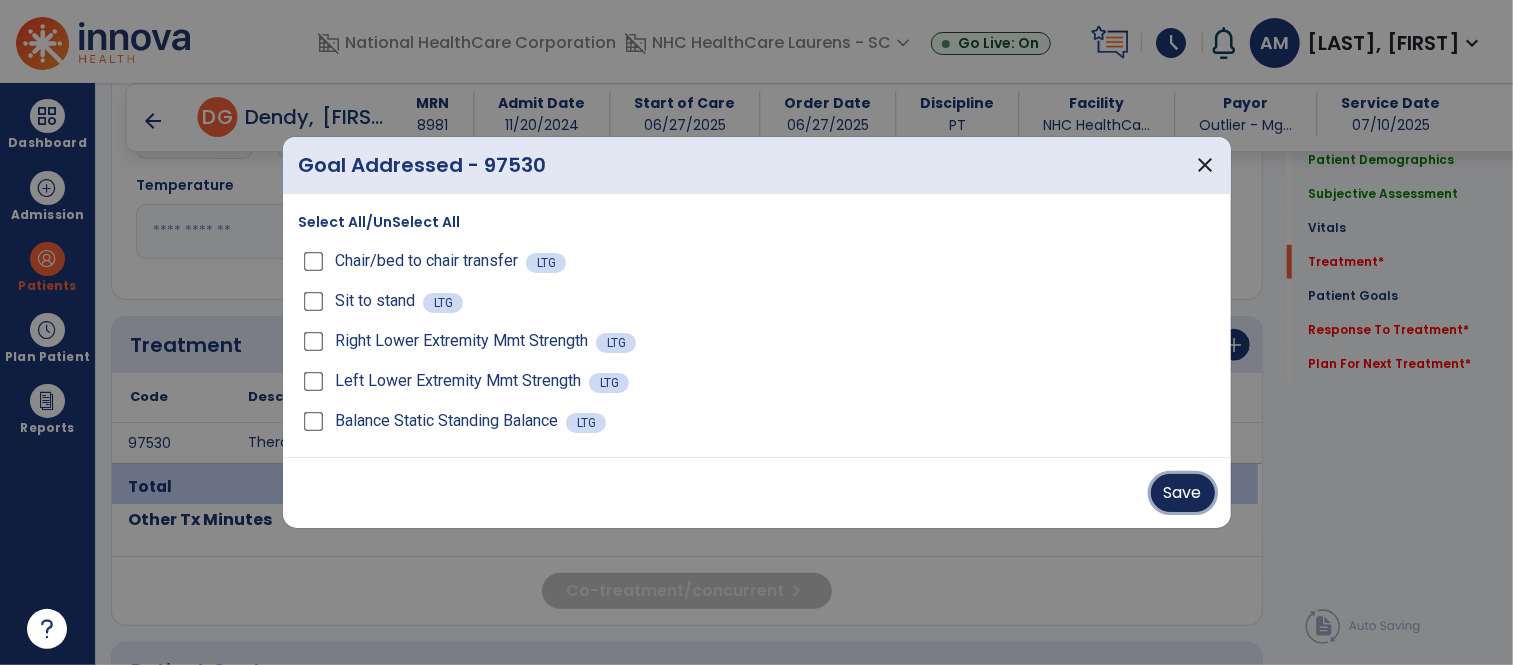 click on "Save" at bounding box center (1183, 493) 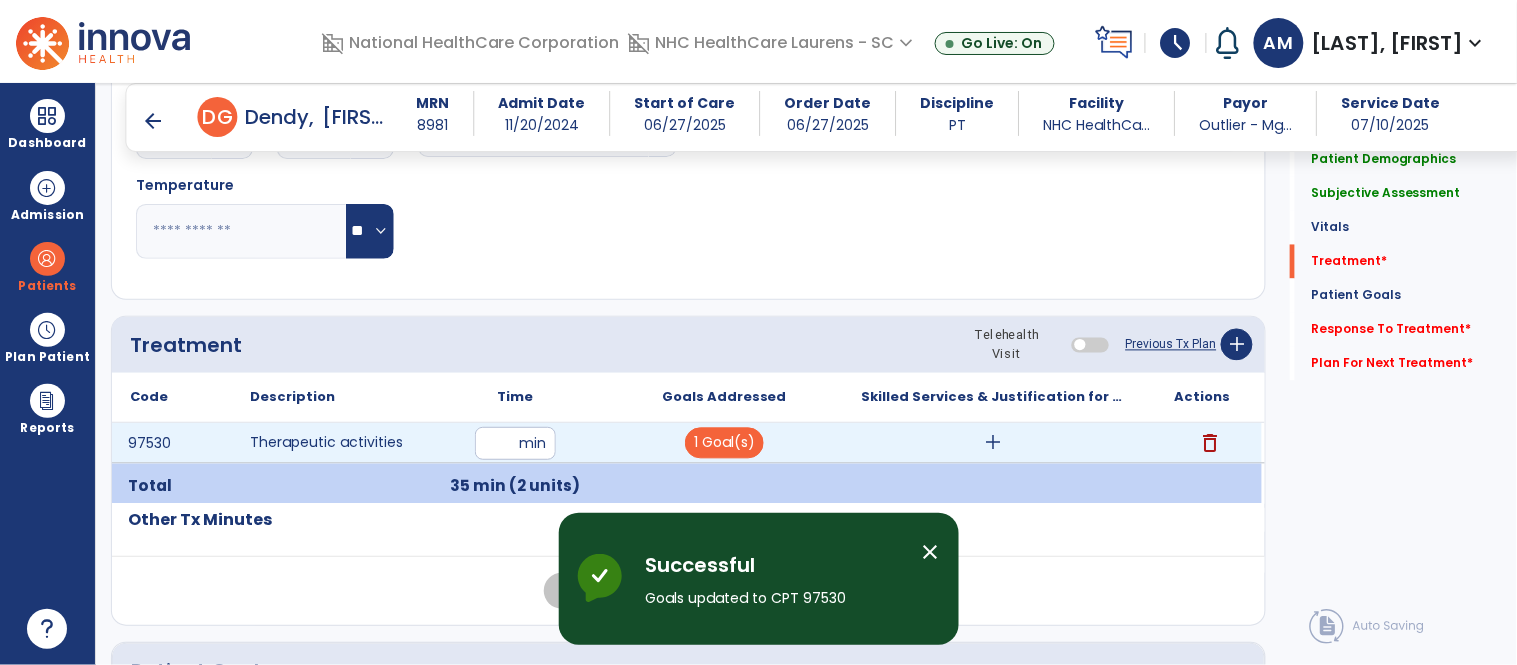 click on "**" at bounding box center [515, 443] 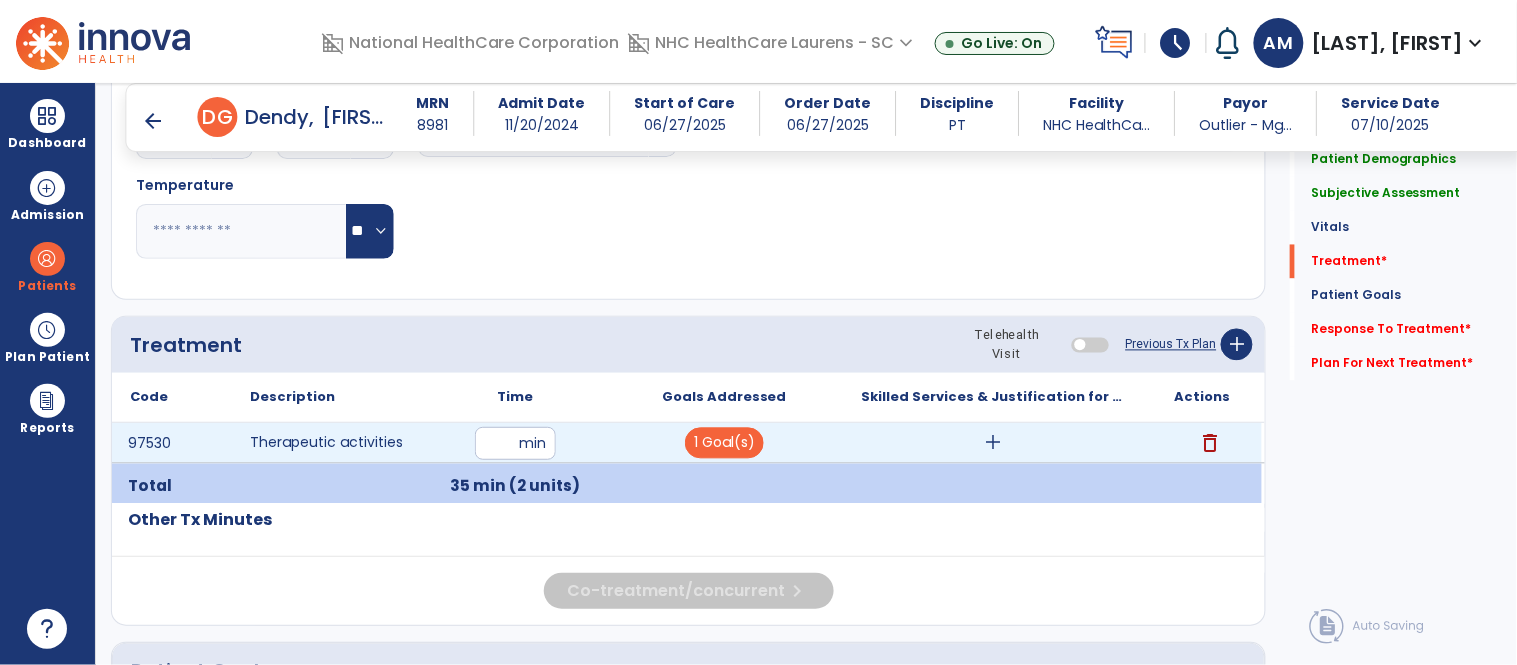 type on "**" 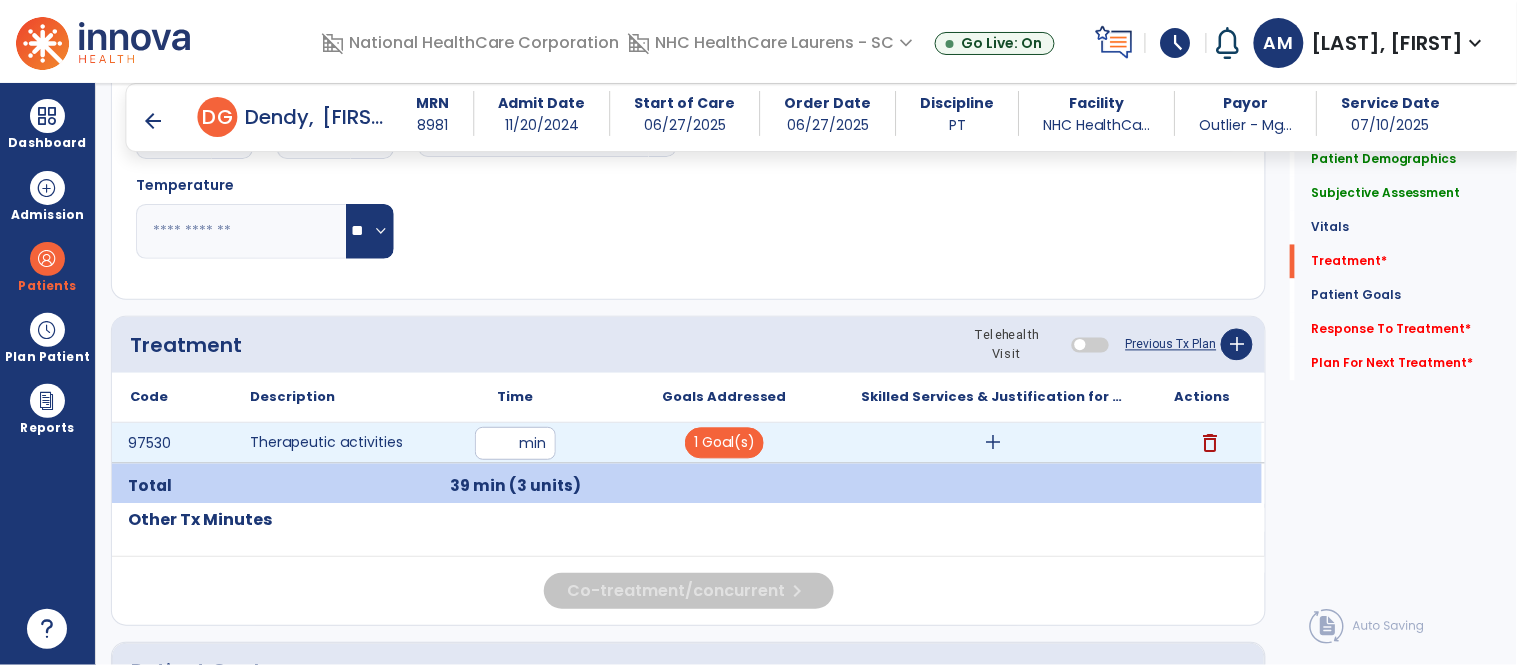 click on "add" at bounding box center (993, 443) 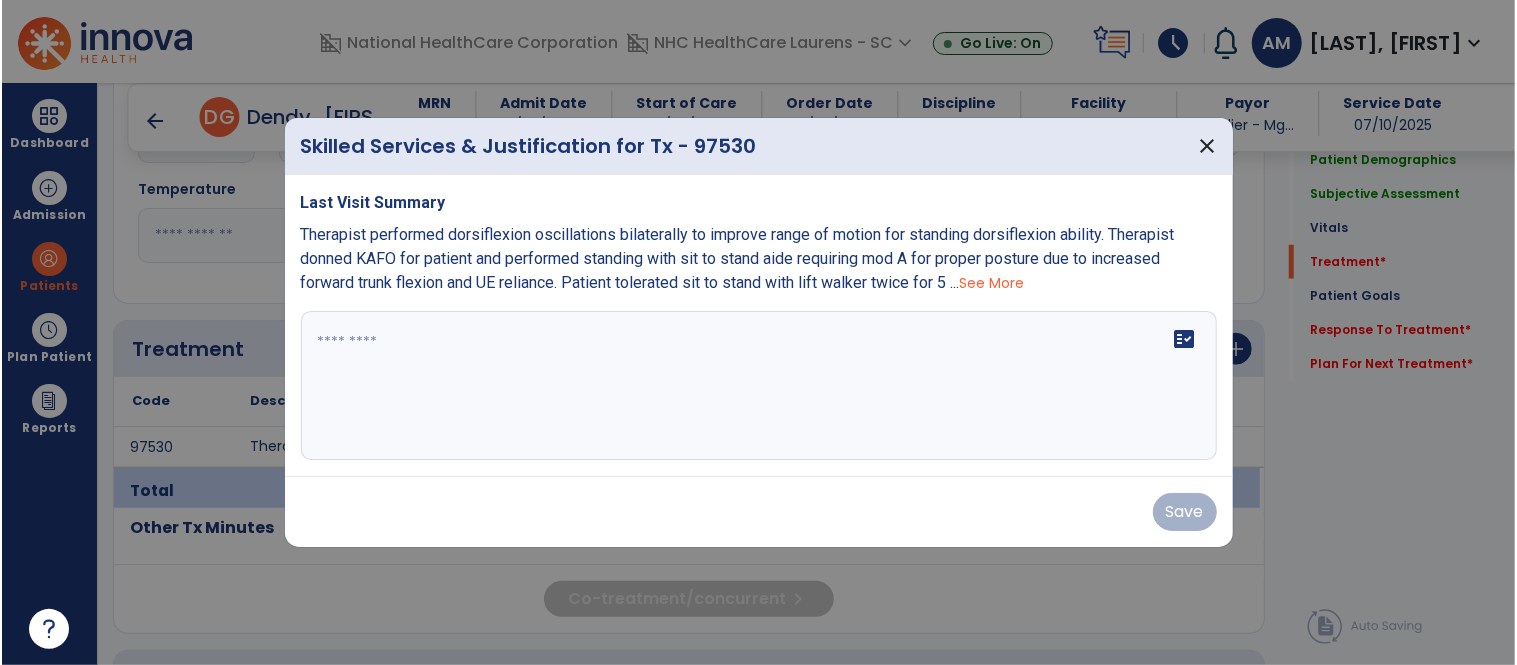 scroll, scrollTop: 933, scrollLeft: 0, axis: vertical 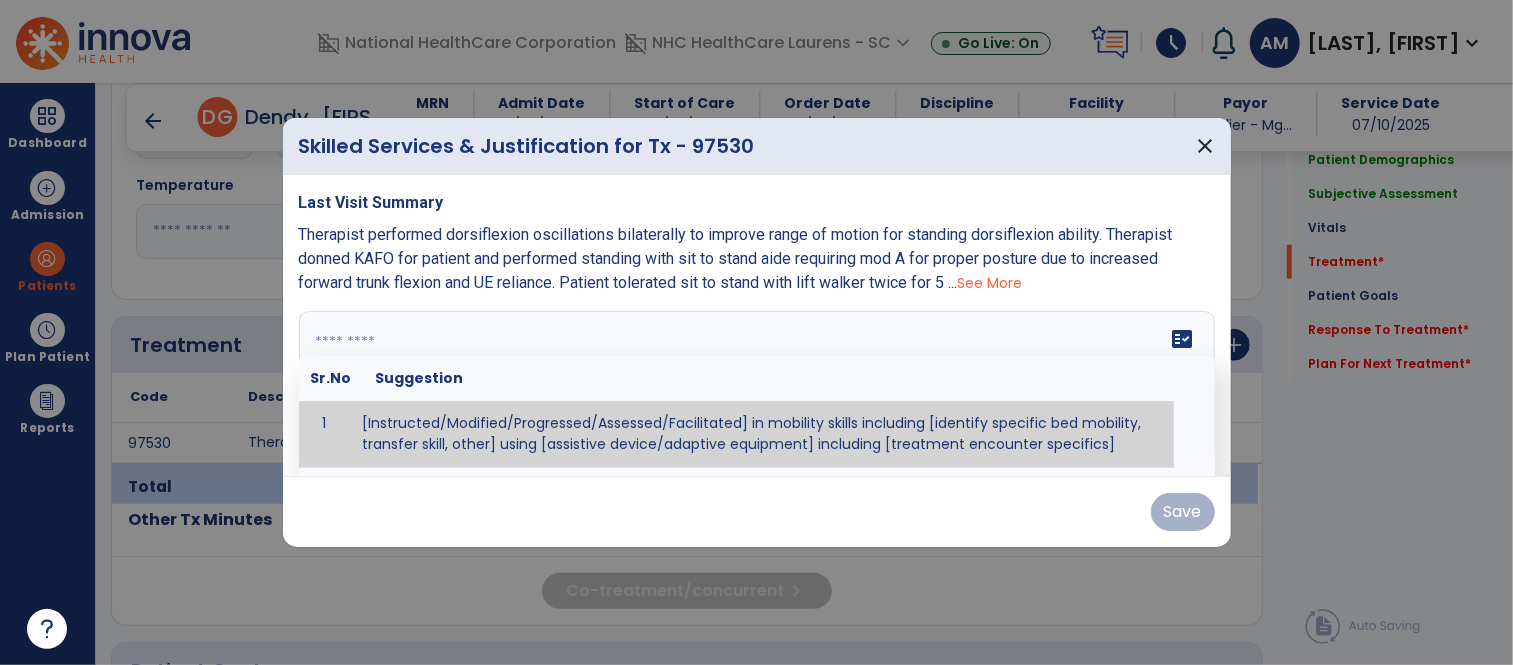 click on "fact_check  Sr.No Suggestion 1 [Instructed/Modified/Progressed/Assessed/Facilitated] in mobility skills including [identify specific bed mobility, transfer skill, other] using [assistive device/adaptive equipment] including [treatment encounter specifics]" at bounding box center (757, 386) 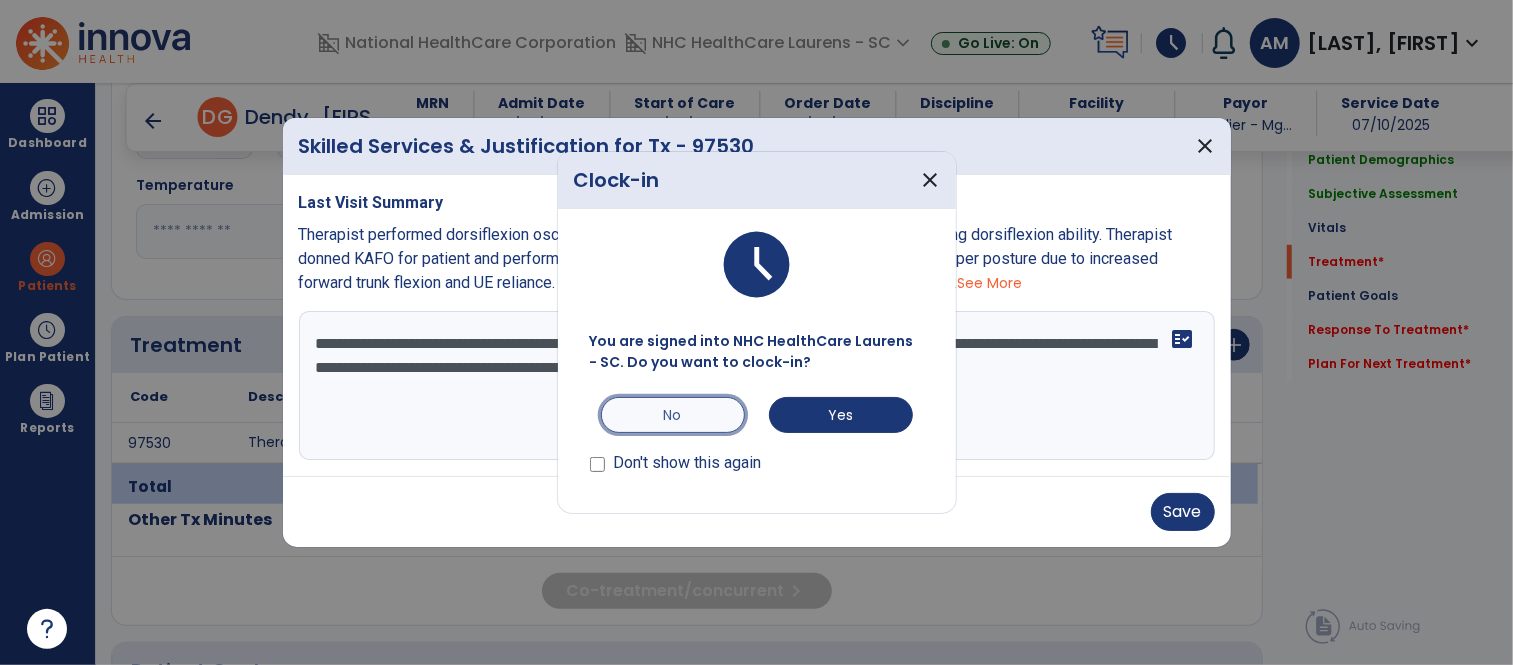 click on "No" at bounding box center [673, 415] 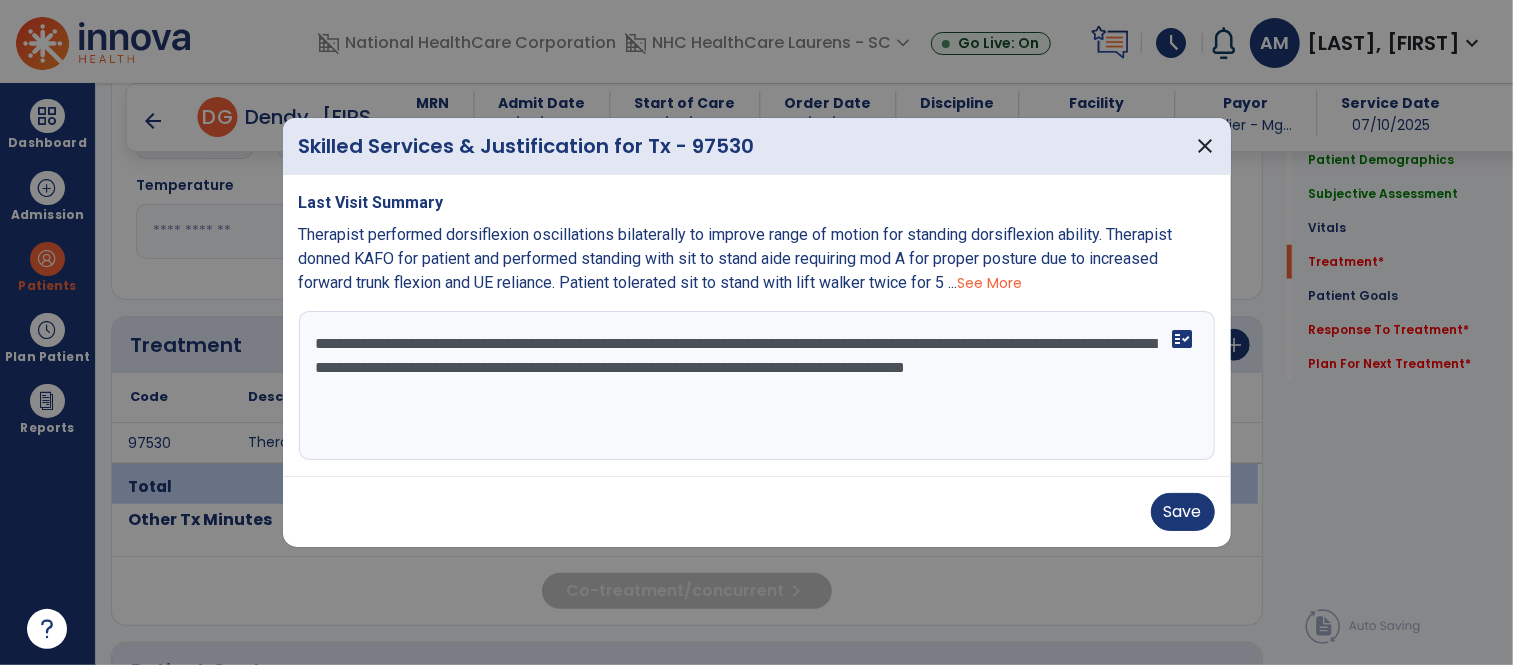 click on "**********" at bounding box center (757, 386) 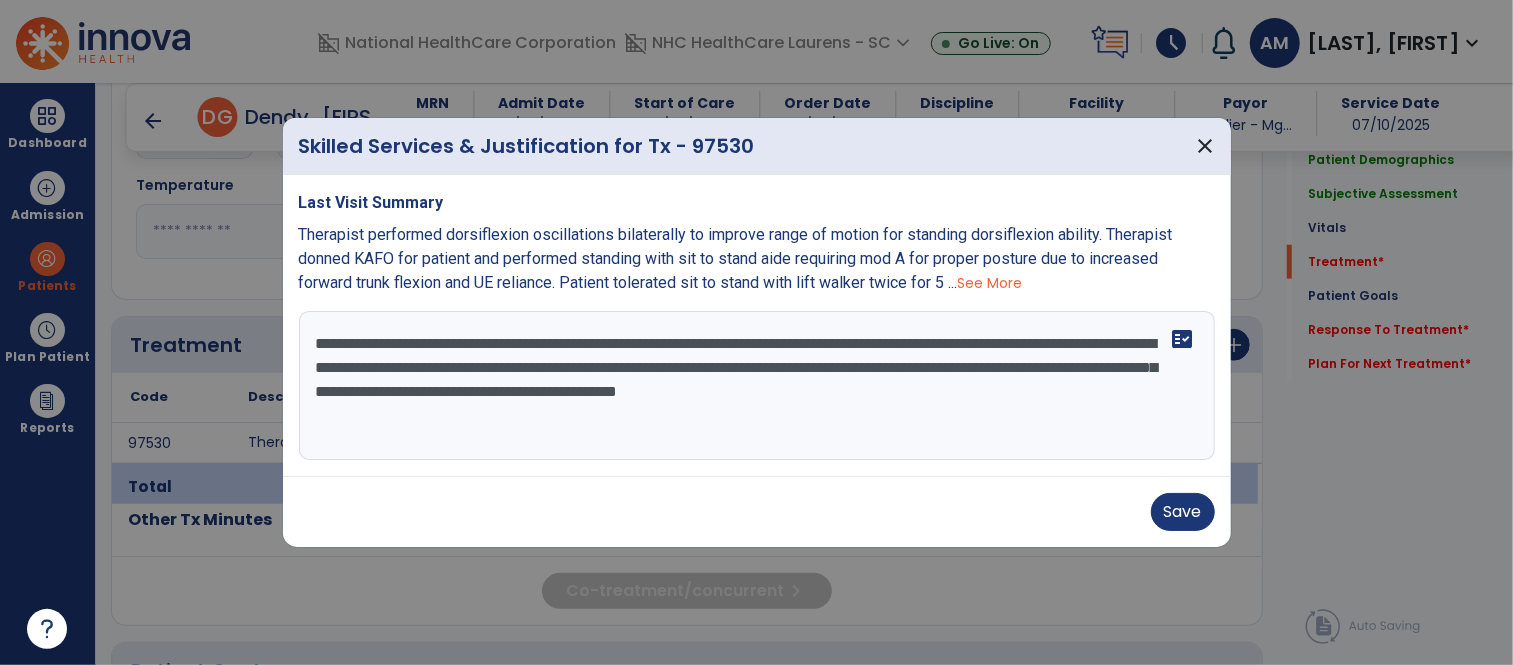click on "**********" at bounding box center [757, 386] 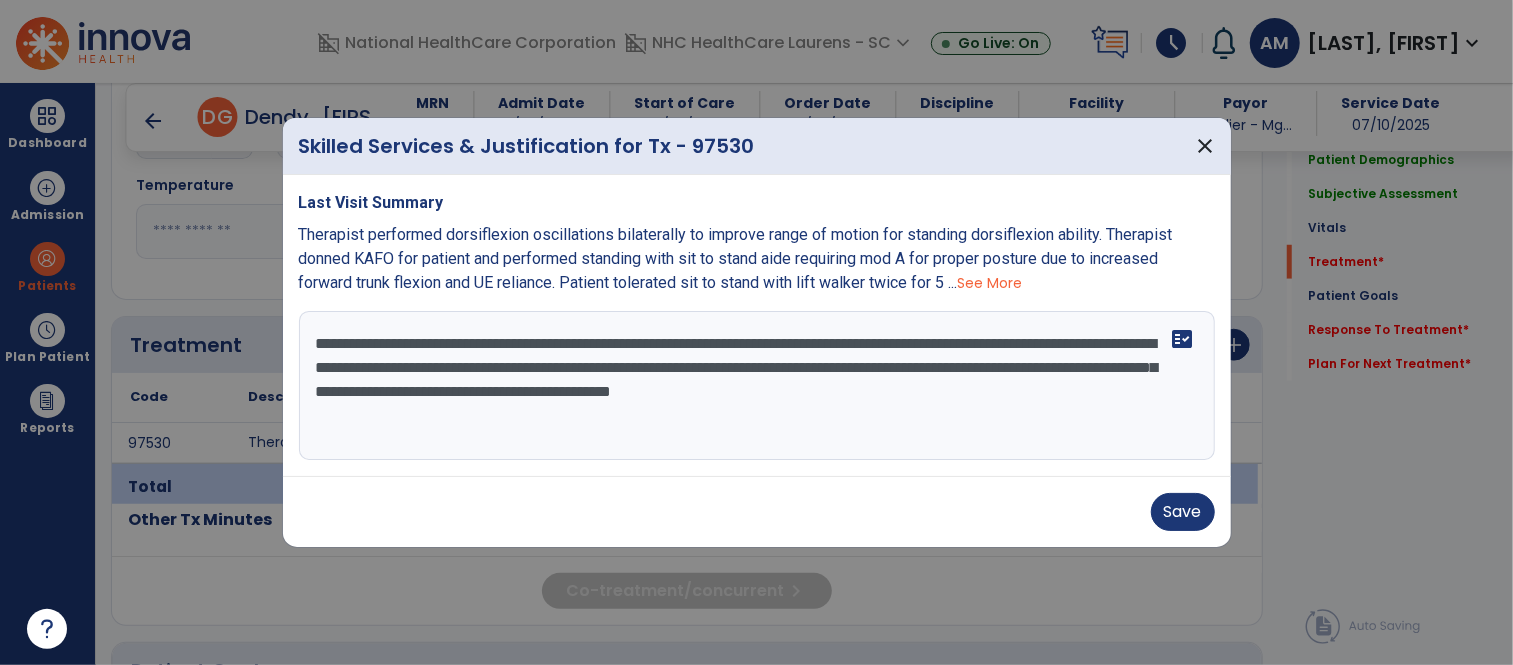 drag, startPoint x: 995, startPoint y: 393, endPoint x: 874, endPoint y: 387, distance: 121.14867 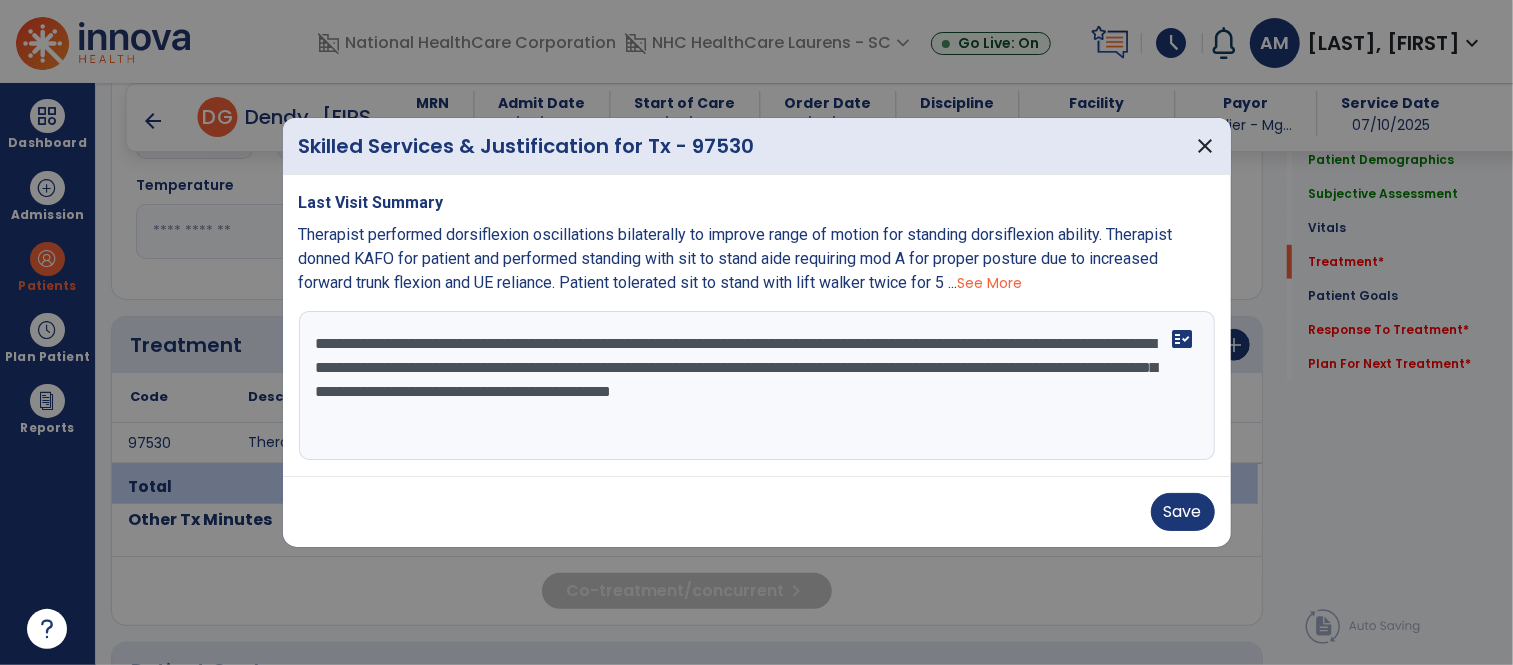 click on "**********" at bounding box center (757, 386) 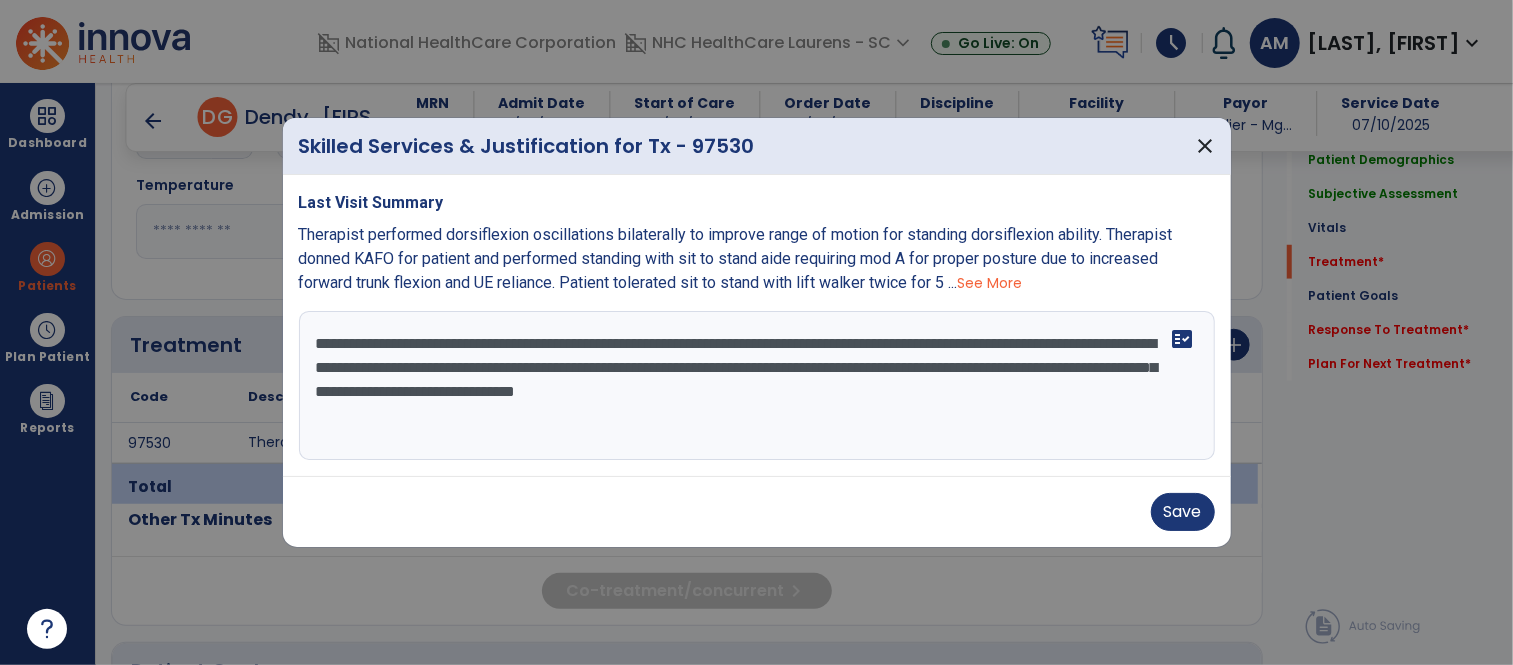 click on "**********" at bounding box center [757, 386] 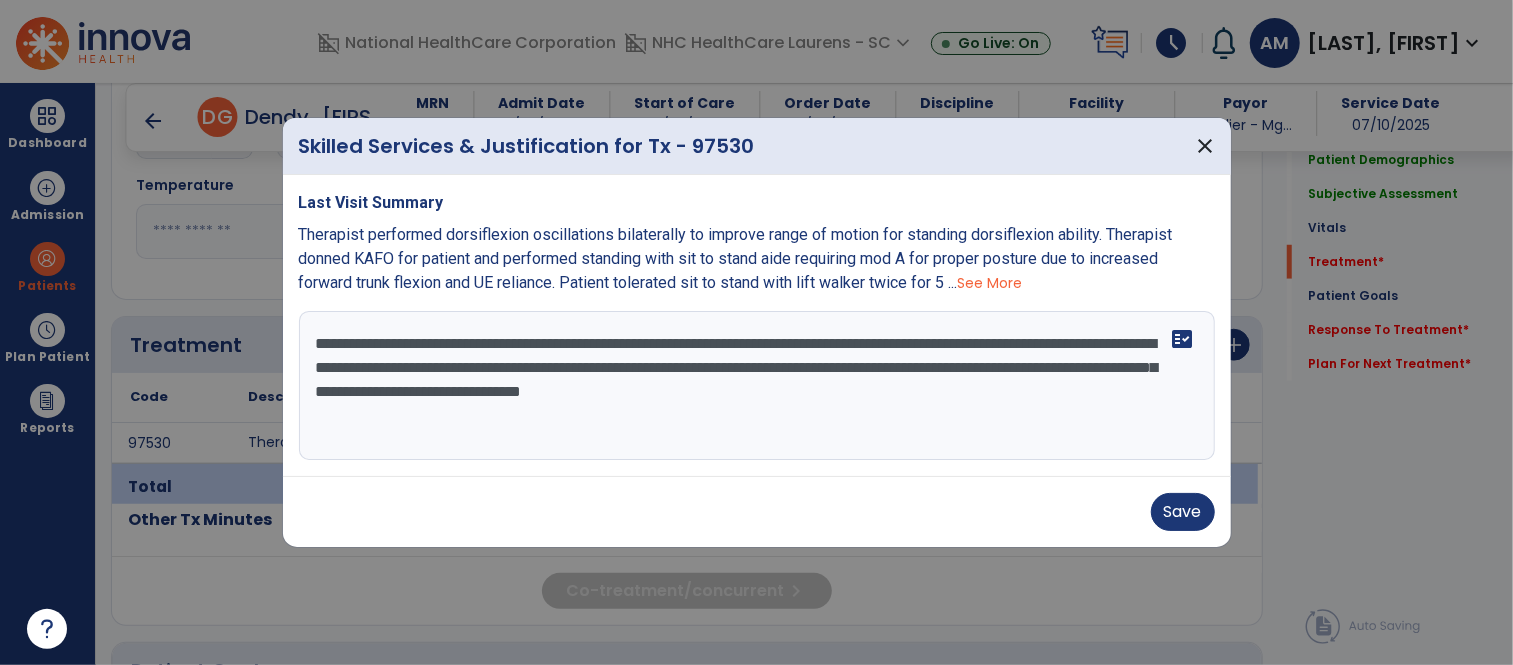 paste on "**********" 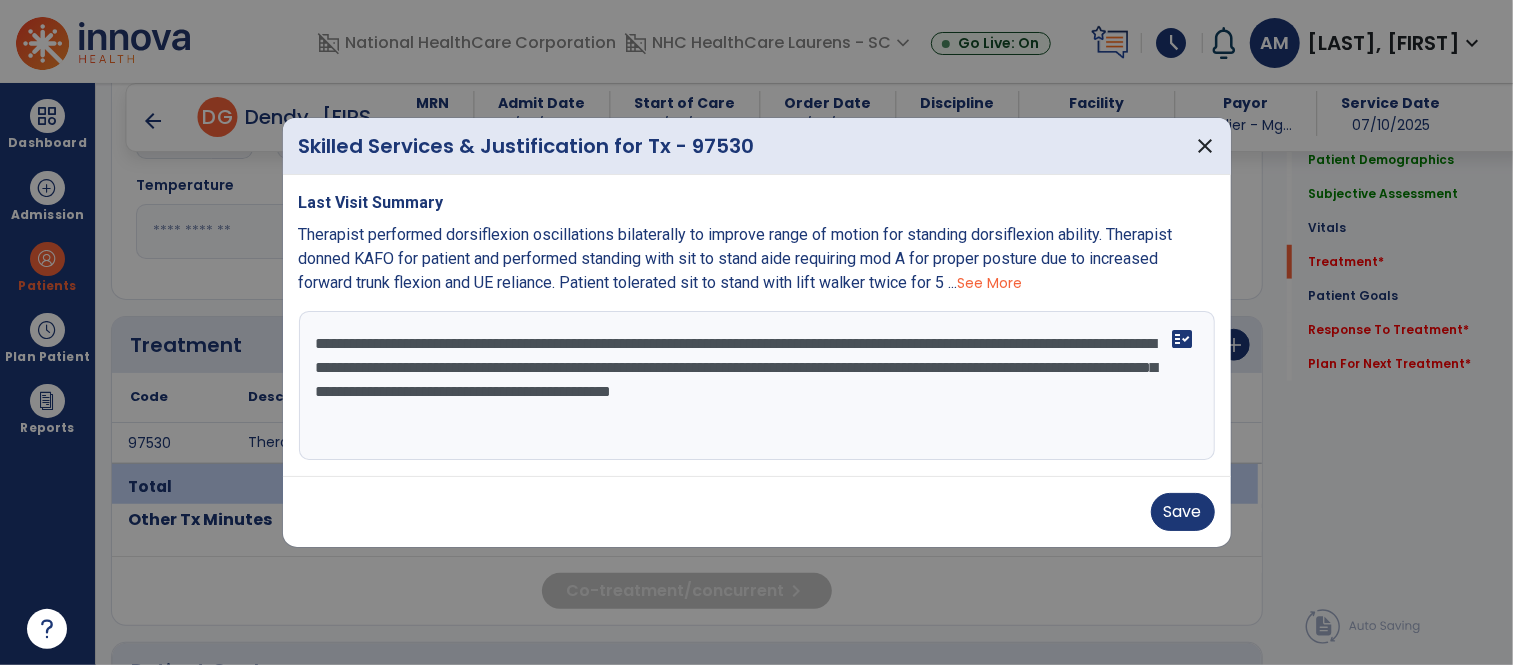 click on "**********" at bounding box center [757, 386] 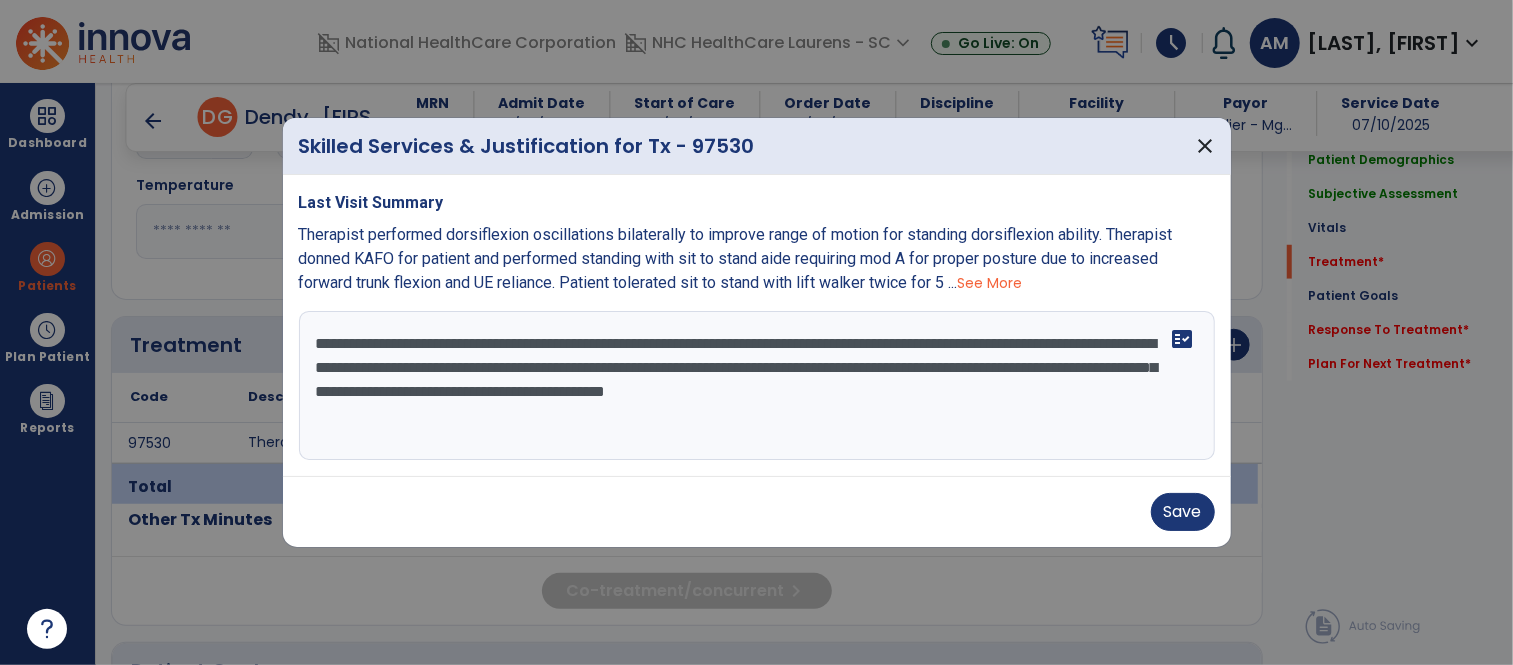 click on "**********" at bounding box center [757, 386] 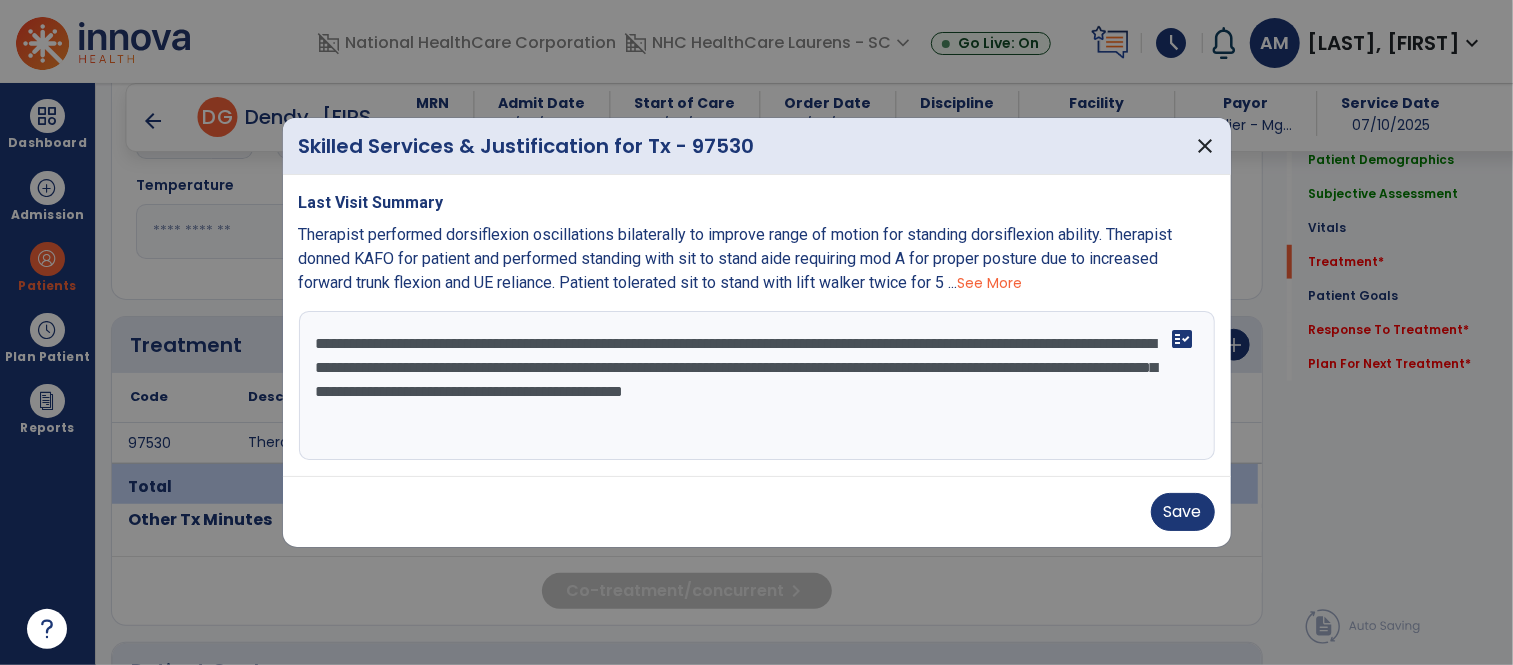 click on "**********" at bounding box center [757, 386] 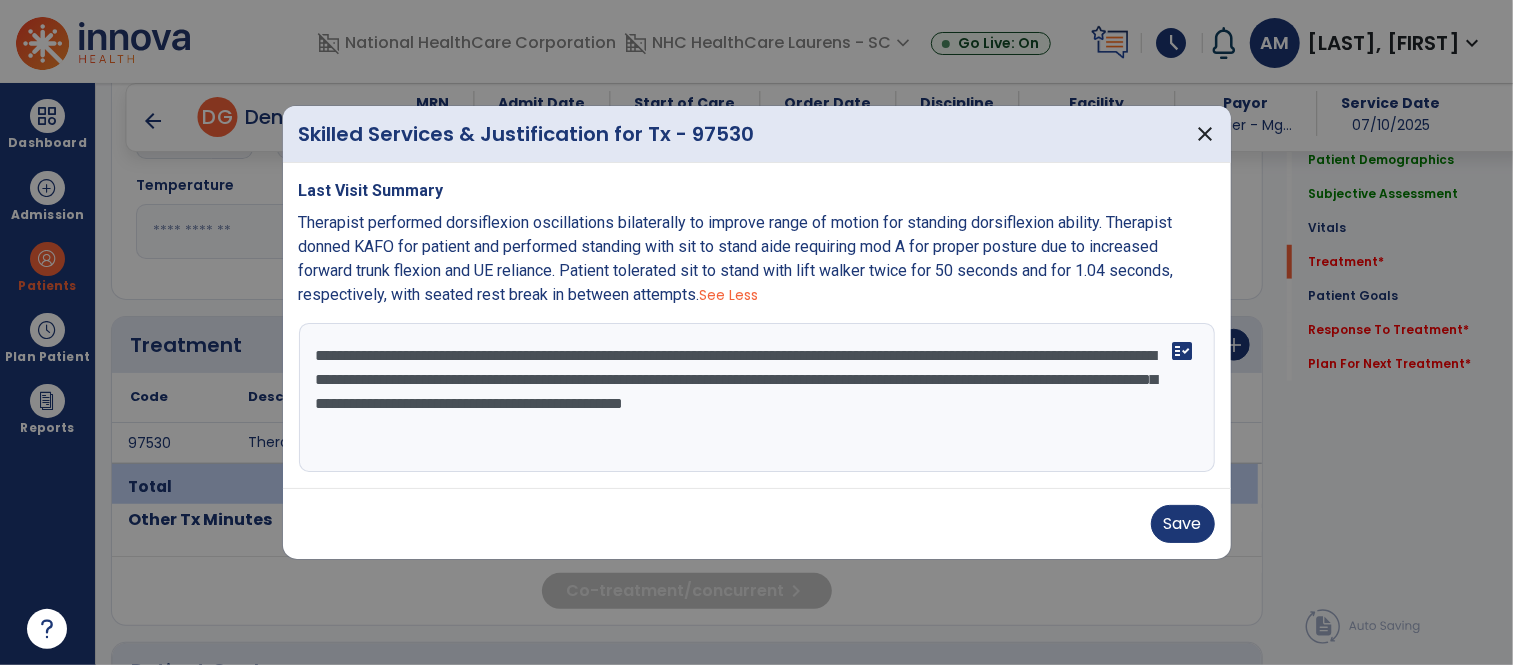 click on "**********" at bounding box center [757, 398] 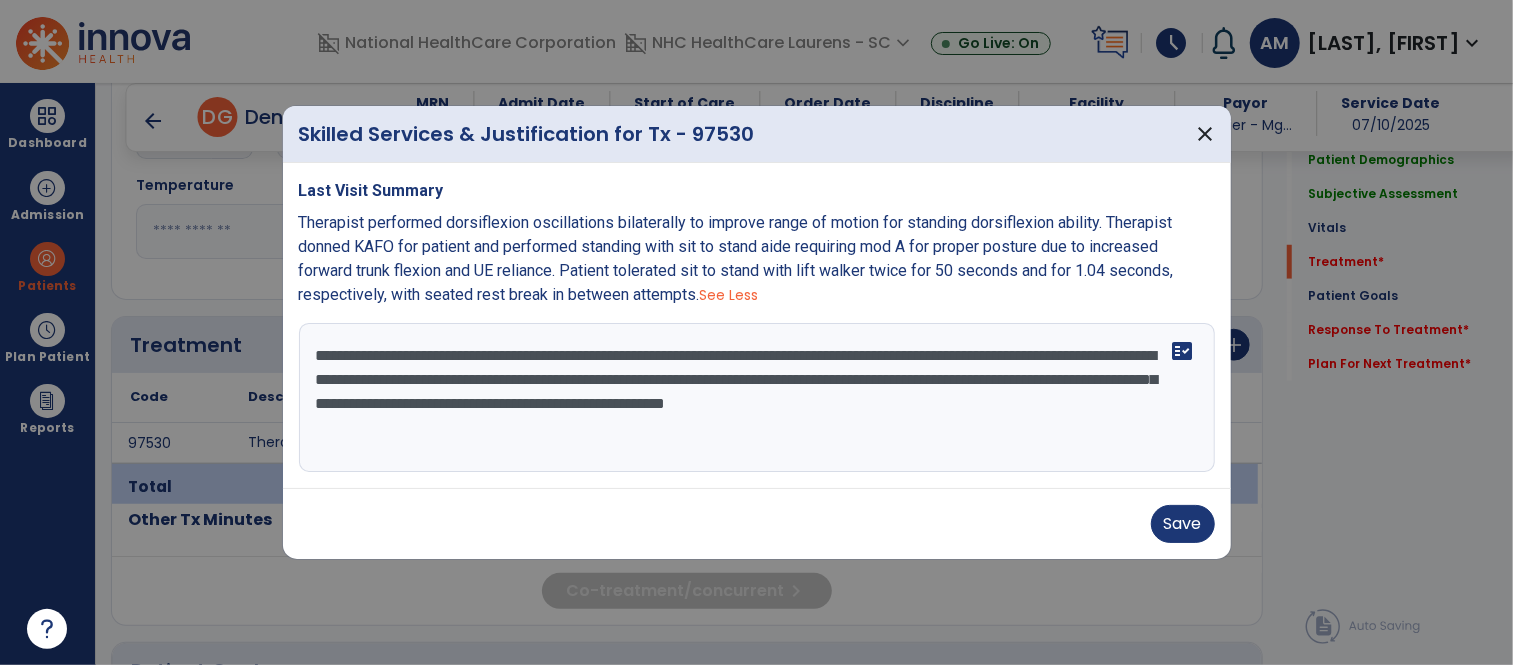 click on "**********" at bounding box center [757, 398] 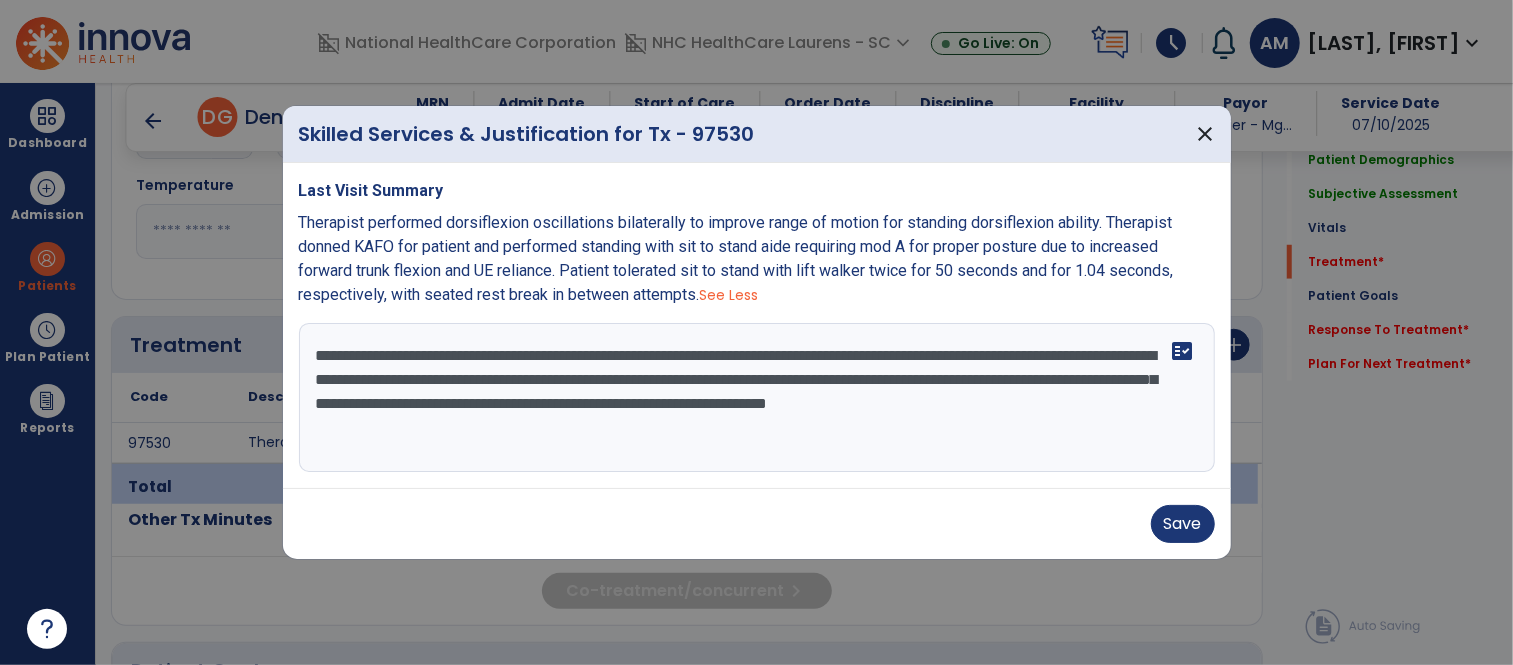 click on "**********" at bounding box center (757, 398) 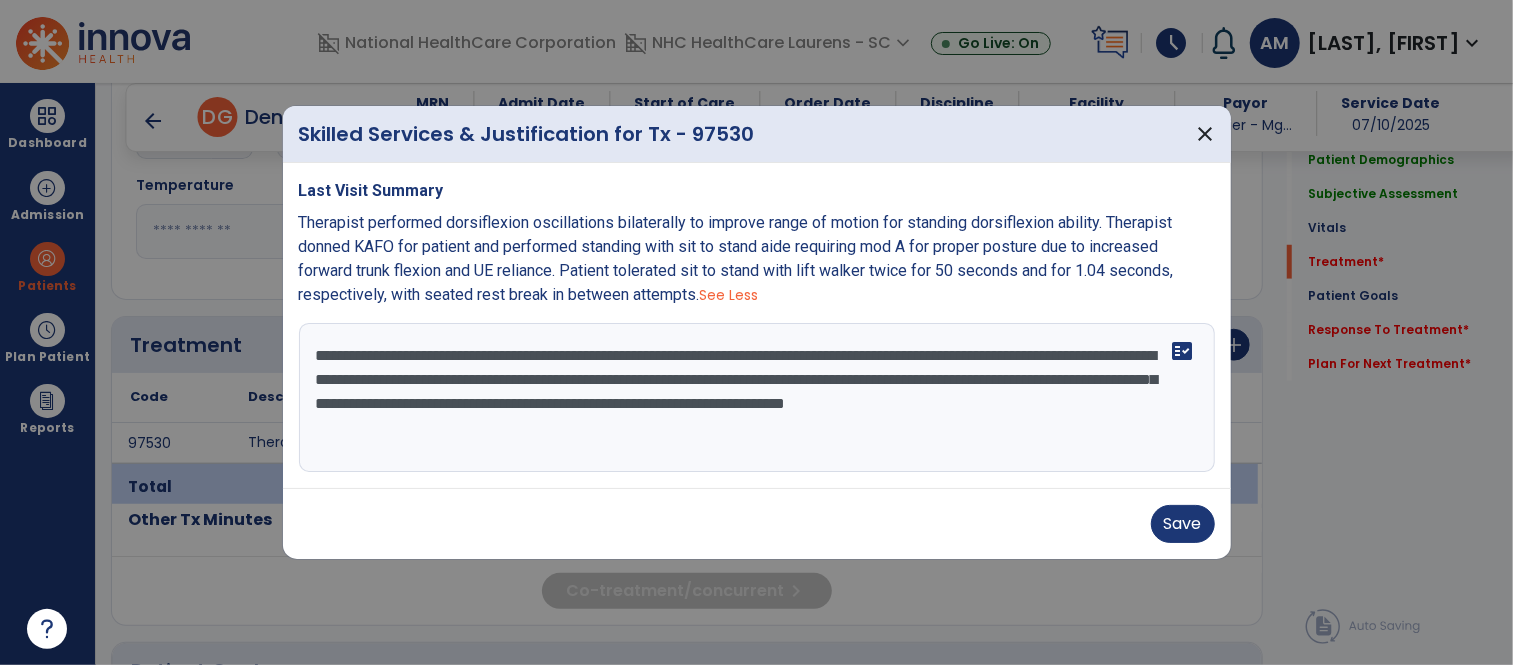 click on "**********" at bounding box center (757, 398) 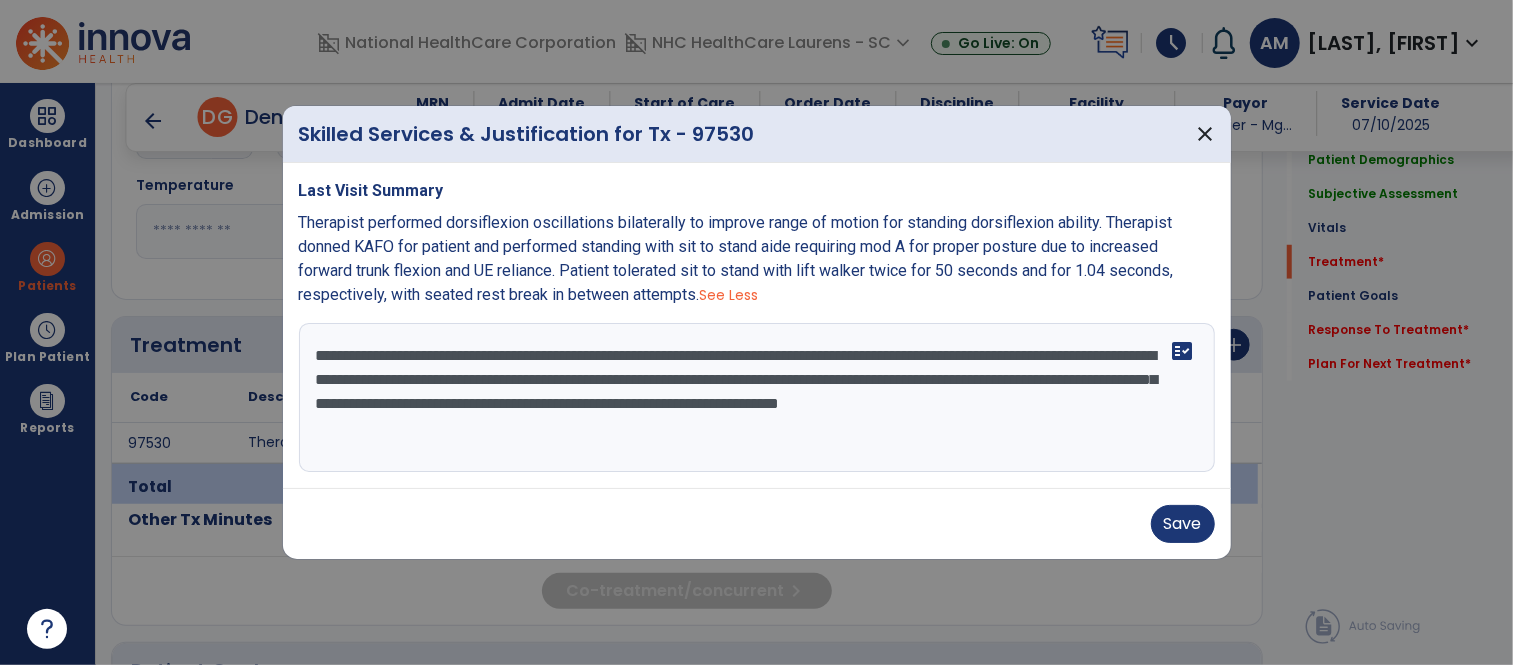 click on "**********" at bounding box center [757, 398] 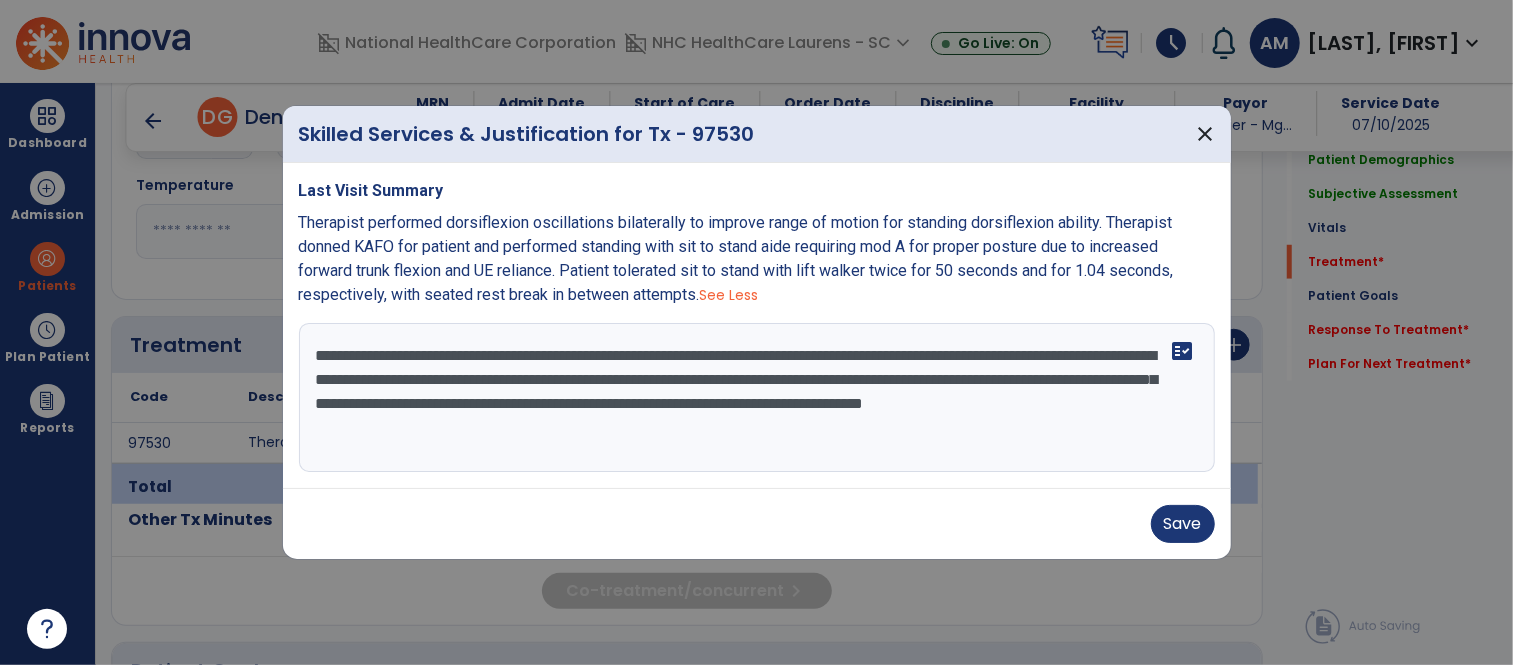 click on "**********" at bounding box center (757, 398) 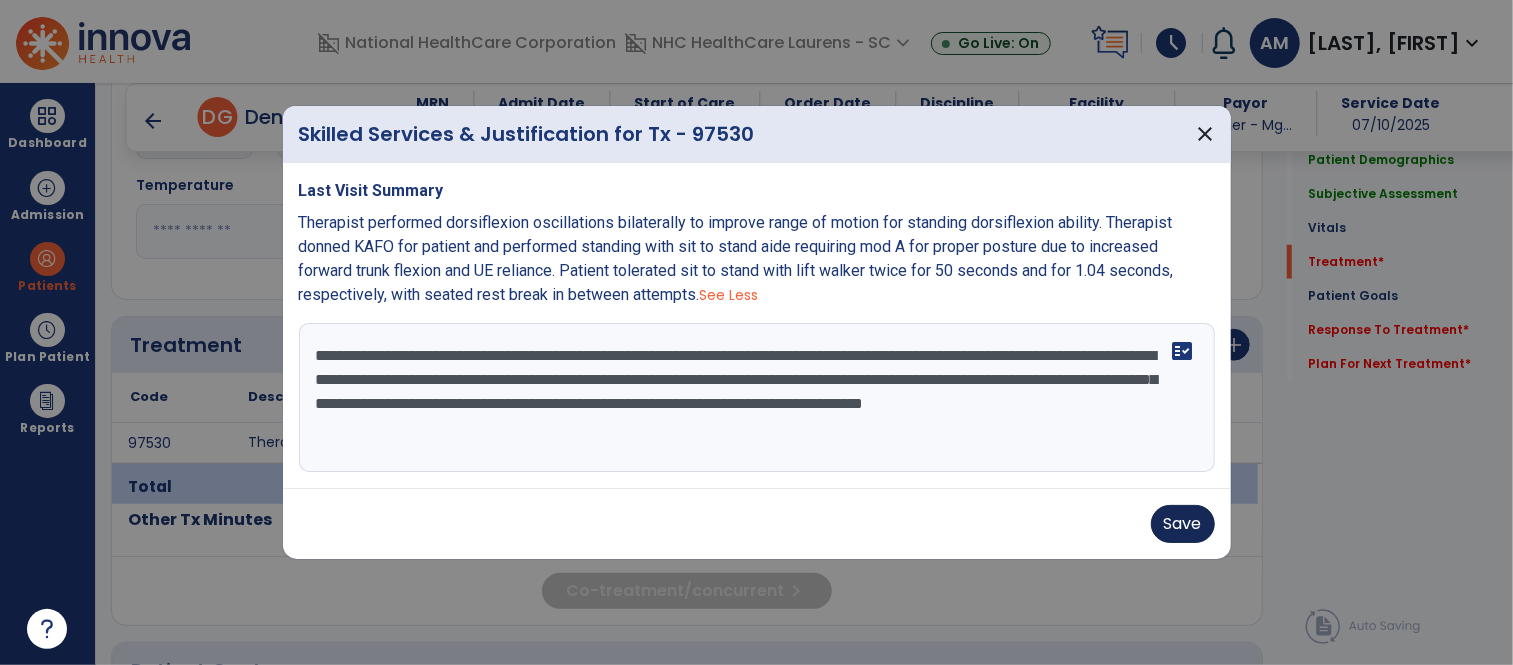 type on "**********" 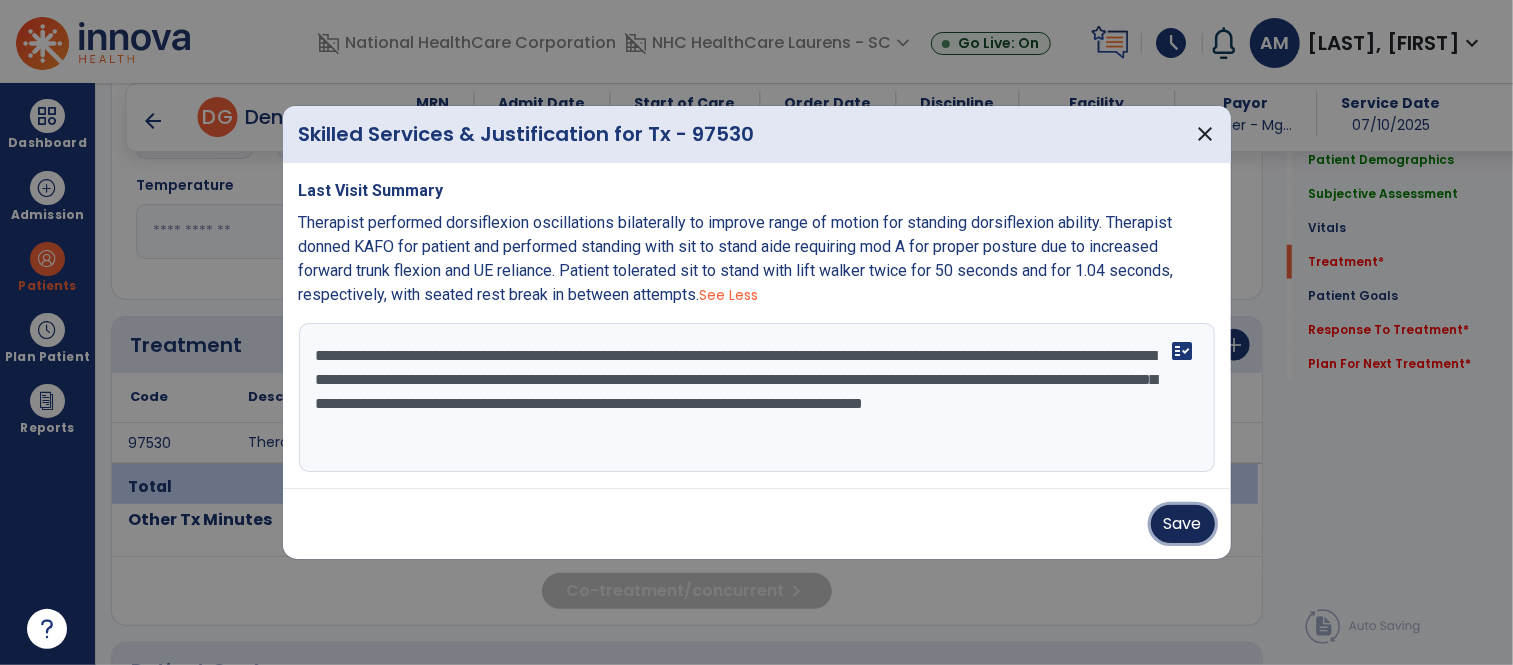 click on "Save" at bounding box center (1183, 524) 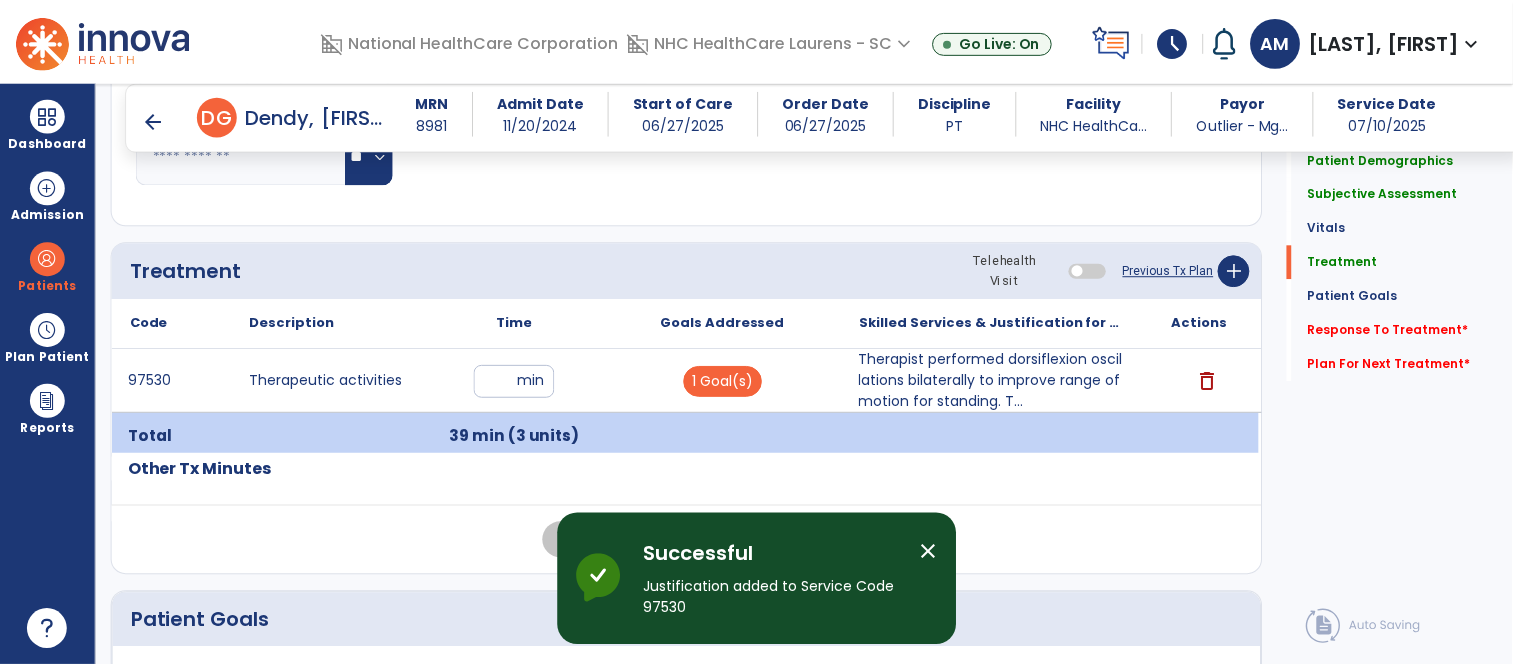 scroll, scrollTop: 1006, scrollLeft: 0, axis: vertical 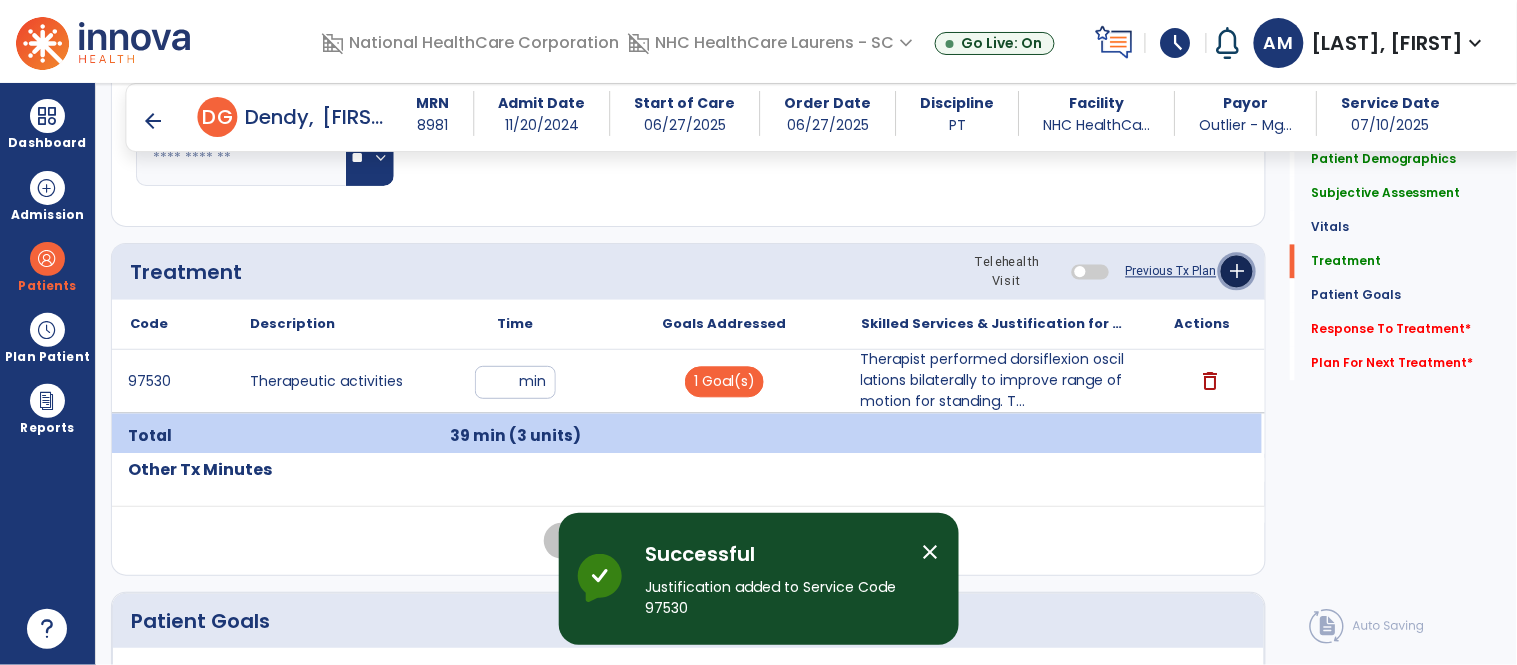 click on "add" 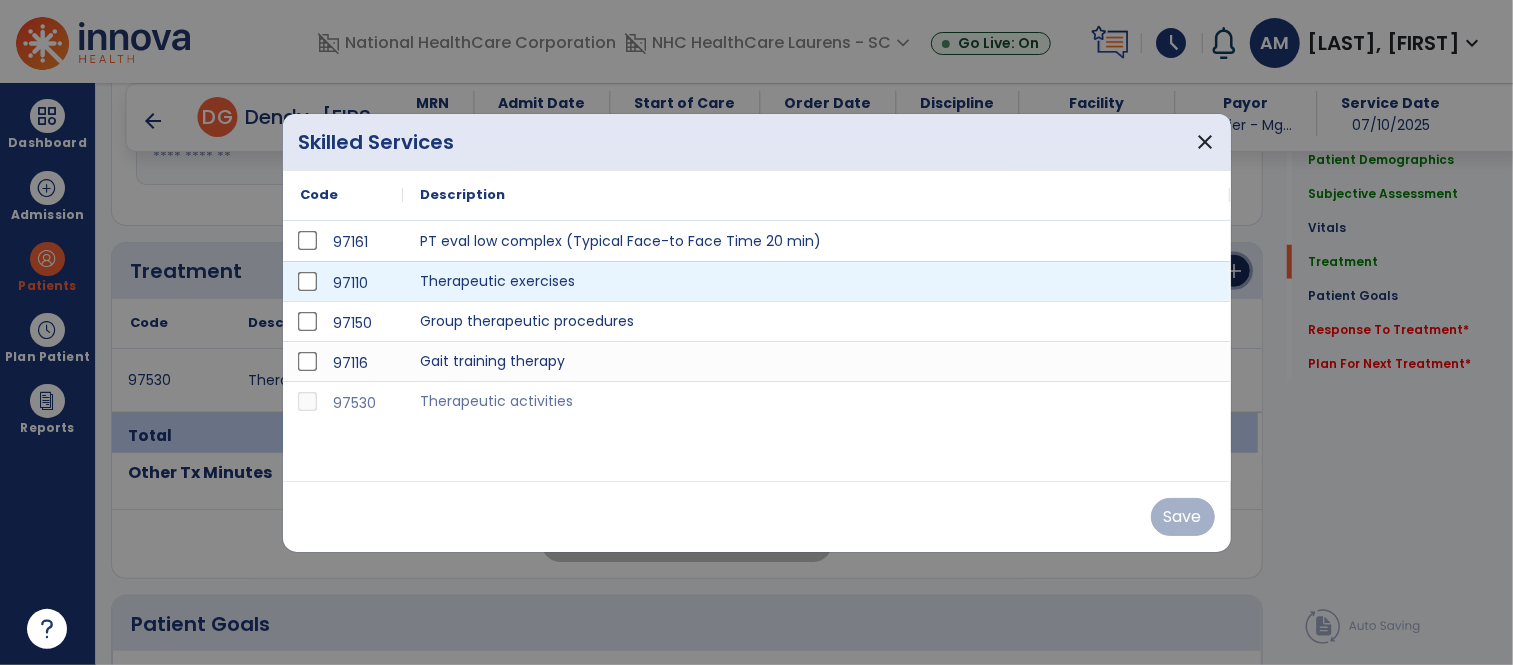 scroll, scrollTop: 1006, scrollLeft: 0, axis: vertical 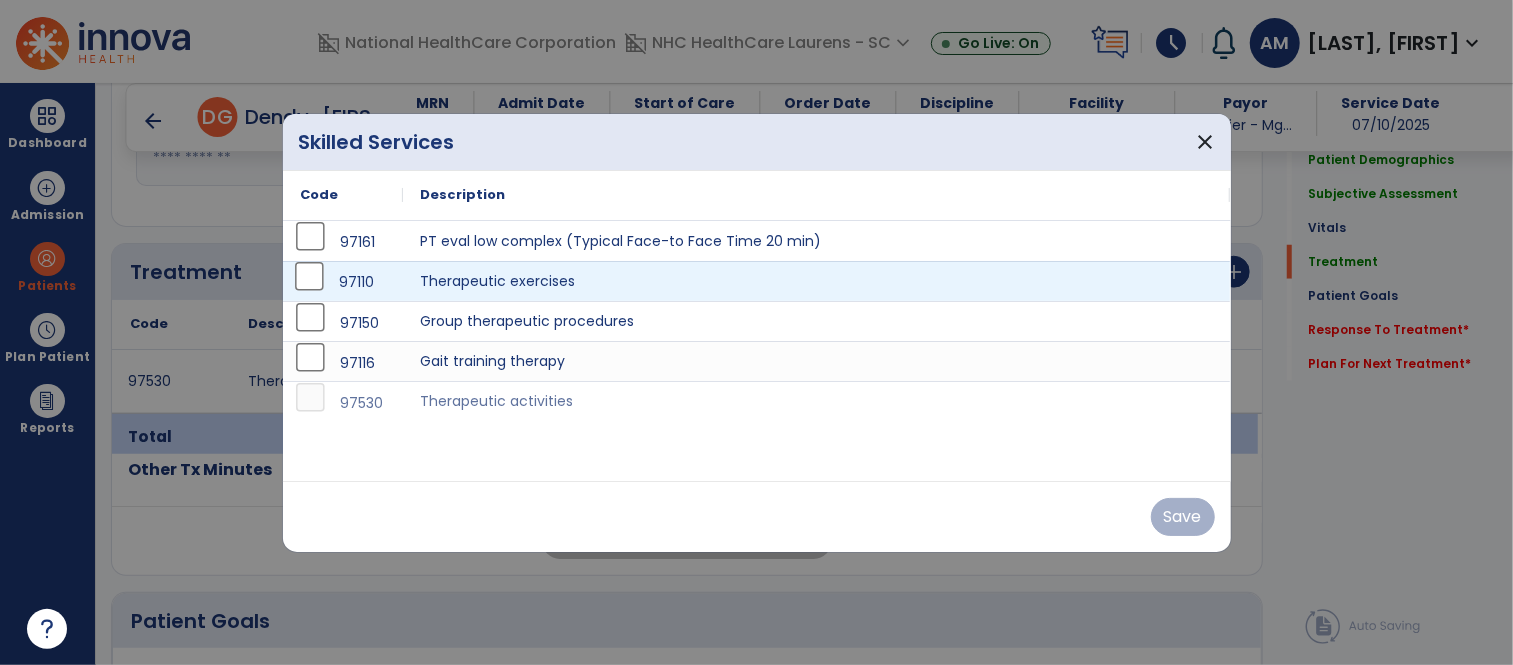 click on "97110" at bounding box center [343, 282] 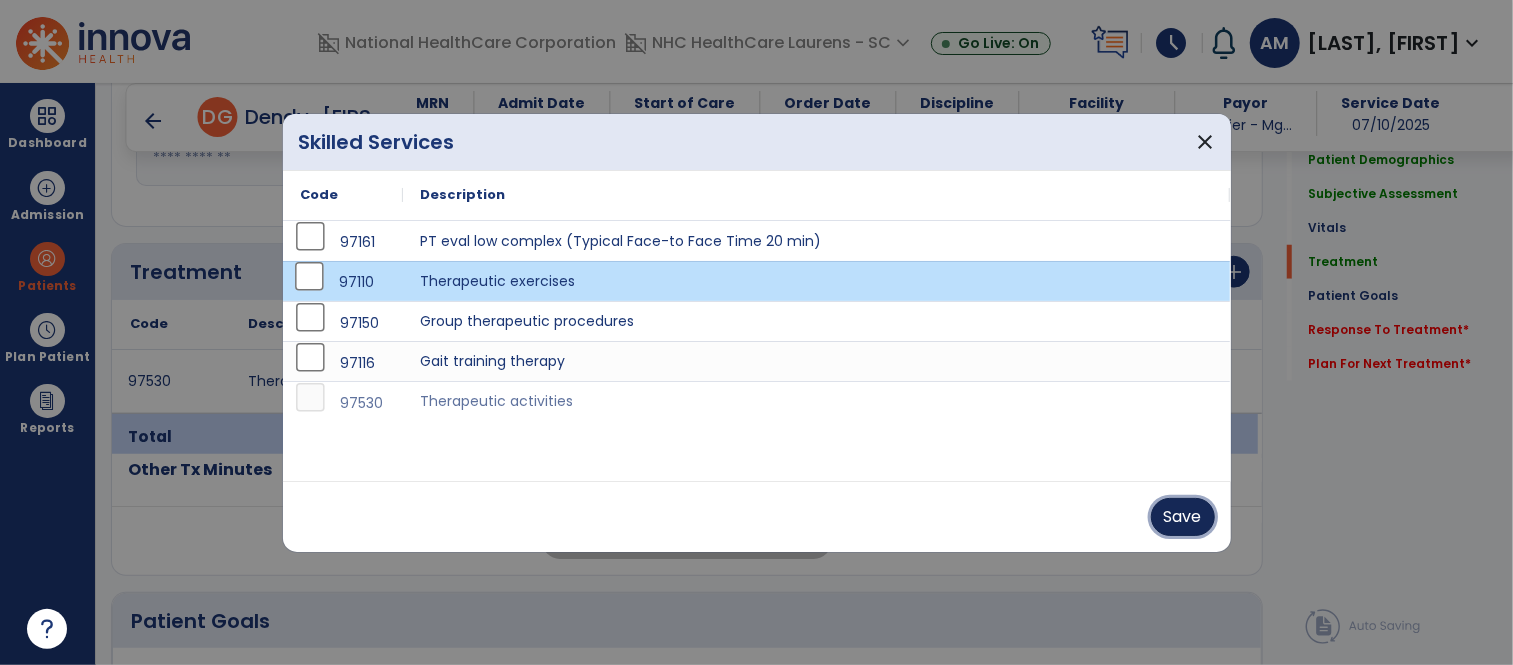 click on "Save" at bounding box center (1183, 517) 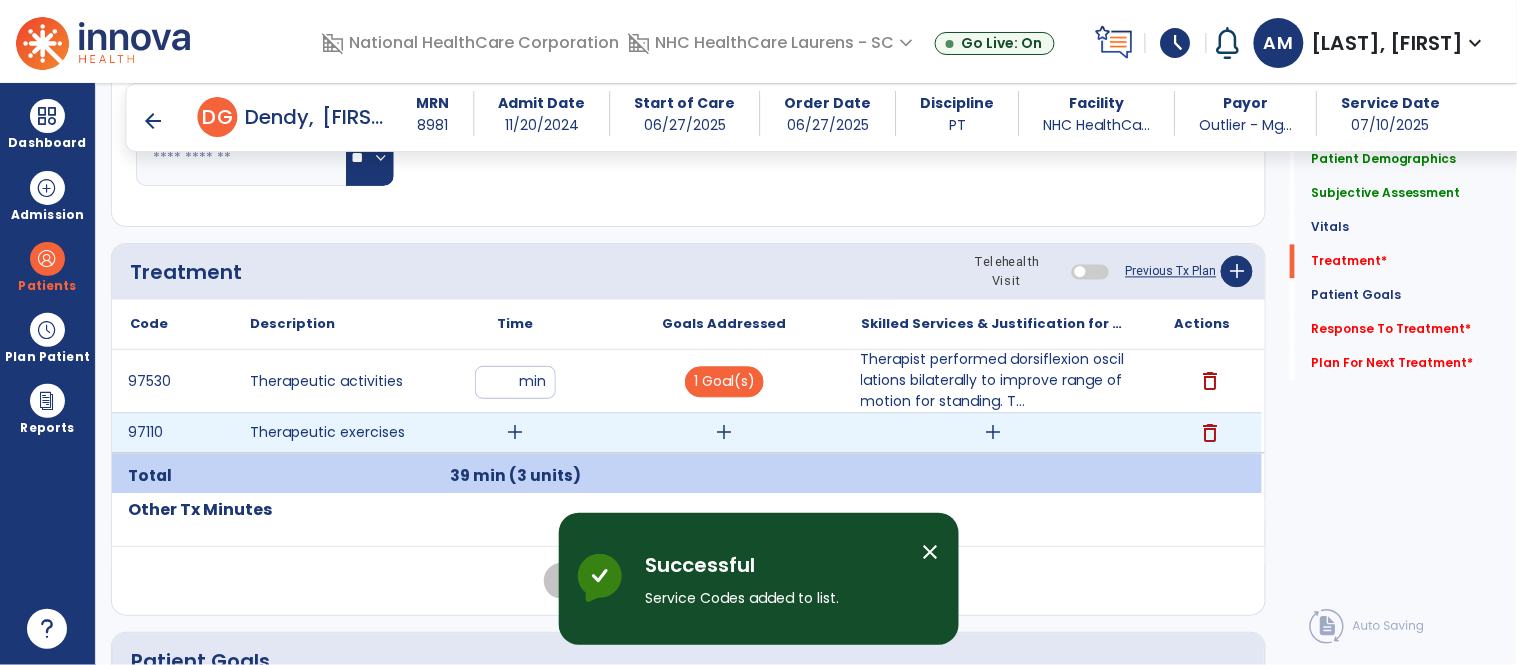 click on "add" at bounding box center [515, 433] 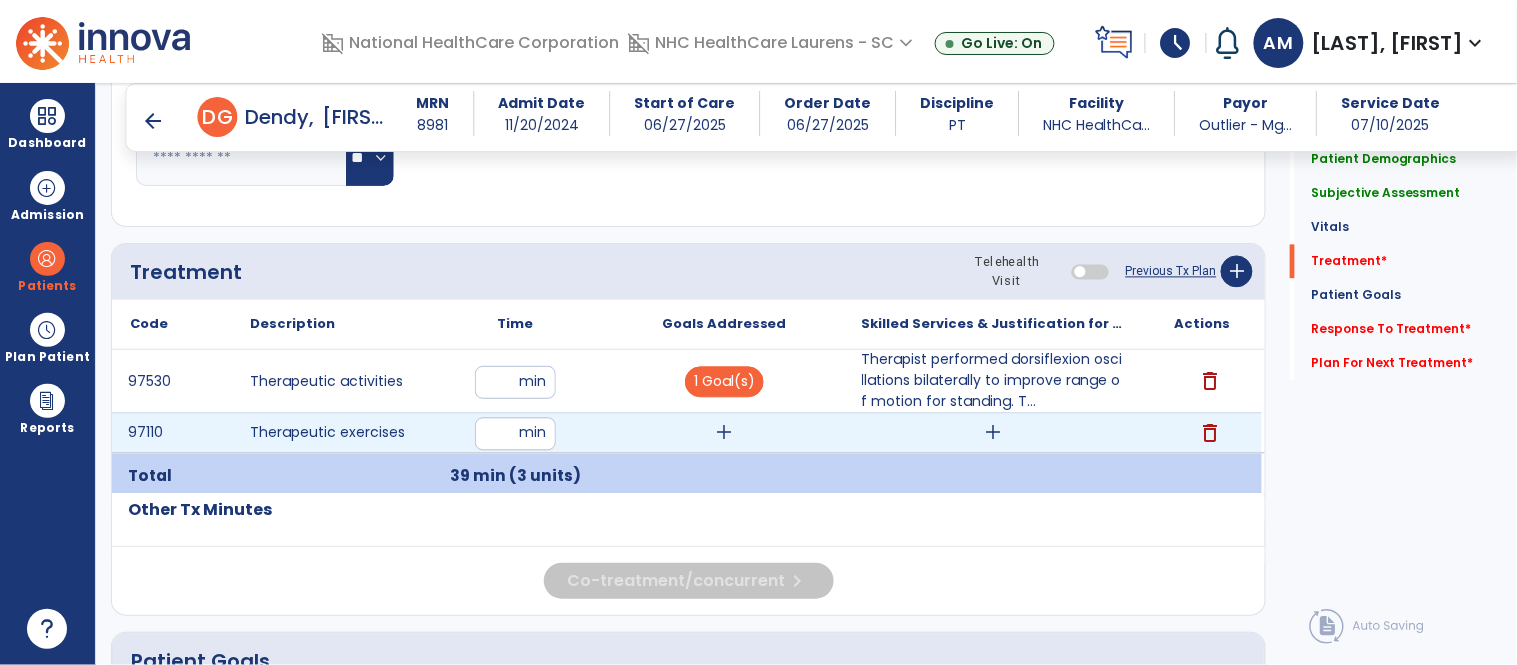 type on "**" 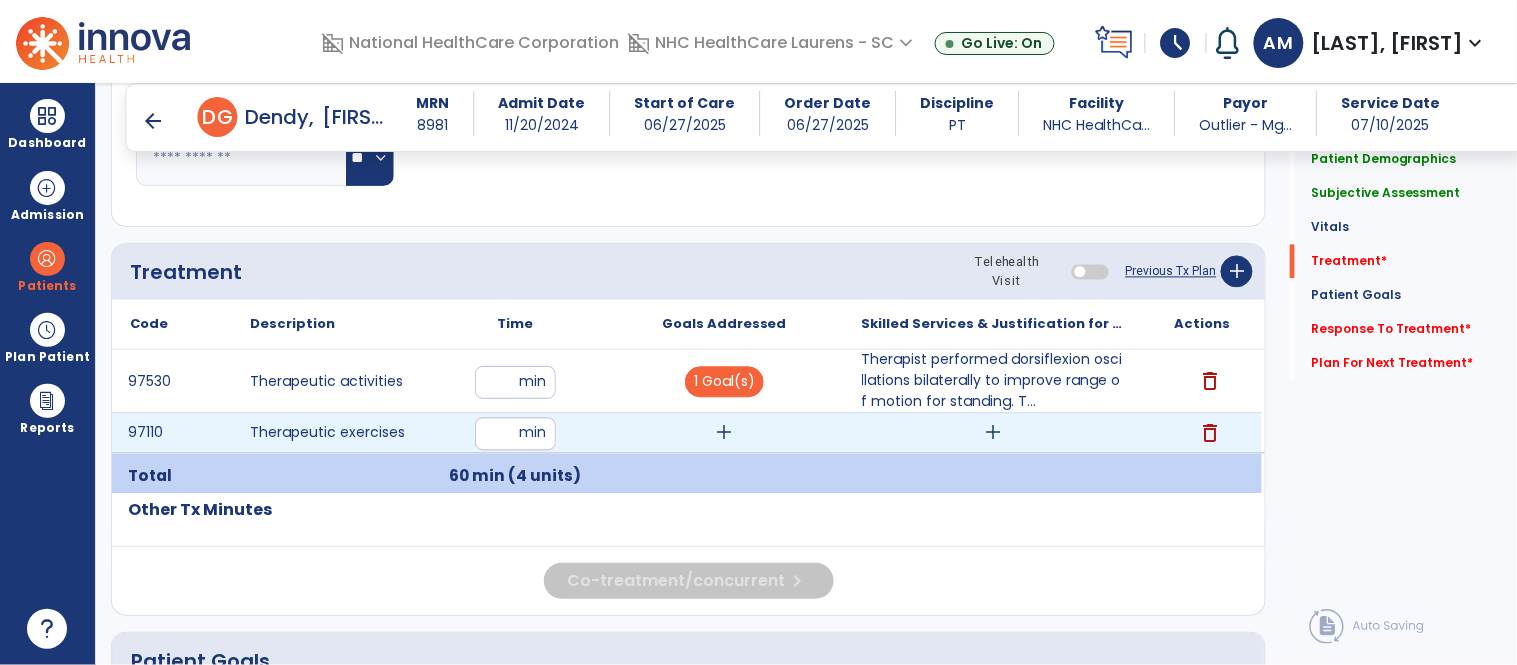 click on "add" at bounding box center (724, 433) 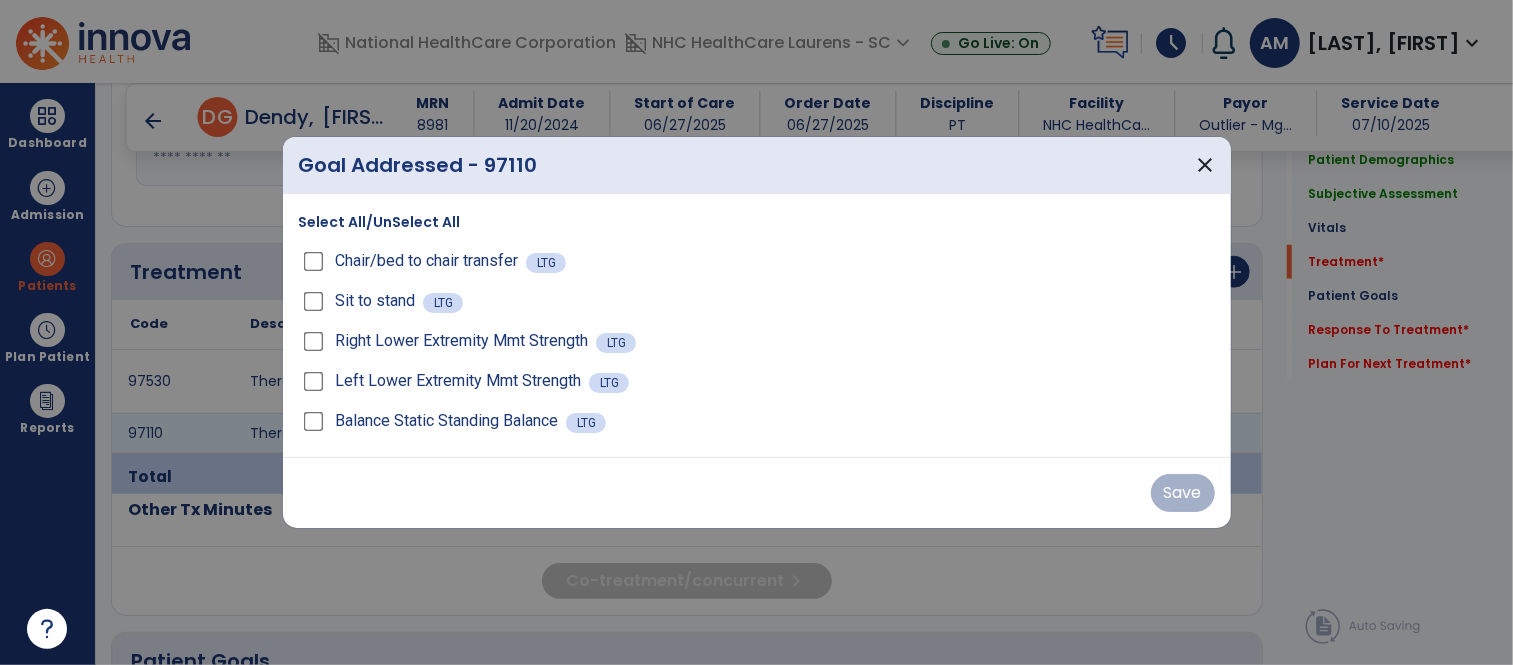 scroll, scrollTop: 1006, scrollLeft: 0, axis: vertical 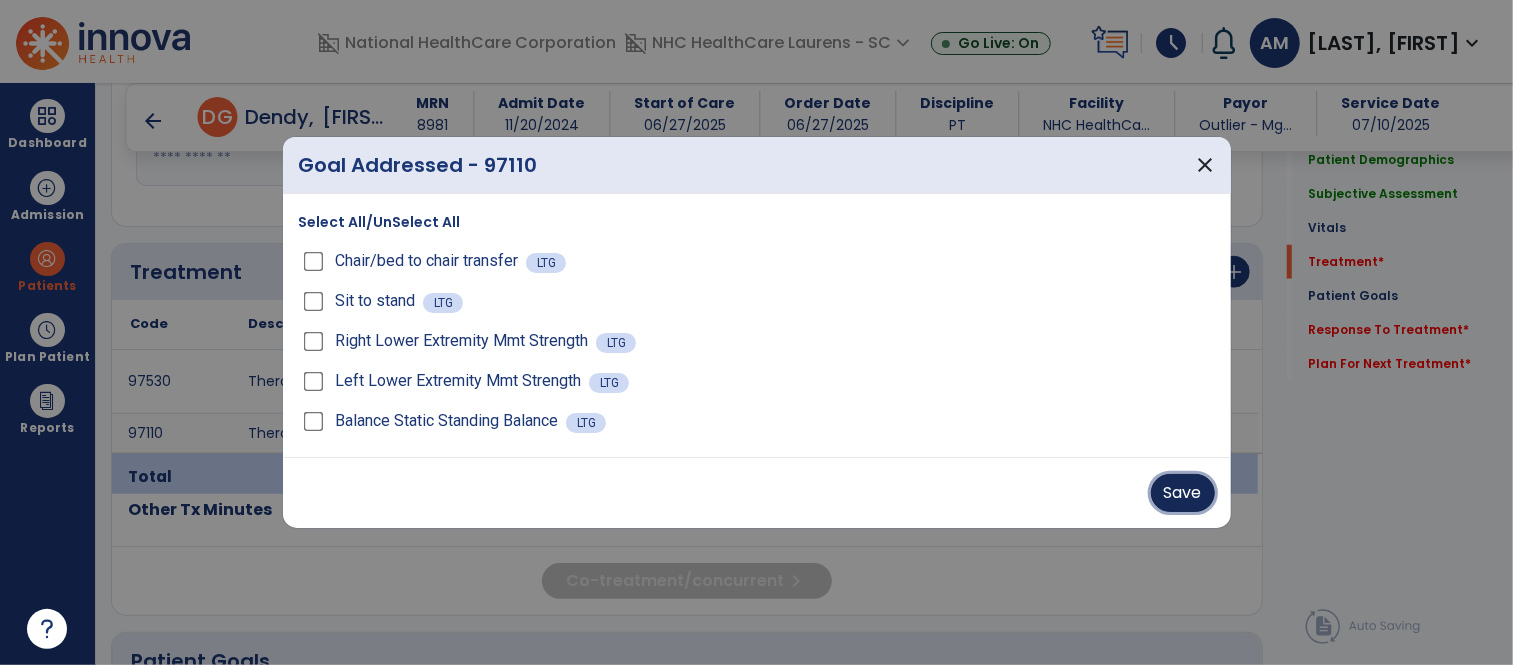 click on "Save" at bounding box center (1183, 493) 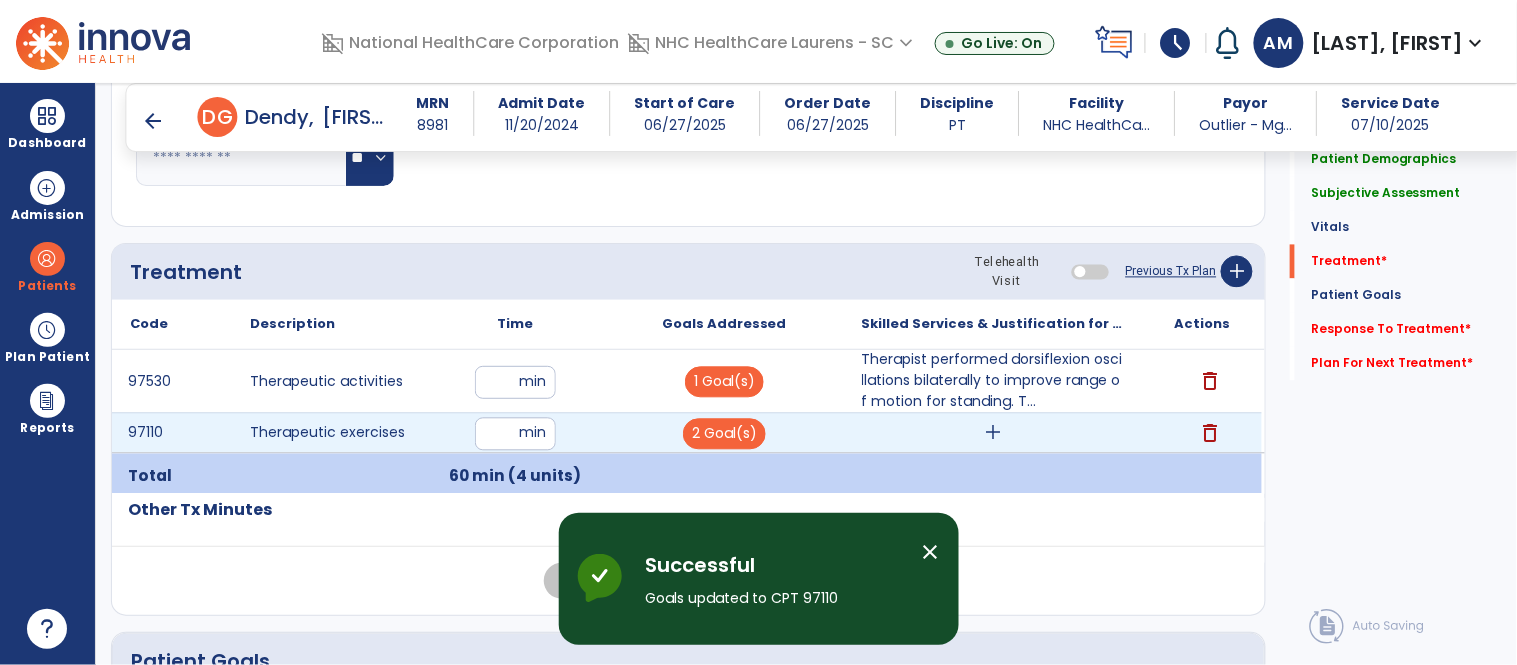 click on "add" at bounding box center [993, 433] 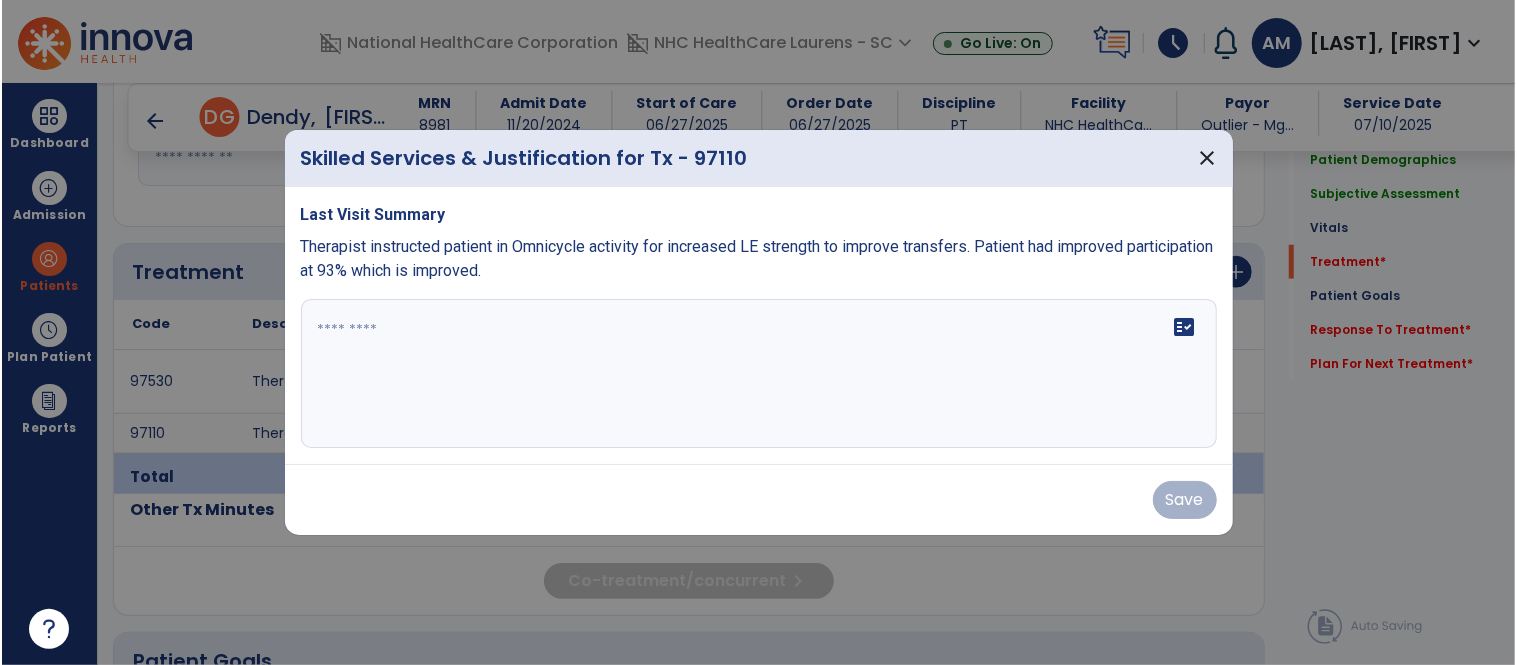 scroll, scrollTop: 1006, scrollLeft: 0, axis: vertical 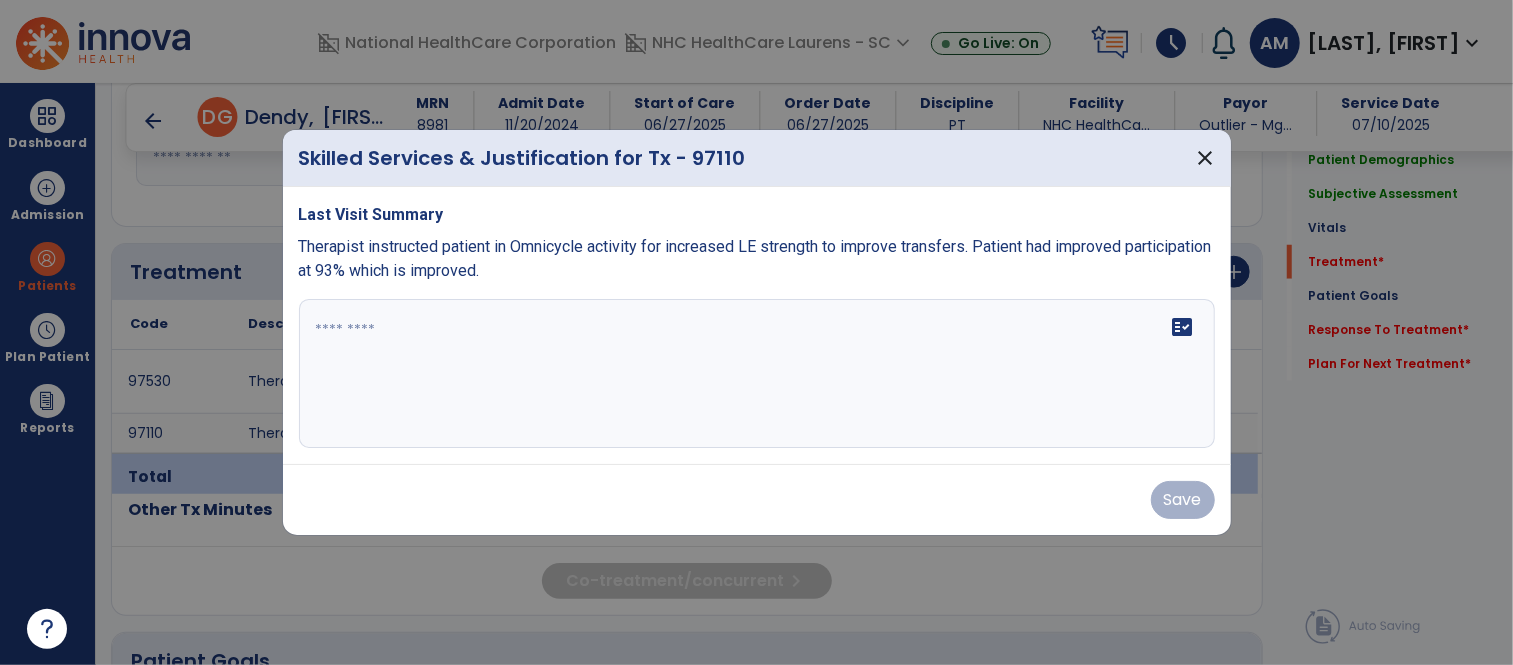 click at bounding box center (757, 374) 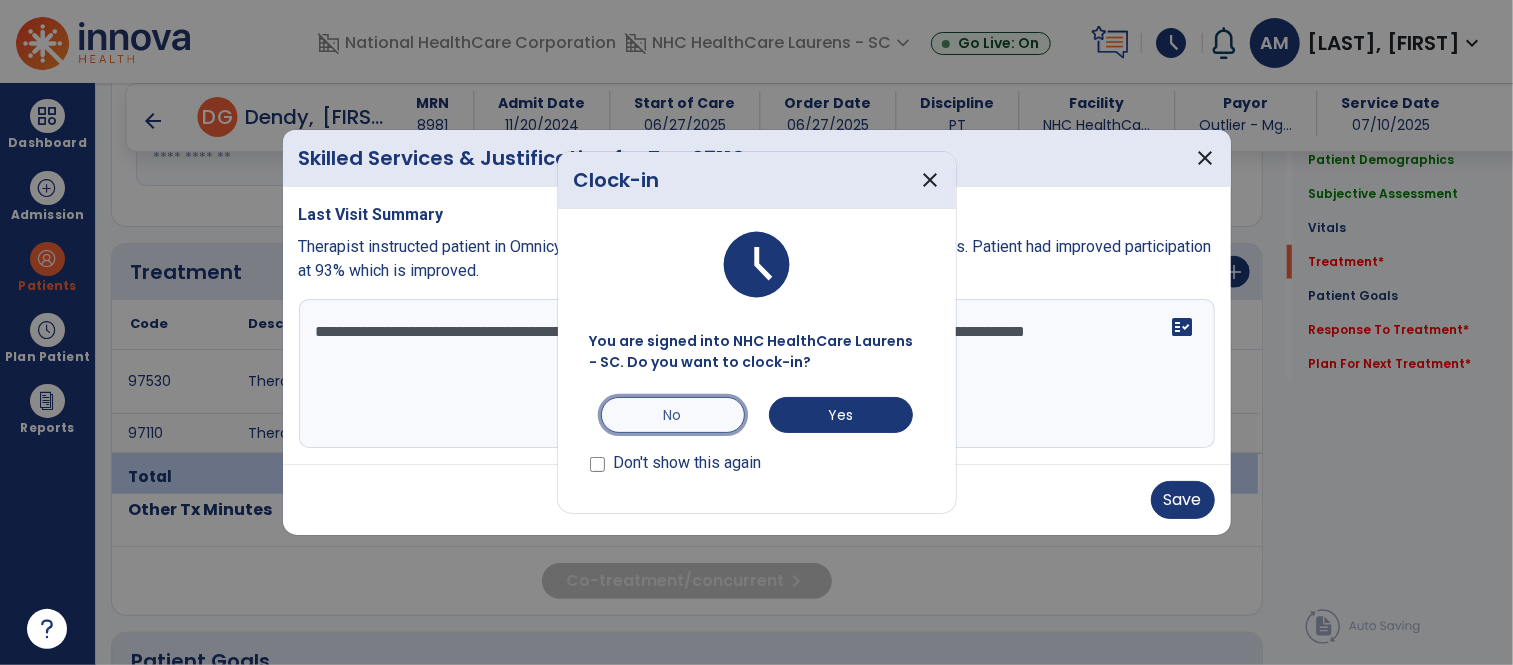 click on "No" at bounding box center (673, 415) 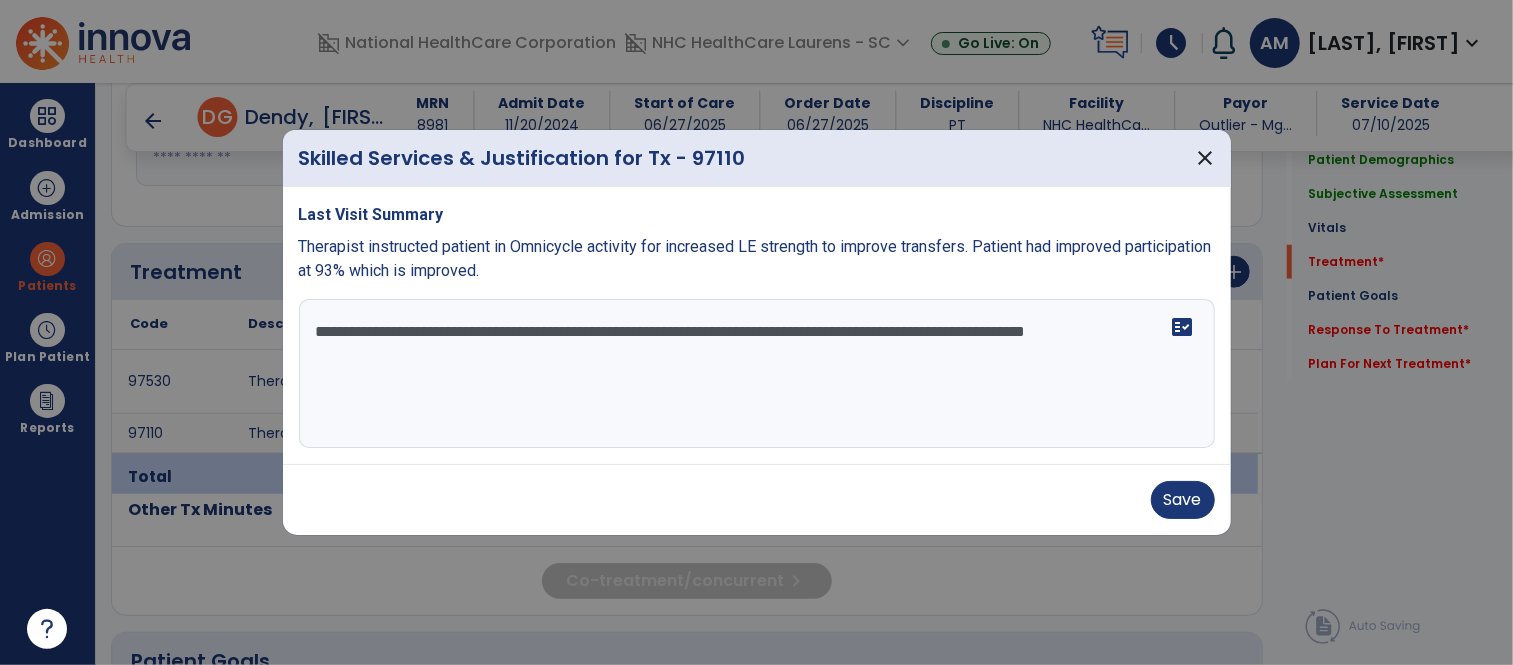 click on "**********" at bounding box center (757, 374) 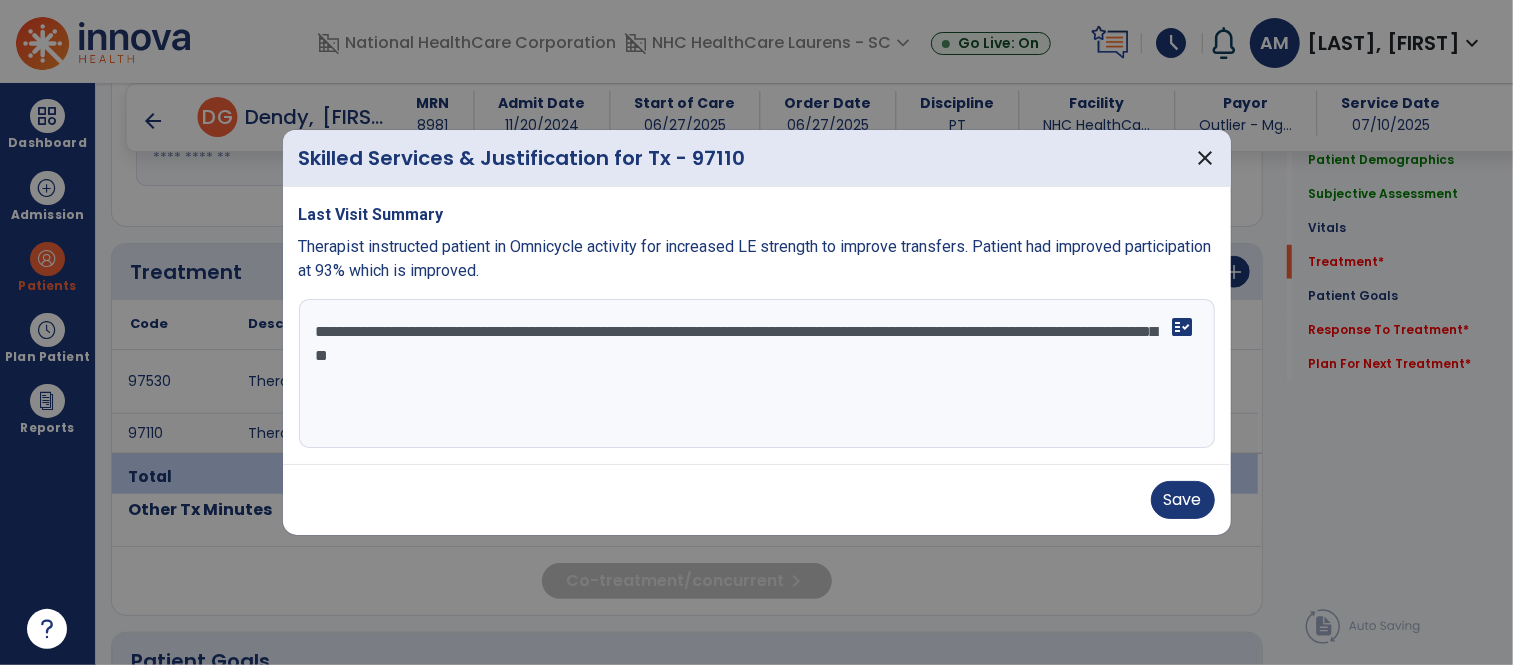 click on "**********" at bounding box center [757, 374] 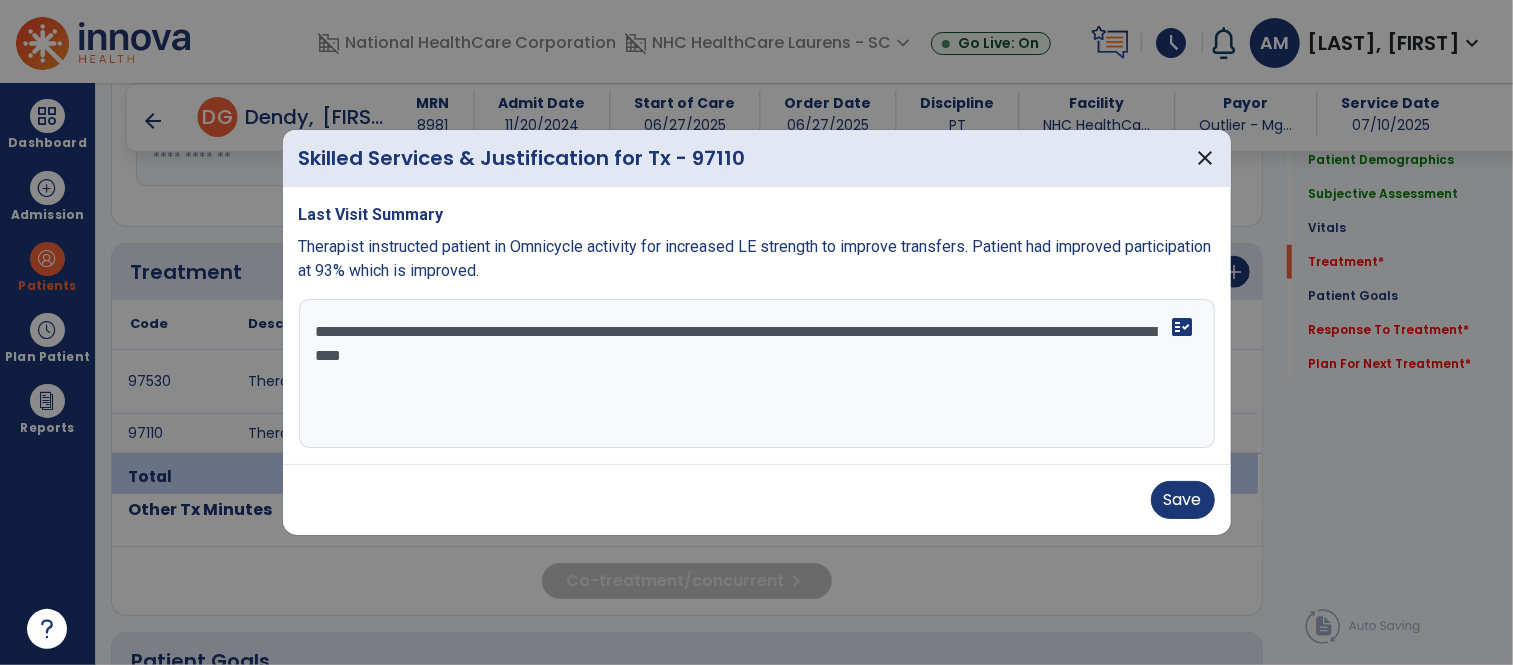 click on "**********" at bounding box center [757, 374] 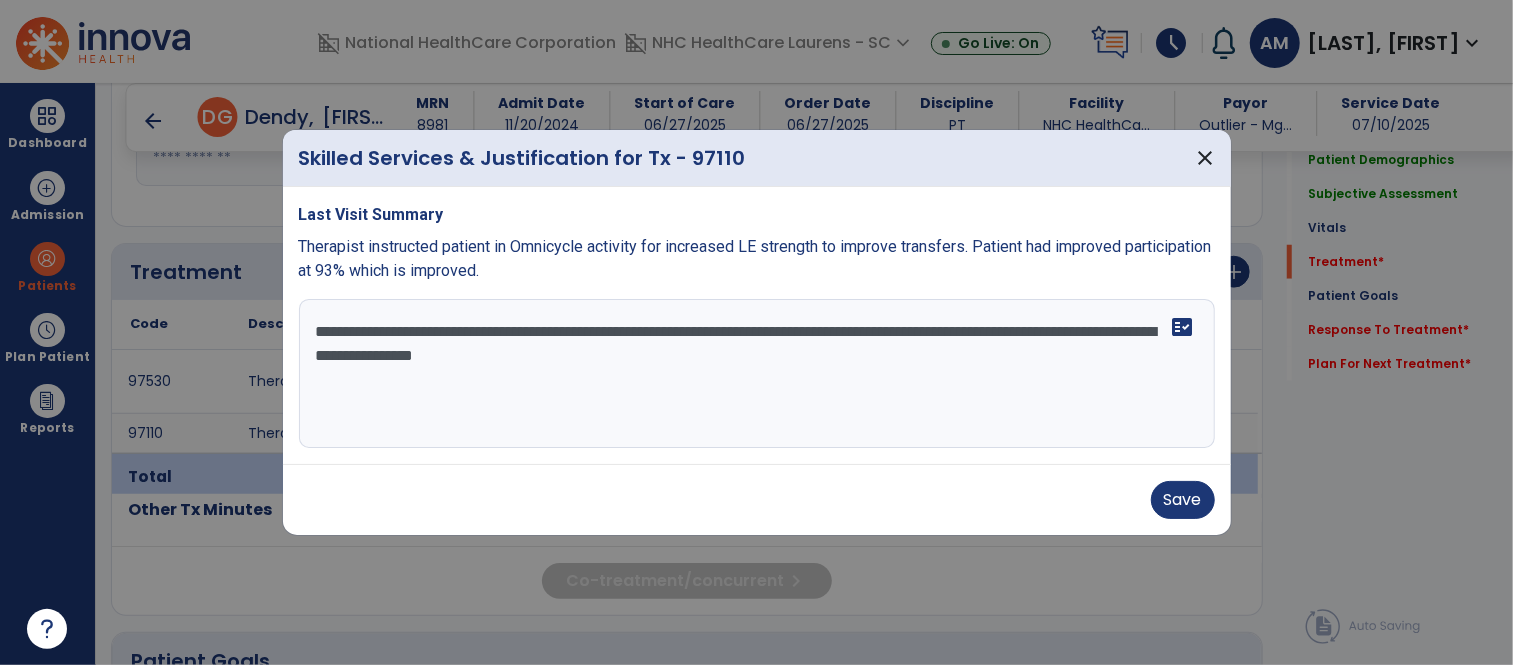 drag, startPoint x: 478, startPoint y: 353, endPoint x: 402, endPoint y: 358, distance: 76.1643 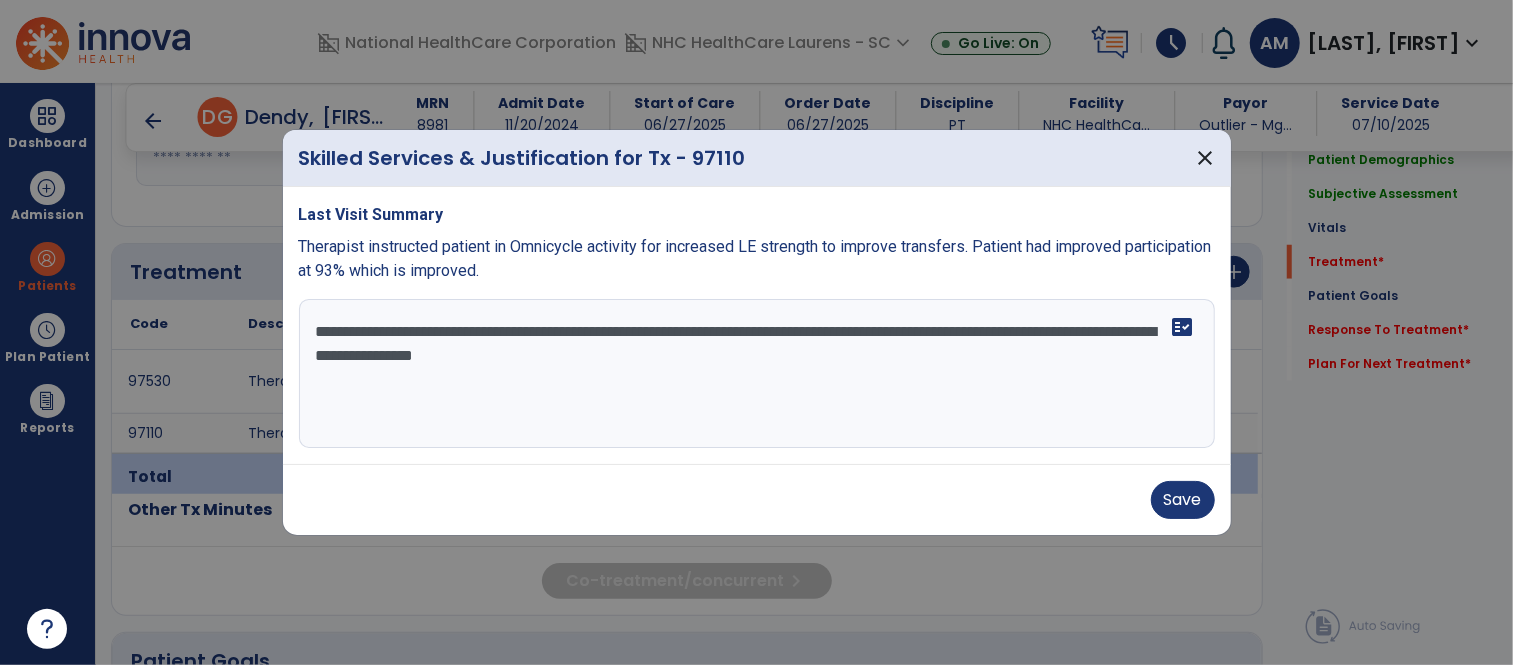 click on "**********" at bounding box center [757, 374] 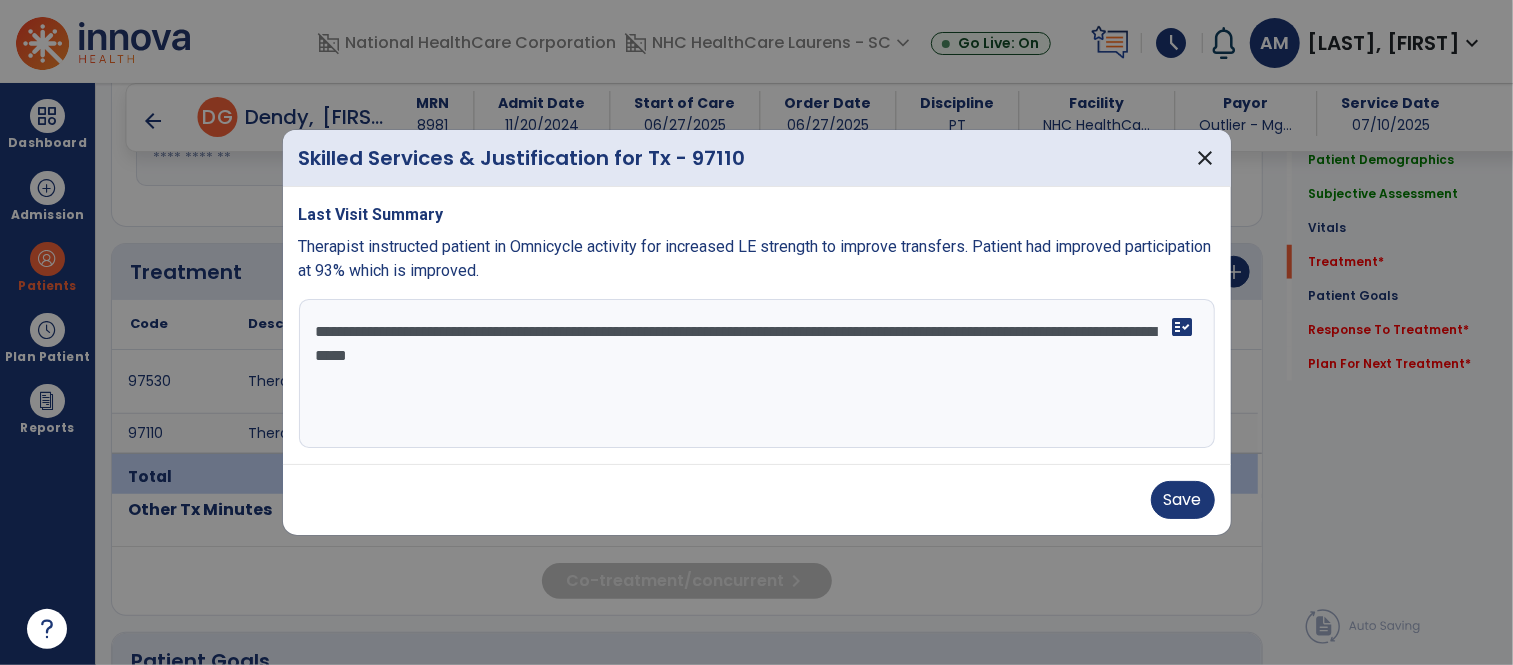click on "**********" at bounding box center [757, 374] 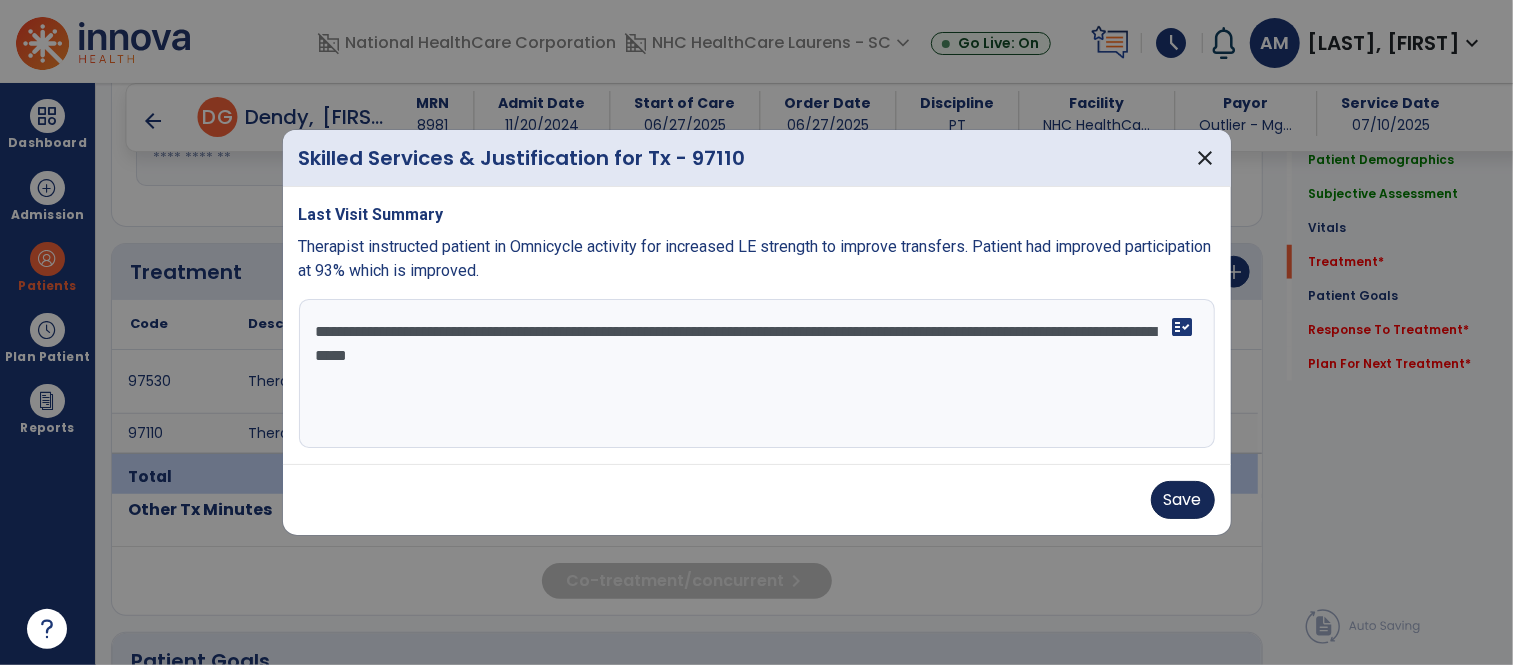 type on "**********" 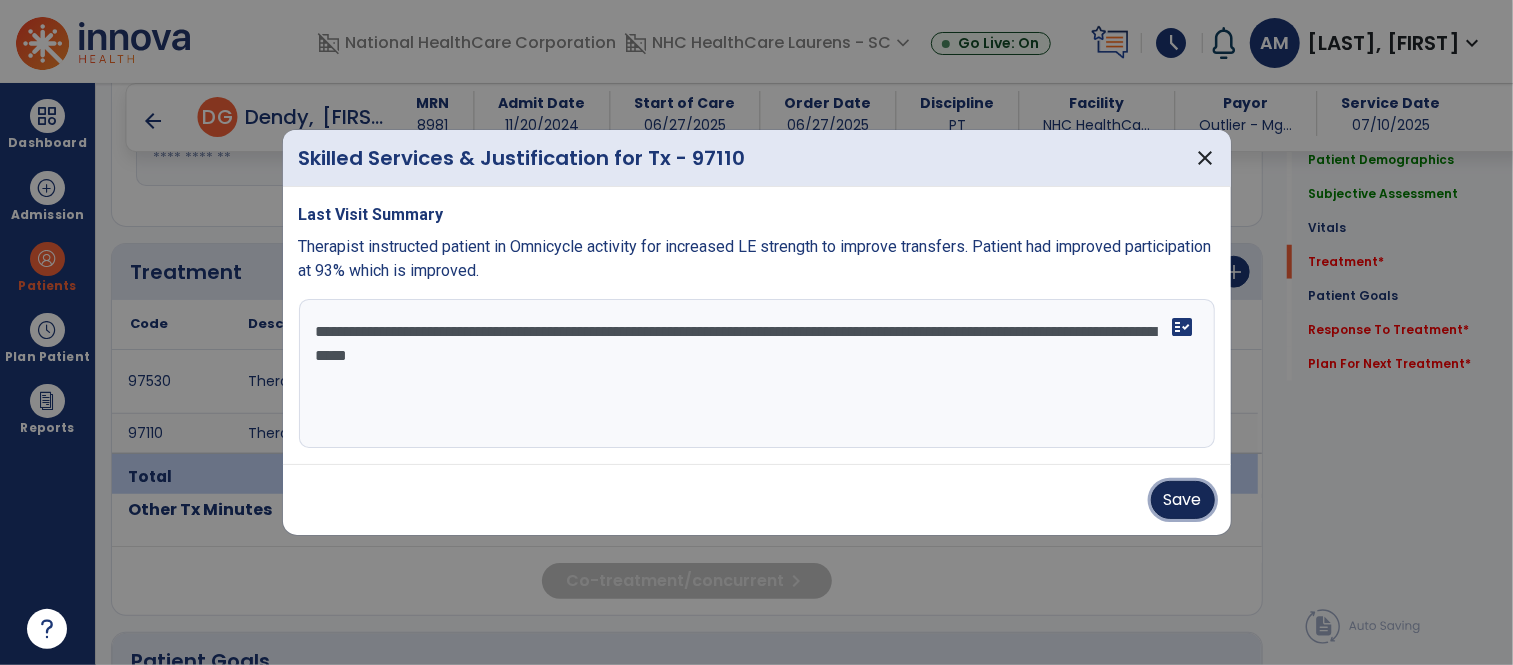 click on "Save" at bounding box center [1183, 500] 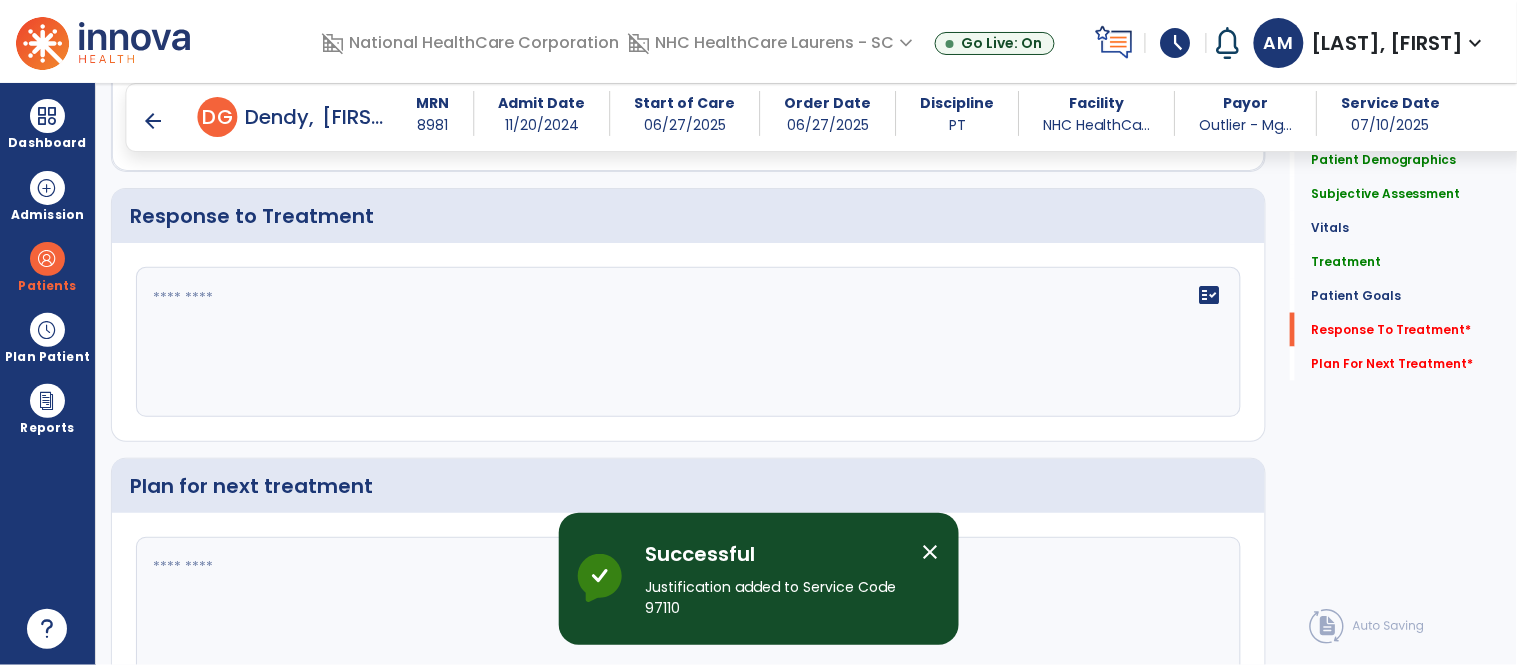scroll, scrollTop: 2635, scrollLeft: 0, axis: vertical 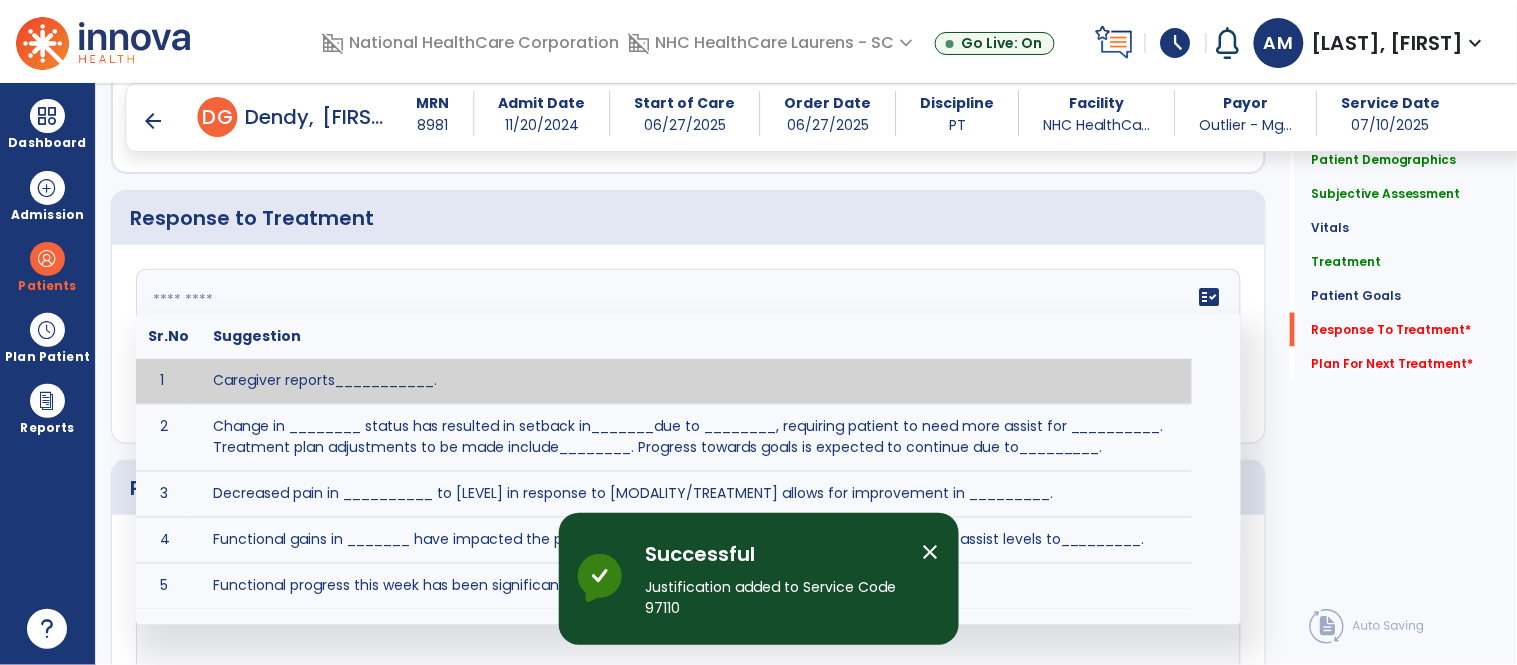 click on "fact_check  Sr.No Suggestion 1 Caregiver reports___________. 2 Change in ________ status has resulted in setback in_______due to ________, requiring patient to need more assist for __________.   Treatment plan adjustments to be made include________.  Progress towards goals is expected to continue due to_________. 3 Decreased pain in __________ to [LEVEL] in response to [MODALITY/TREATMENT] allows for improvement in _________. 4 Functional gains in _______ have impacted the patient's ability to perform_________ with a reduction in assist levels to_________. 5 Functional progress this week has been significant due to__________. 6 Gains in ________ have improved the patient's ability to perform ______with decreased levels of assist to___________. 7 Improvement in ________allows patient to tolerate higher levels of challenges in_________. 8 Pain in [AREA] has decreased to [LEVEL] in response to [TREATMENT/MODALITY], allowing fore ease in completing__________. 9 10 11 12 13 14 15 16 17 18 19 20 21" 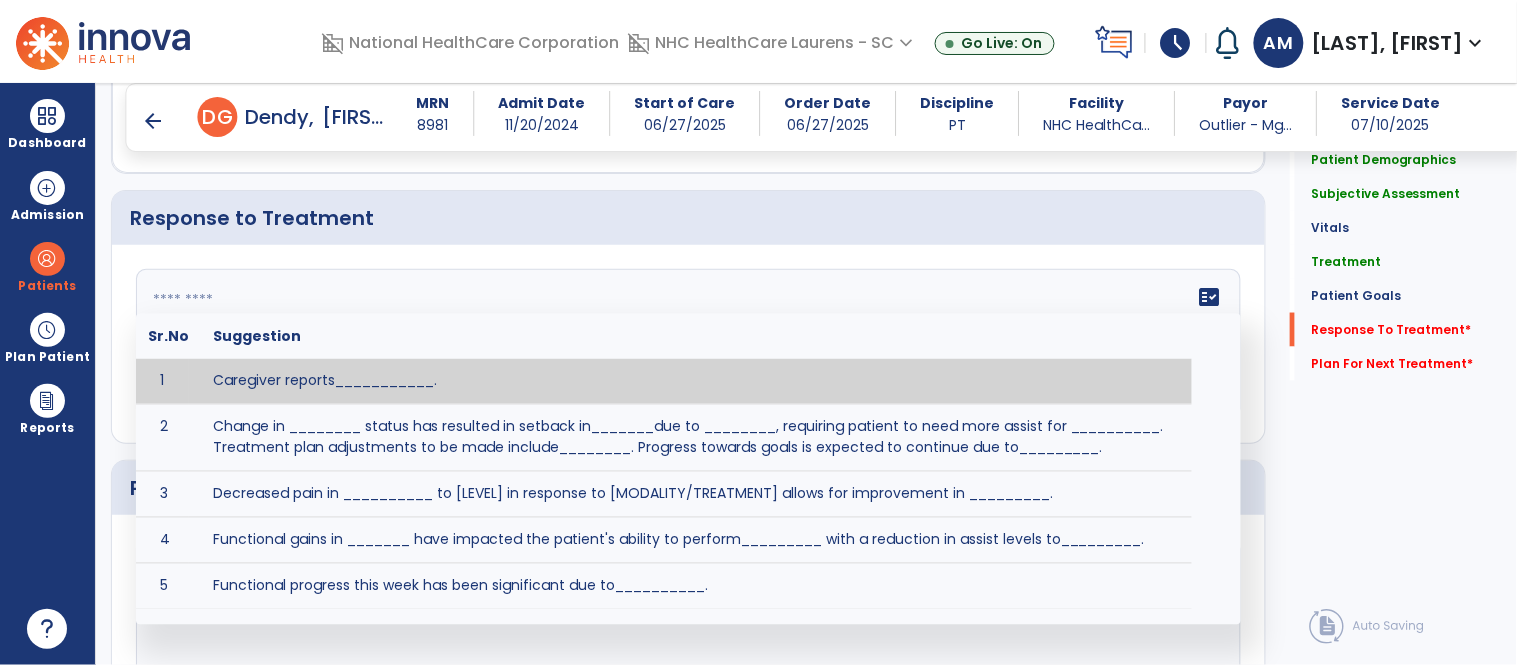 click 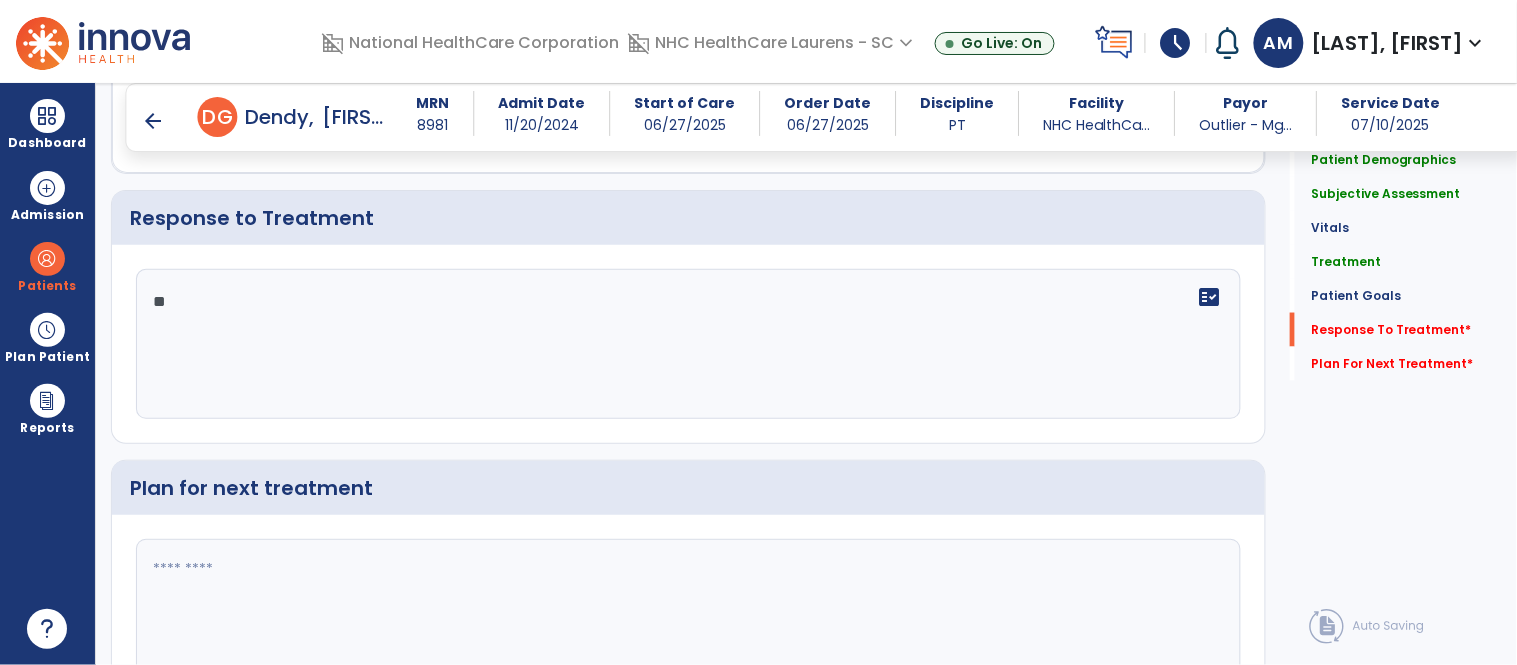 type on "*" 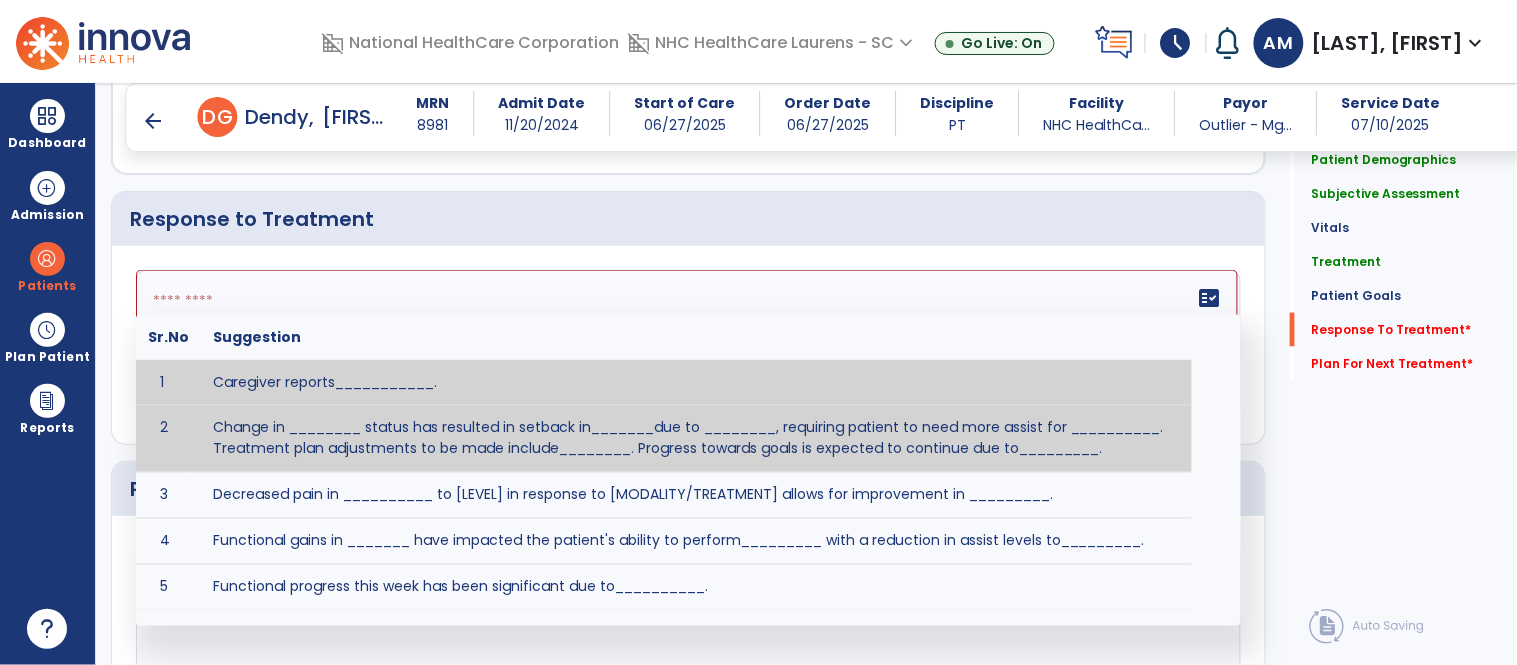 scroll, scrollTop: 2635, scrollLeft: 0, axis: vertical 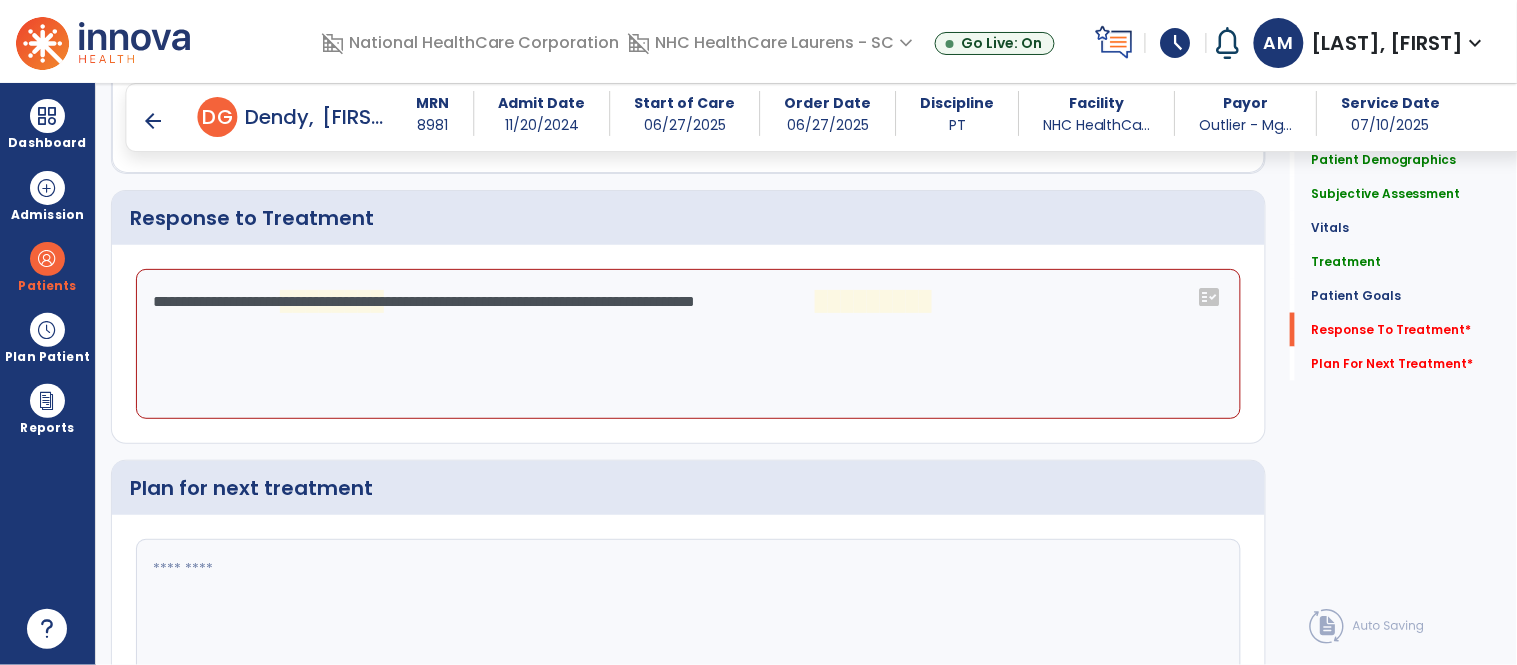 click on "**********" 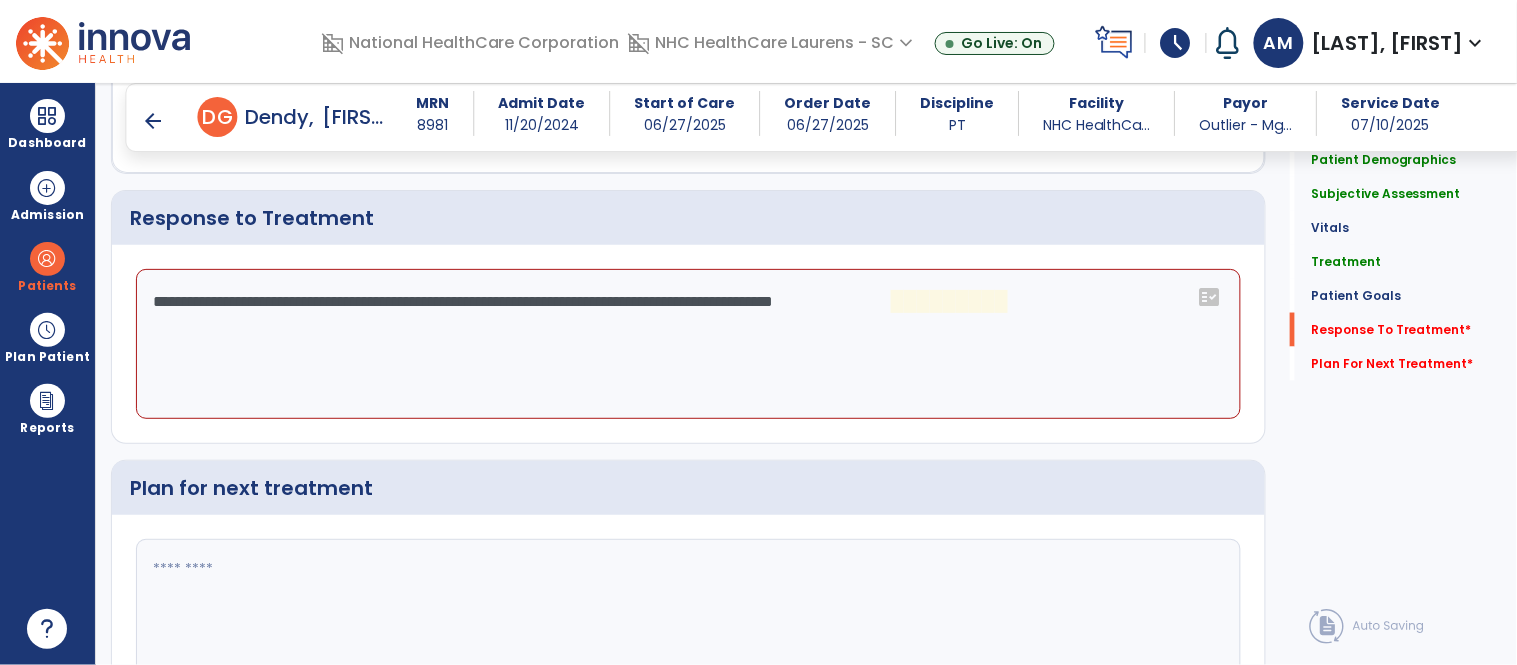 click on "**********" 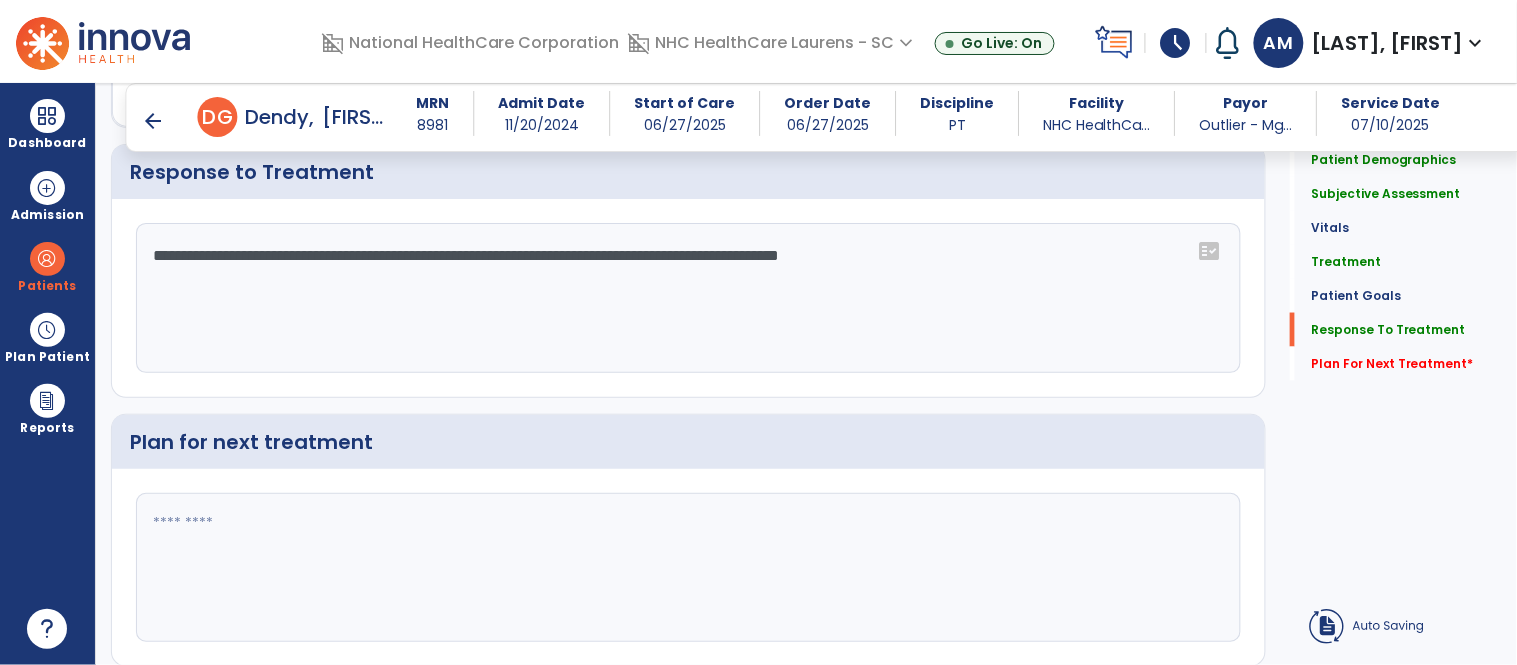 click on "**********" 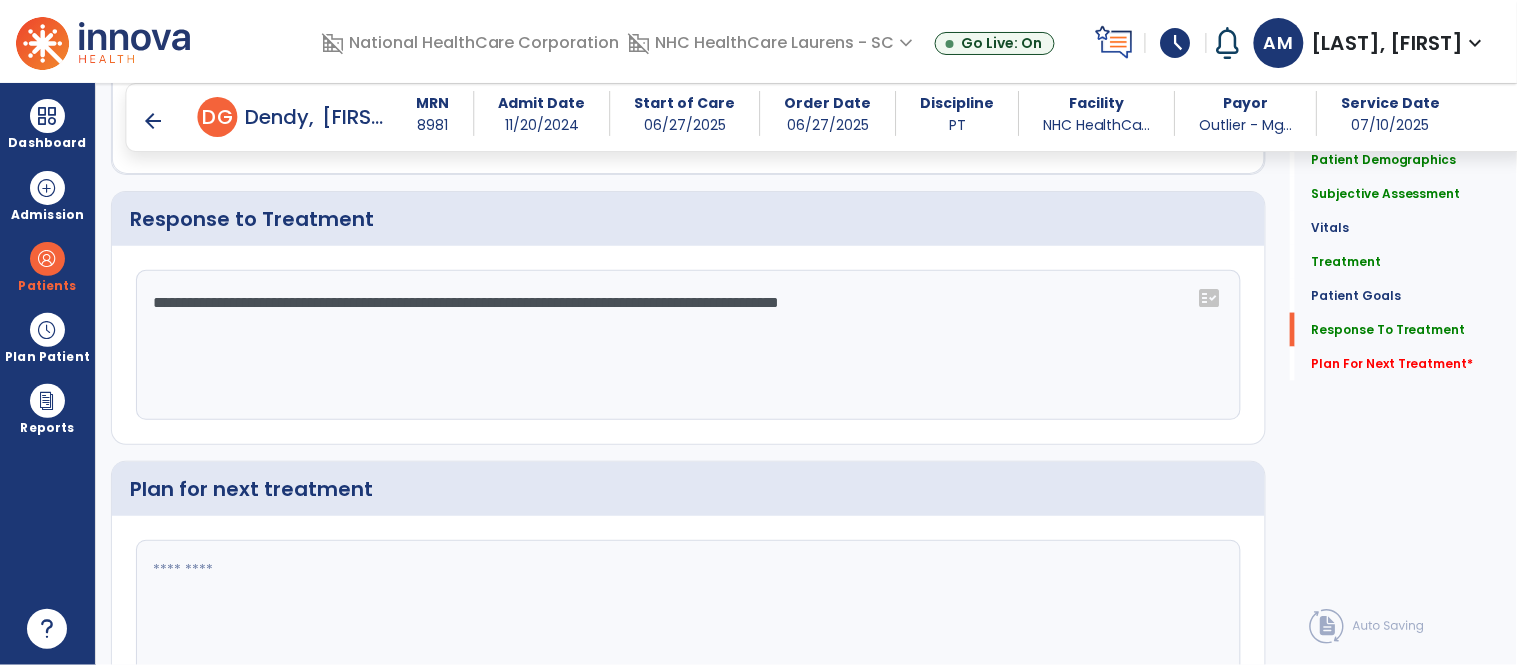 scroll, scrollTop: 2635, scrollLeft: 0, axis: vertical 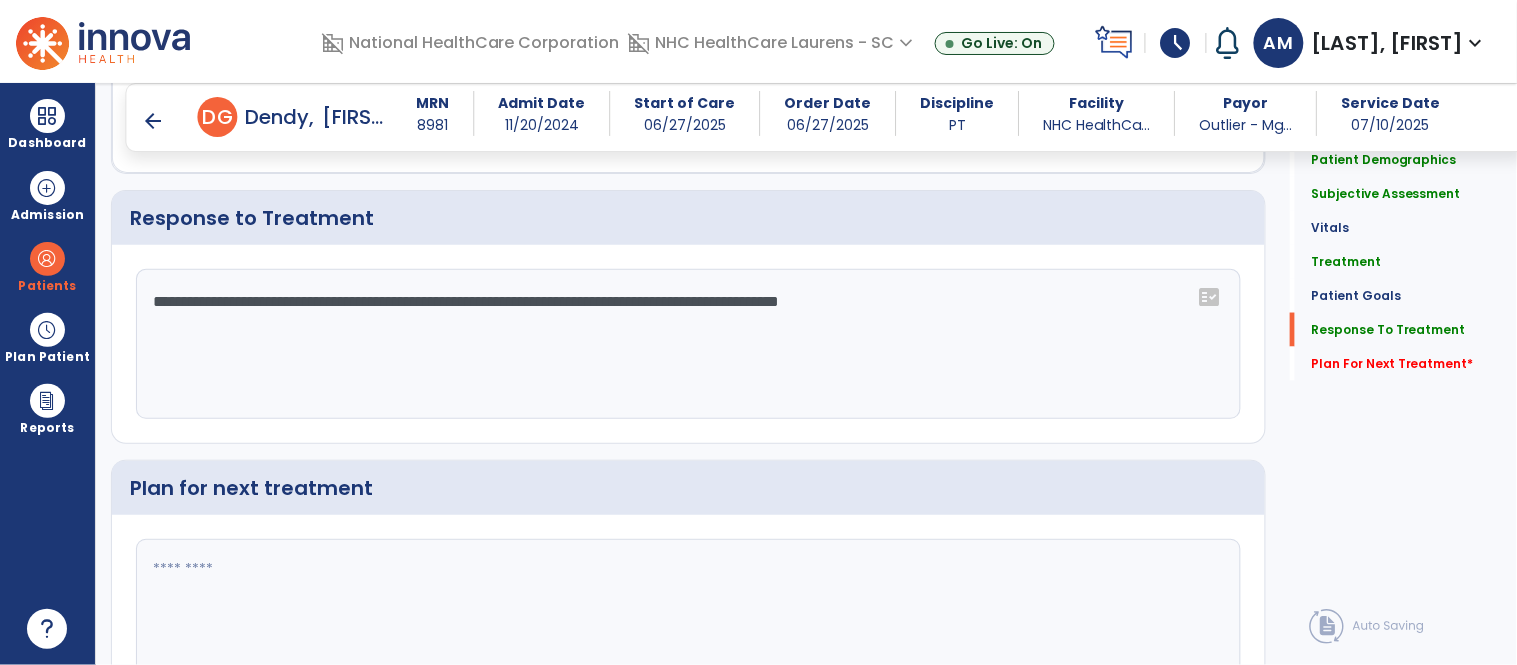 click on "**********" 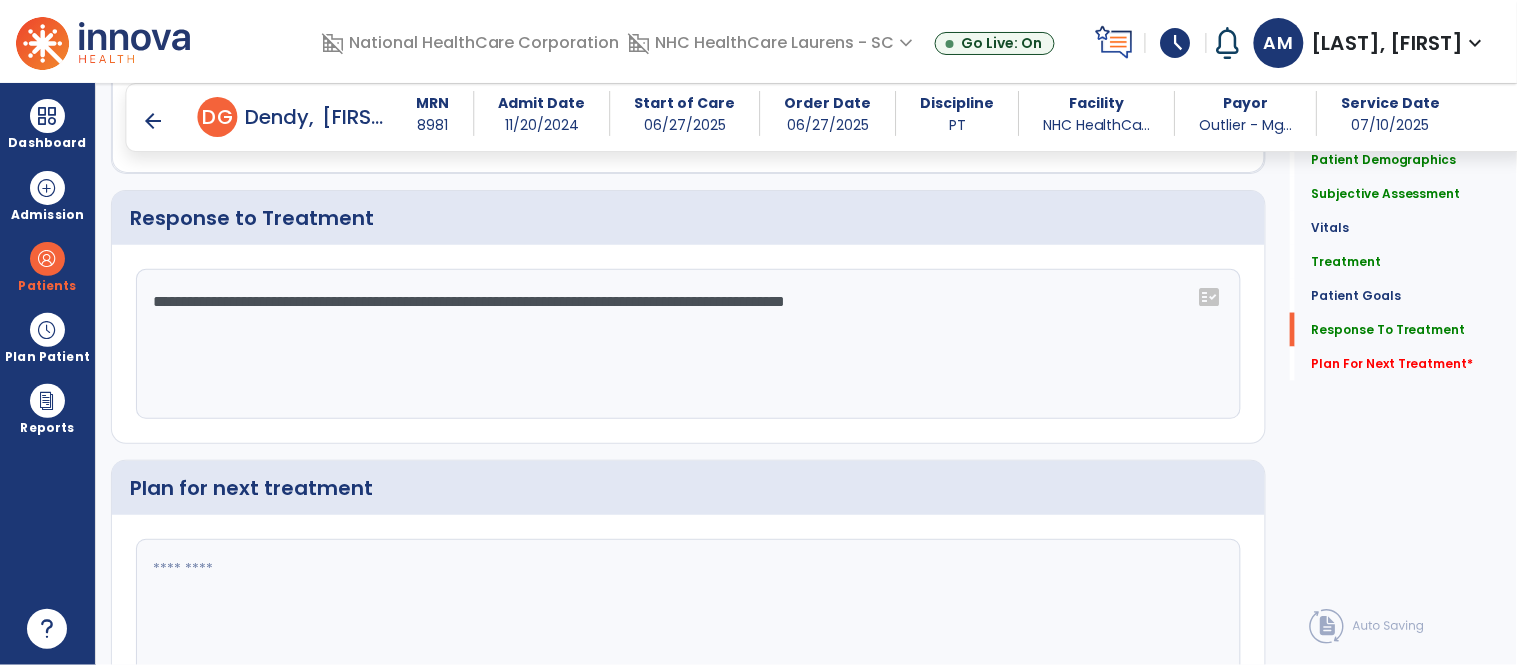 click on "**********" 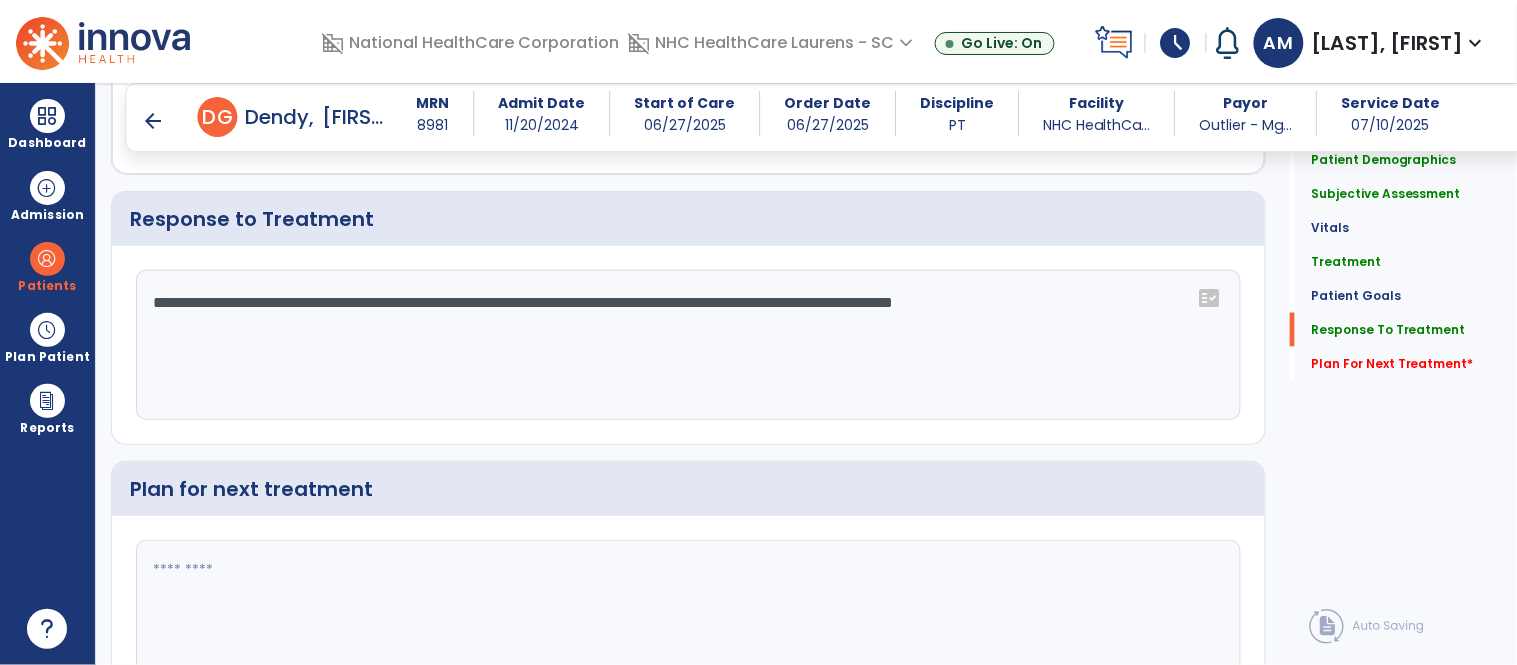 scroll, scrollTop: 2635, scrollLeft: 0, axis: vertical 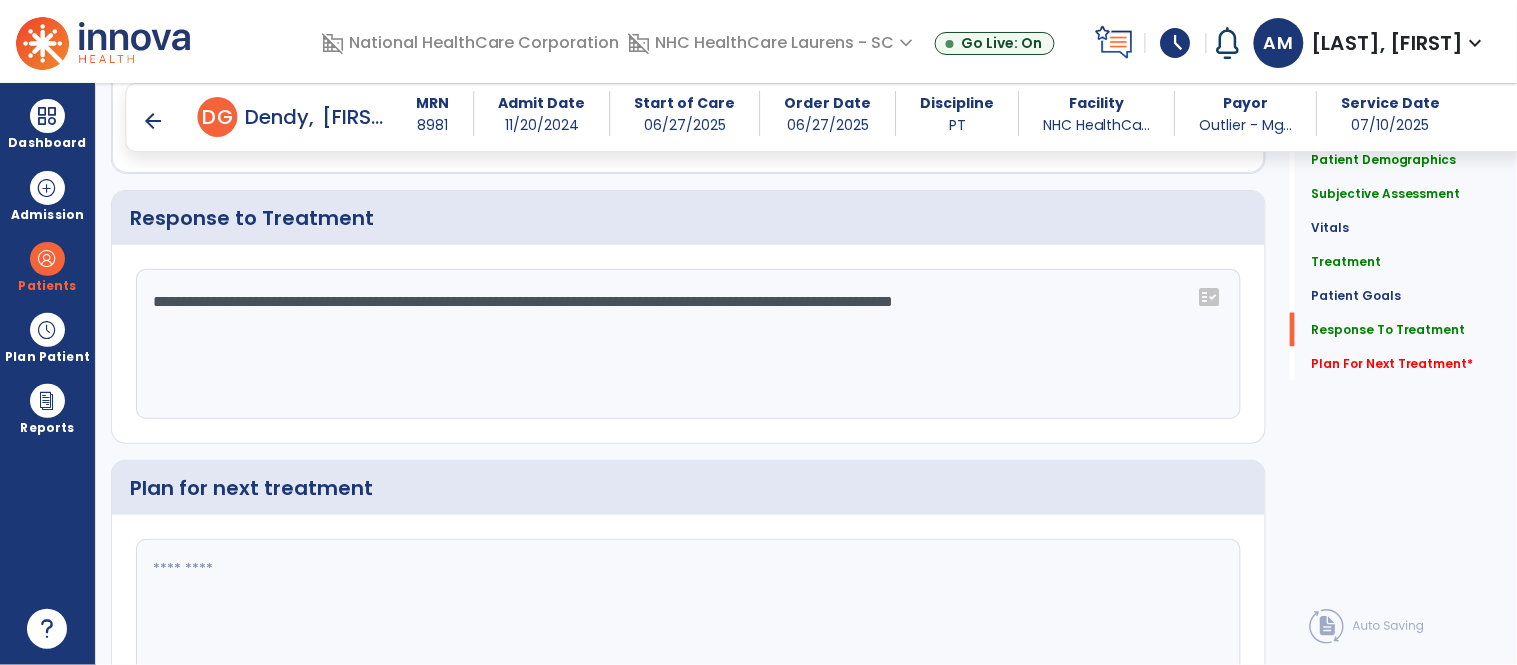 click on "**********" 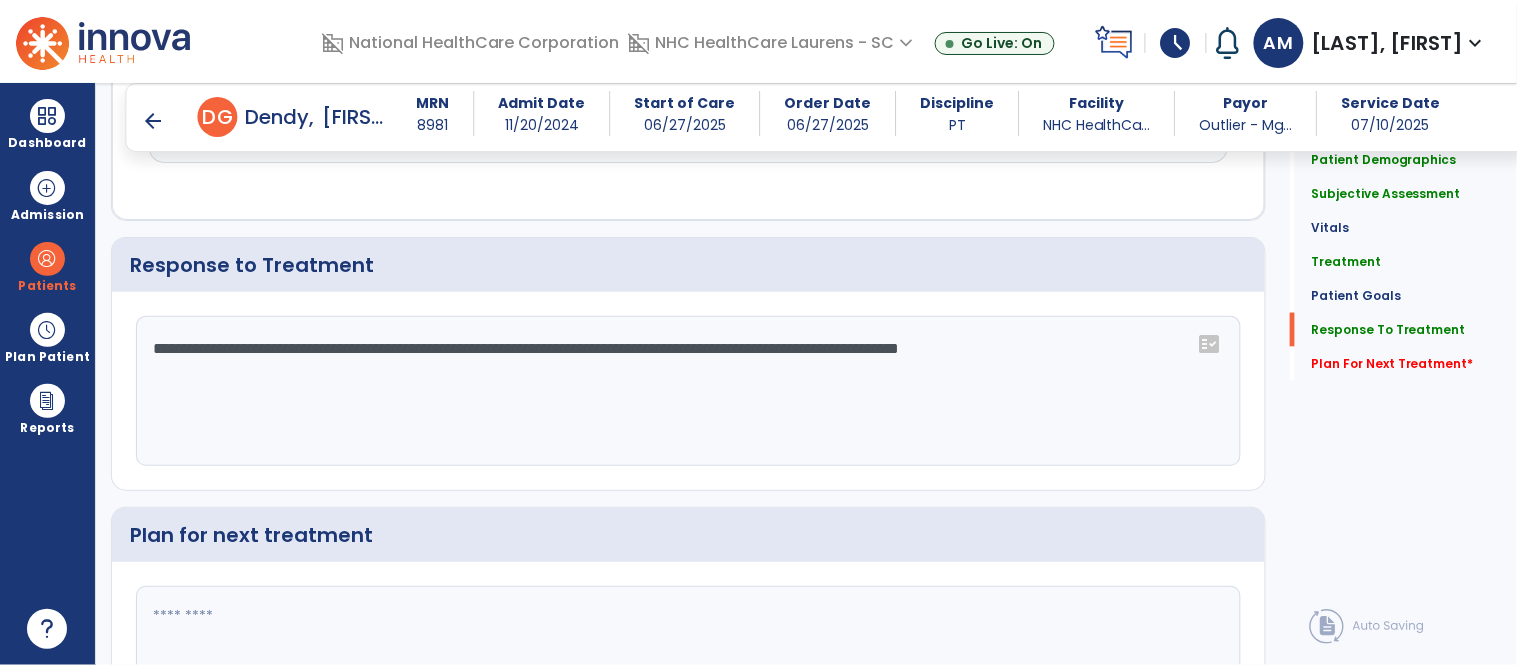 scroll, scrollTop: 2635, scrollLeft: 0, axis: vertical 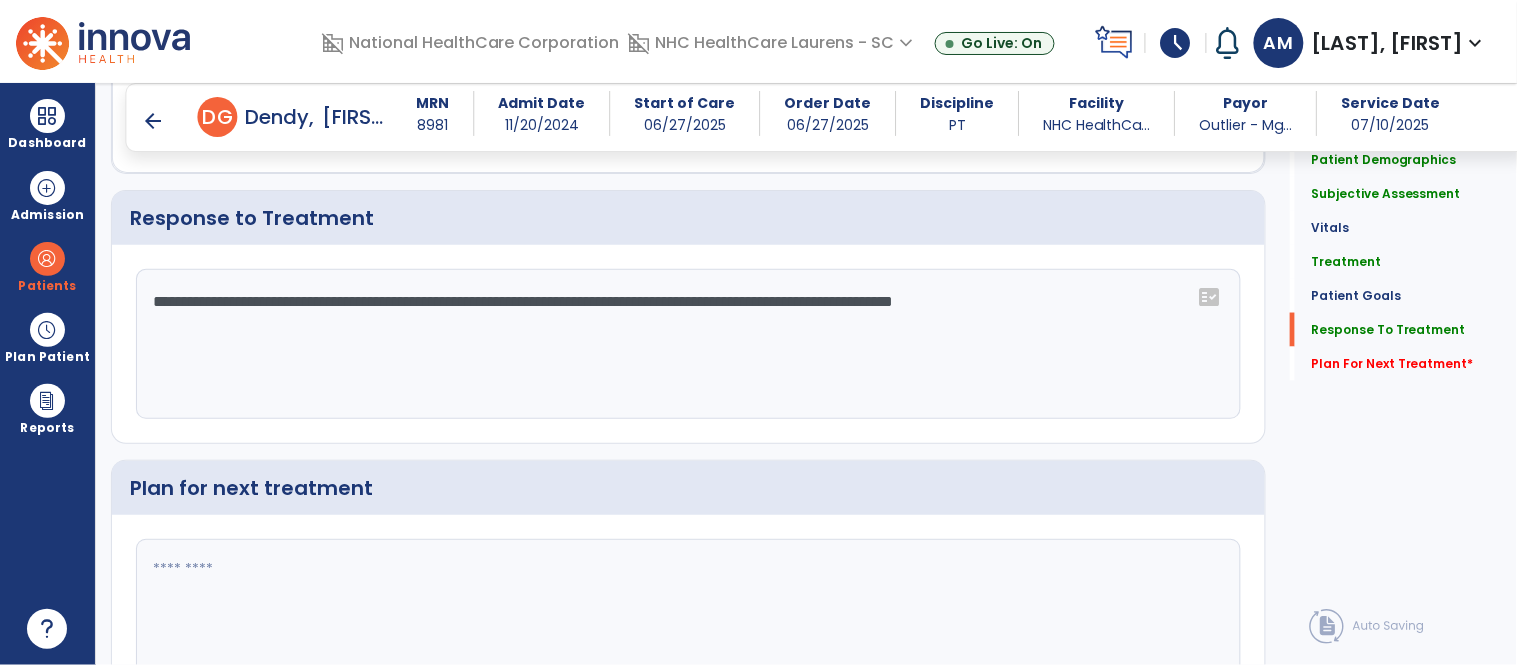 click on "**********" 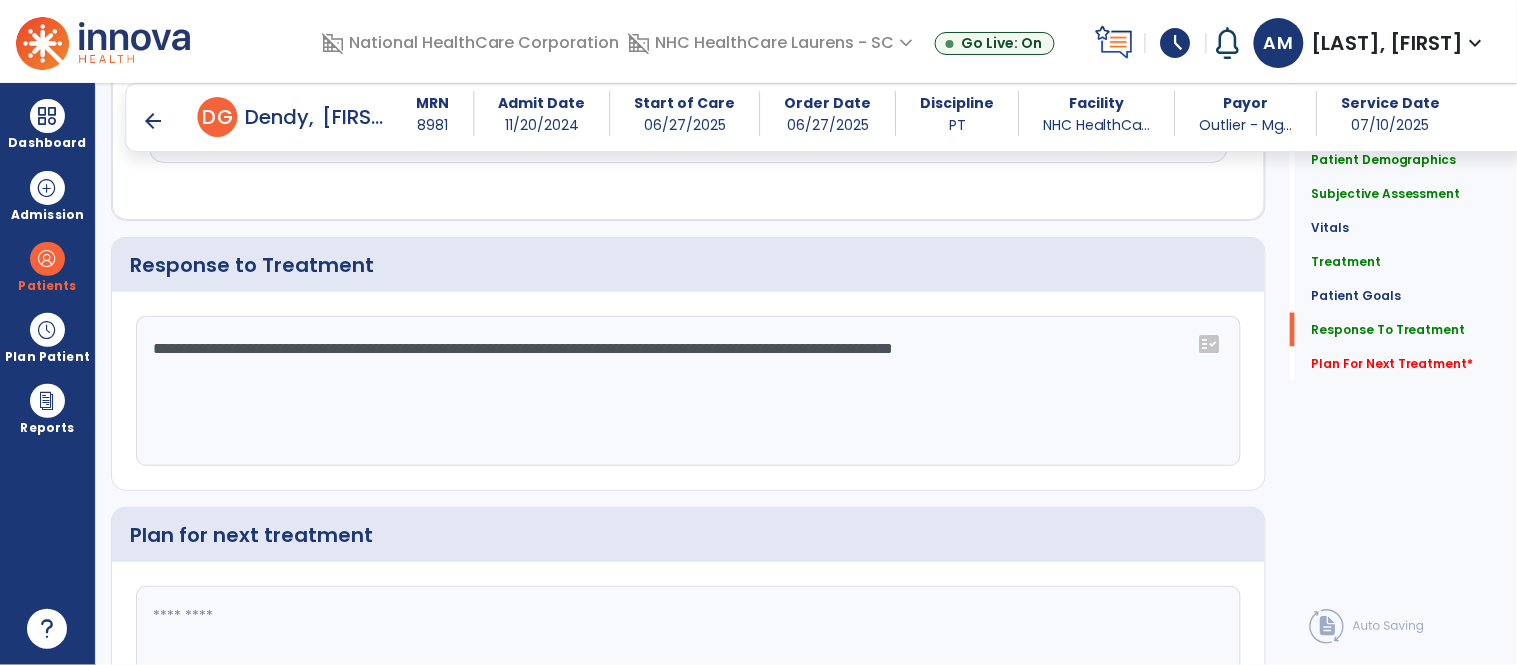 scroll, scrollTop: 2635, scrollLeft: 0, axis: vertical 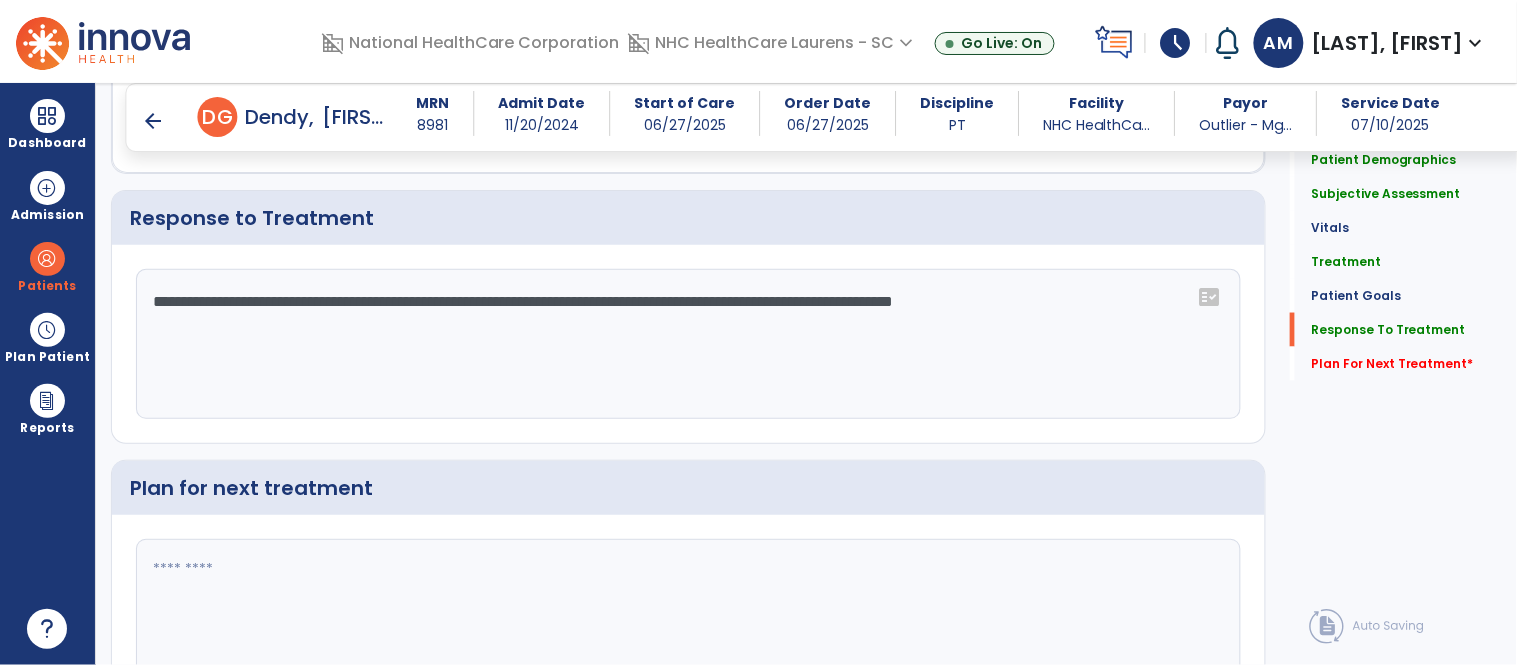 type on "**********" 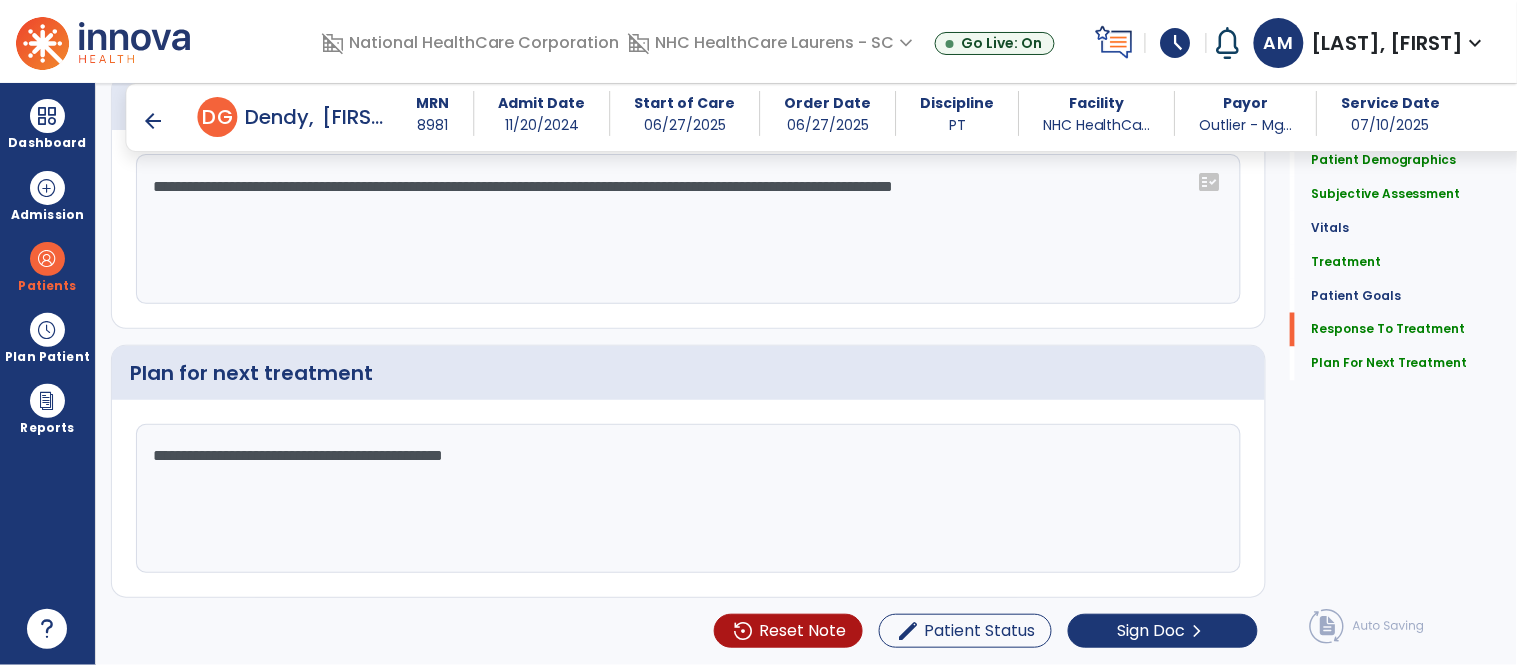 scroll, scrollTop: 2753, scrollLeft: 0, axis: vertical 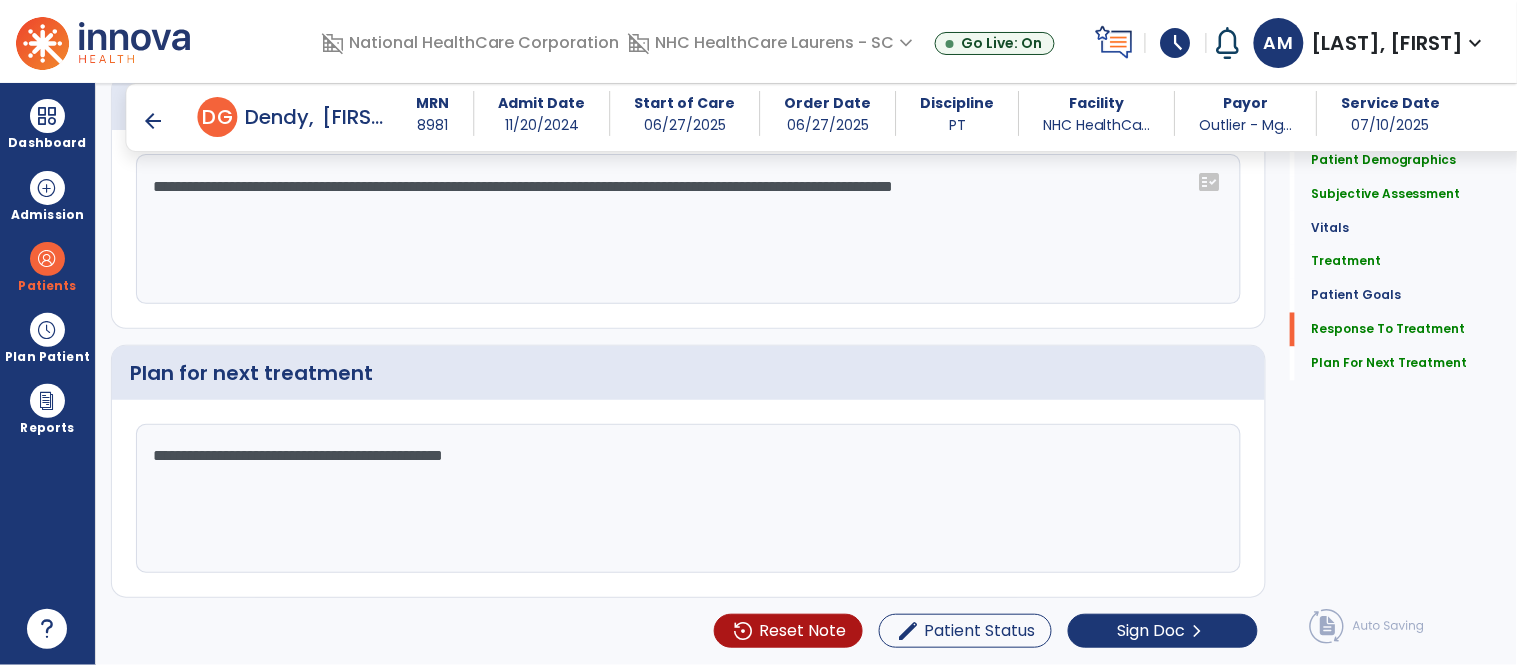 type on "**********" 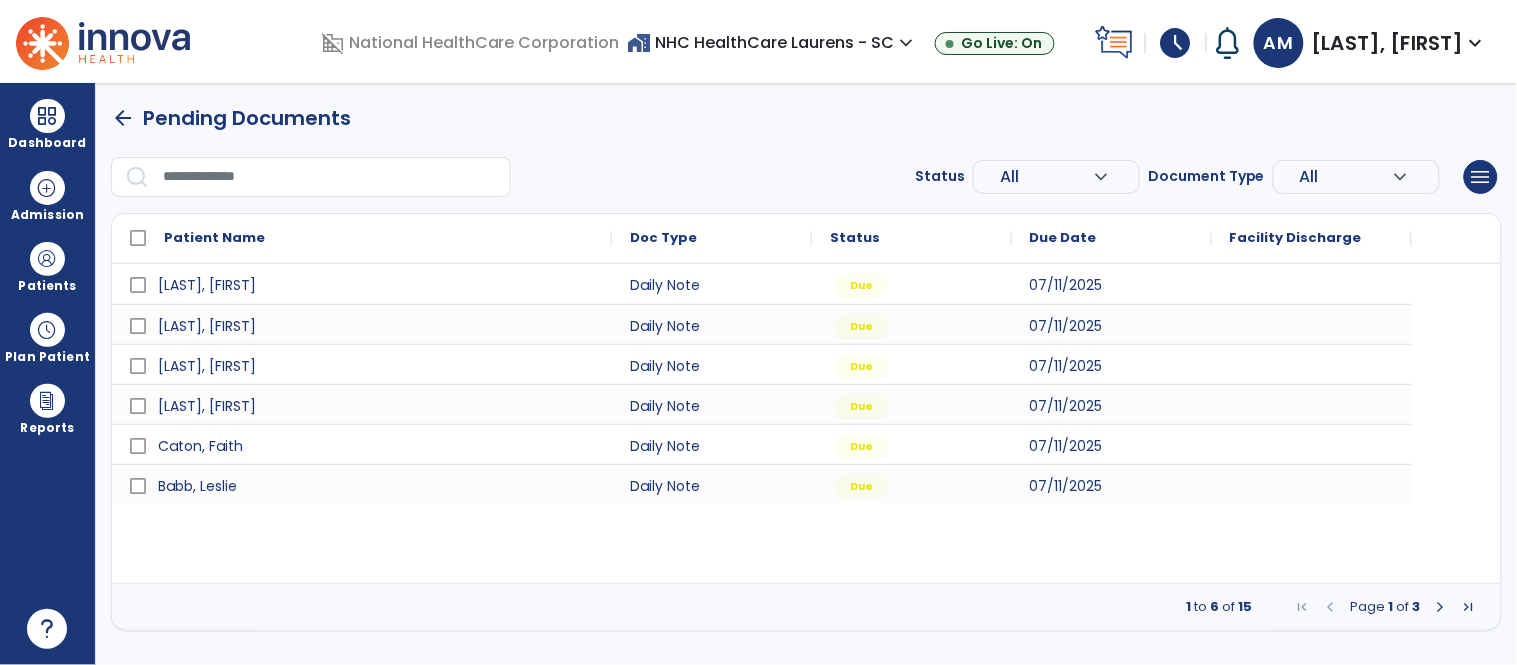 scroll, scrollTop: 0, scrollLeft: 0, axis: both 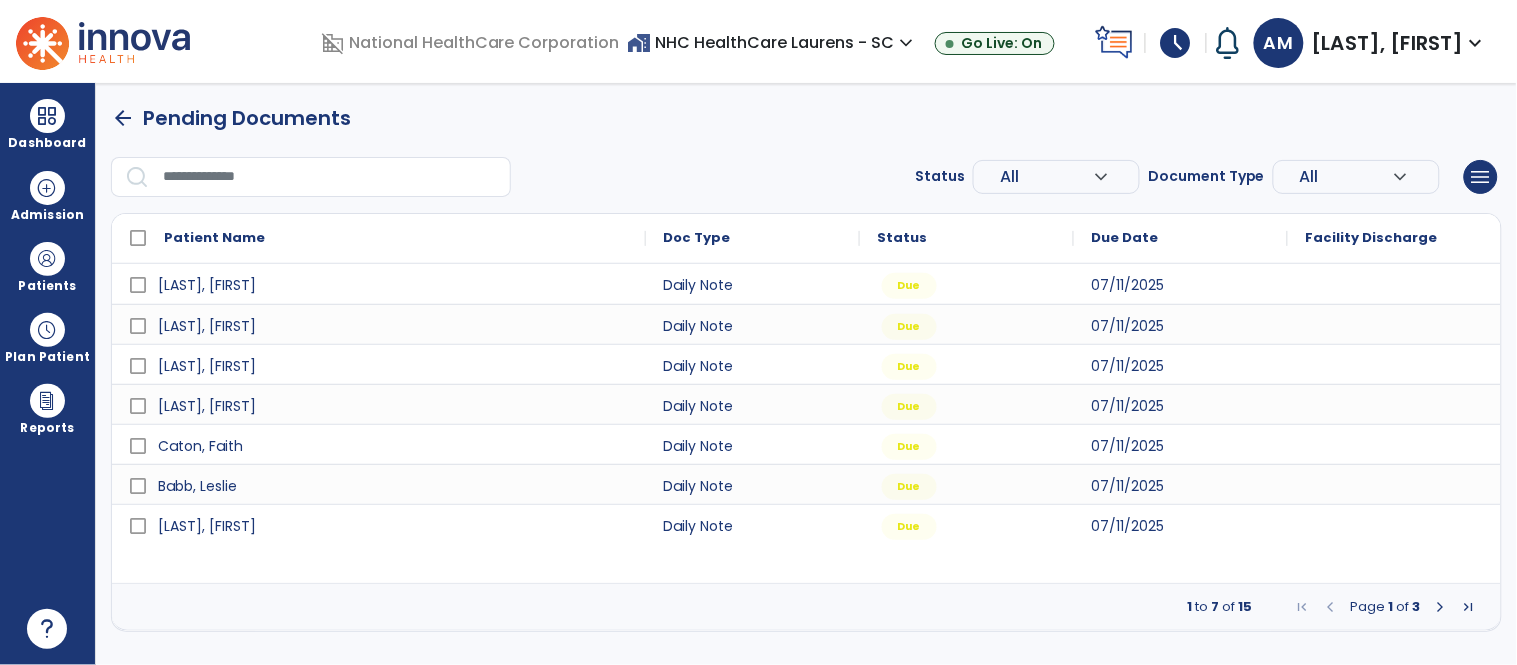 click at bounding box center [1441, 607] 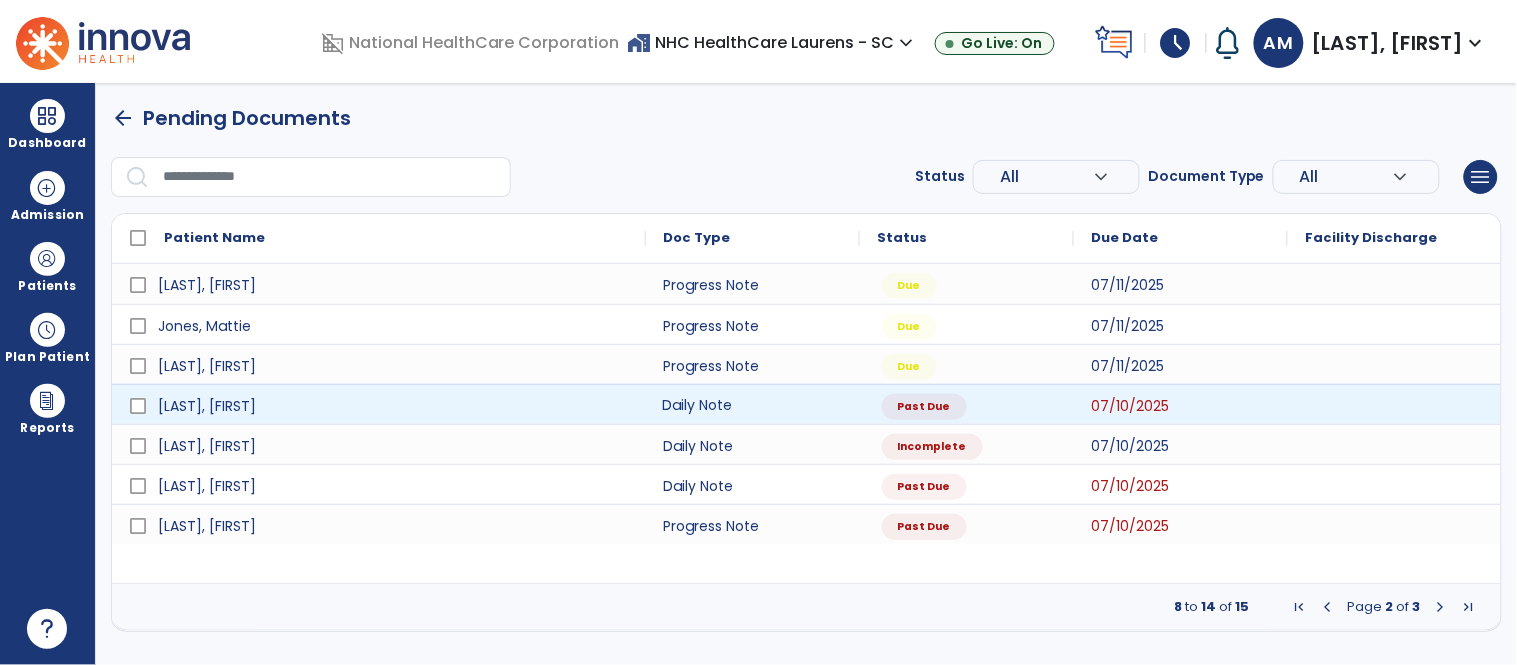 click on "Daily Note" at bounding box center (753, 404) 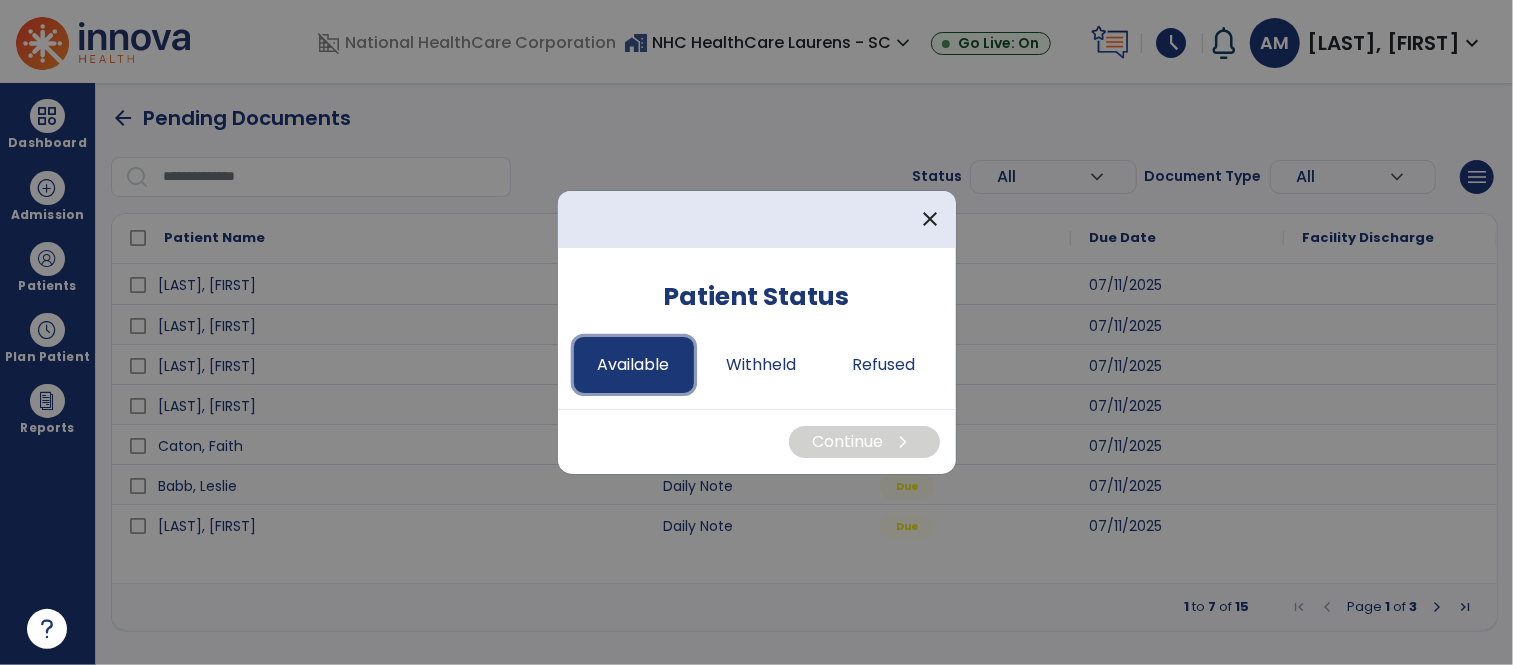 click on "Available" at bounding box center [634, 365] 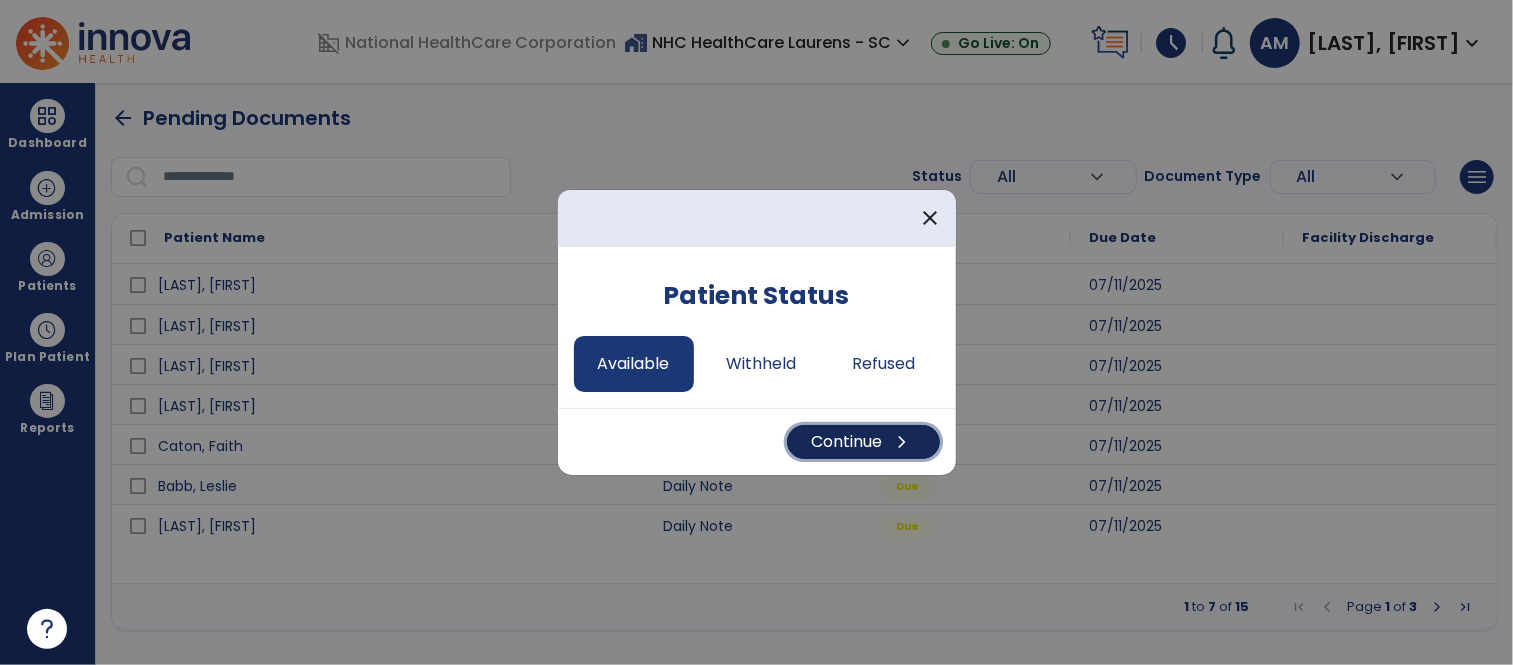 click on "Continue   chevron_right" at bounding box center [863, 442] 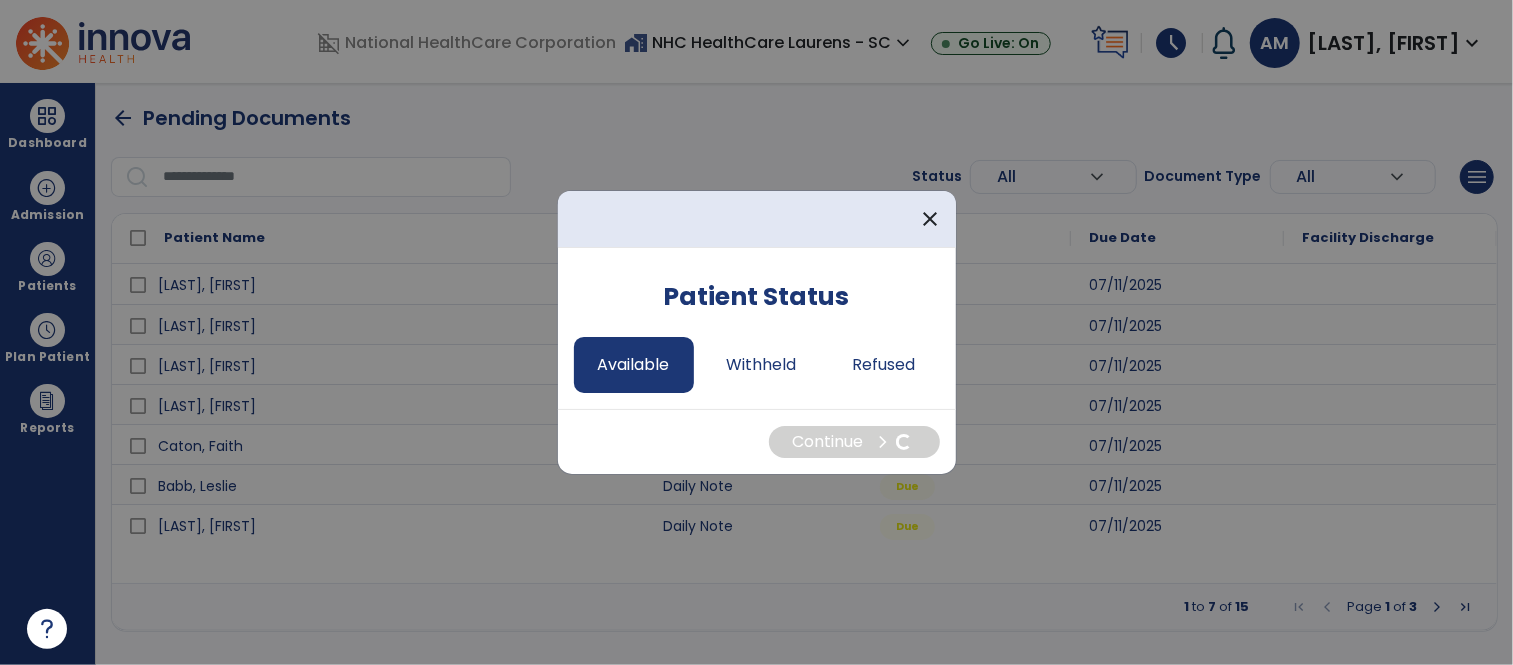 select on "*" 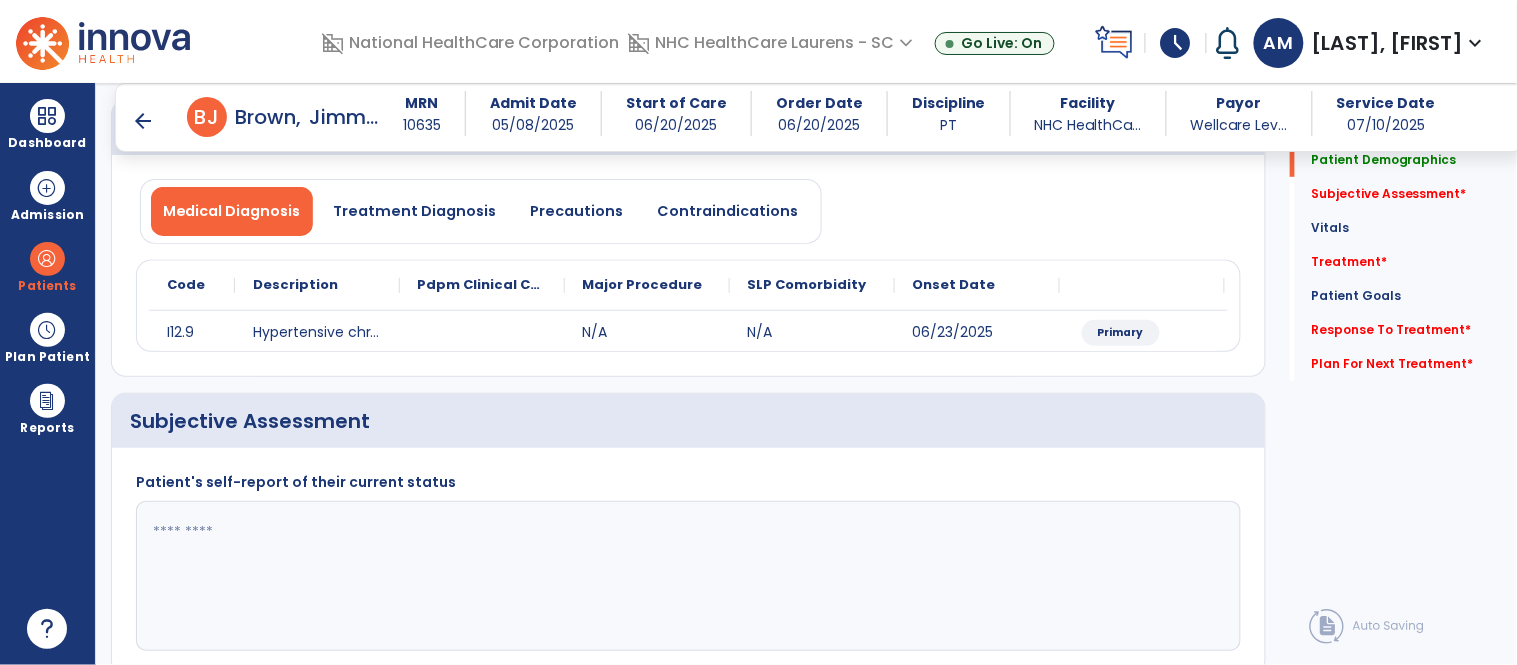 scroll, scrollTop: 140, scrollLeft: 0, axis: vertical 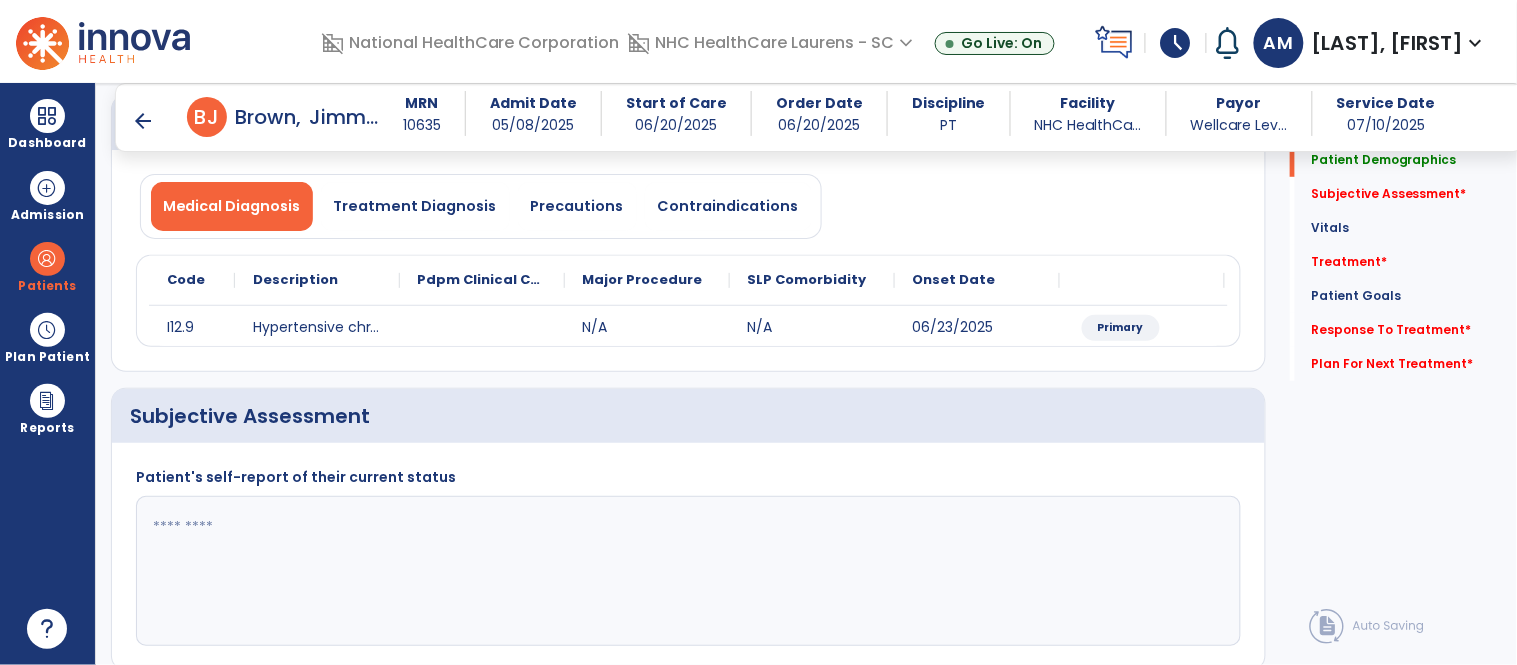 click 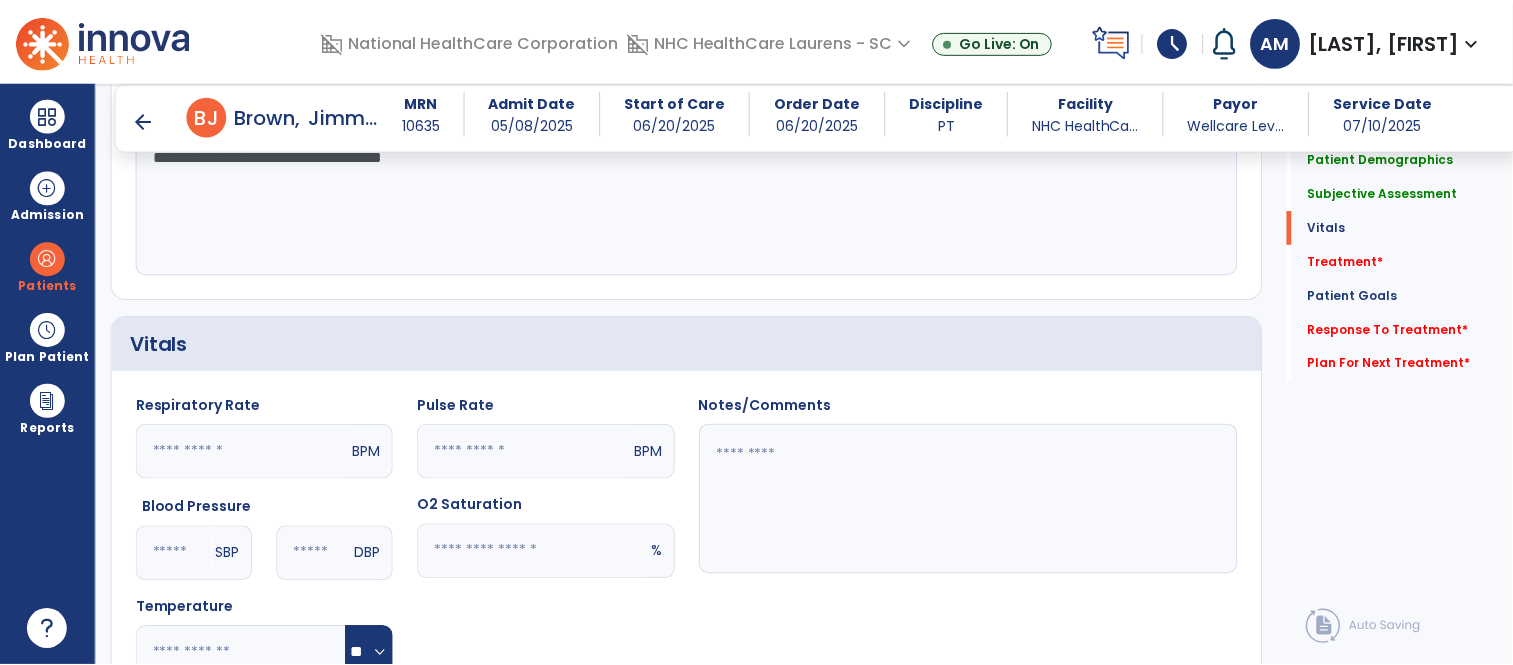 scroll, scrollTop: 956, scrollLeft: 0, axis: vertical 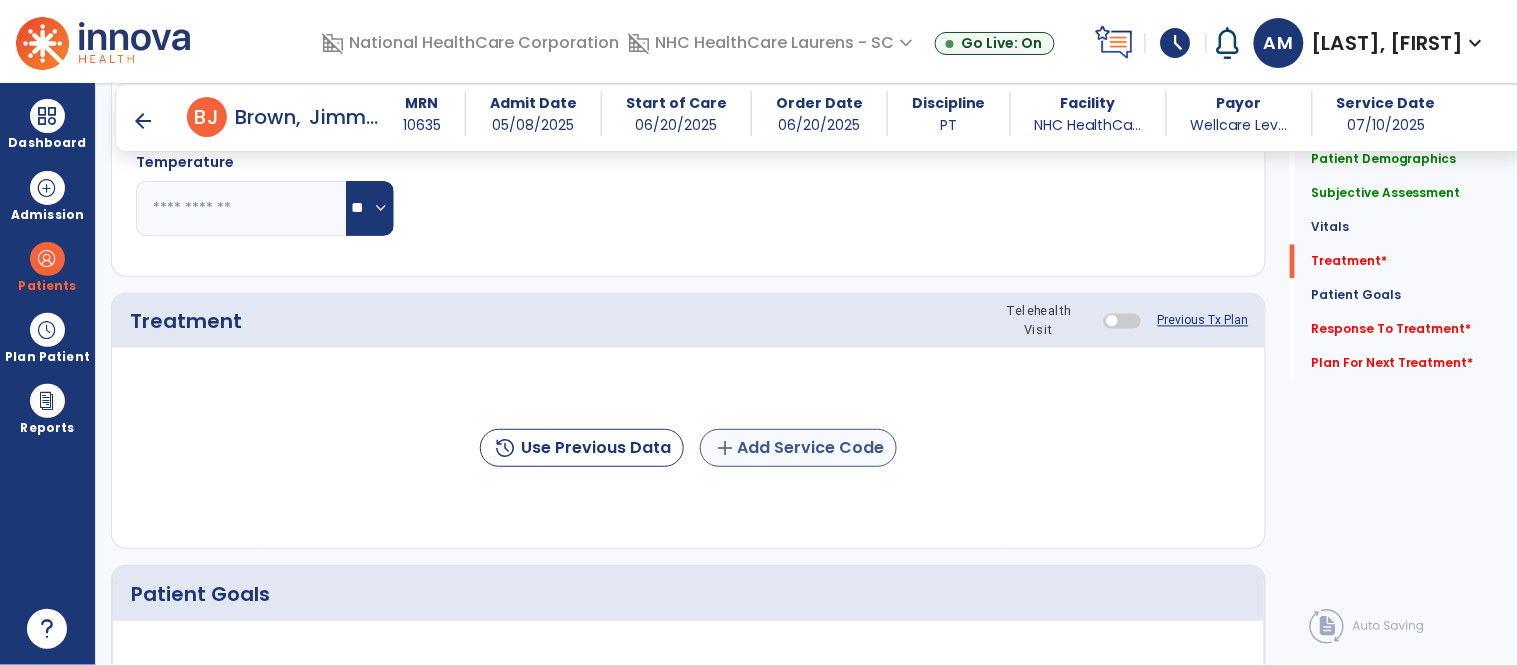 type on "**********" 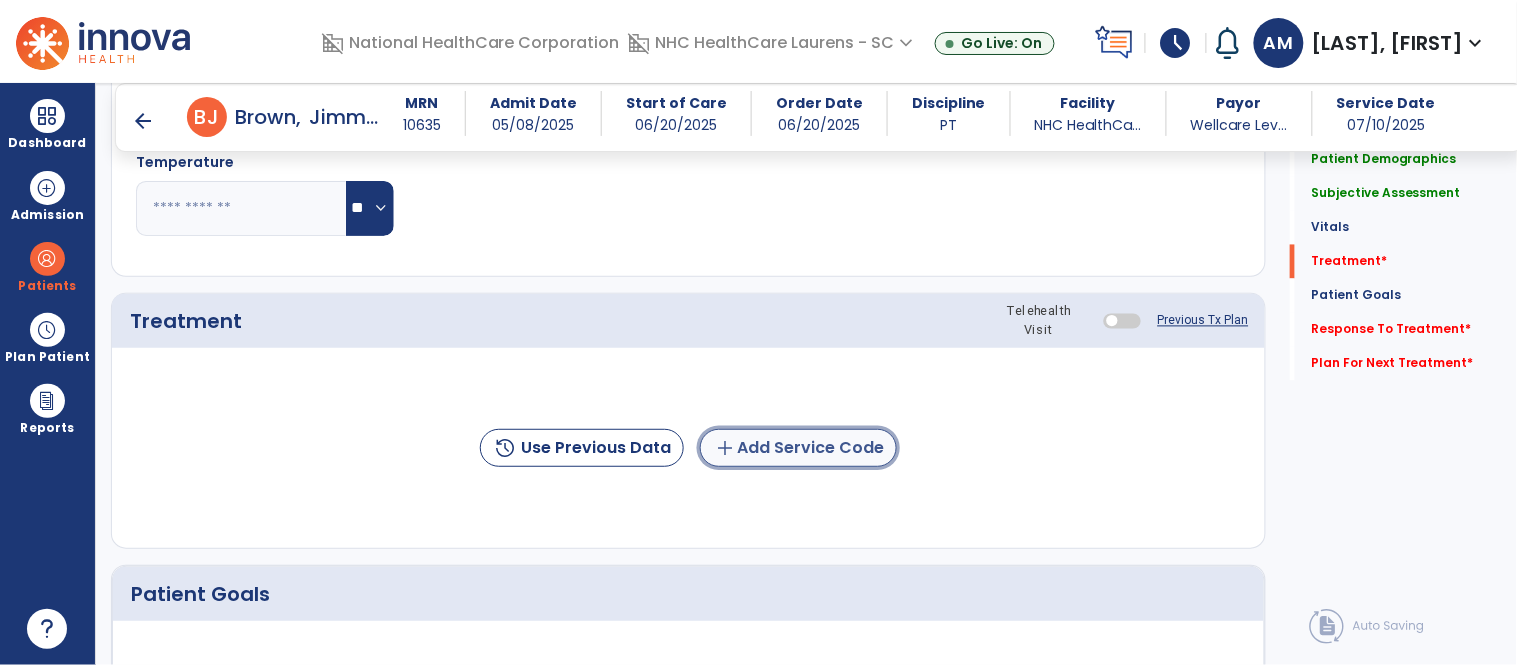 click on "add  Add Service Code" 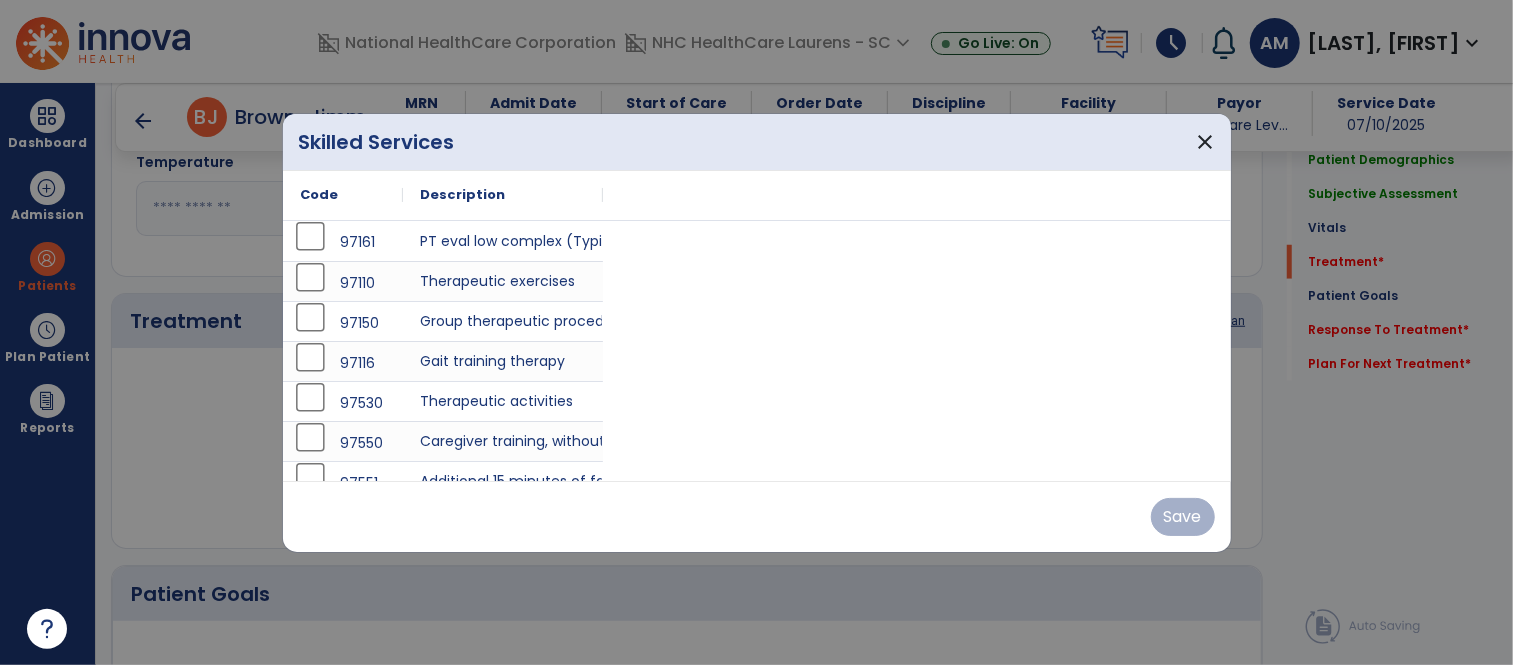 scroll, scrollTop: 956, scrollLeft: 0, axis: vertical 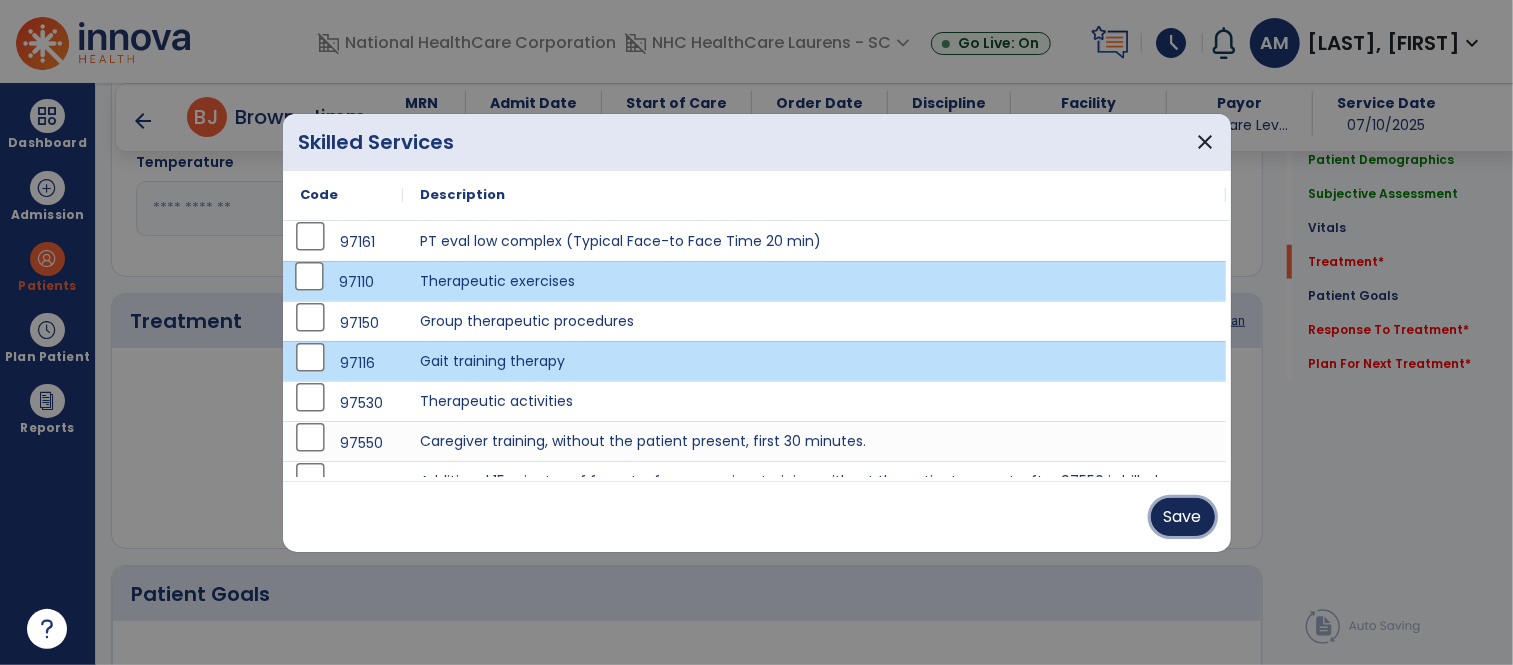 click on "Save" at bounding box center (1183, 517) 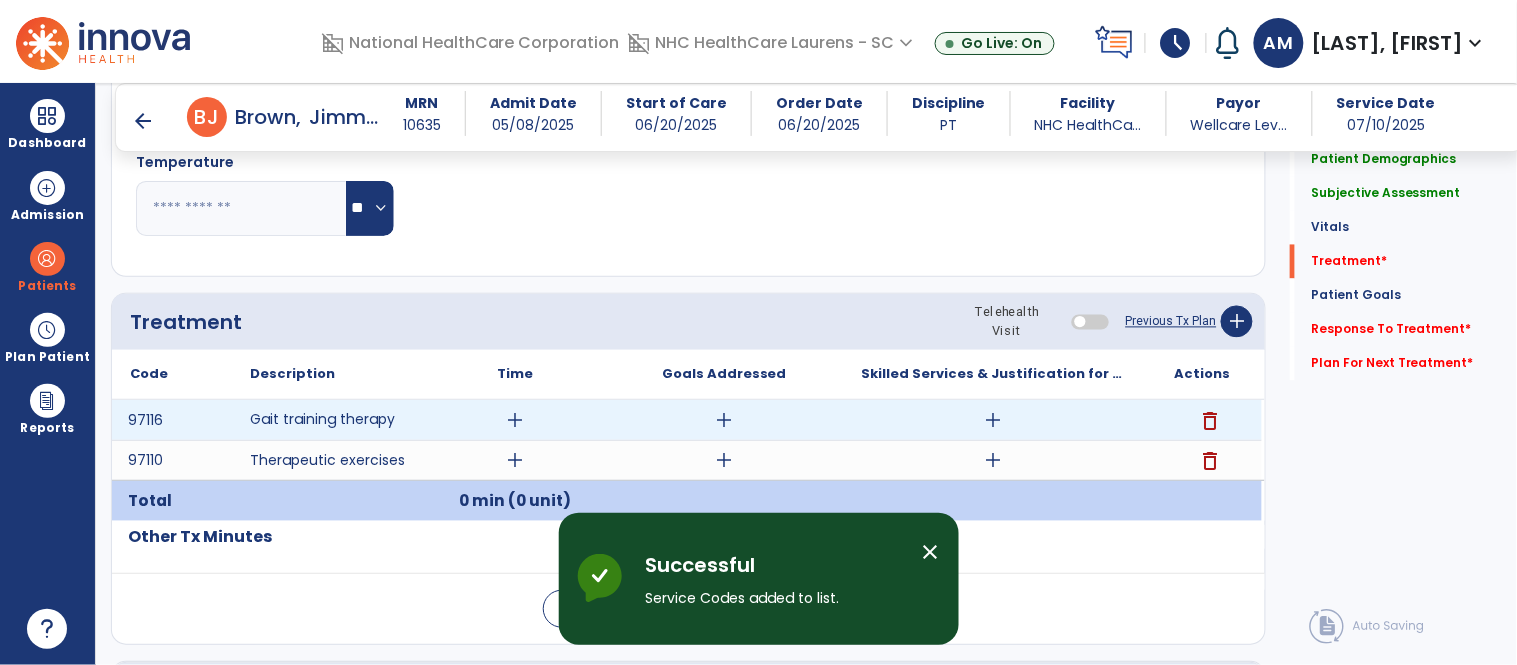 click on "add" at bounding box center [515, 420] 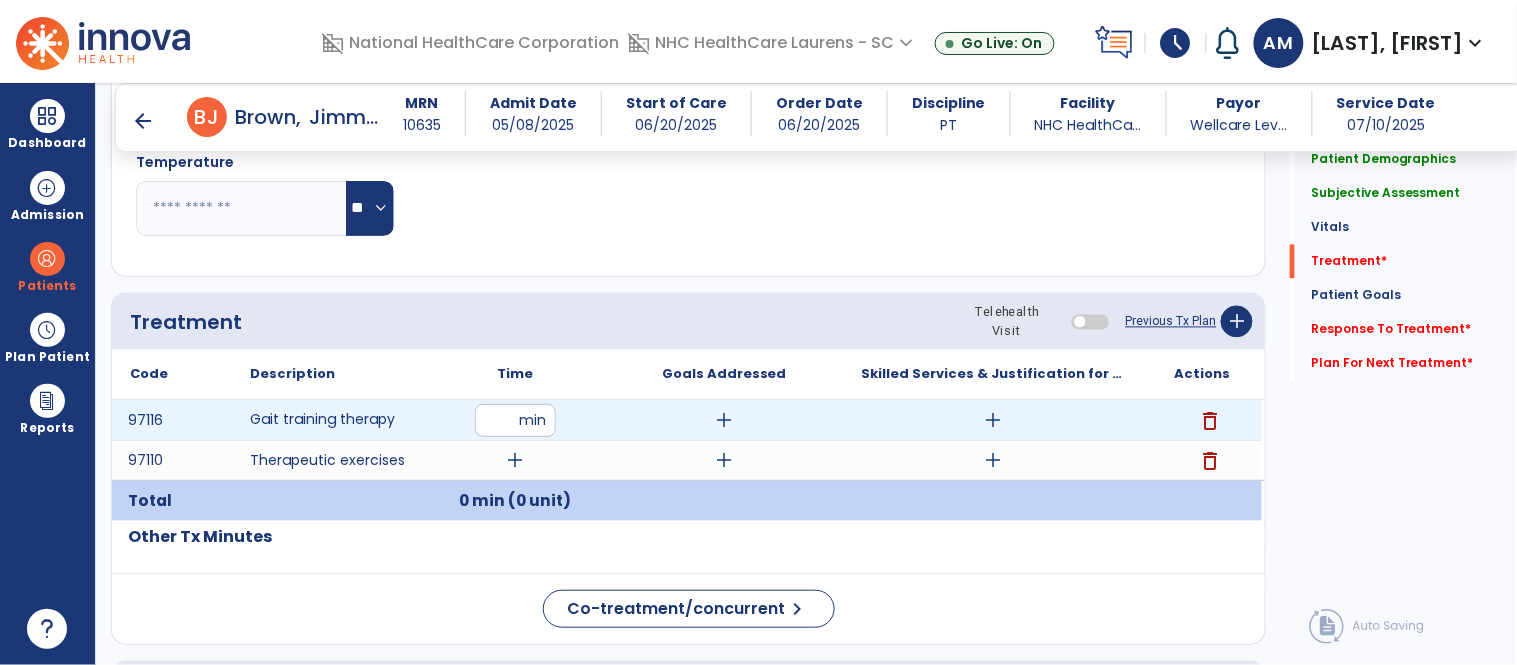 type on "*" 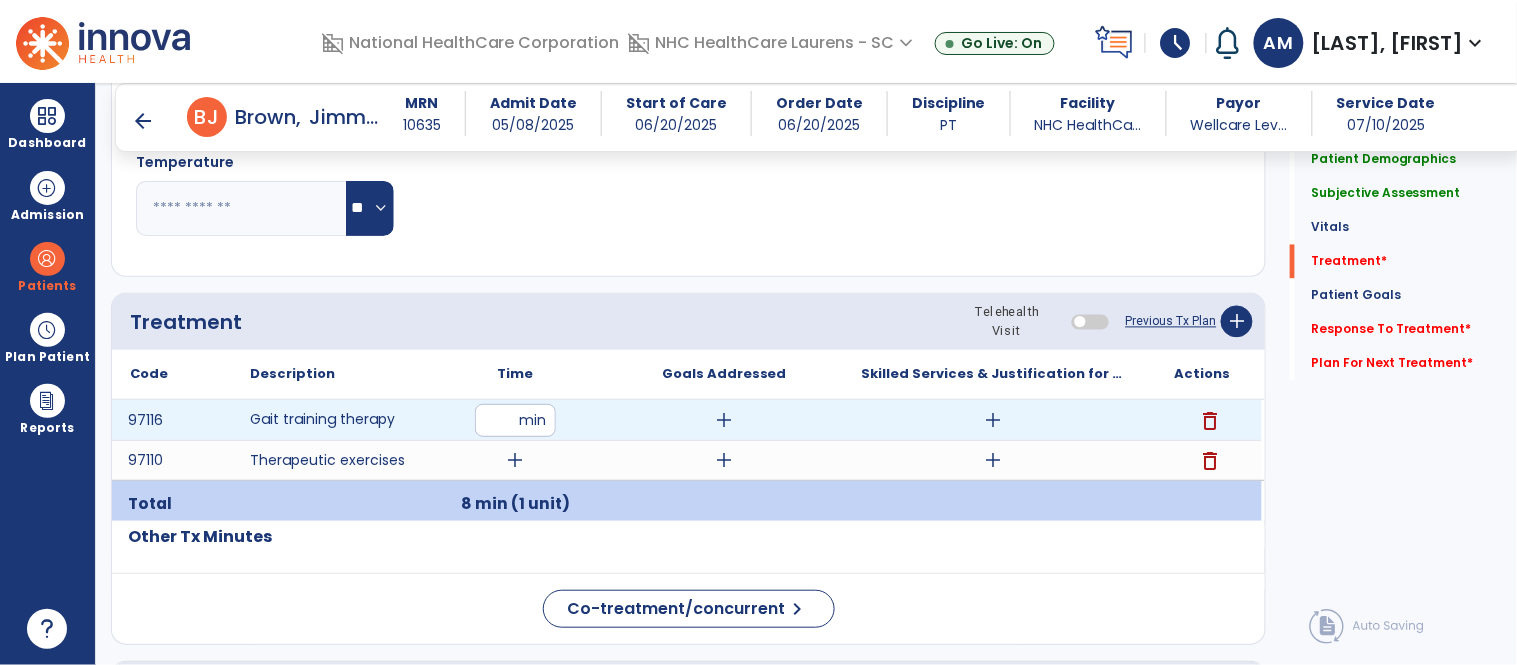 click on "add" at bounding box center [724, 420] 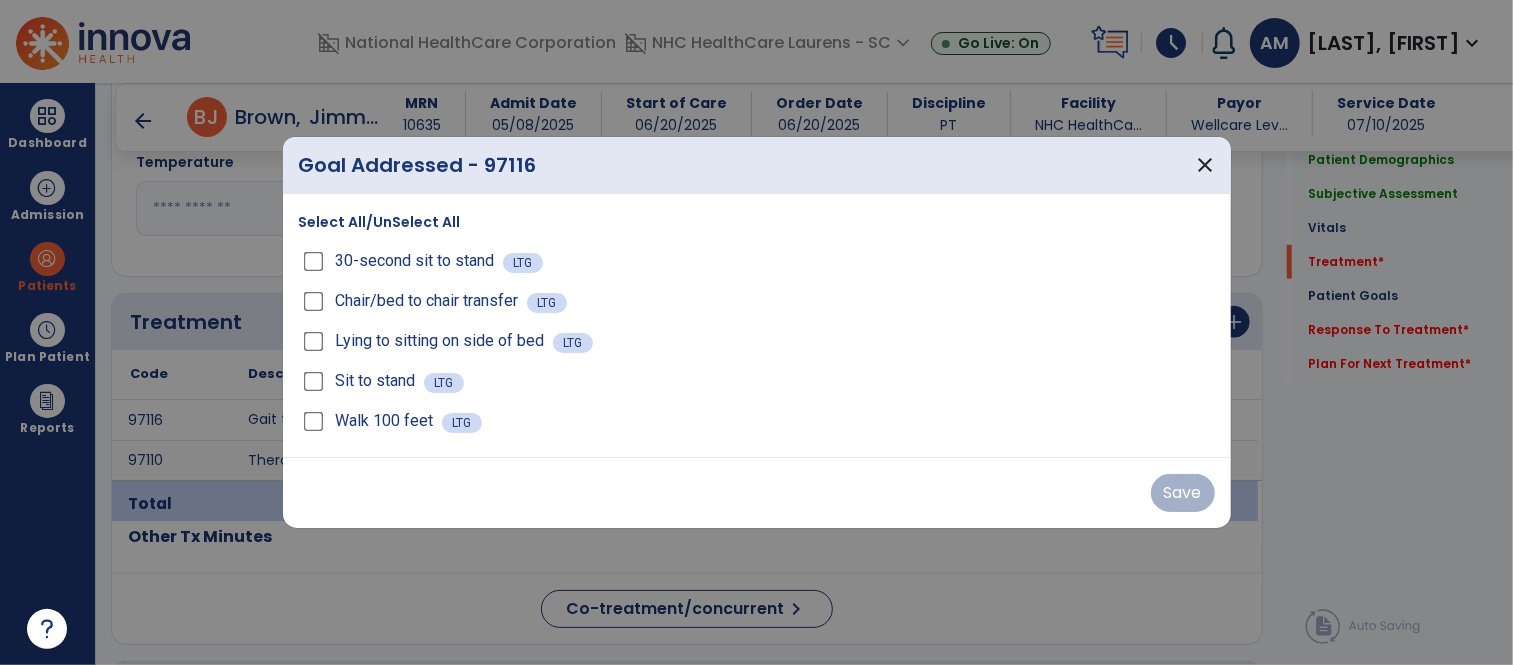 scroll, scrollTop: 956, scrollLeft: 0, axis: vertical 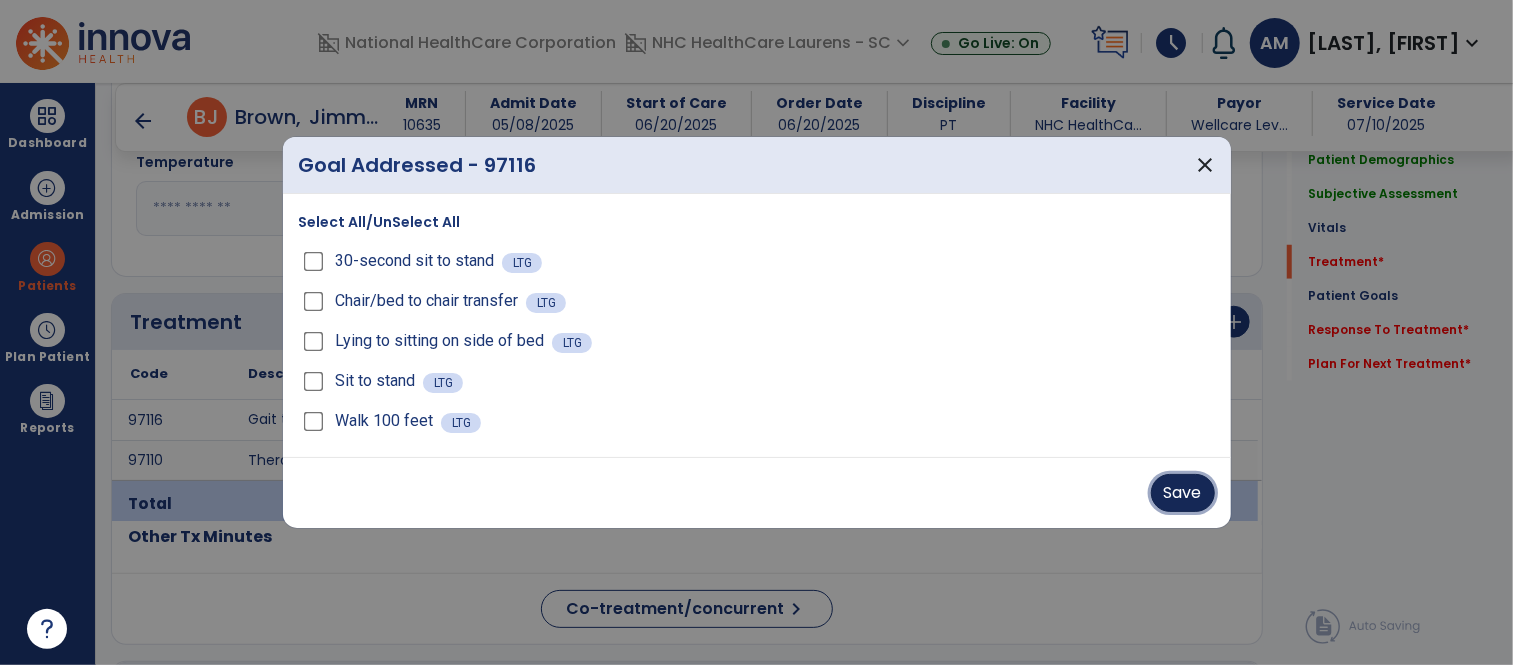 click on "Save" at bounding box center [1183, 493] 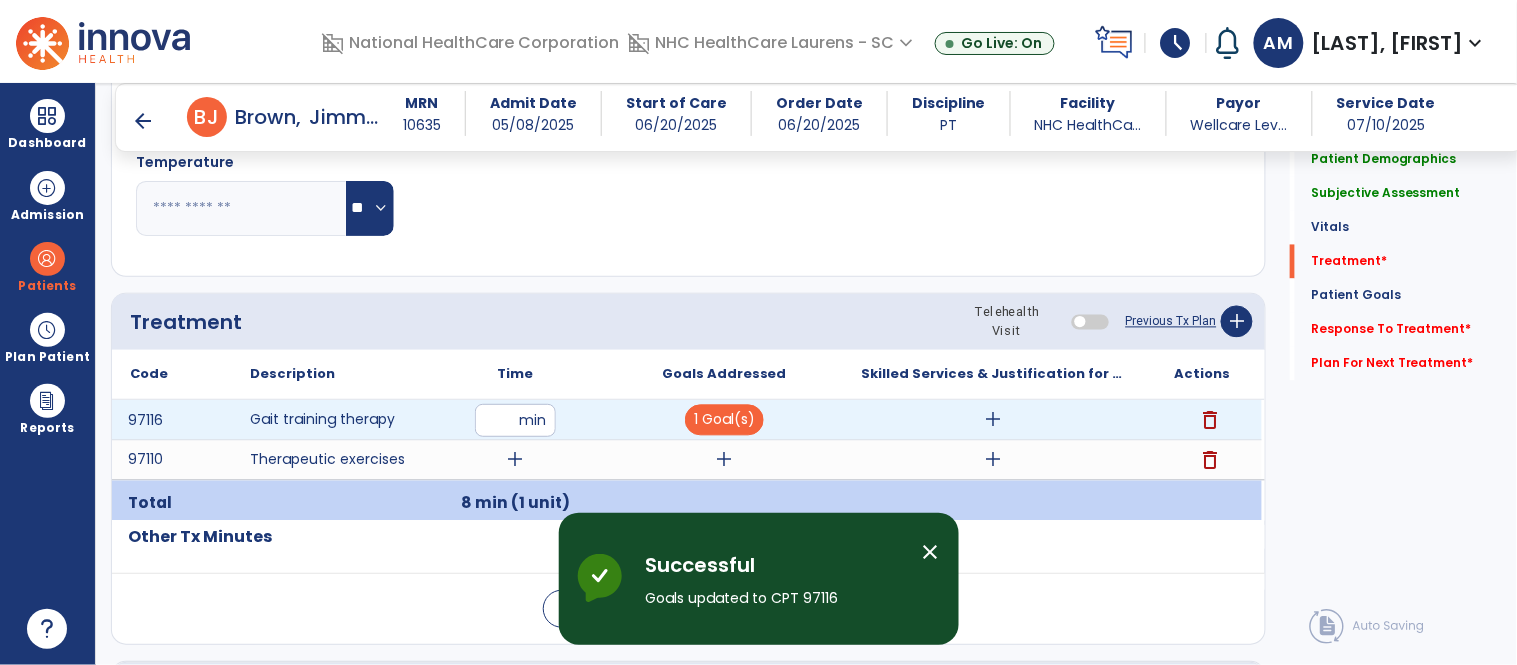 click on "add" at bounding box center [993, 420] 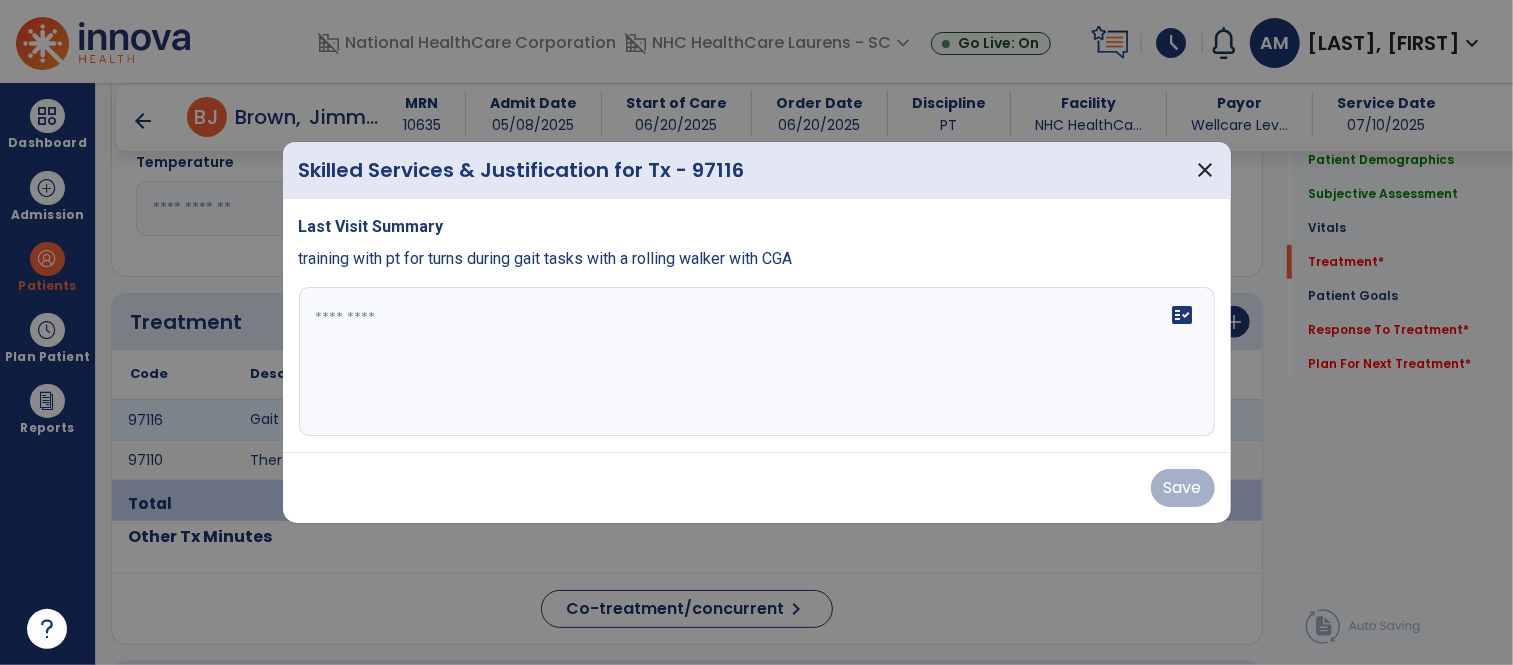 scroll, scrollTop: 956, scrollLeft: 0, axis: vertical 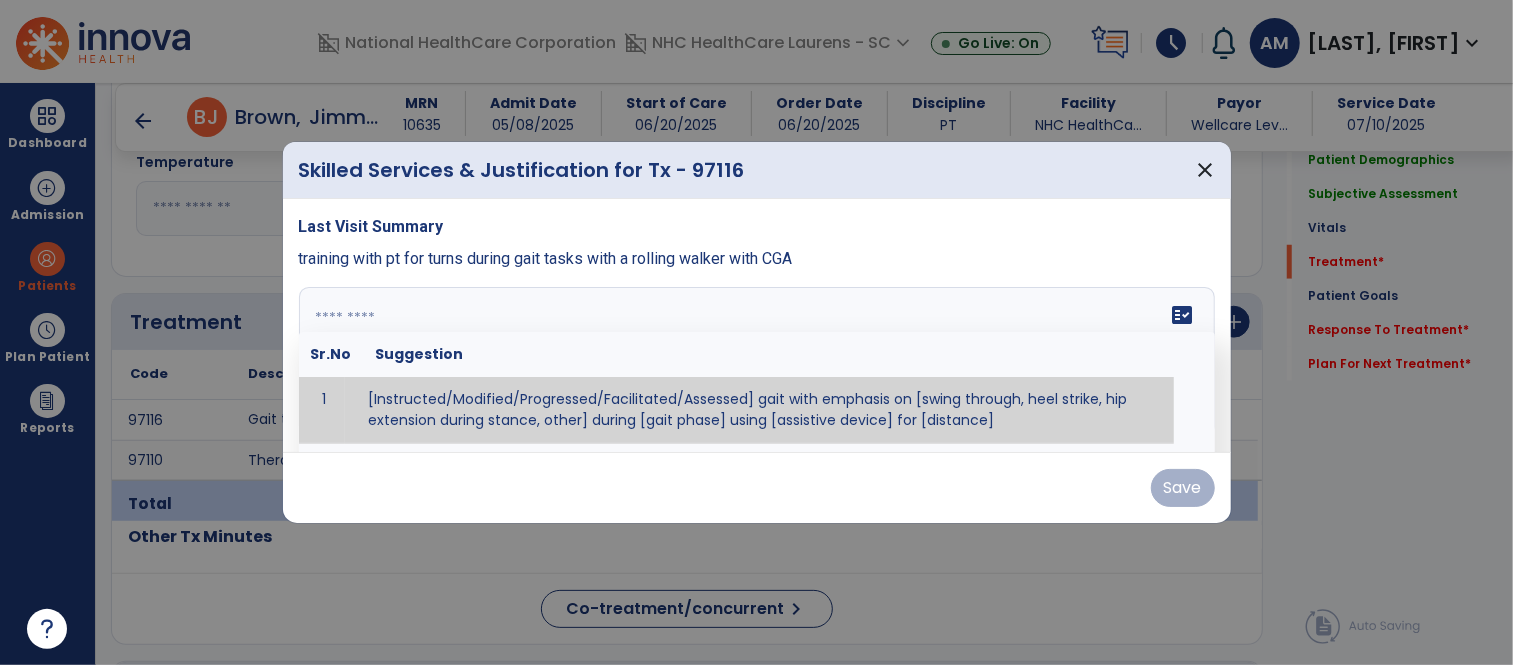 click at bounding box center [757, 362] 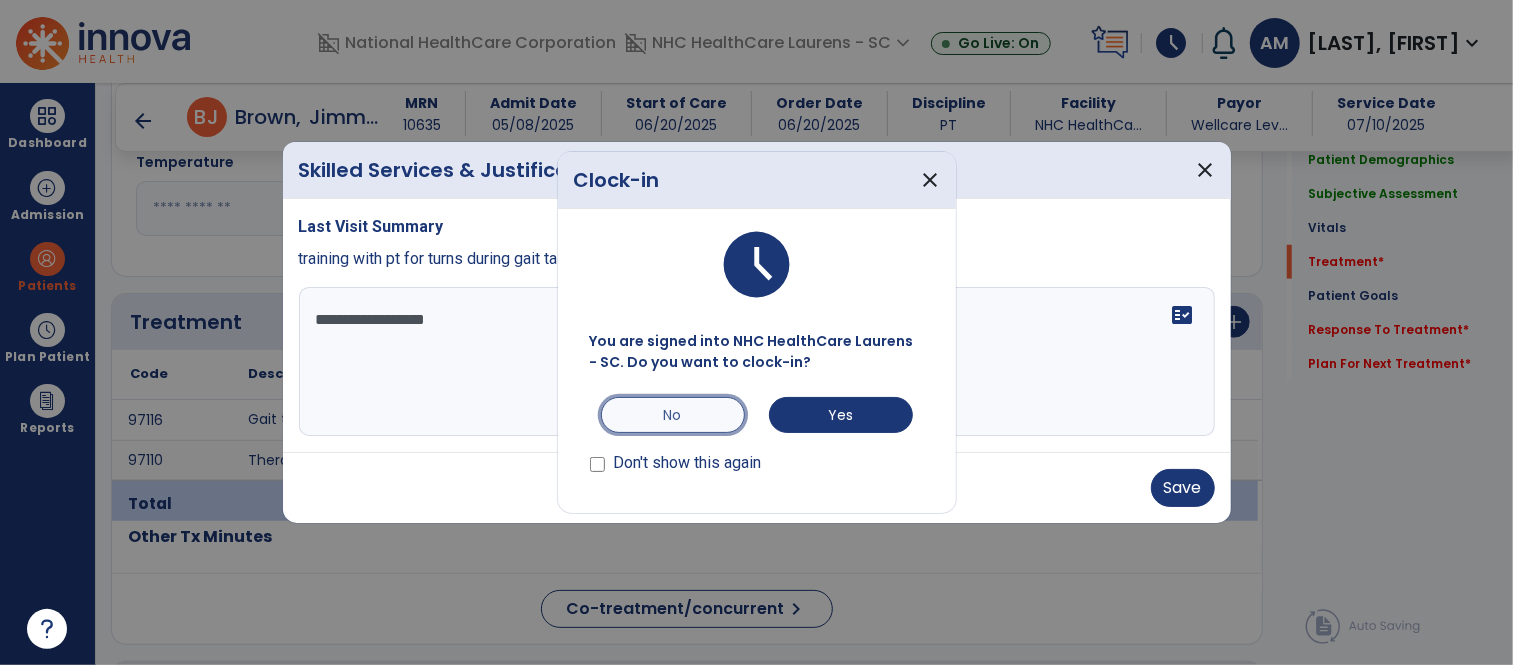 click on "No" at bounding box center [673, 415] 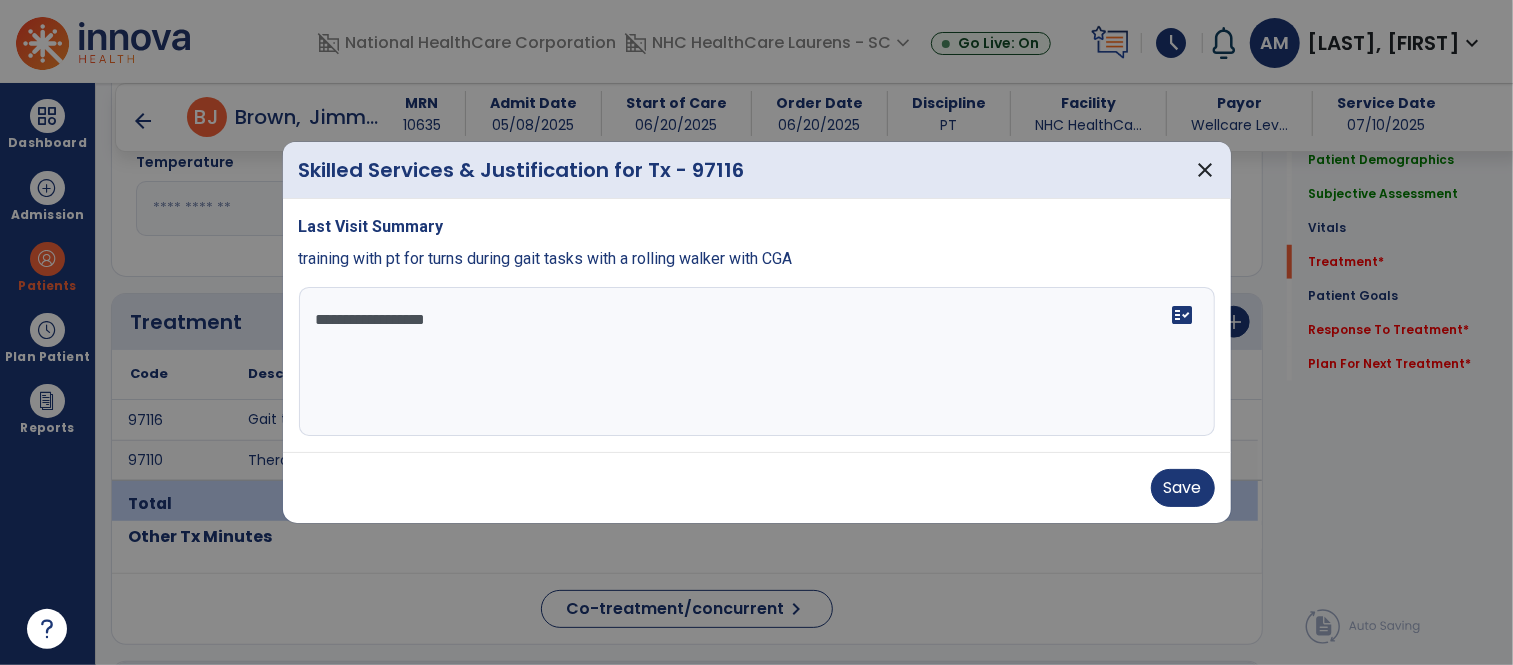 click on "**********" at bounding box center [757, 362] 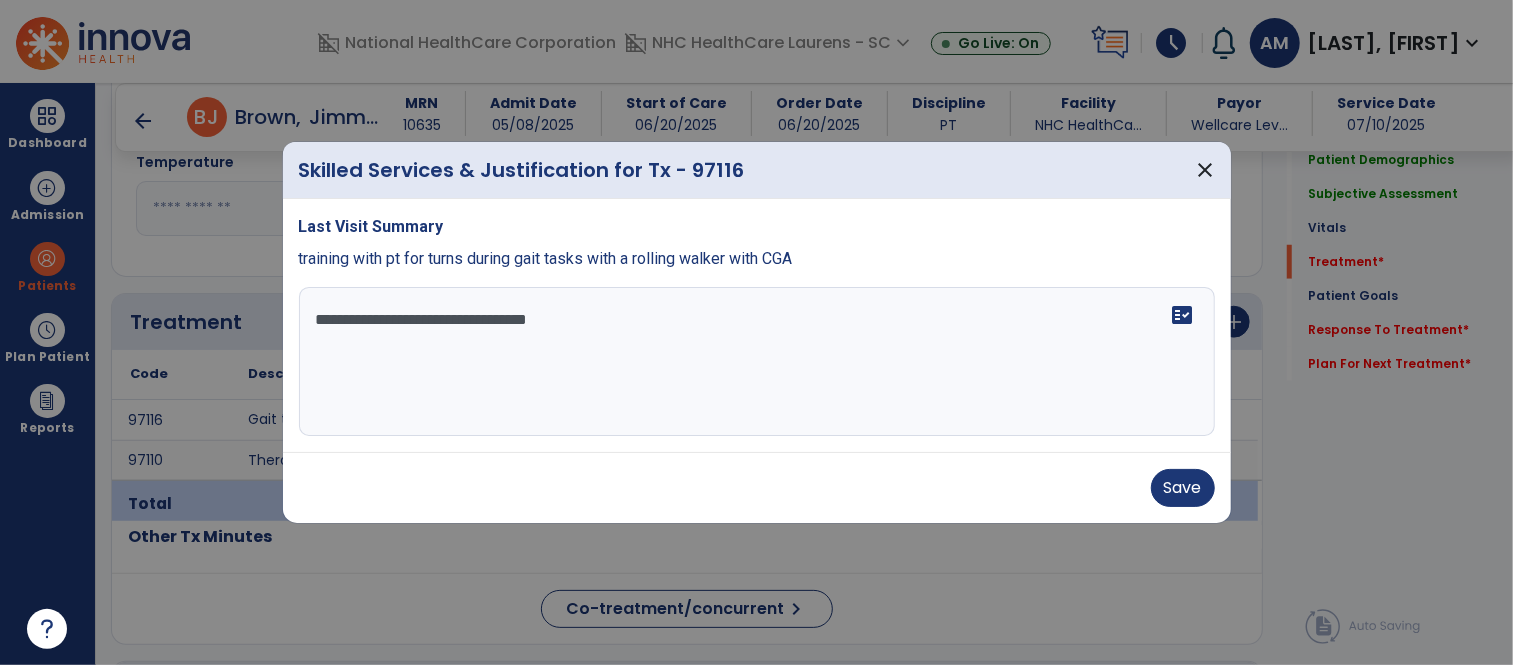 drag, startPoint x: 605, startPoint y: 316, endPoint x: 566, endPoint y: 324, distance: 39.812057 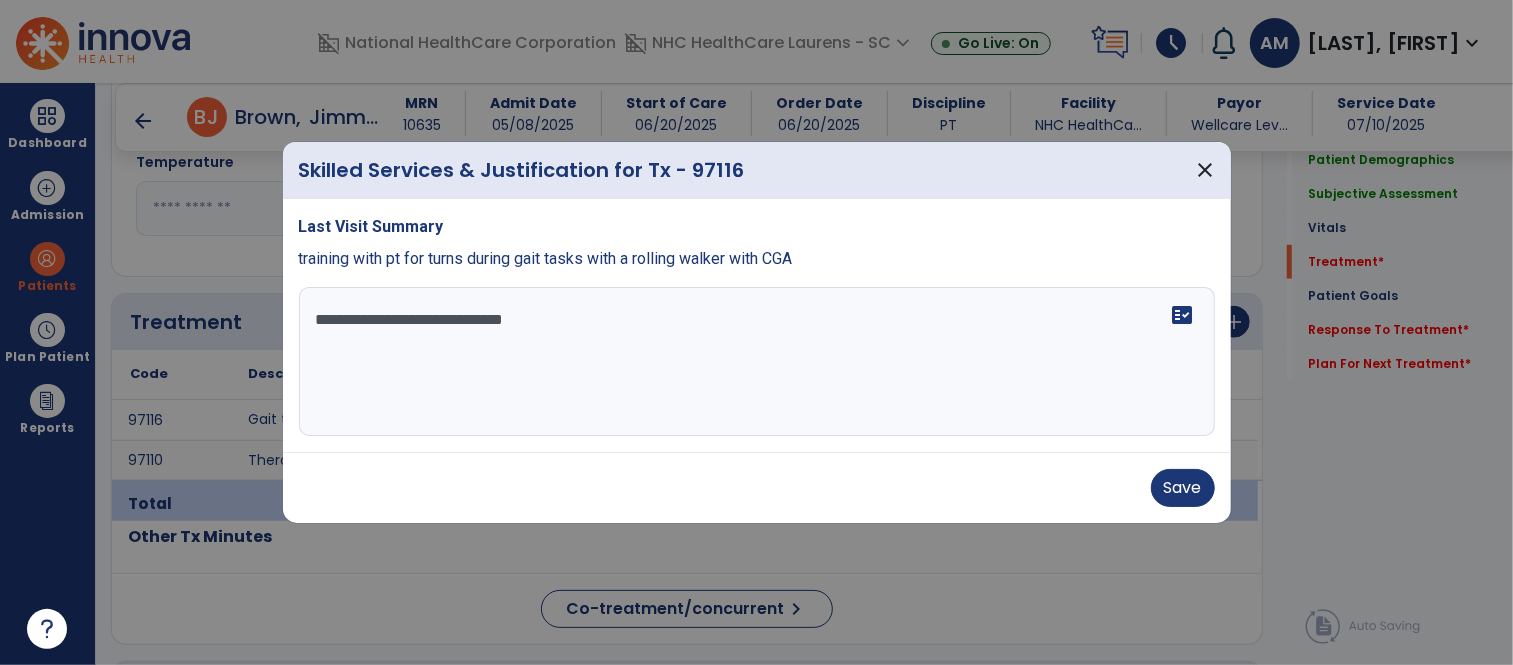 drag, startPoint x: 461, startPoint y: 320, endPoint x: 322, endPoint y: 322, distance: 139.01439 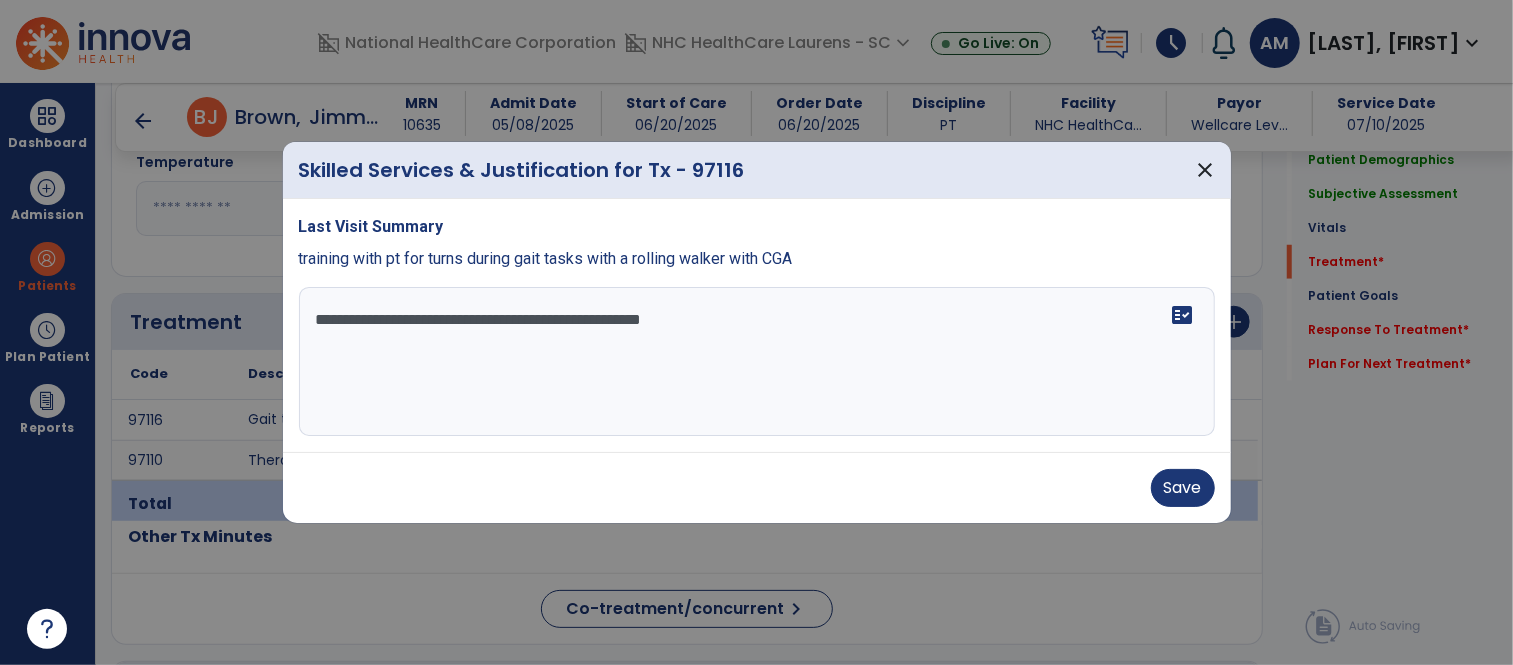 click on "**********" at bounding box center [757, 362] 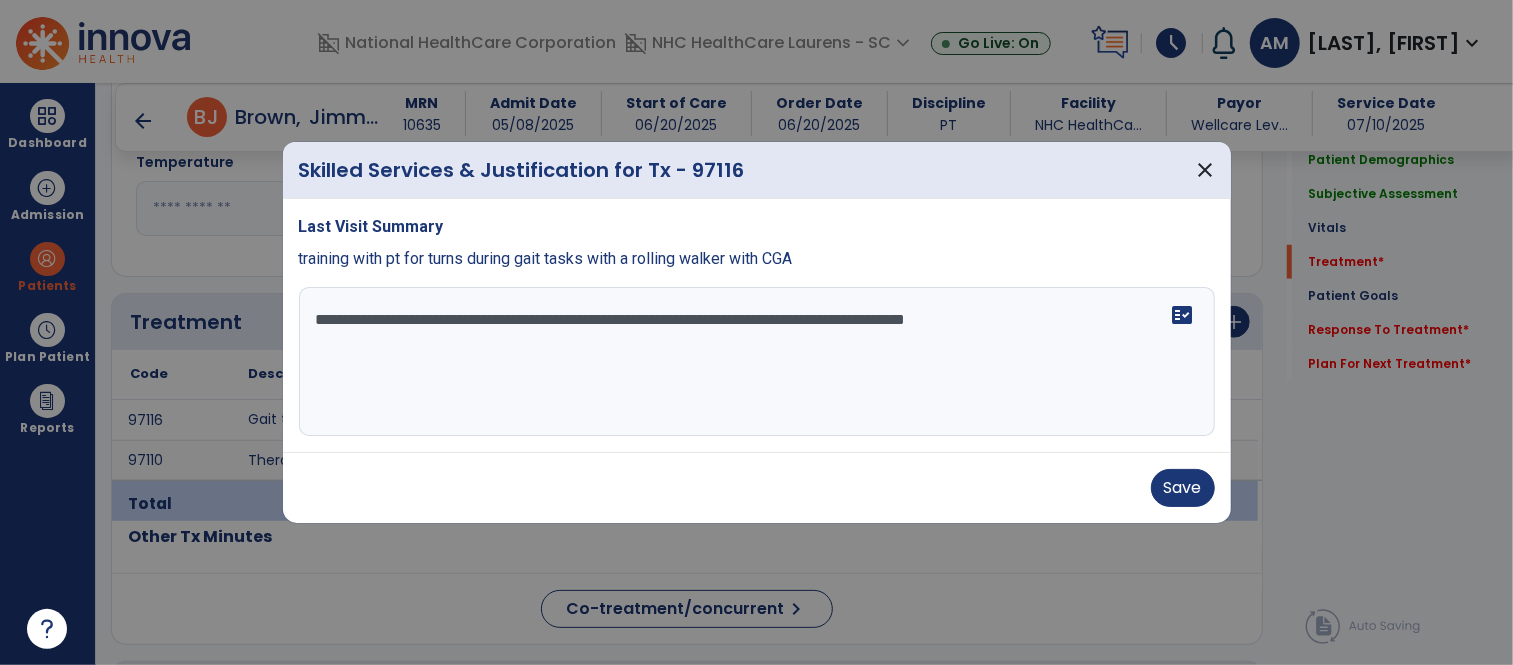 click on "**********" at bounding box center (757, 362) 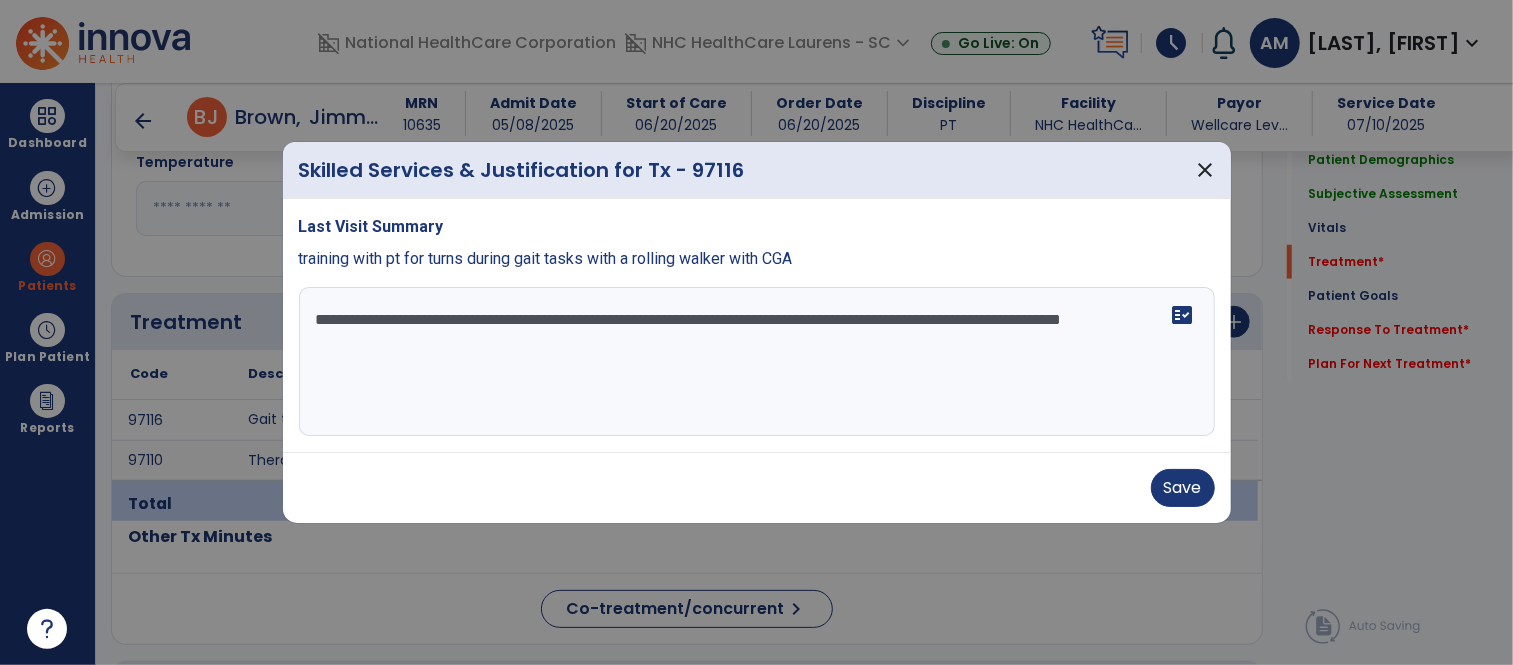 click on "**********" at bounding box center (757, 362) 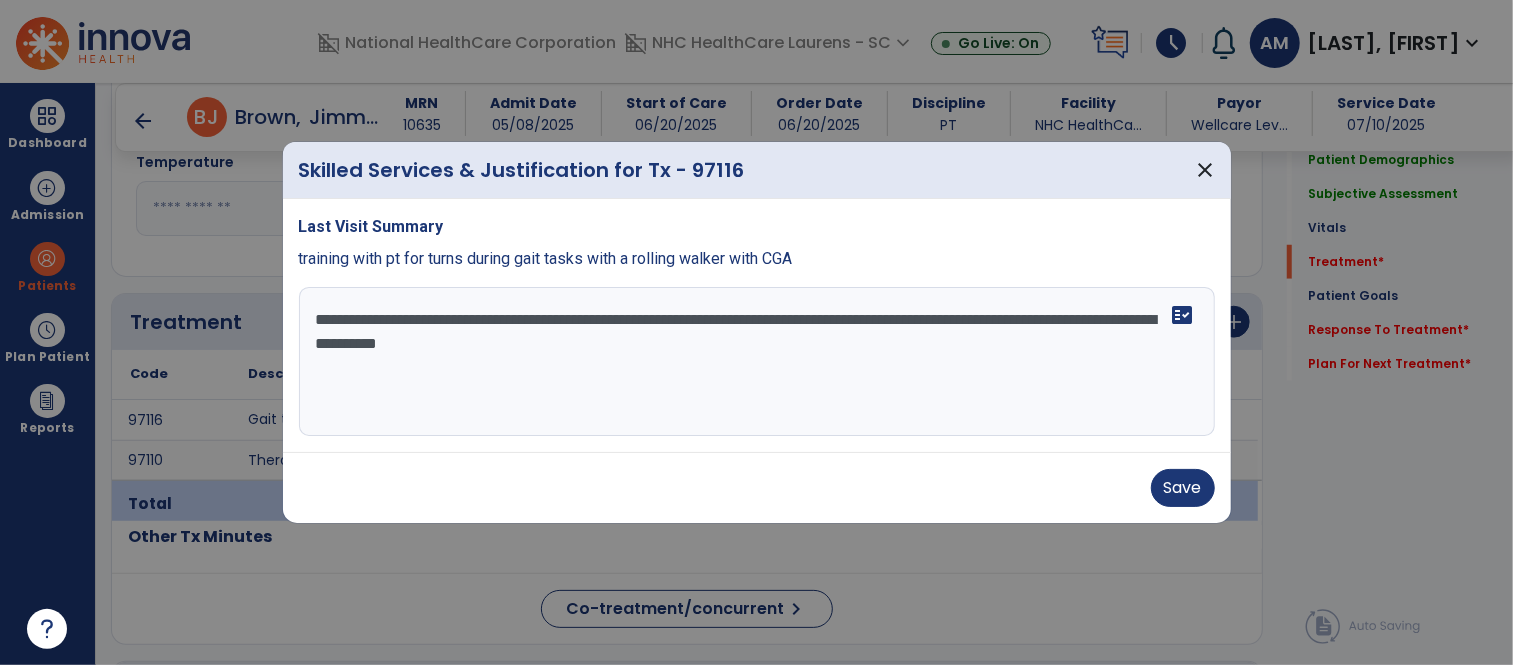 click on "**********" at bounding box center [757, 362] 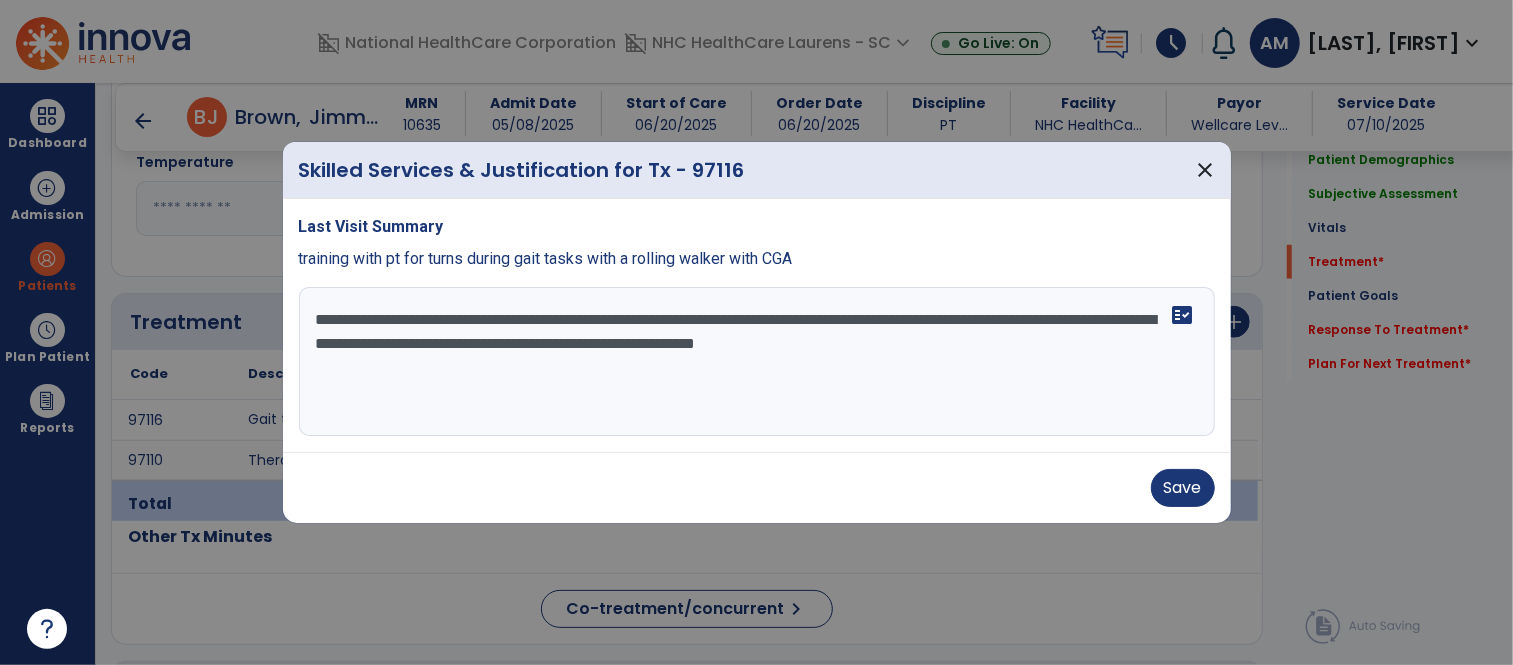 click on "**********" at bounding box center (757, 362) 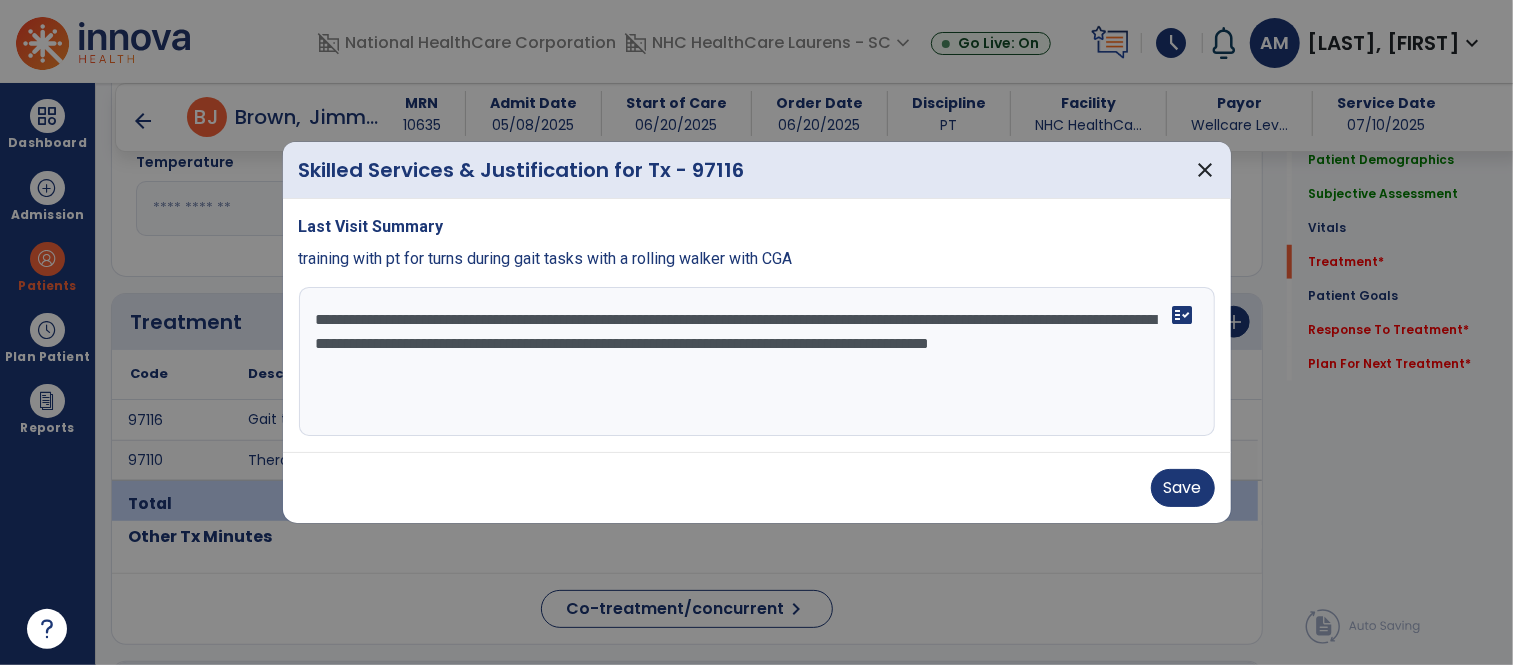 click on "**********" at bounding box center (757, 362) 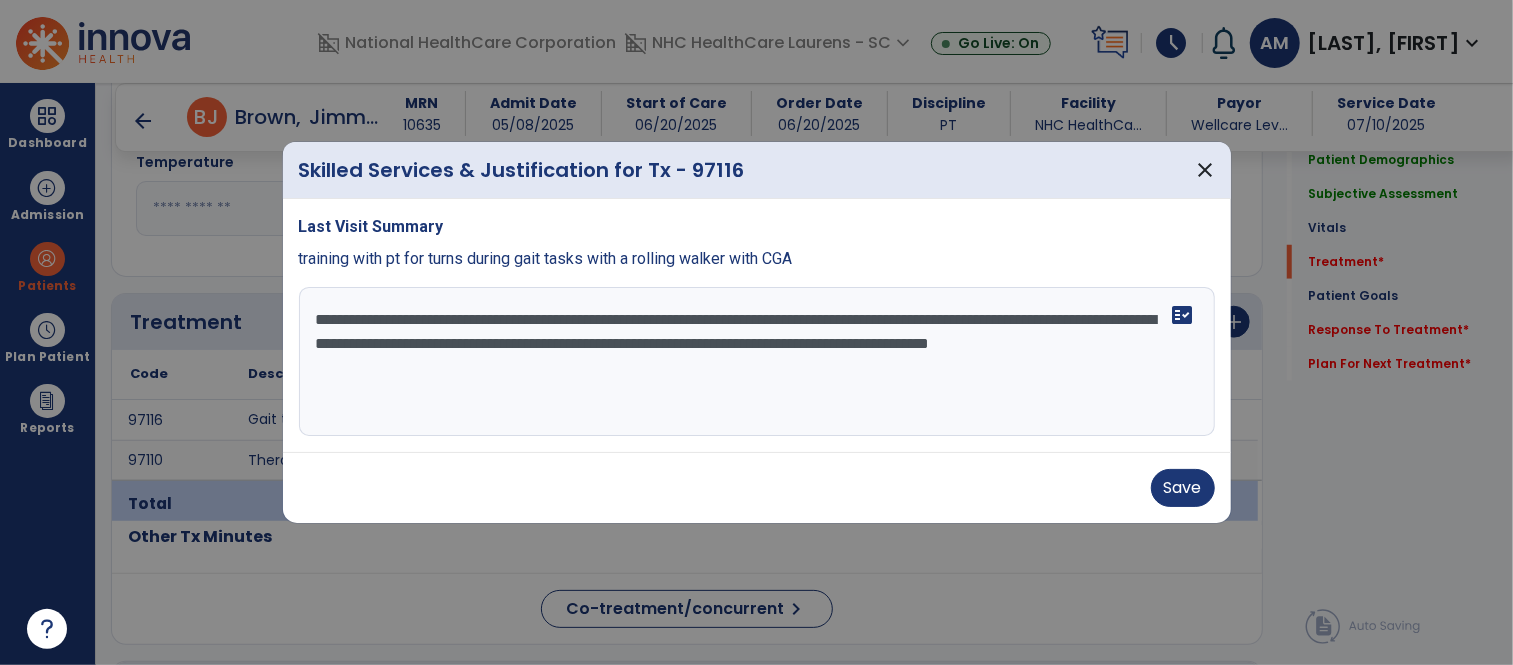 drag, startPoint x: 1034, startPoint y: 343, endPoint x: 715, endPoint y: 344, distance: 319.00156 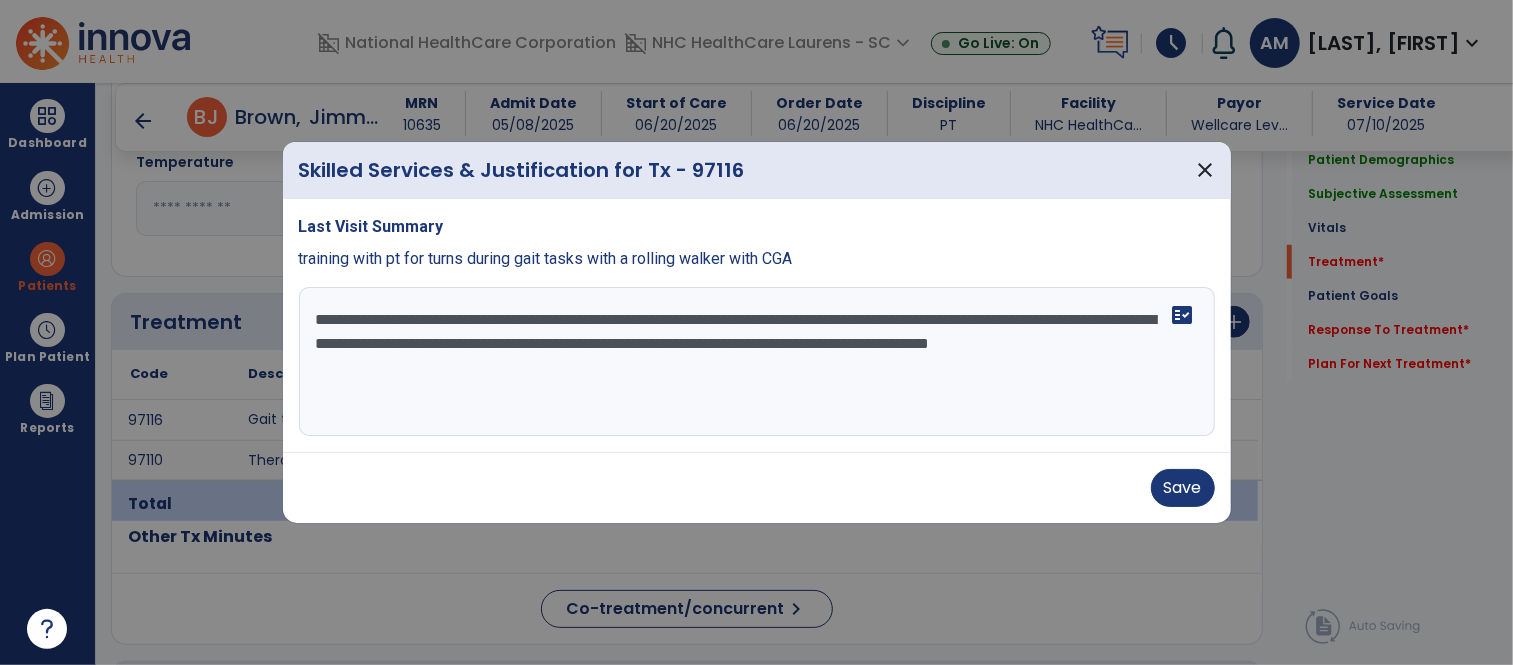 click on "**********" at bounding box center (757, 362) 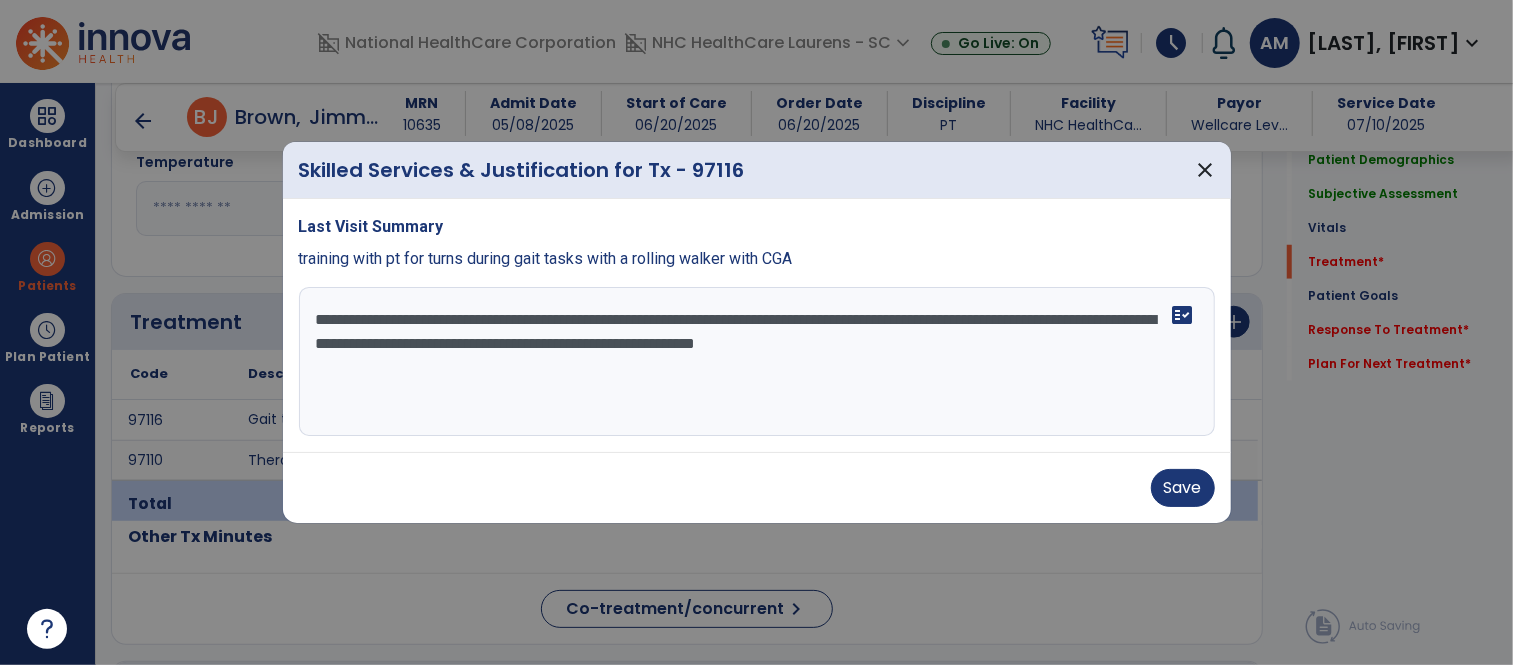 click on "**********" at bounding box center [757, 362] 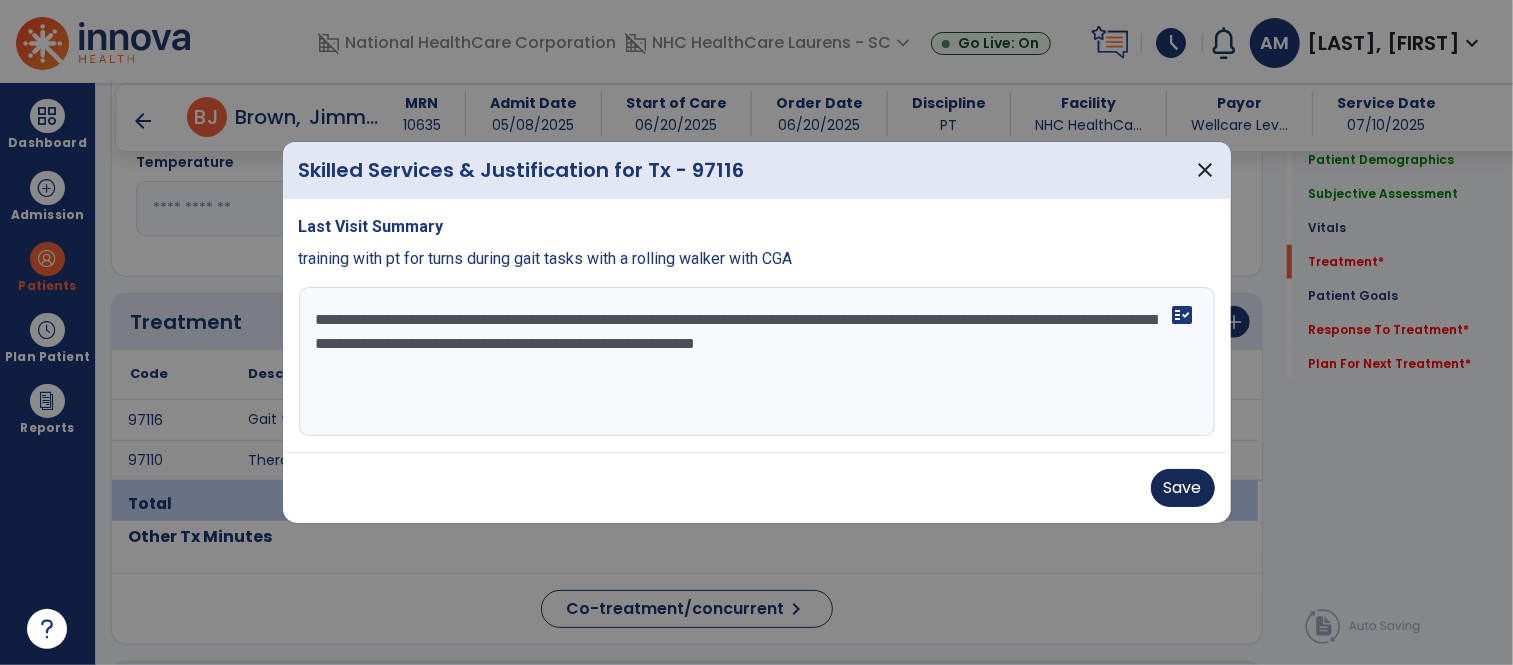 type on "**********" 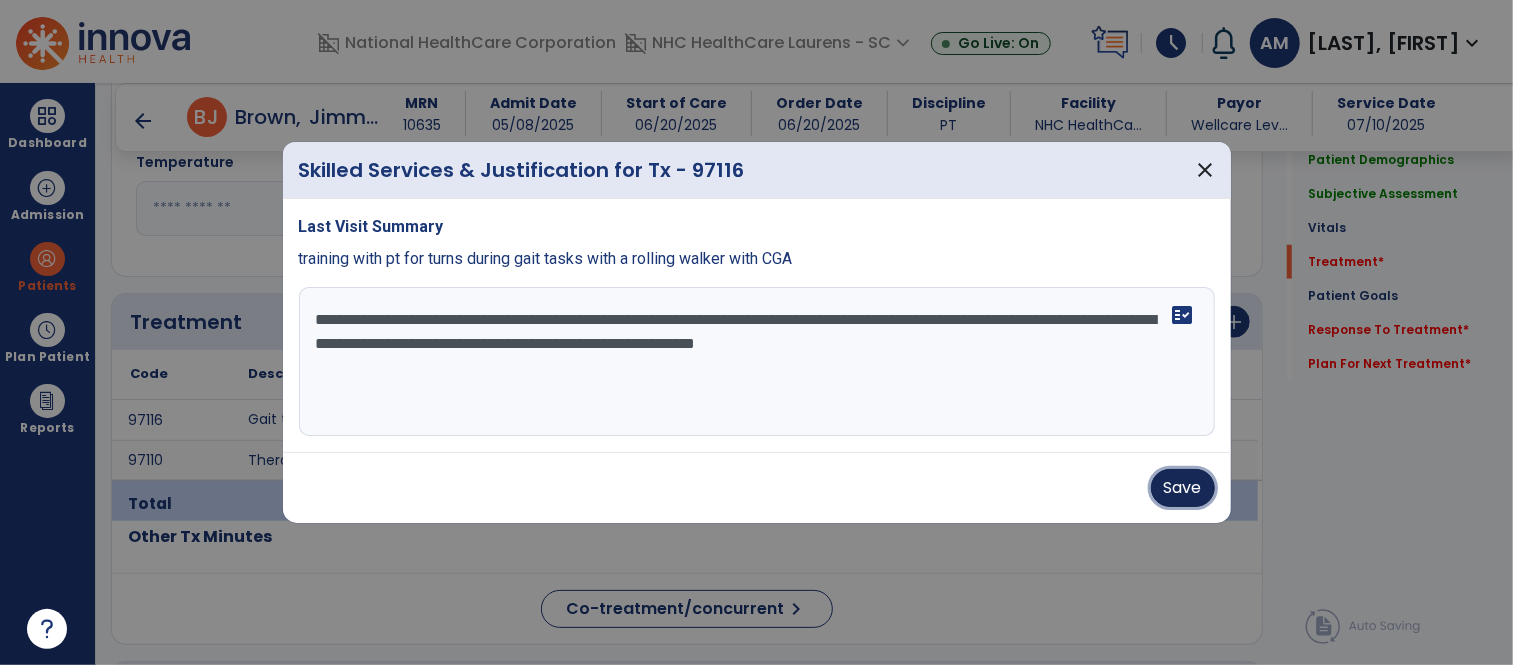 click on "Save" at bounding box center (1183, 488) 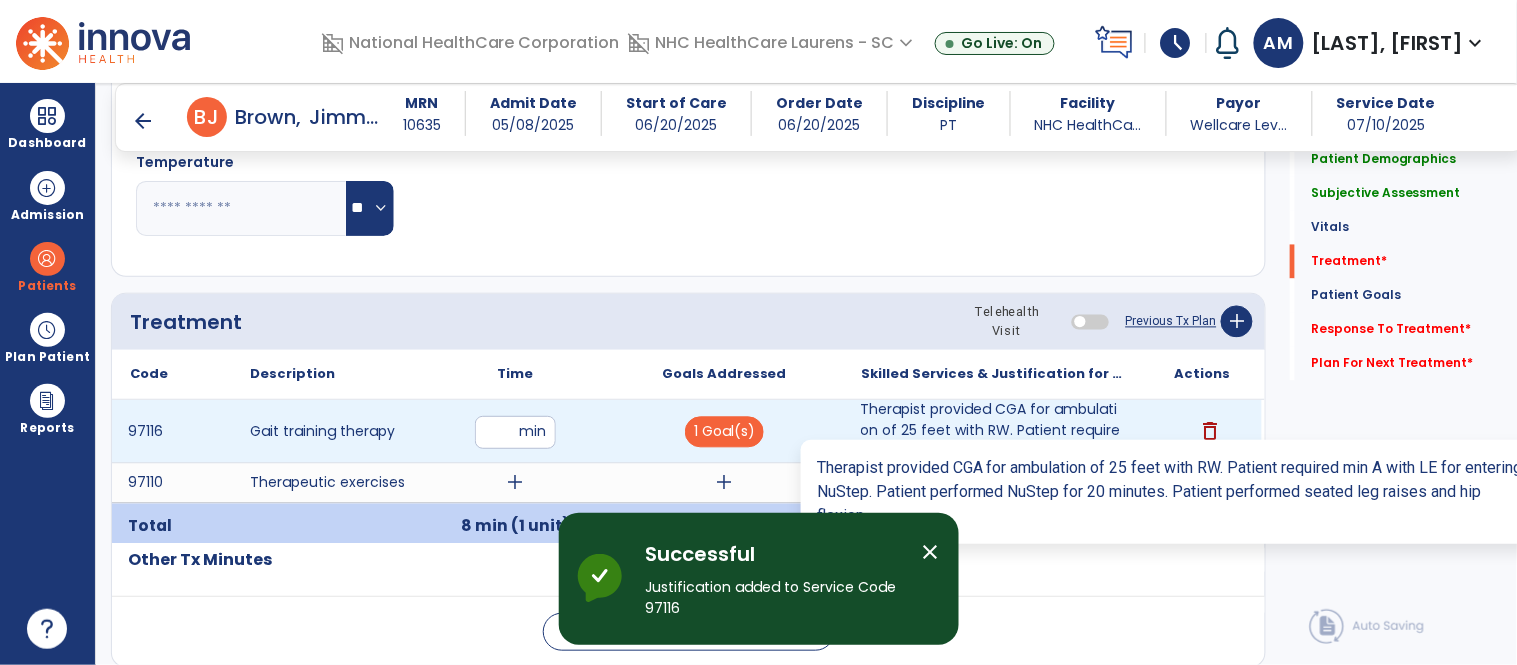 click on "Therapist provided CGA for ambulation of 25 feet with RW. Patient required min A with LE for enterin..." at bounding box center [993, 431] 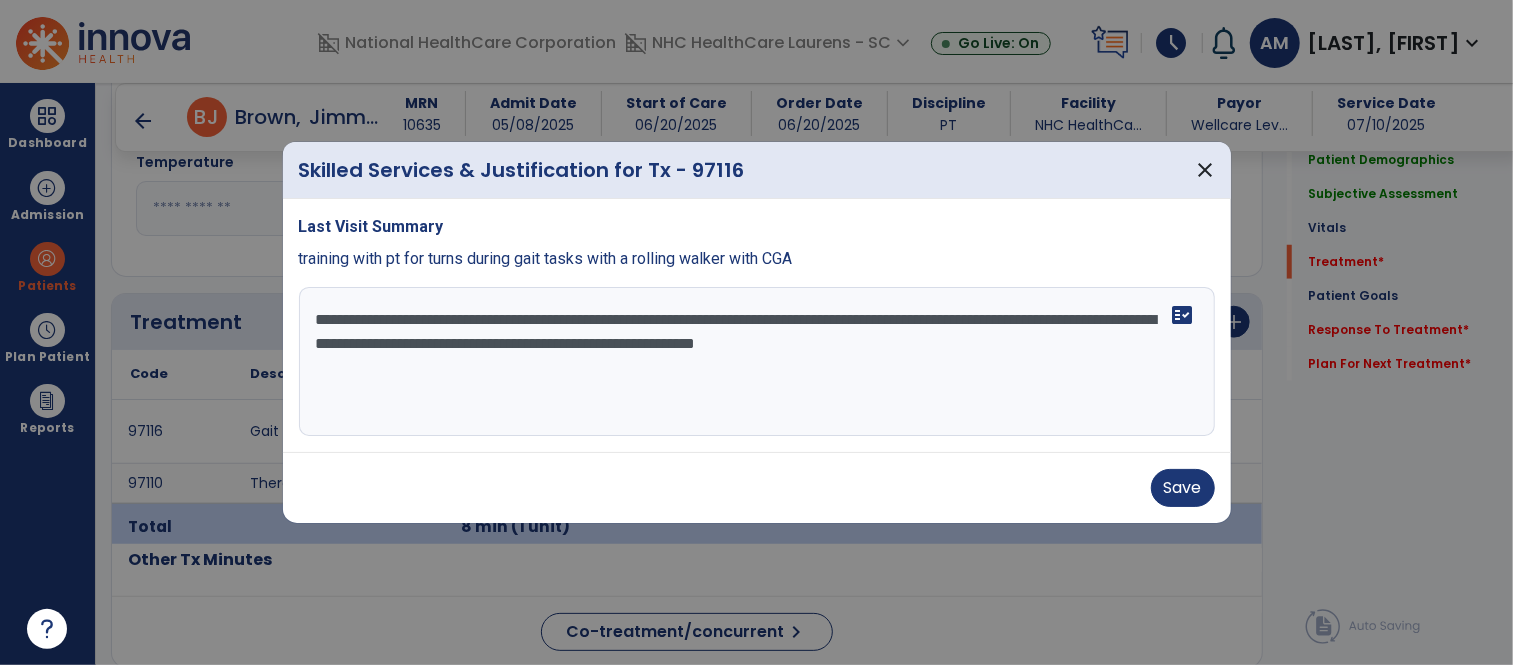 scroll, scrollTop: 956, scrollLeft: 0, axis: vertical 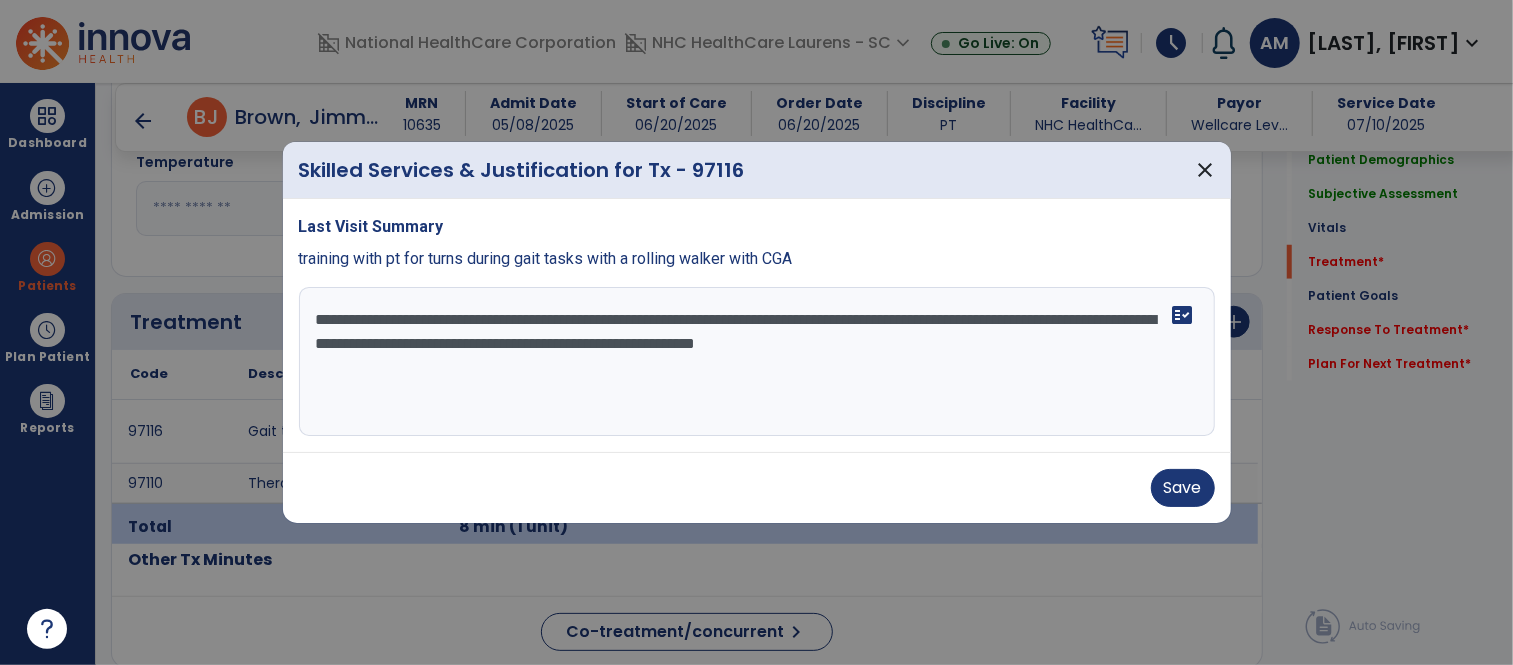 drag, startPoint x: 1126, startPoint y: 337, endPoint x: 778, endPoint y: 315, distance: 348.6947 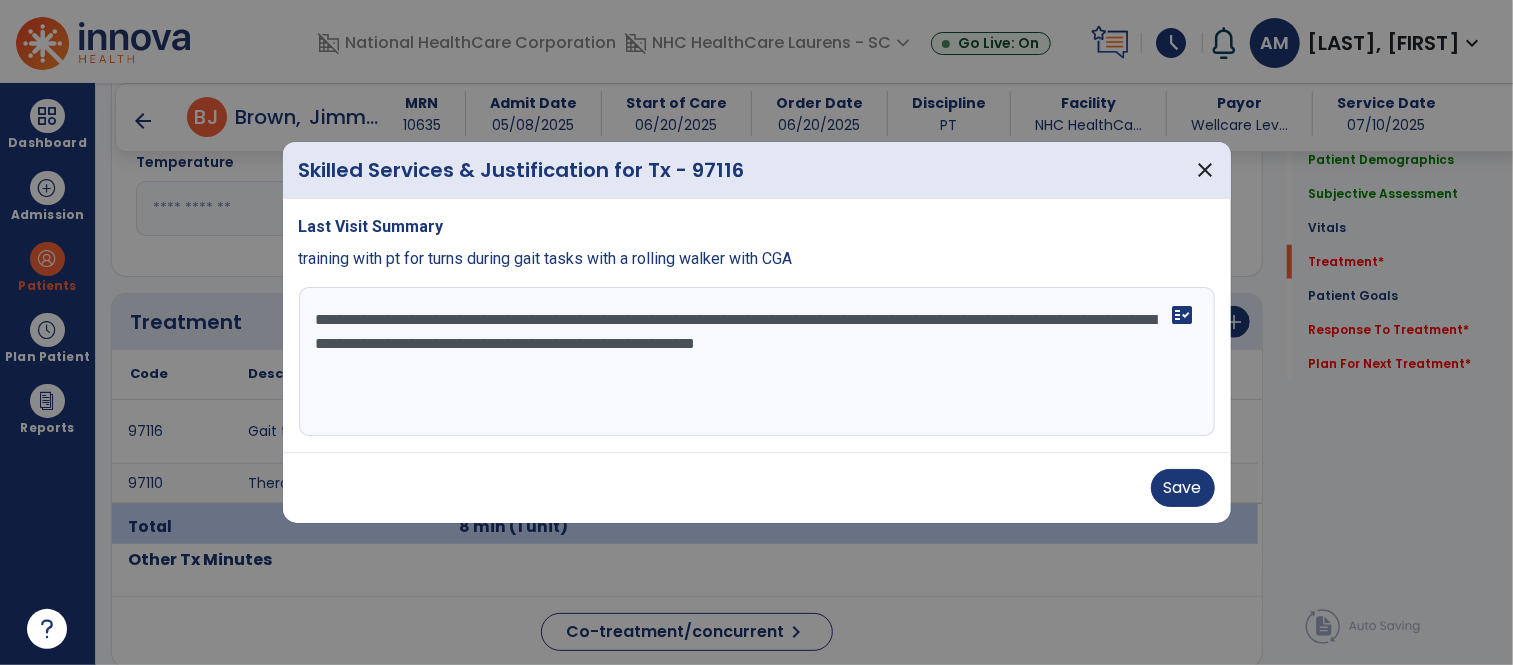 click on "**********" at bounding box center [757, 362] 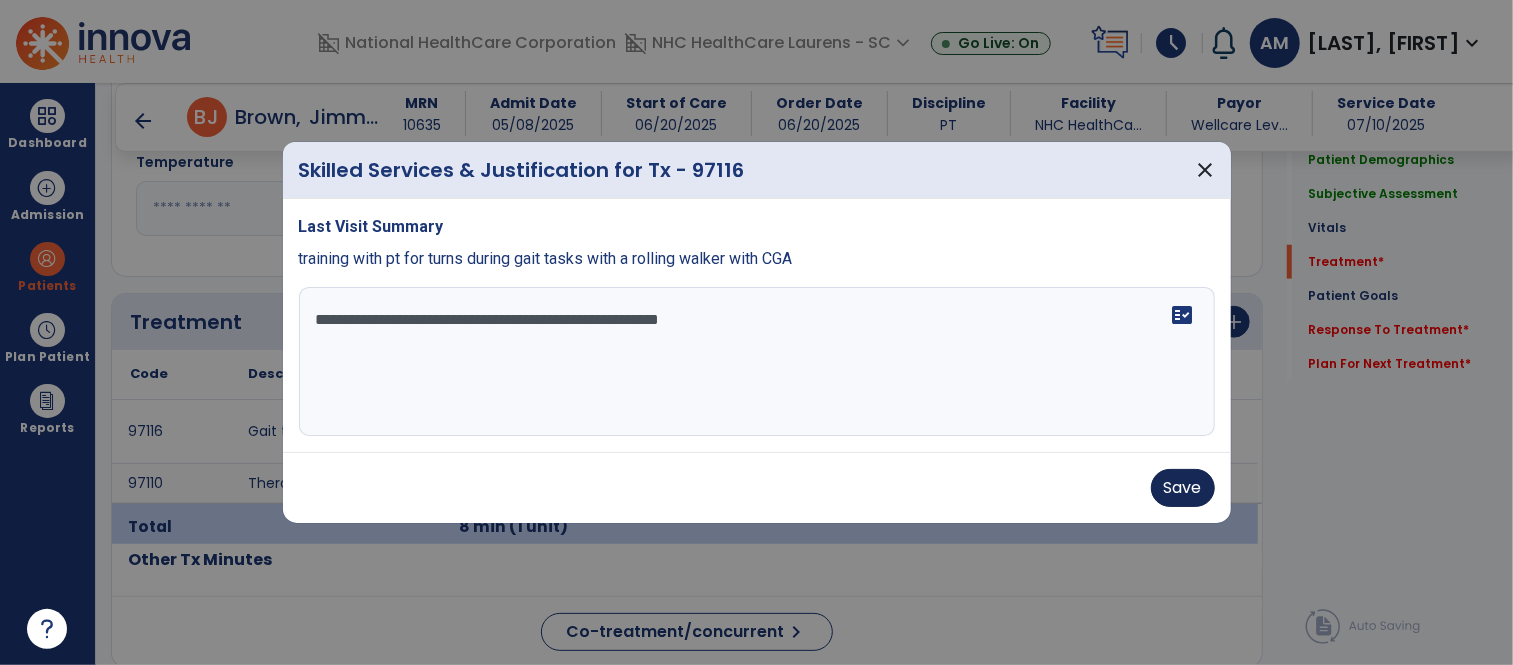 type on "**********" 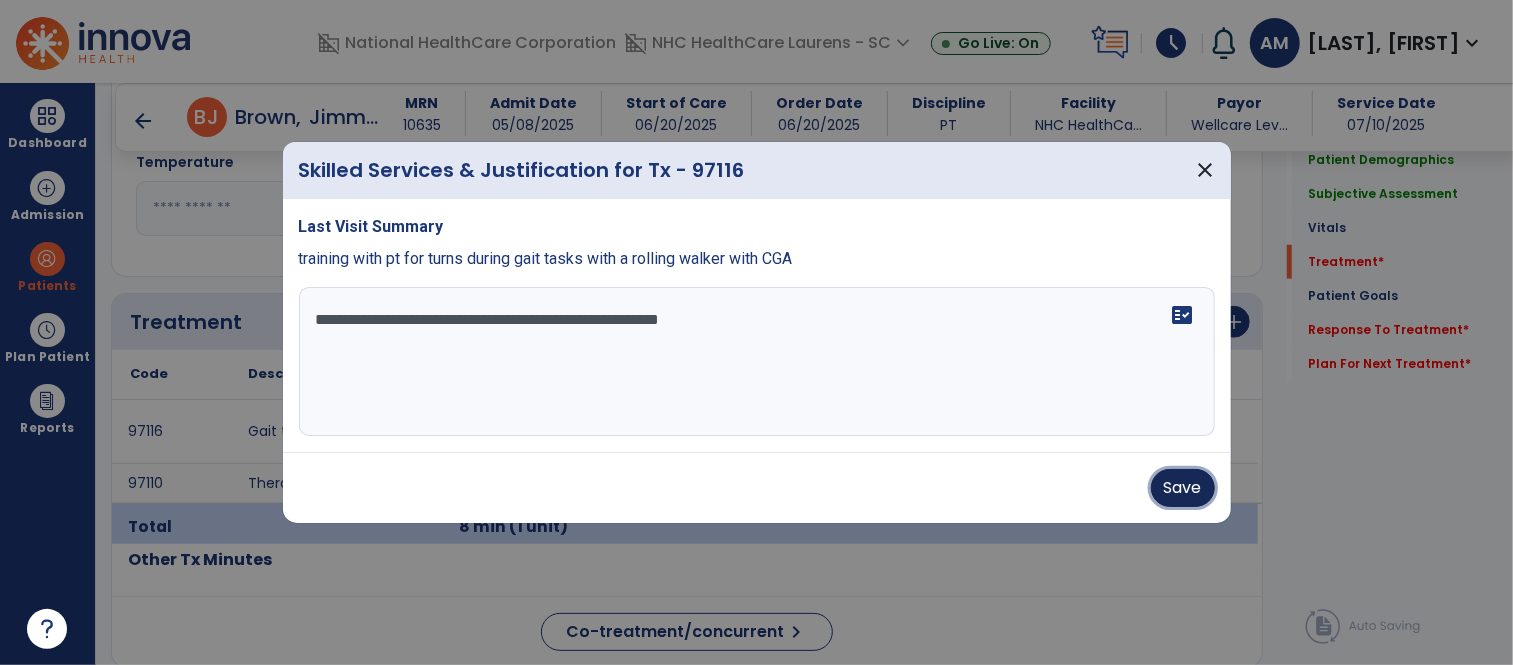 click on "Save" at bounding box center (1183, 488) 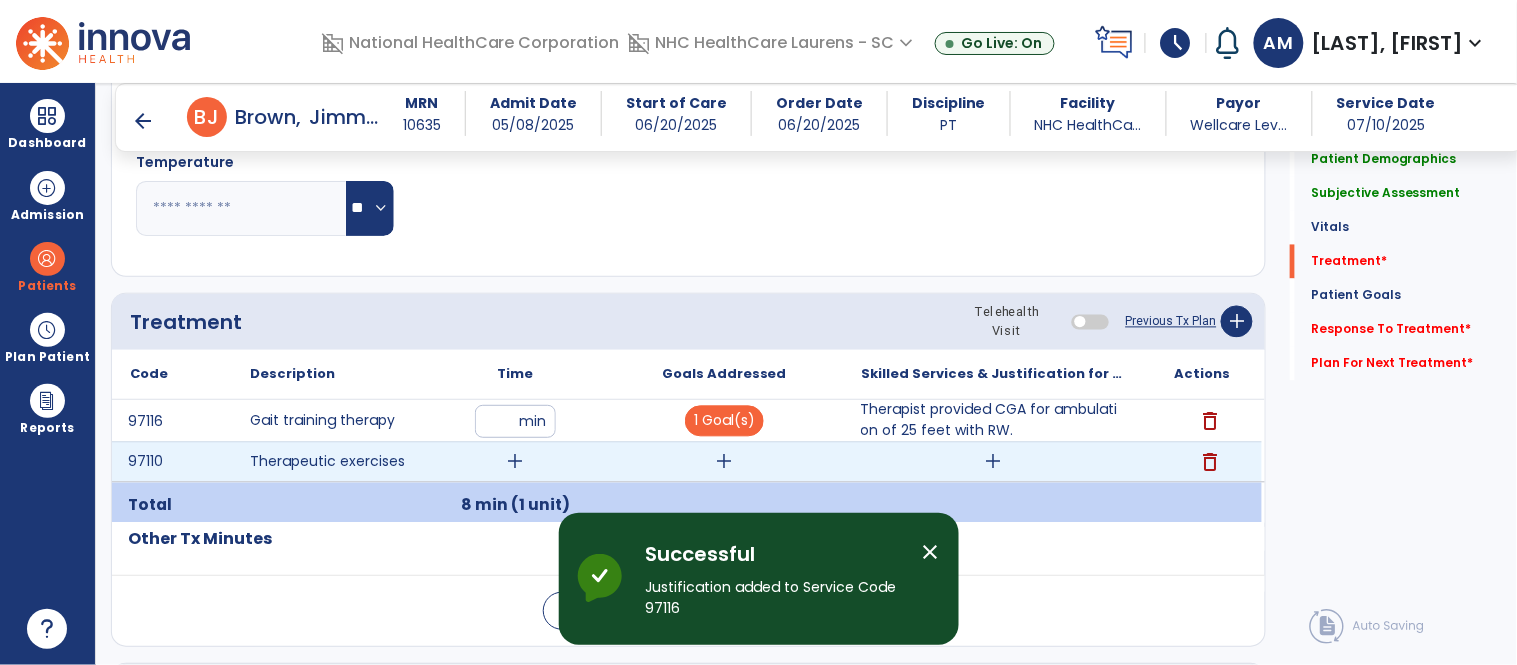 click on "add" at bounding box center (993, 462) 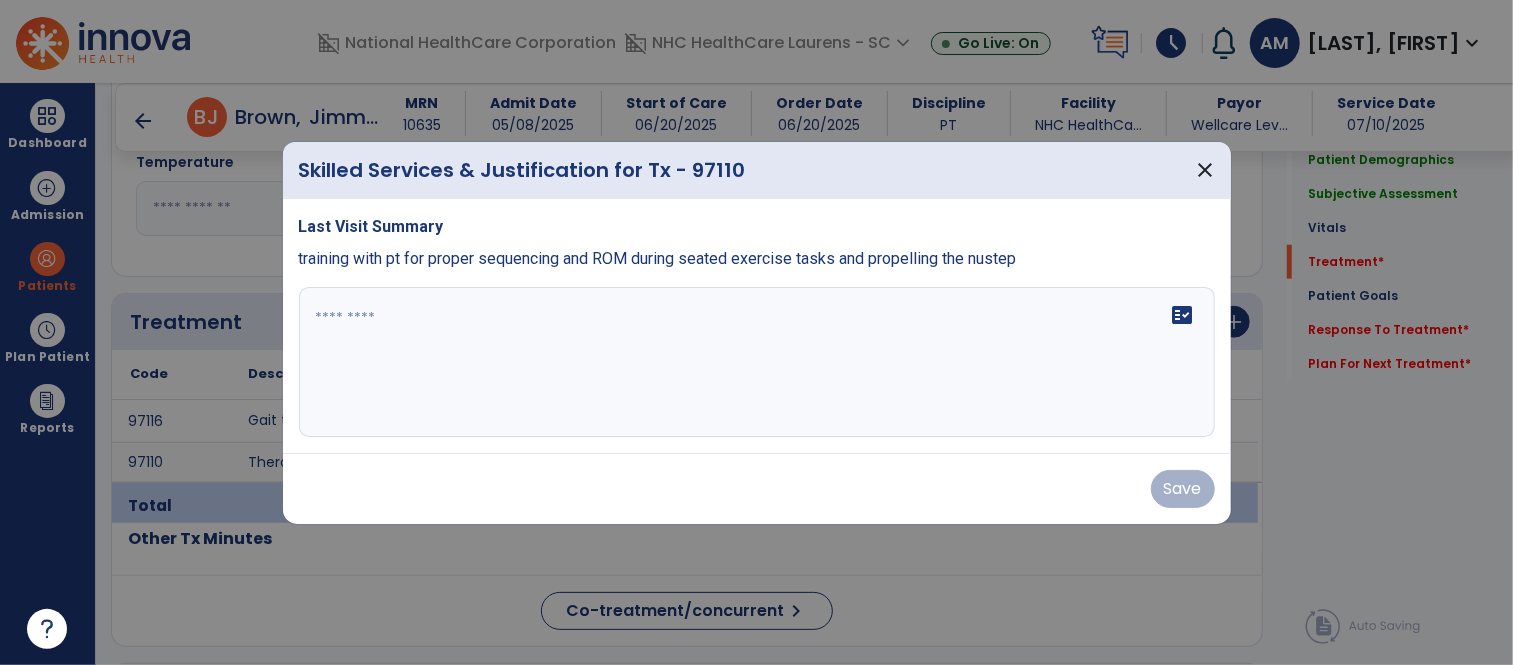 scroll, scrollTop: 956, scrollLeft: 0, axis: vertical 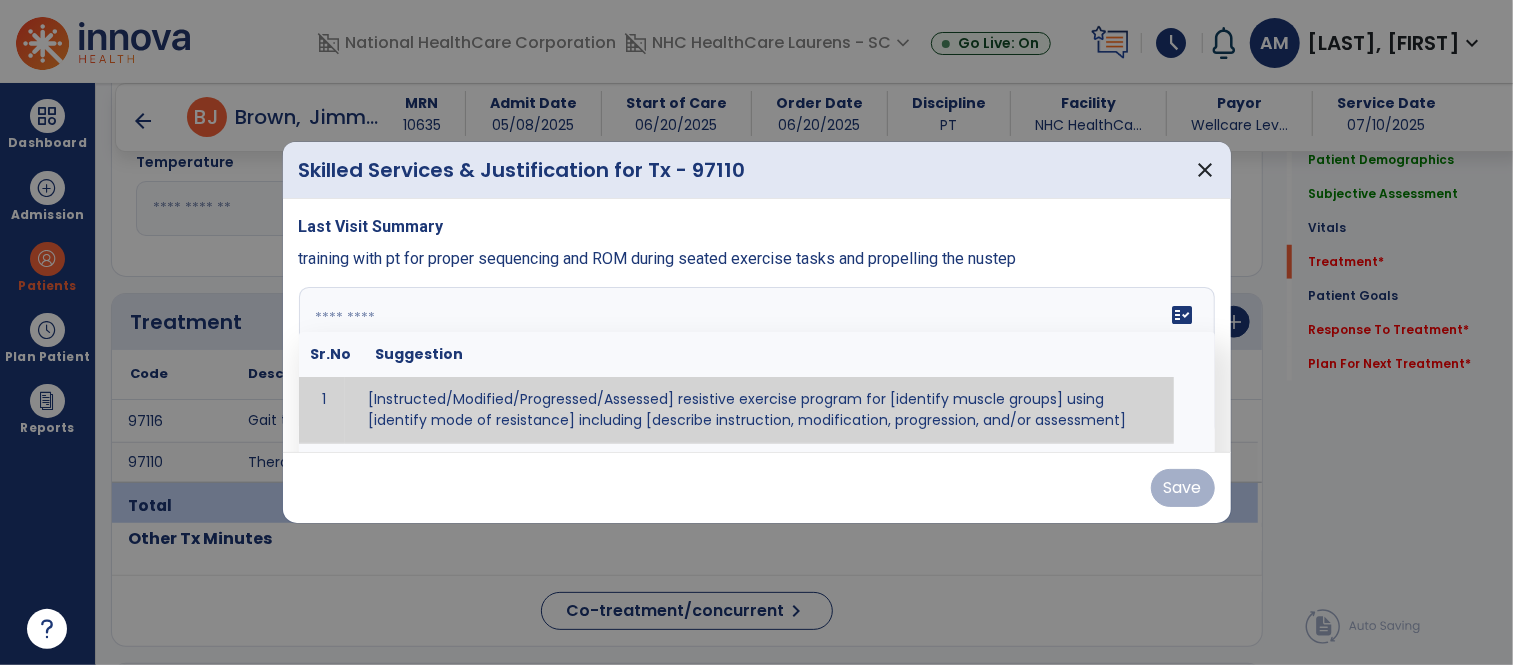 click at bounding box center [757, 362] 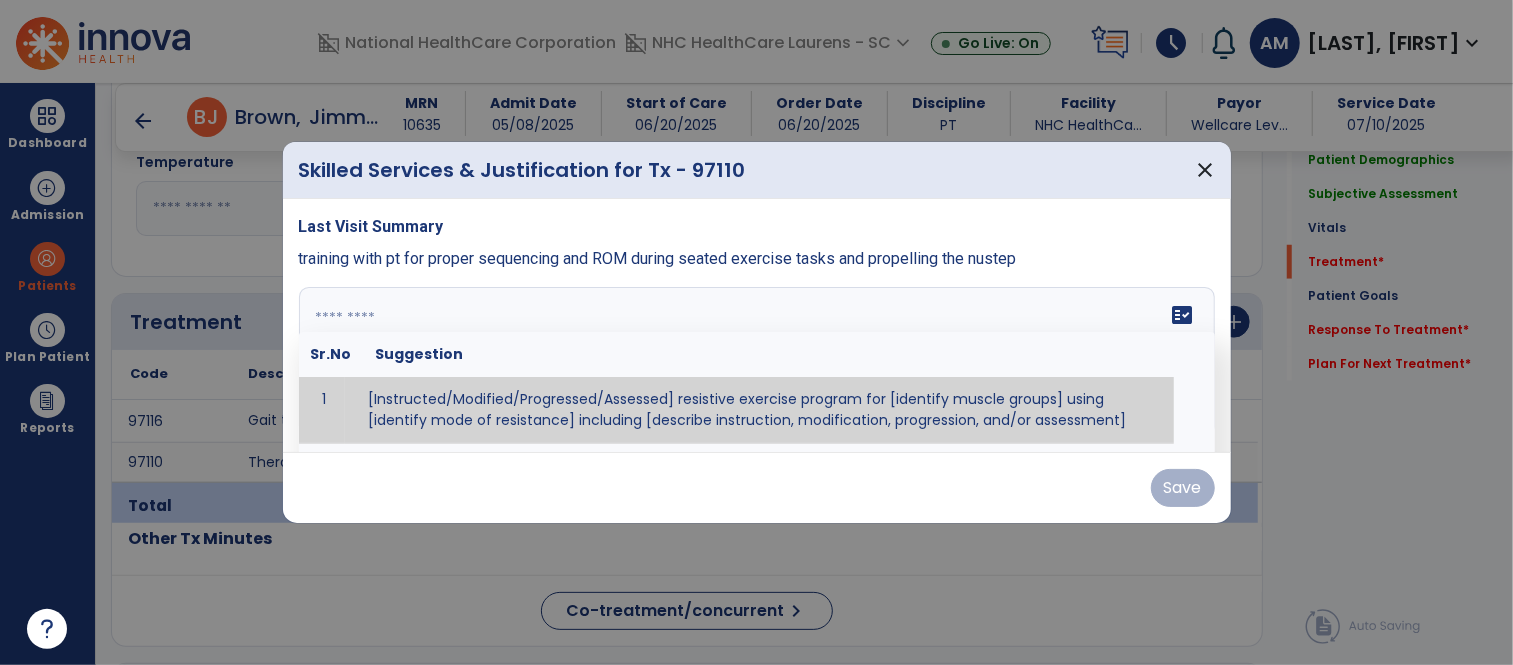 paste on "**********" 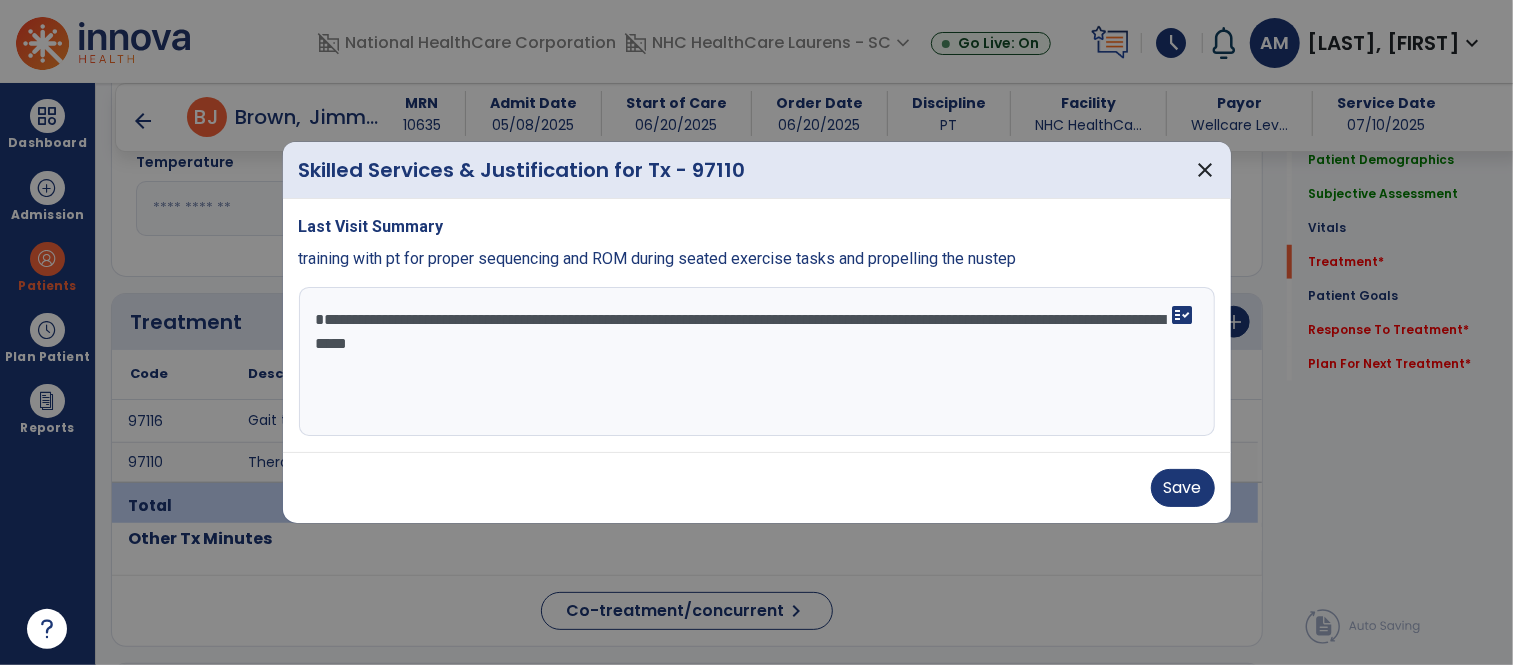 click on "**********" at bounding box center (757, 362) 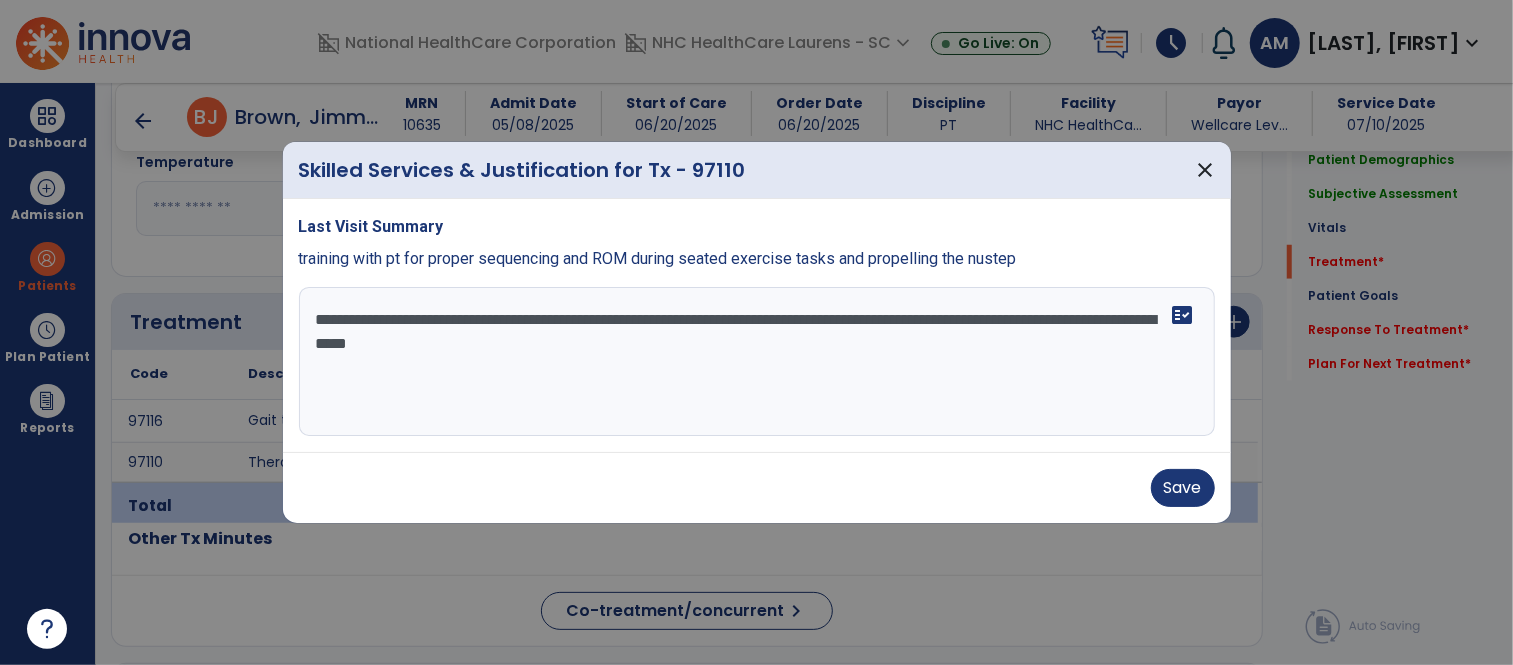 click on "**********" at bounding box center (757, 362) 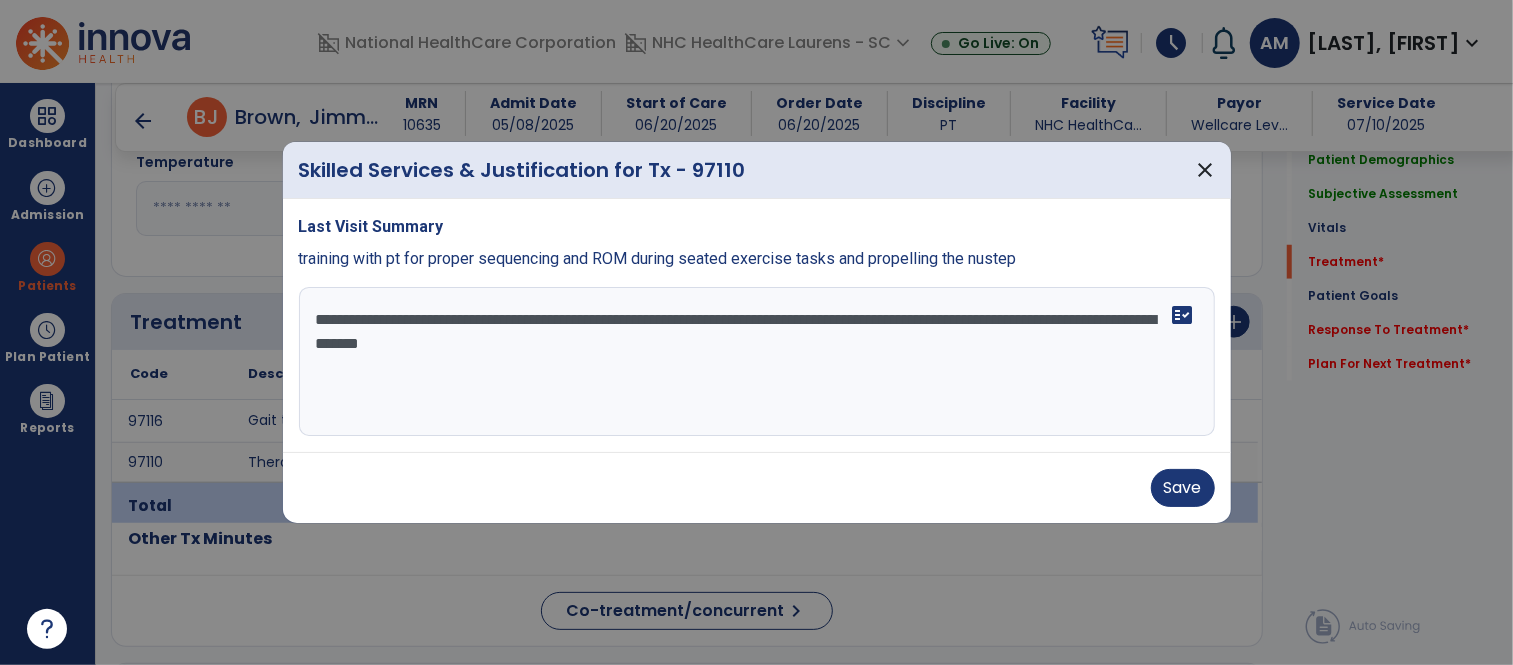 click on "**********" at bounding box center (757, 362) 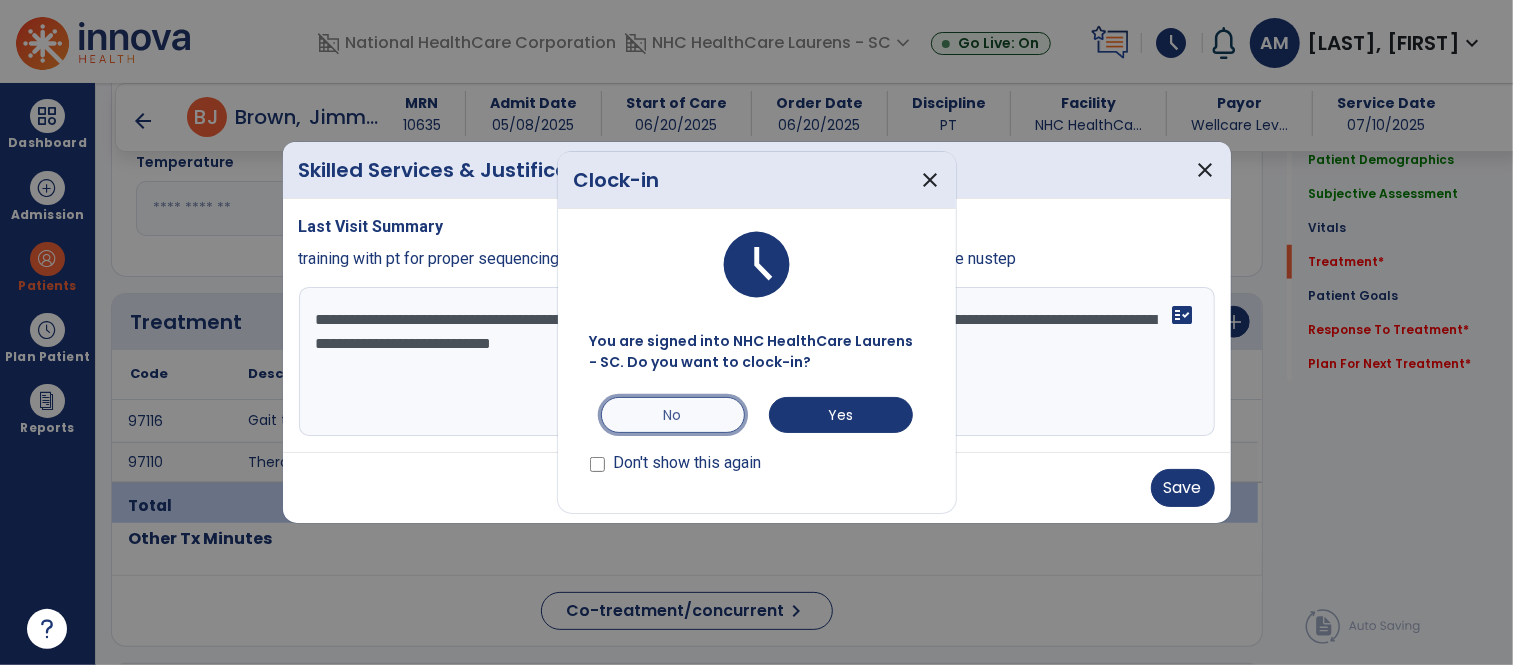 click on "No" at bounding box center (673, 415) 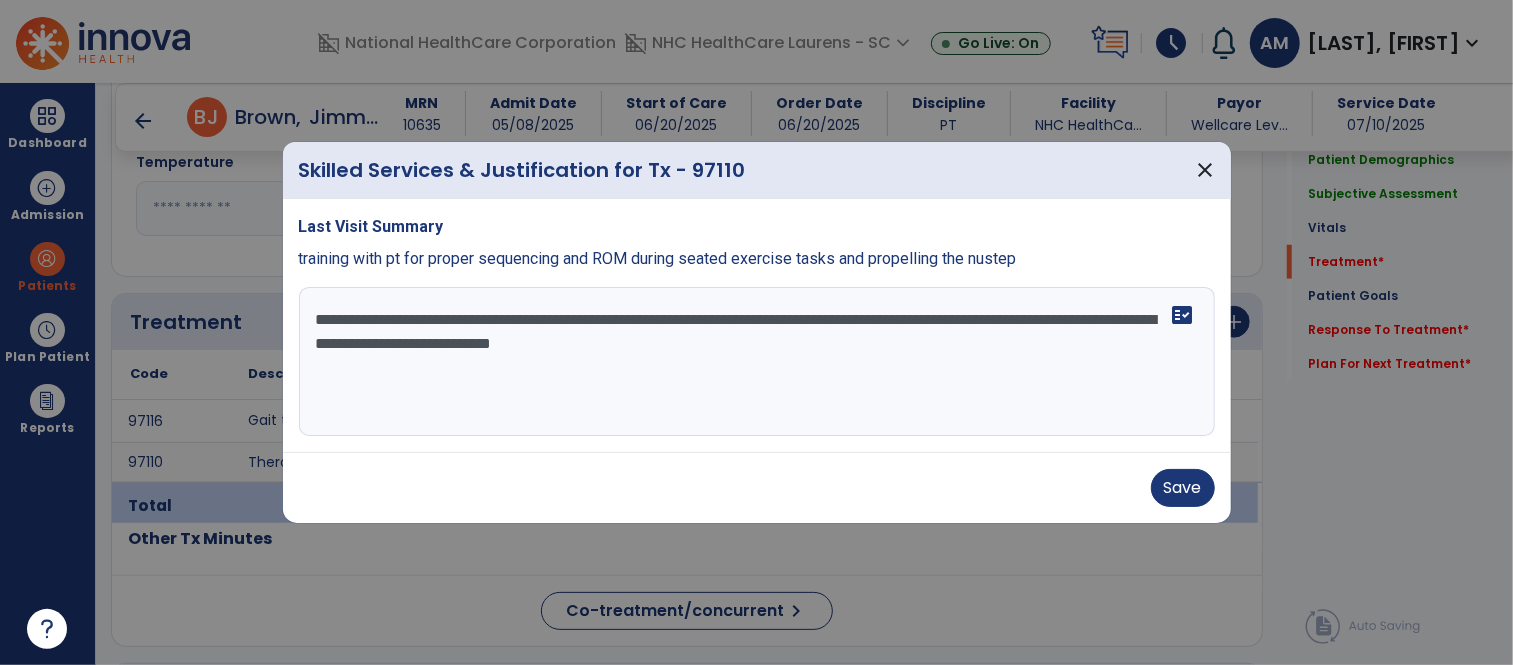 click on "**********" at bounding box center (757, 362) 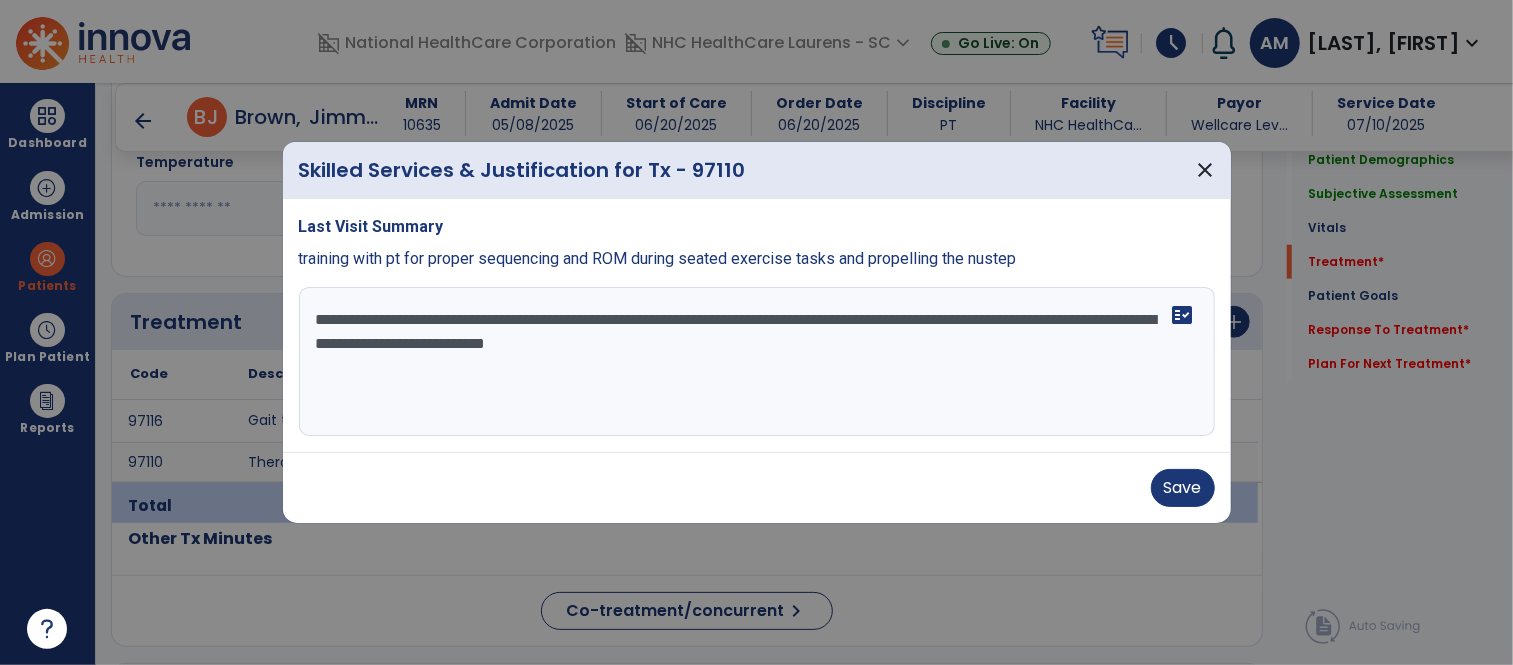 click on "**********" at bounding box center [757, 362] 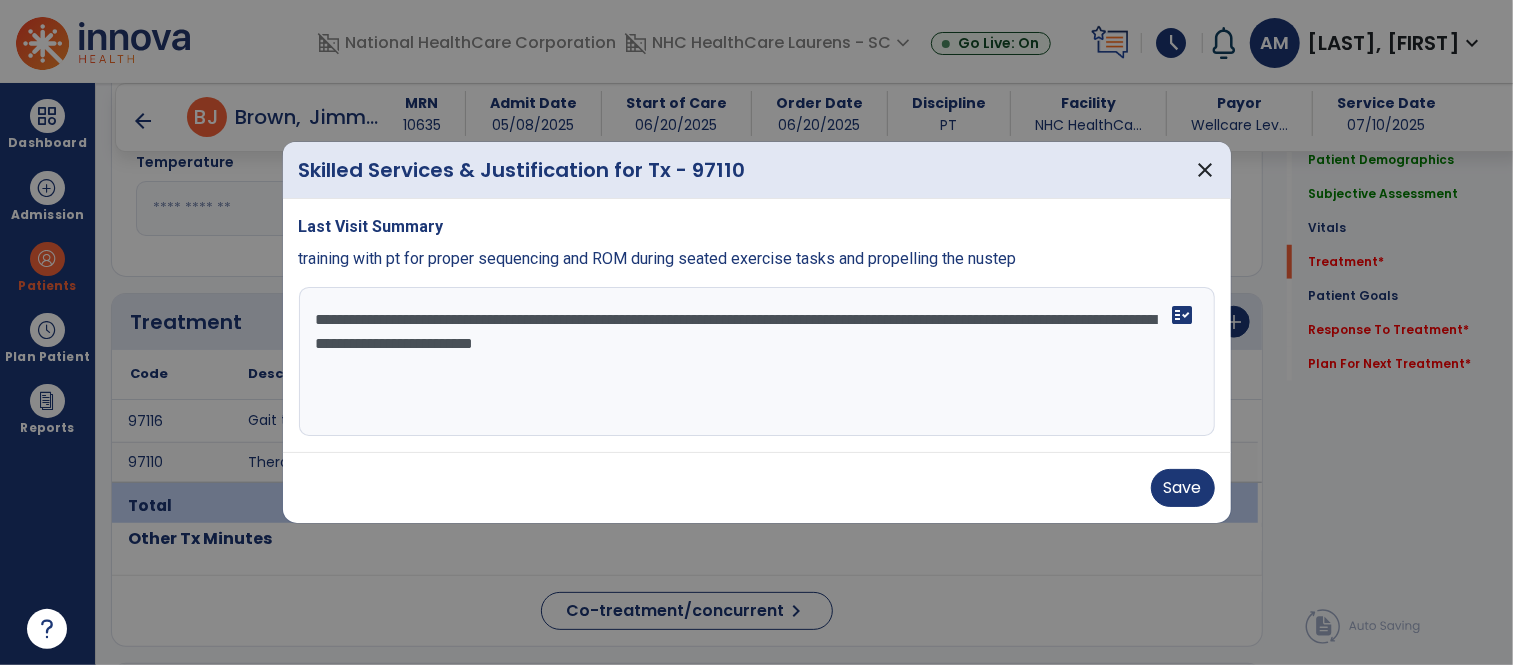 click on "**********" at bounding box center [757, 362] 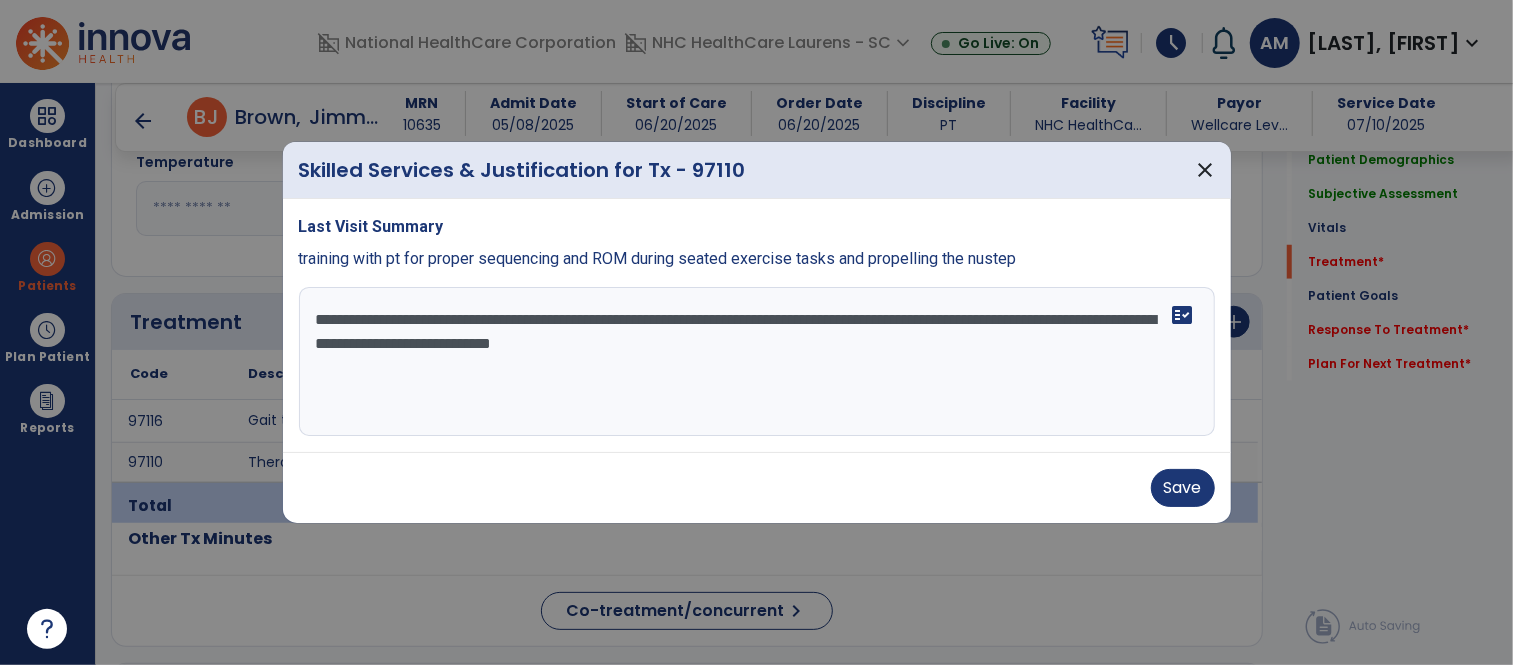 click on "**********" at bounding box center (757, 362) 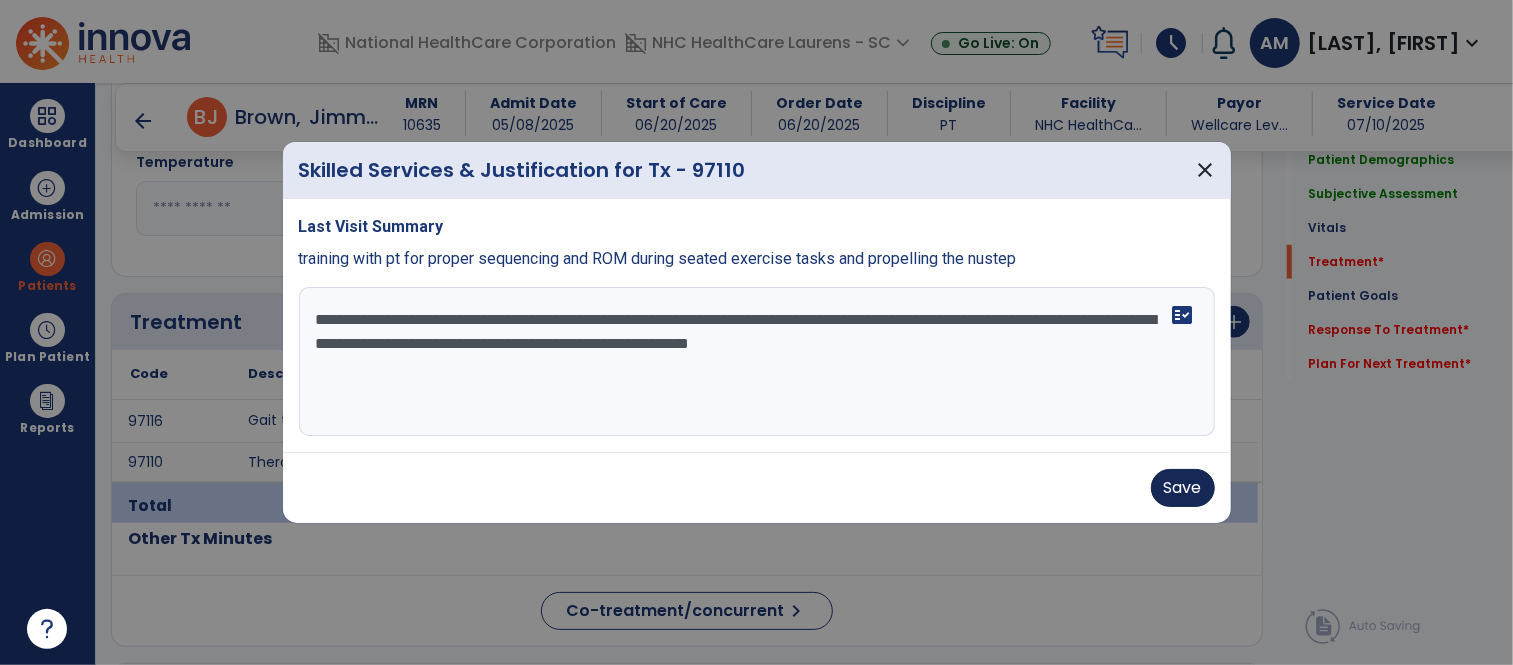 type on "**********" 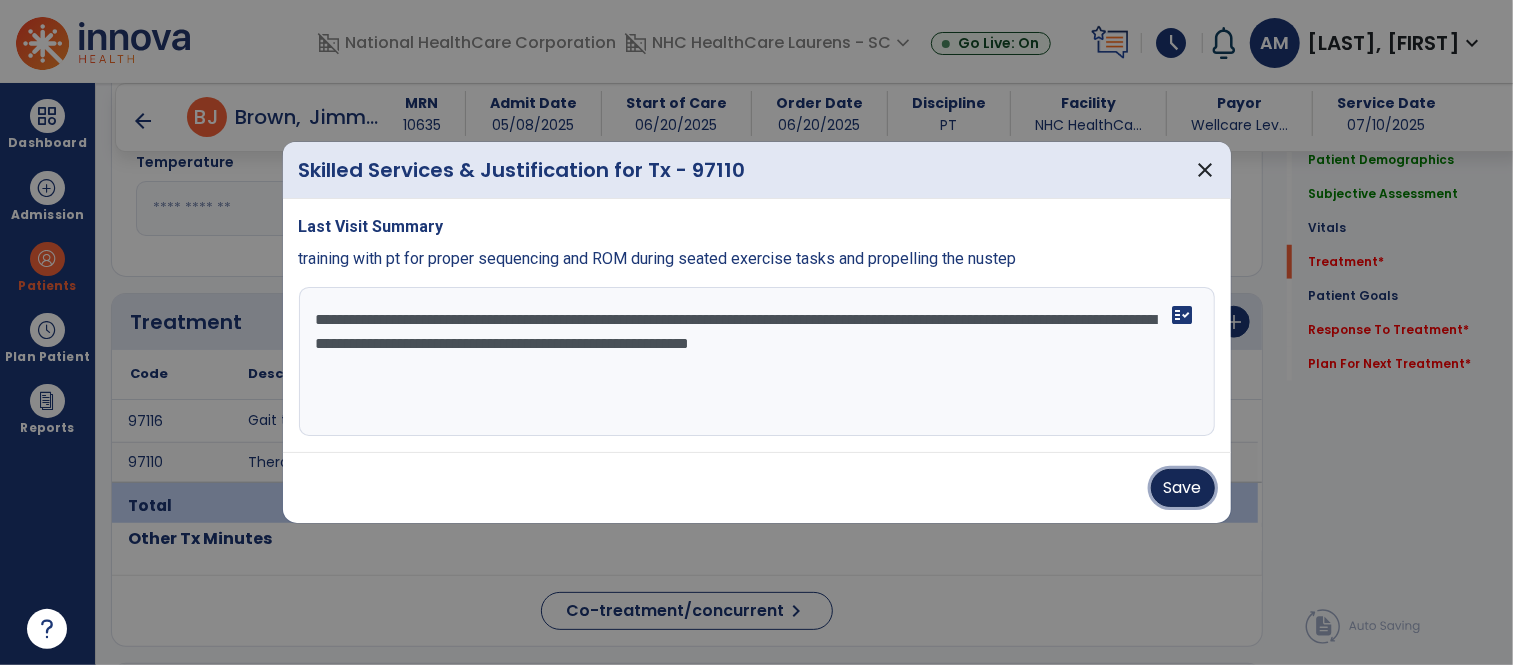 click on "Save" at bounding box center (1183, 488) 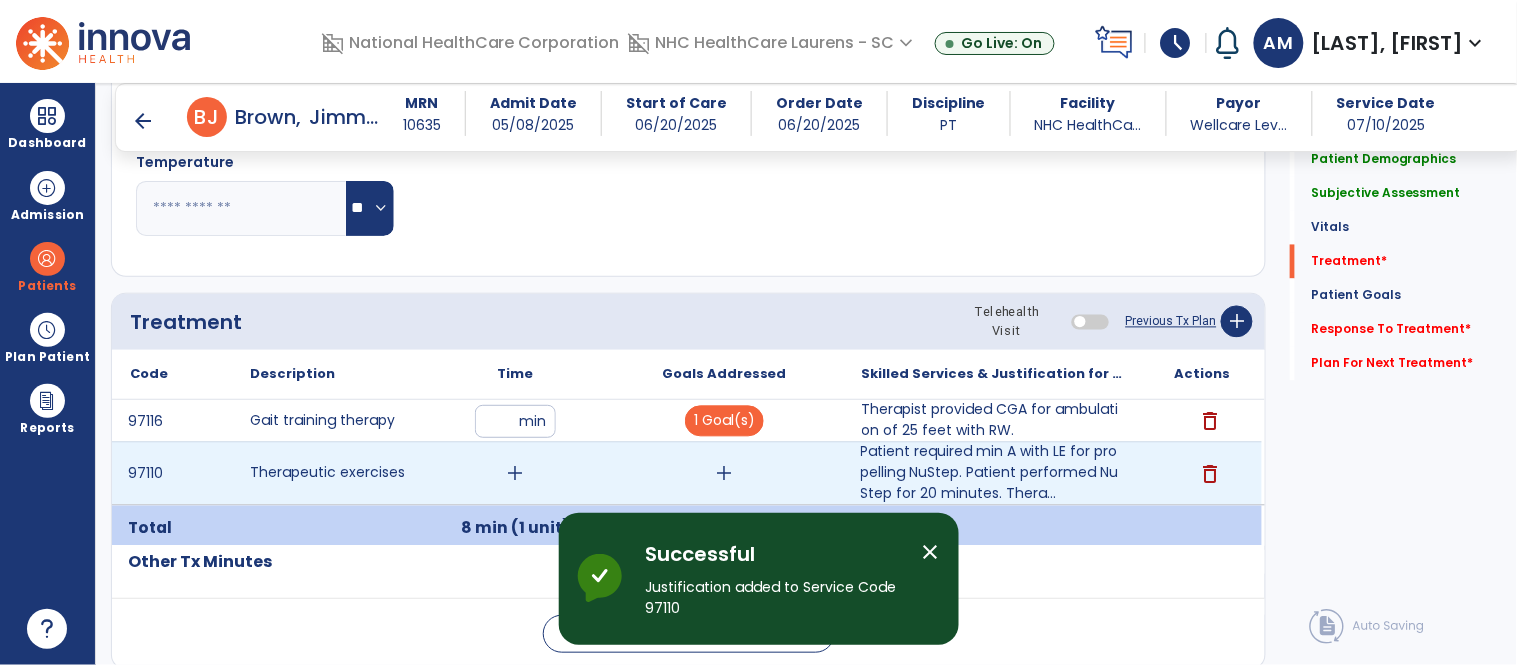 click on "add" at bounding box center (724, 474) 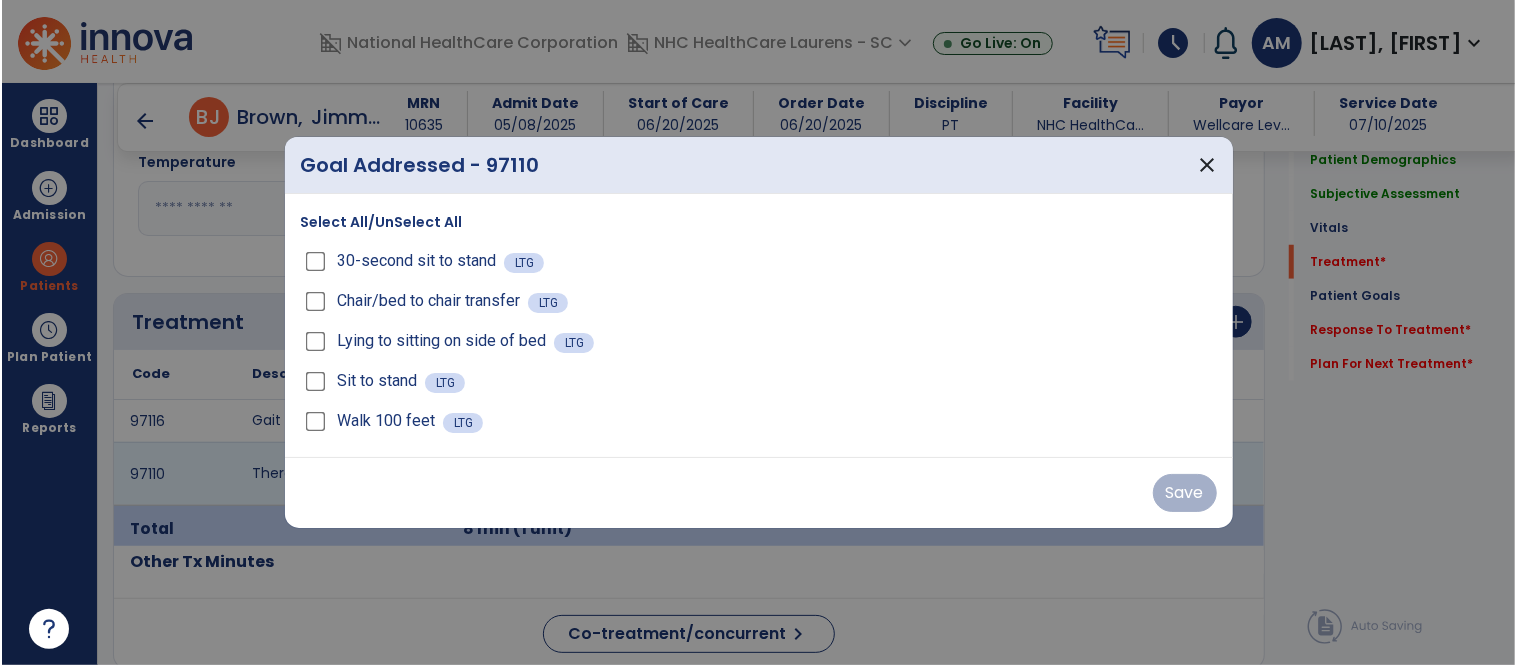 scroll, scrollTop: 956, scrollLeft: 0, axis: vertical 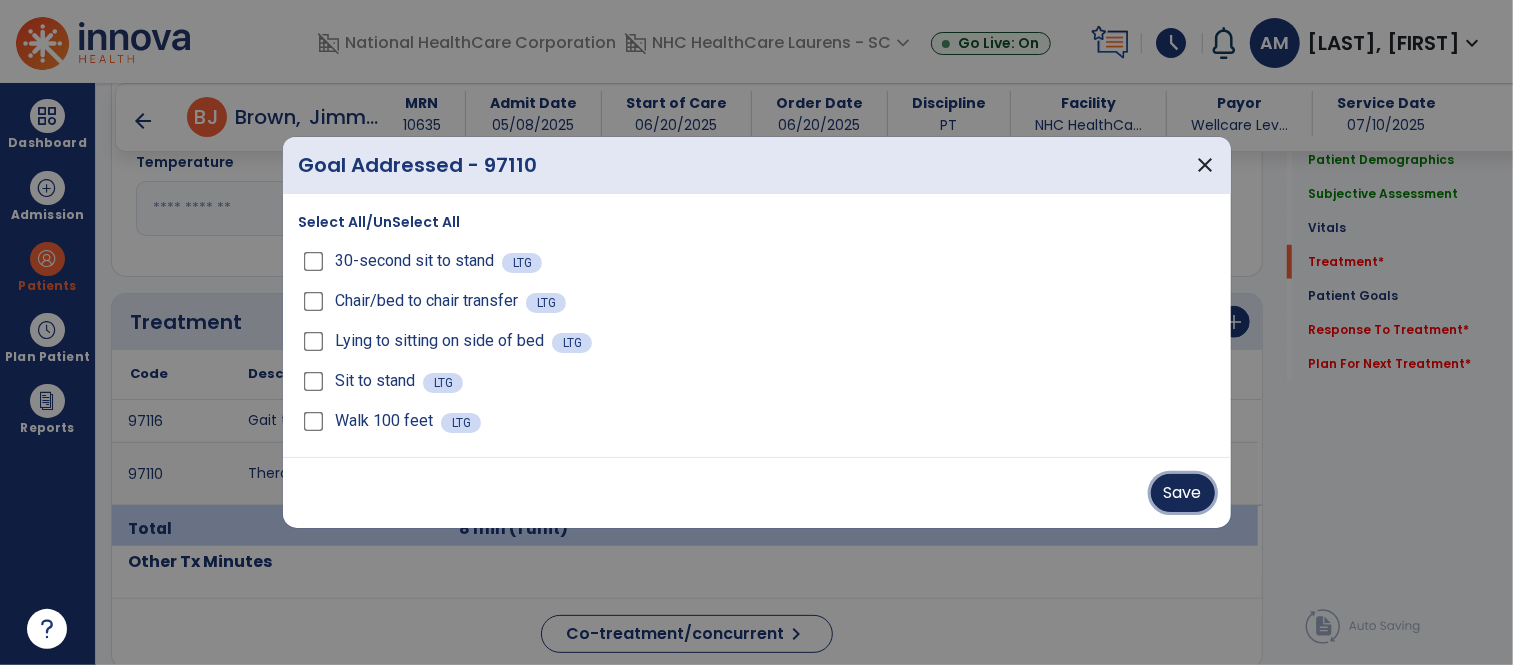 click on "Save" at bounding box center (1183, 493) 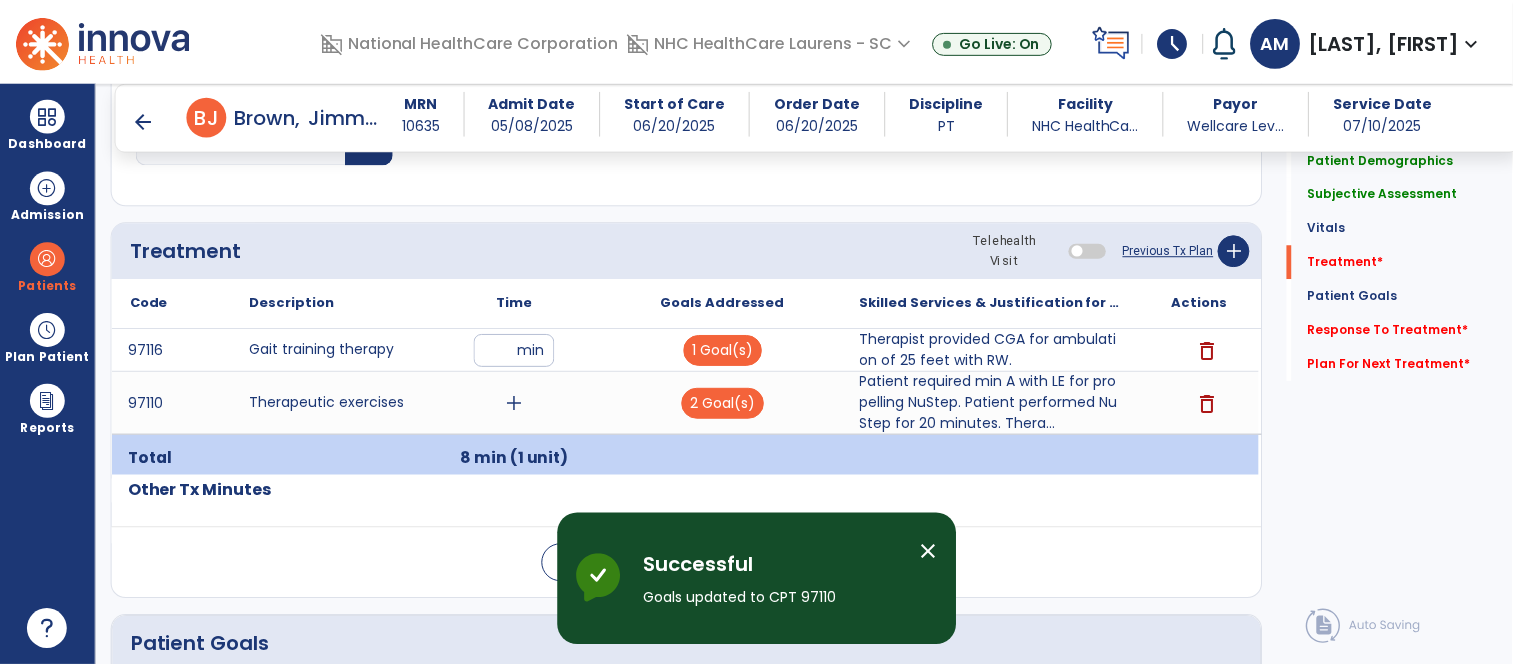 scroll, scrollTop: 1028, scrollLeft: 0, axis: vertical 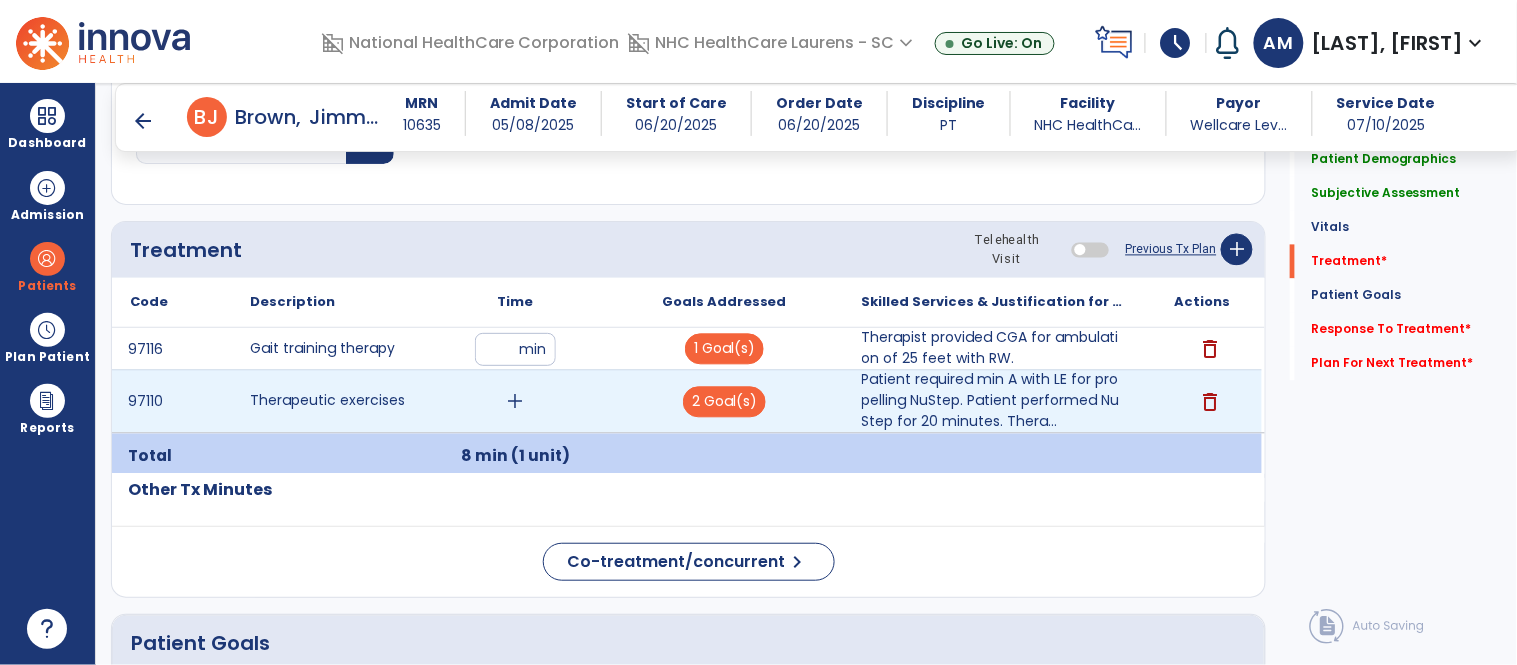 click on "add" at bounding box center (515, 402) 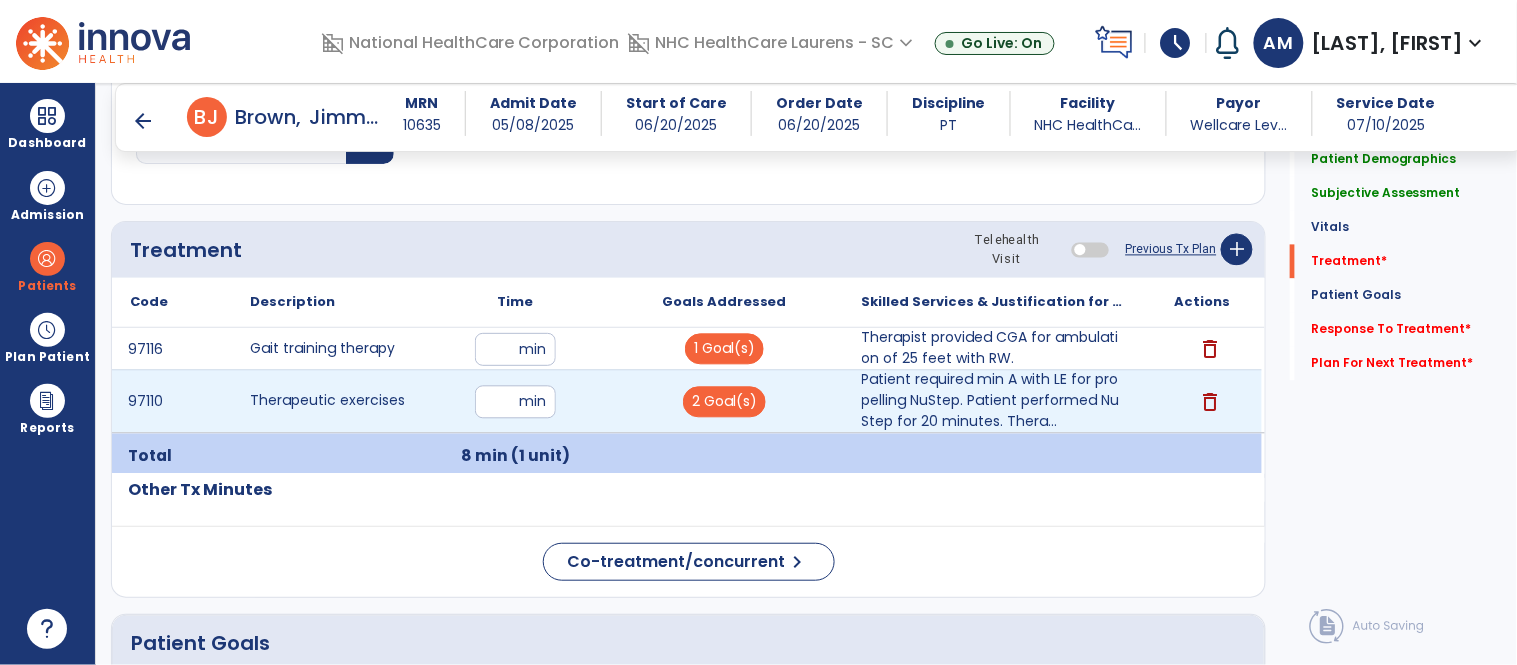 type on "**" 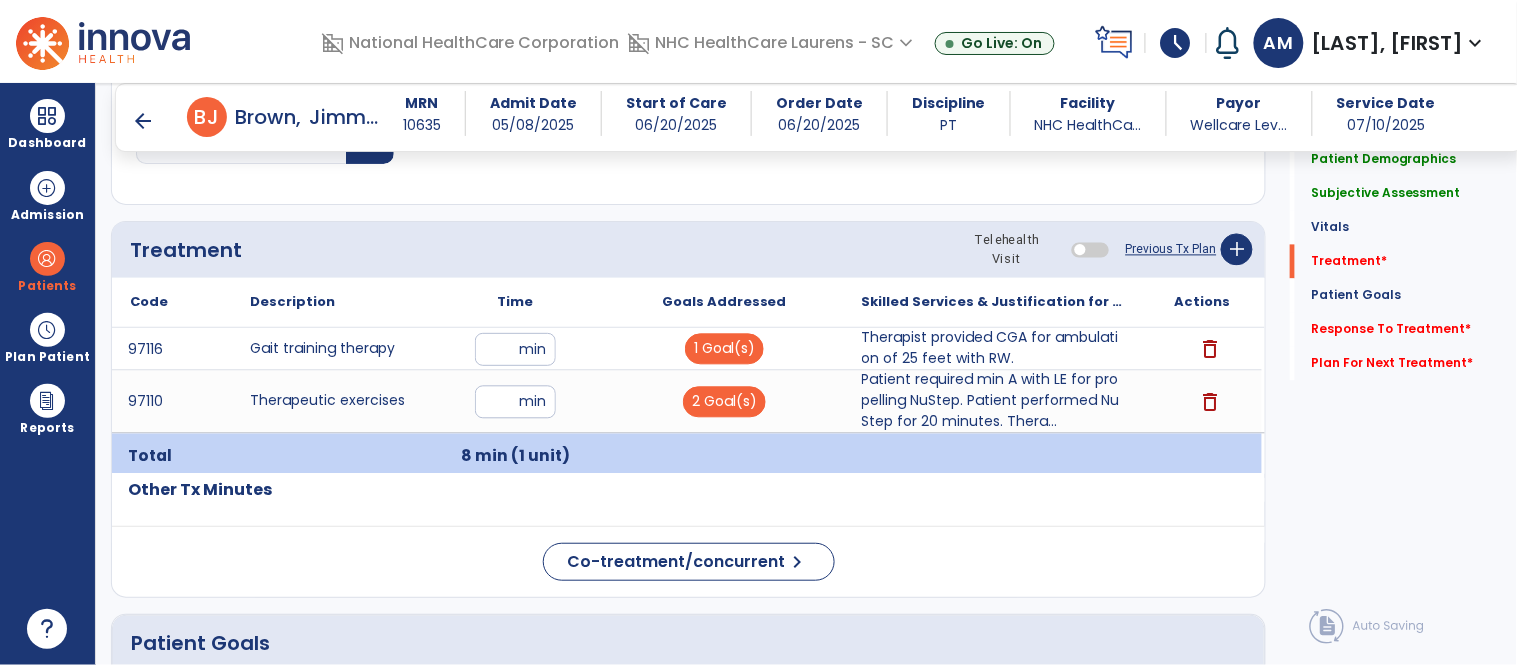 click on "Code
Description
Time" 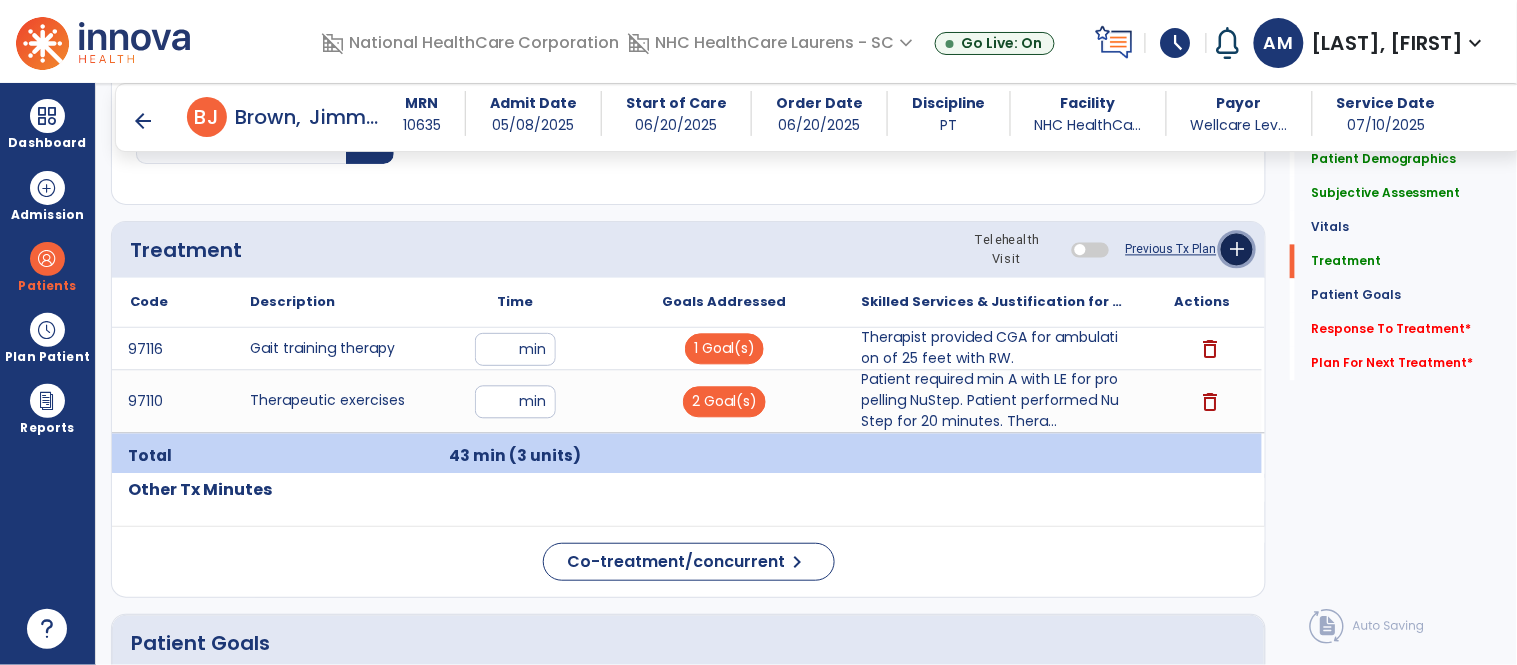 click on "add" 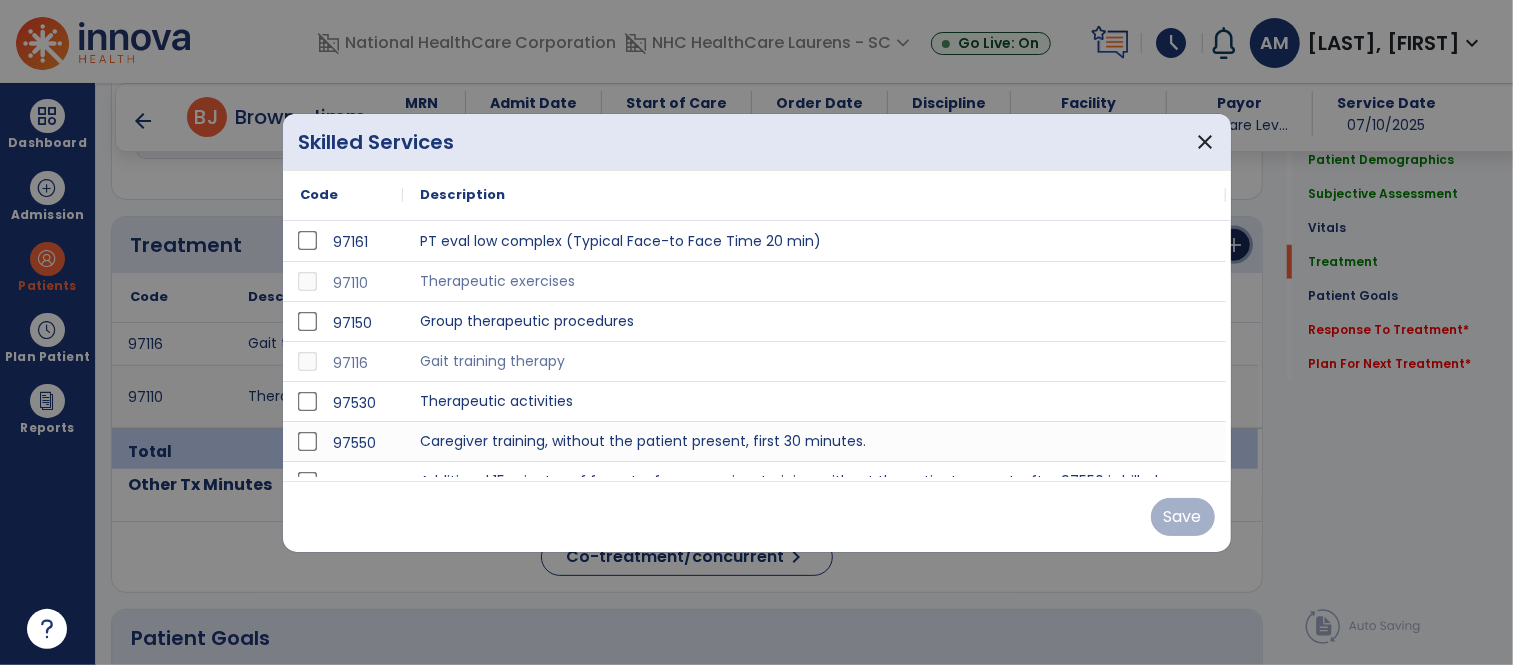 scroll, scrollTop: 1028, scrollLeft: 0, axis: vertical 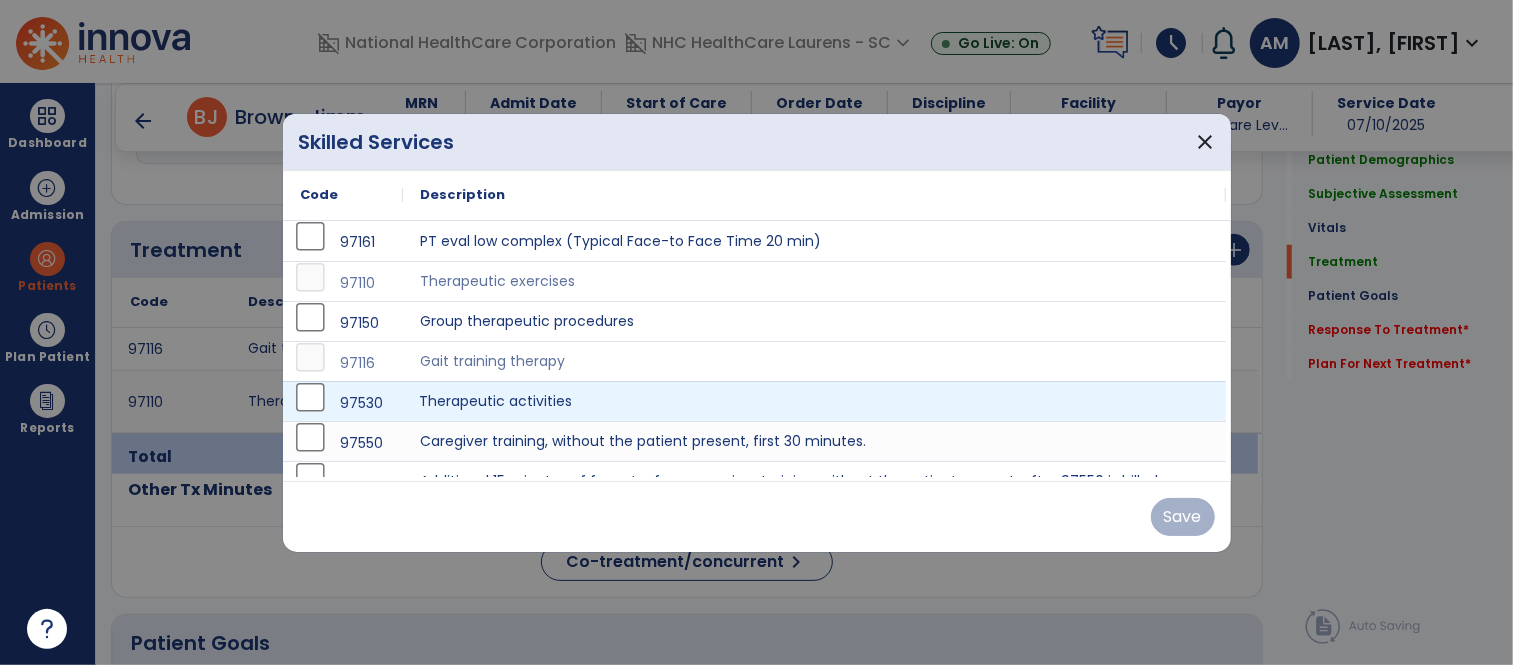 click on "Therapeutic activities" at bounding box center (815, 401) 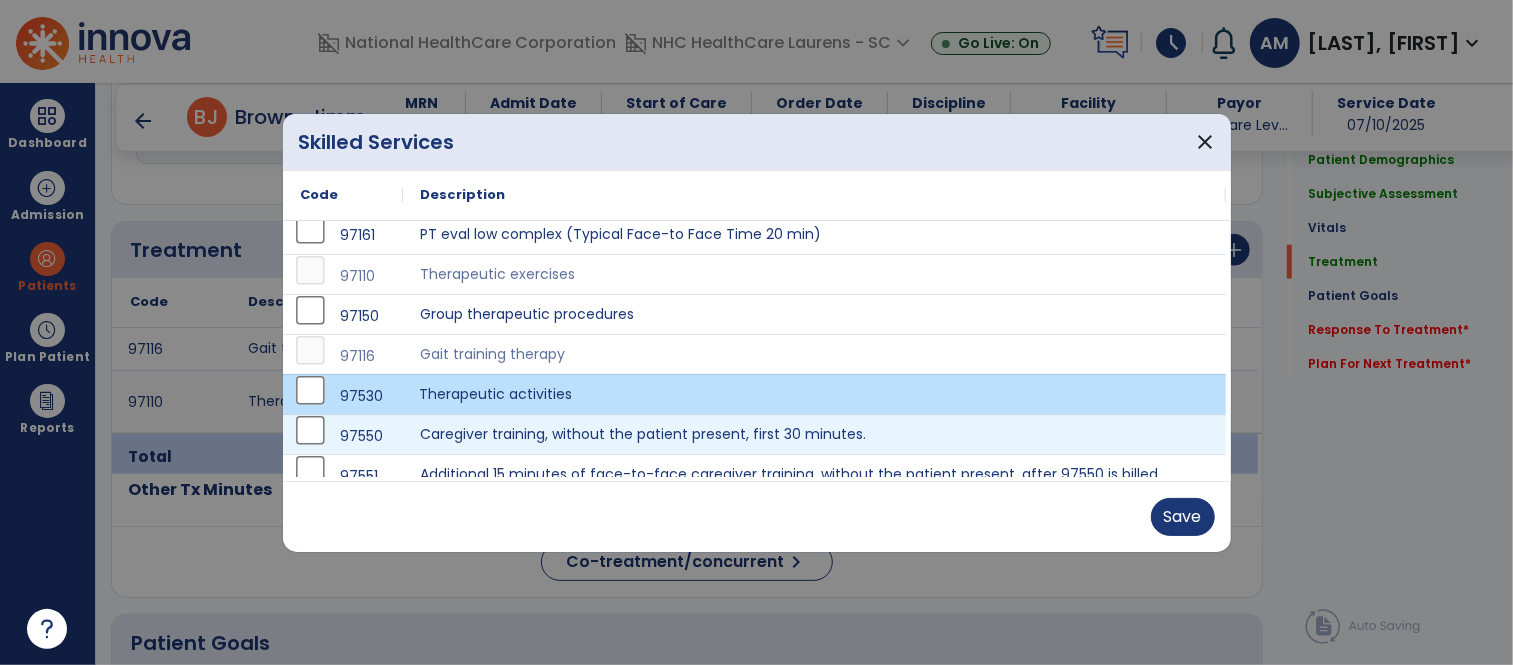 scroll, scrollTop: 24, scrollLeft: 0, axis: vertical 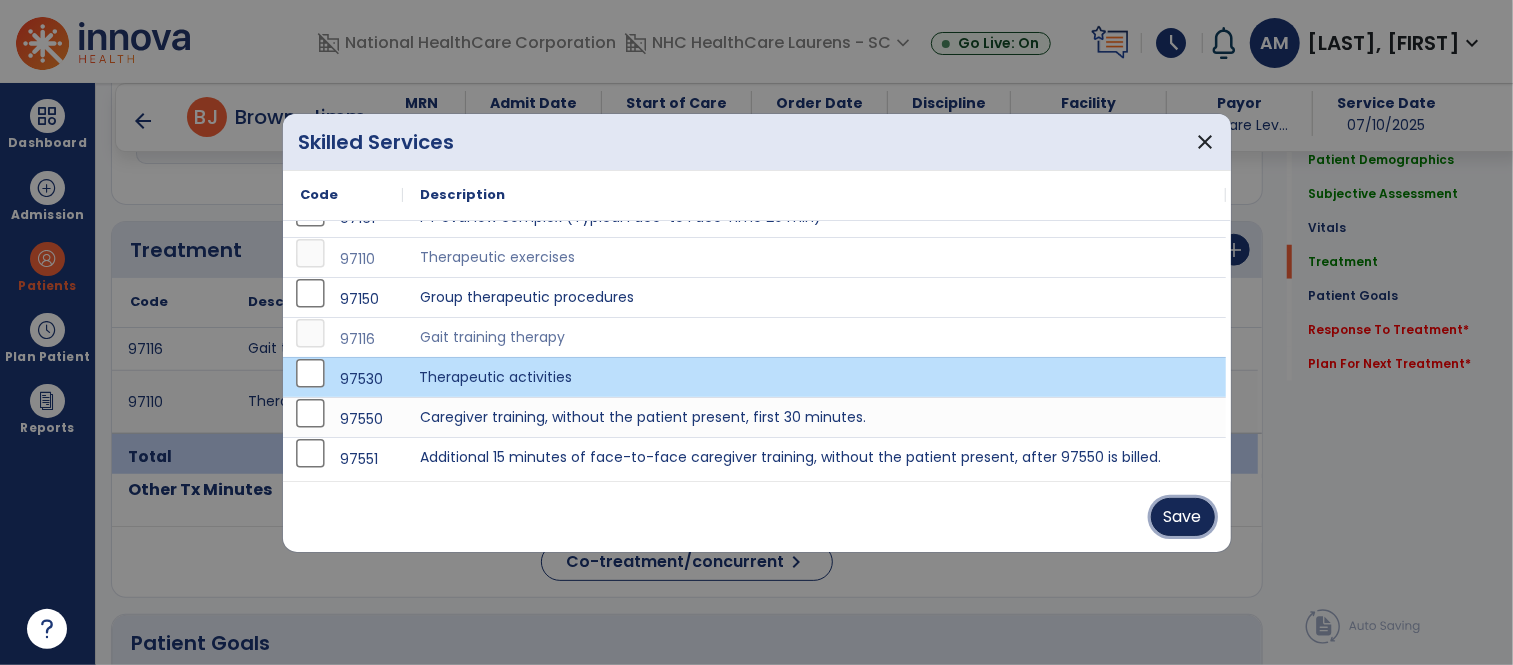 click on "Save" at bounding box center (1183, 517) 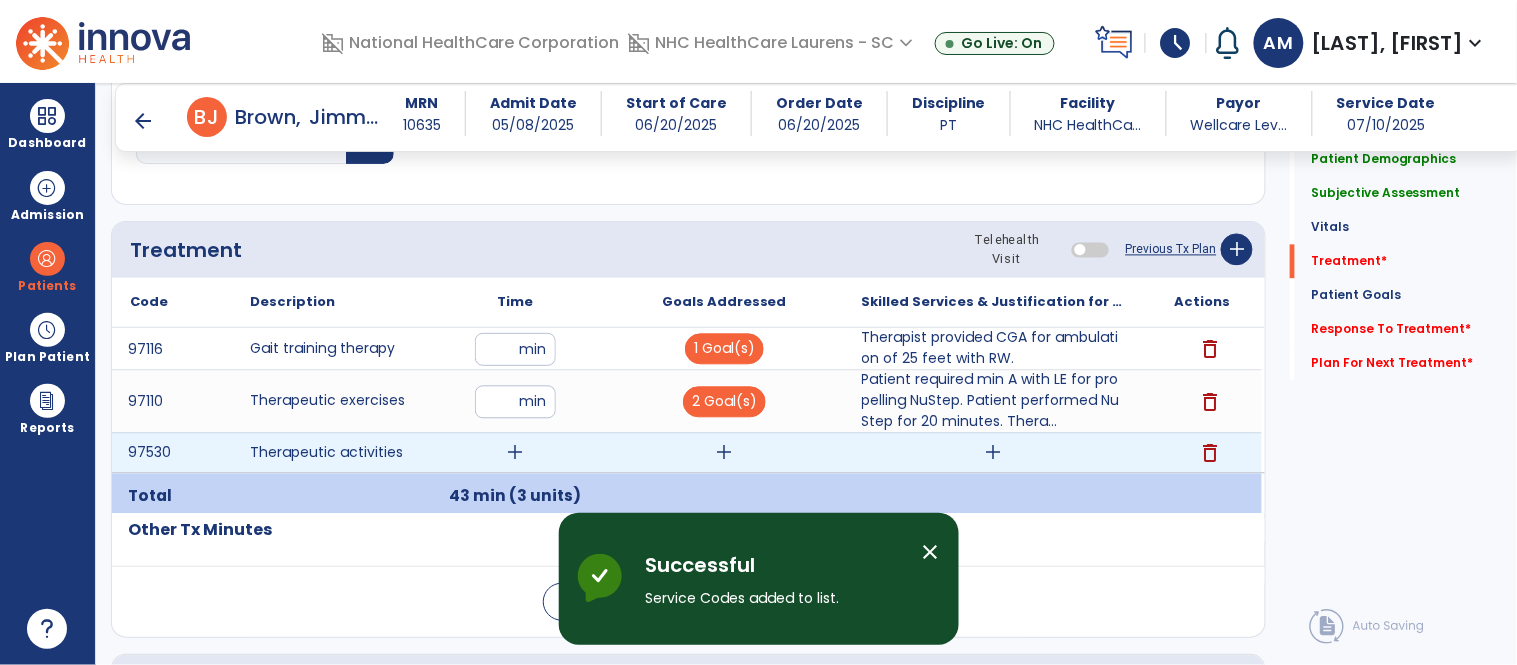 click on "add" at bounding box center [515, 453] 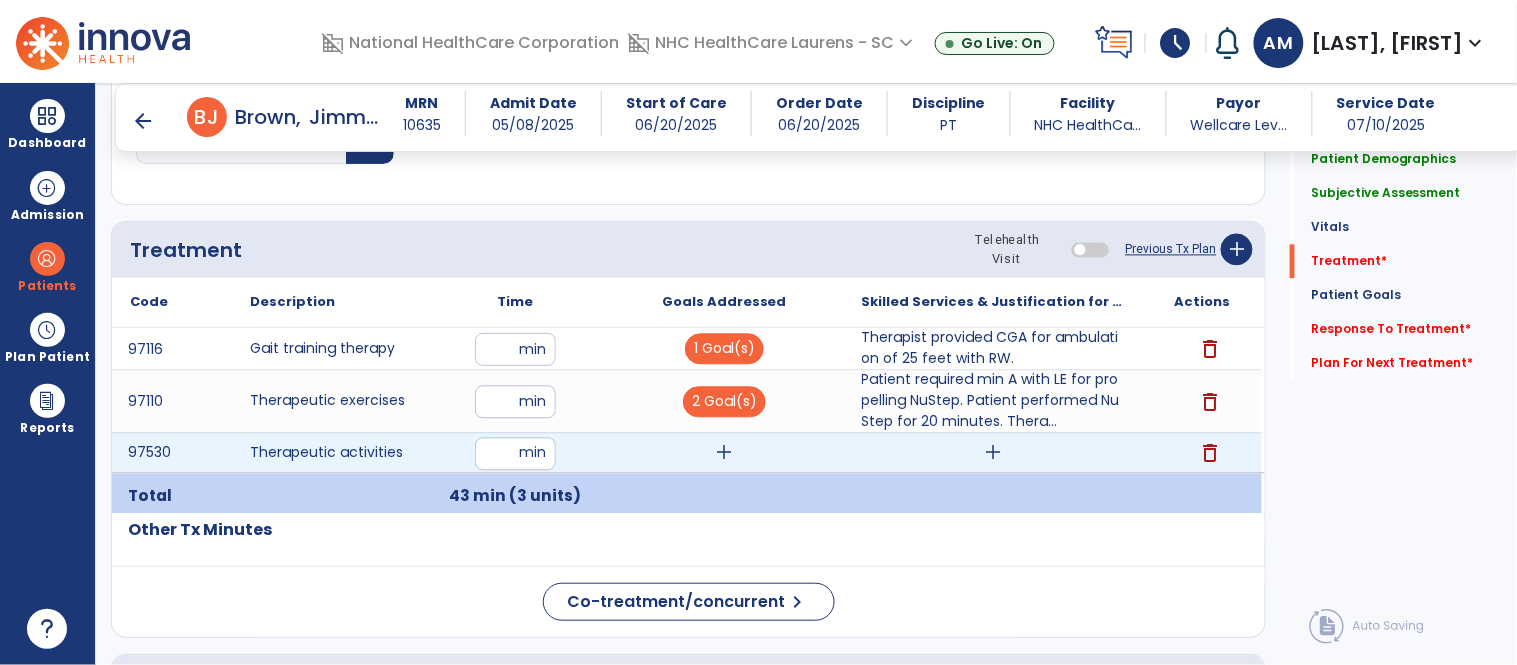 type on "**" 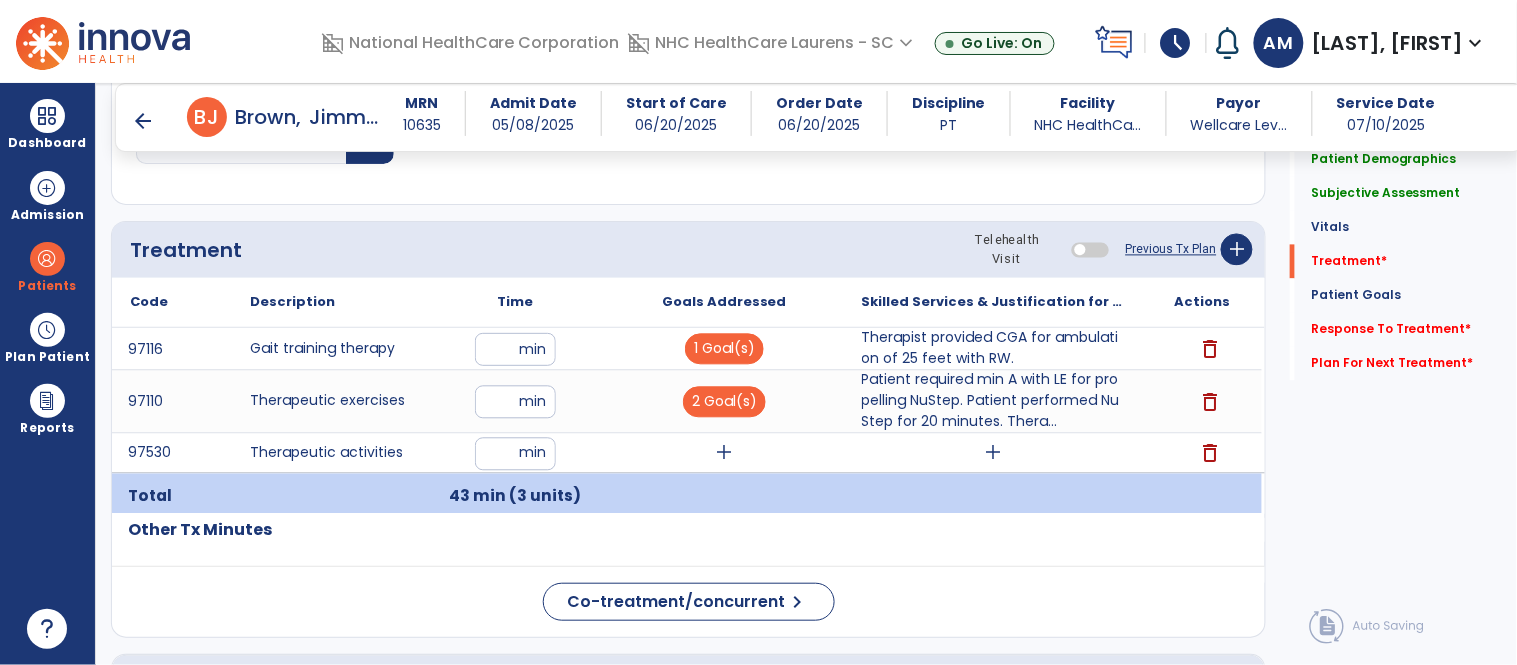 click on "Code
Description
Time" 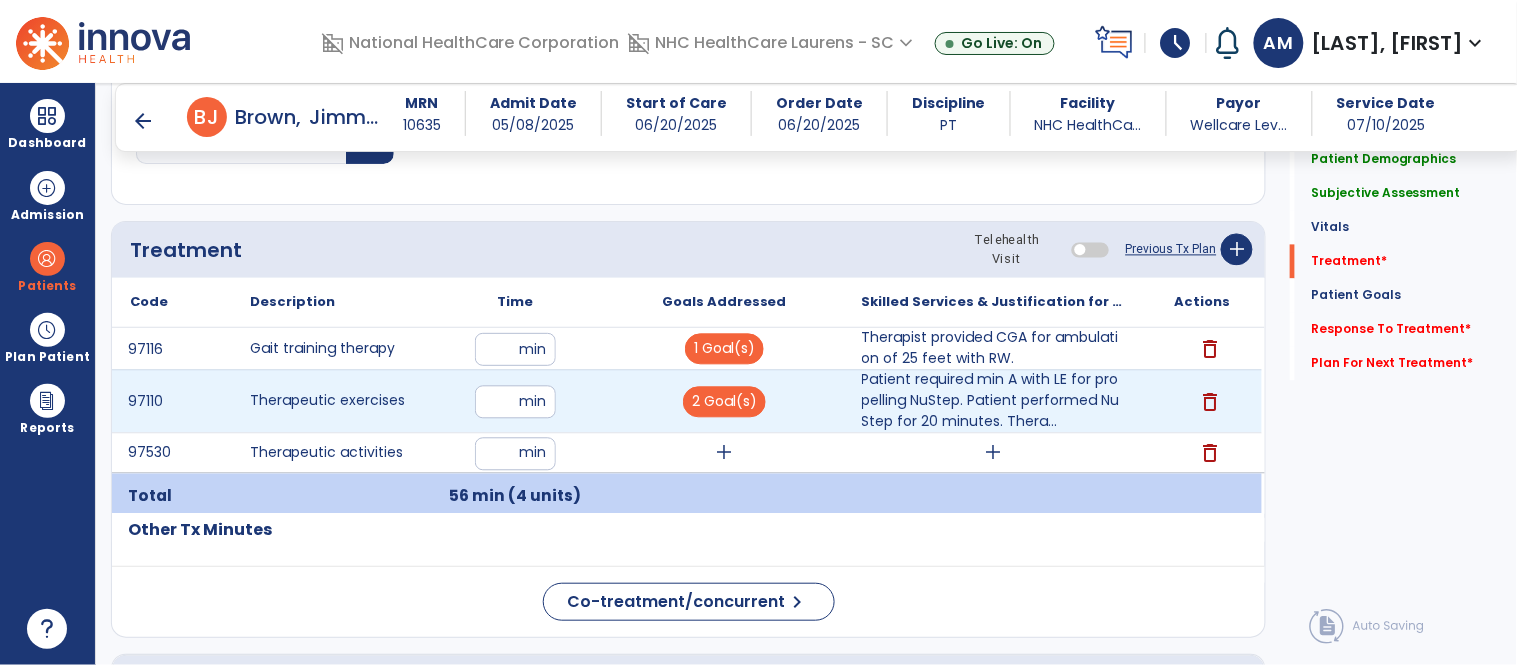 click on "**" at bounding box center (515, 402) 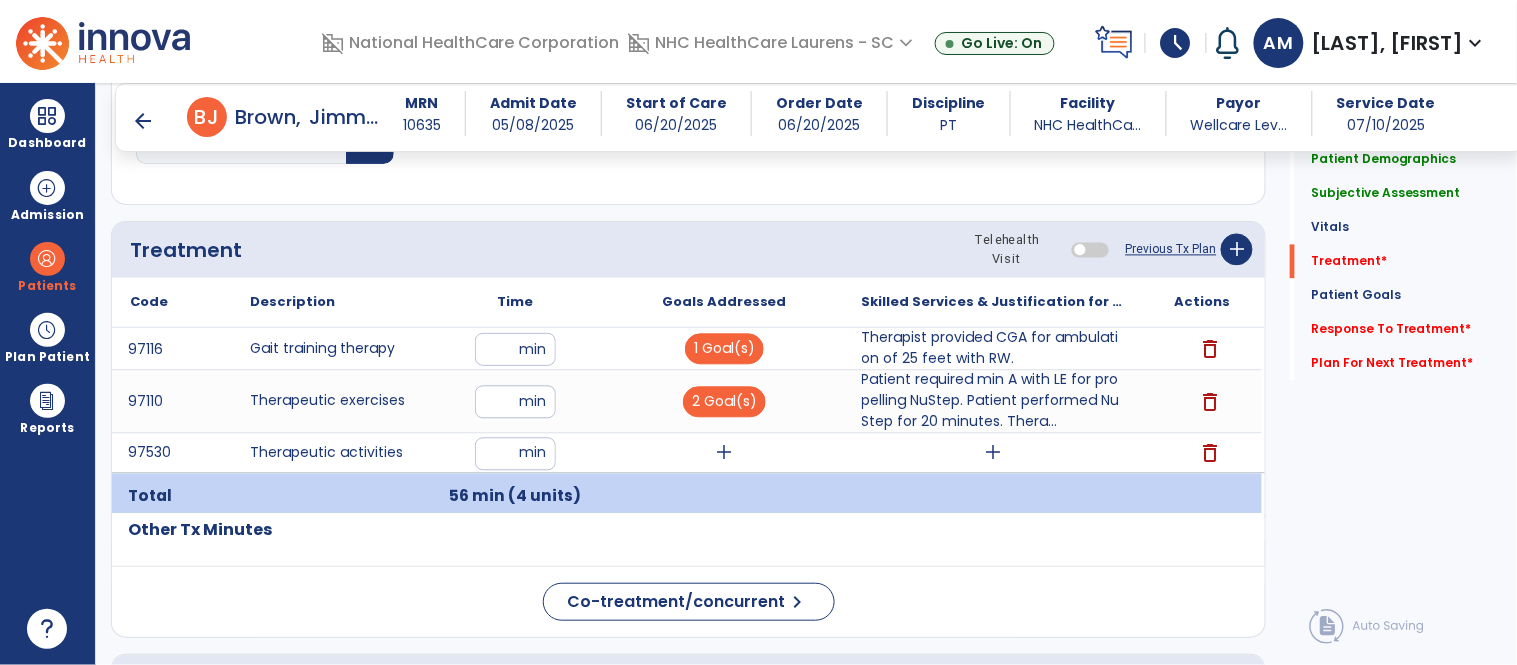 click on "Code
Description
Time" 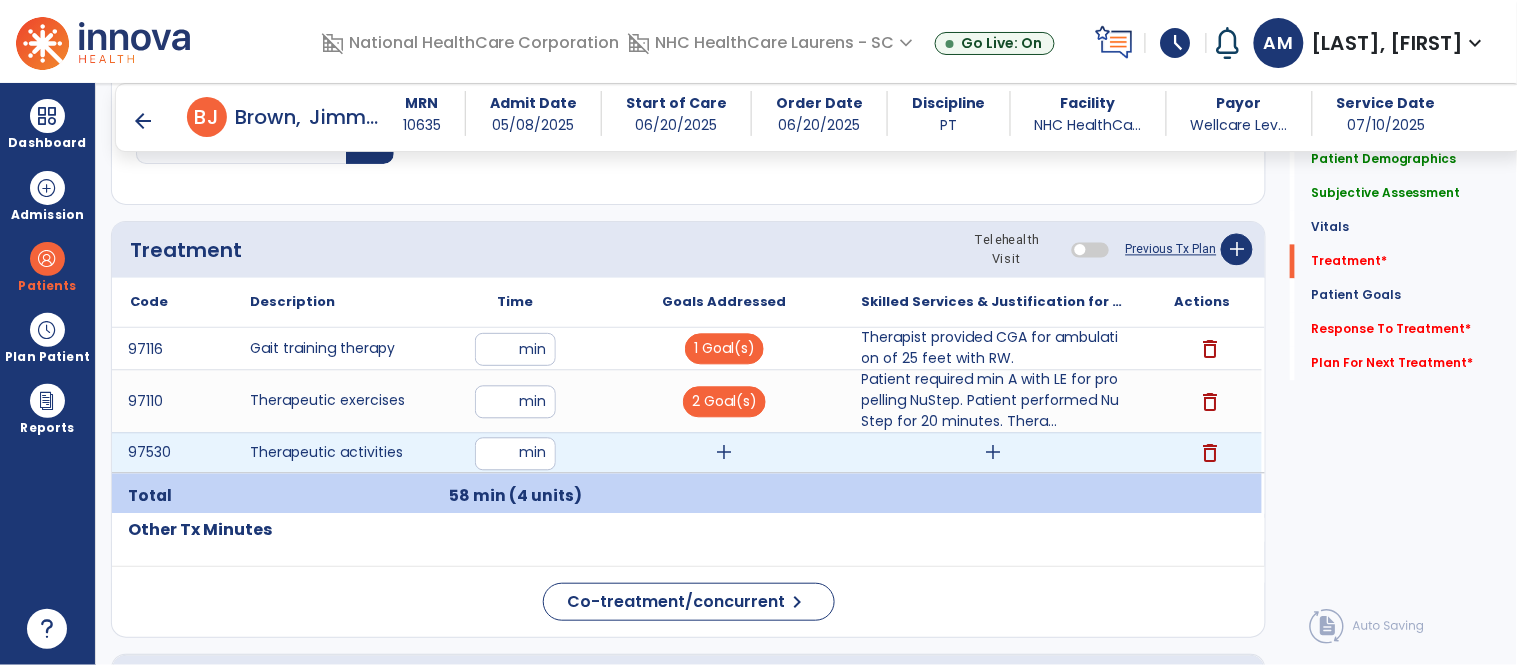 click on "**" at bounding box center [515, 454] 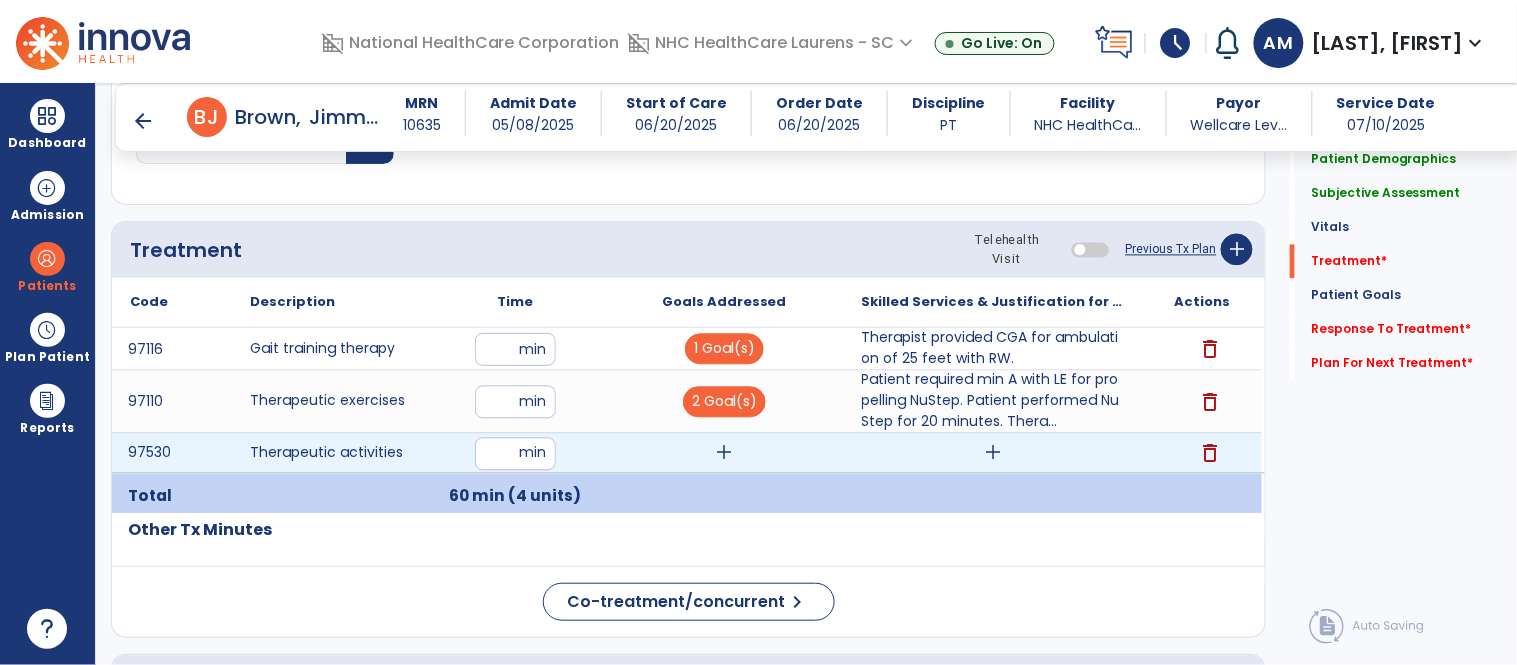 click on "add" at bounding box center (724, 453) 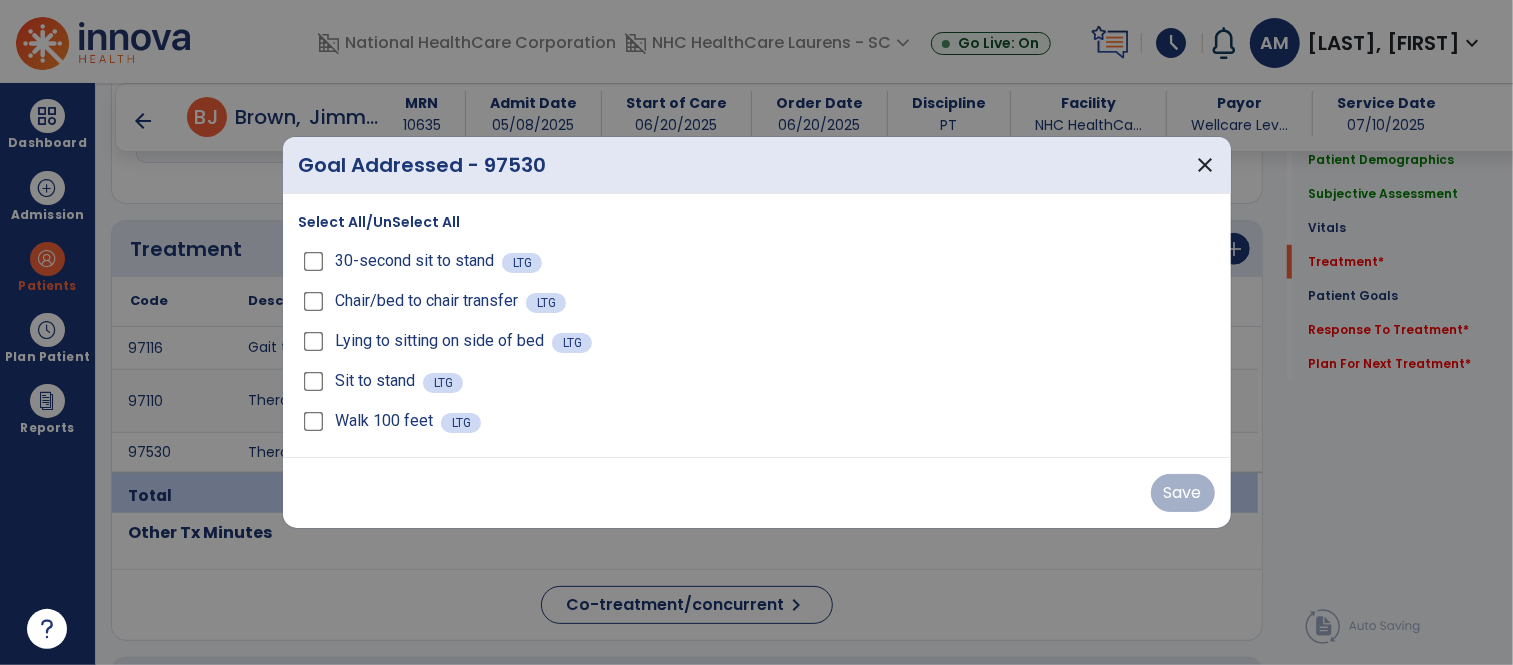 scroll, scrollTop: 1028, scrollLeft: 0, axis: vertical 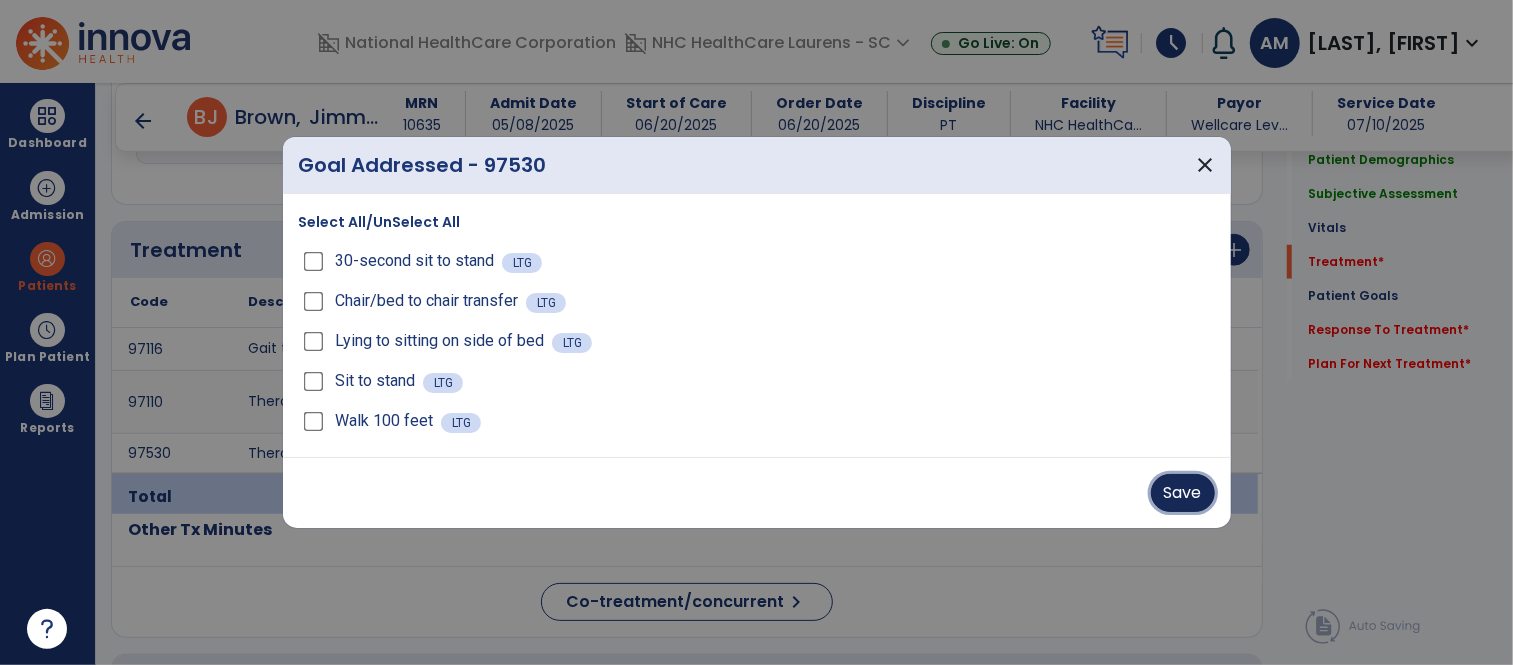 click on "Save" at bounding box center [1183, 493] 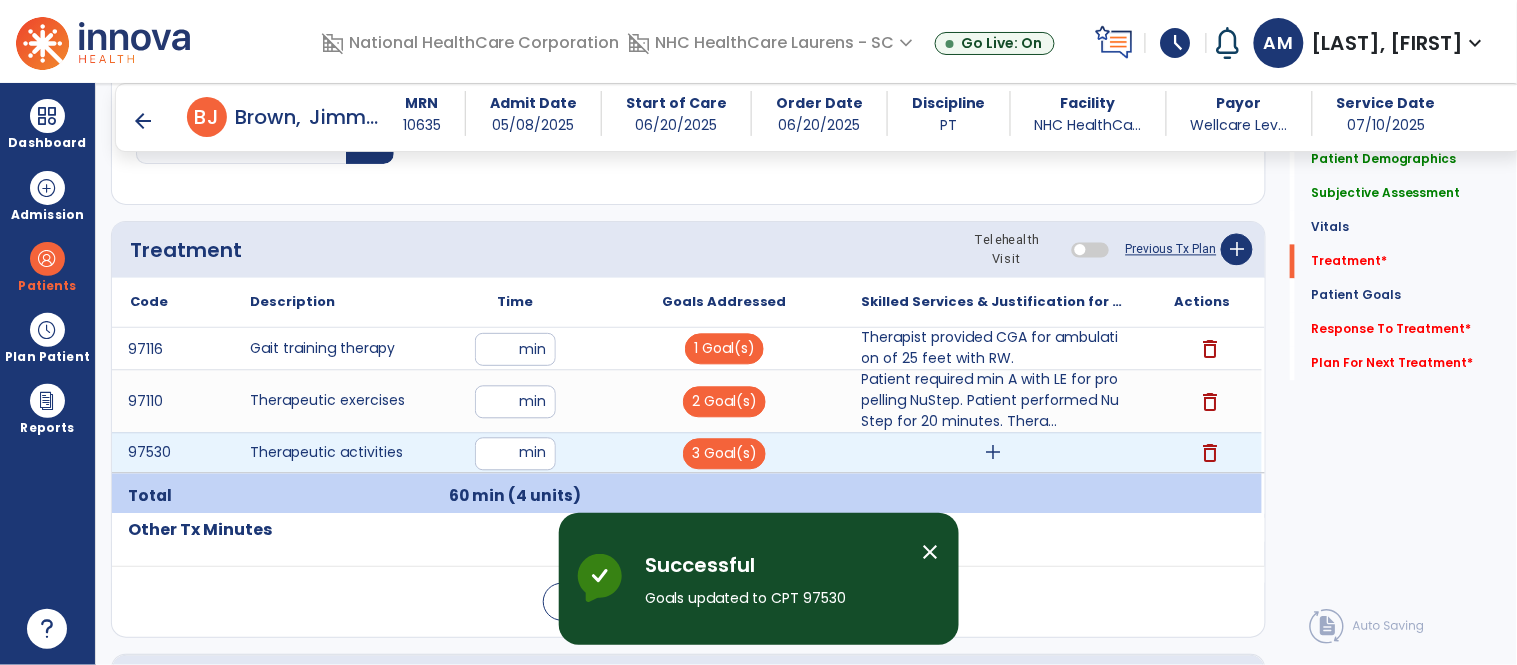 click on "add" at bounding box center [993, 453] 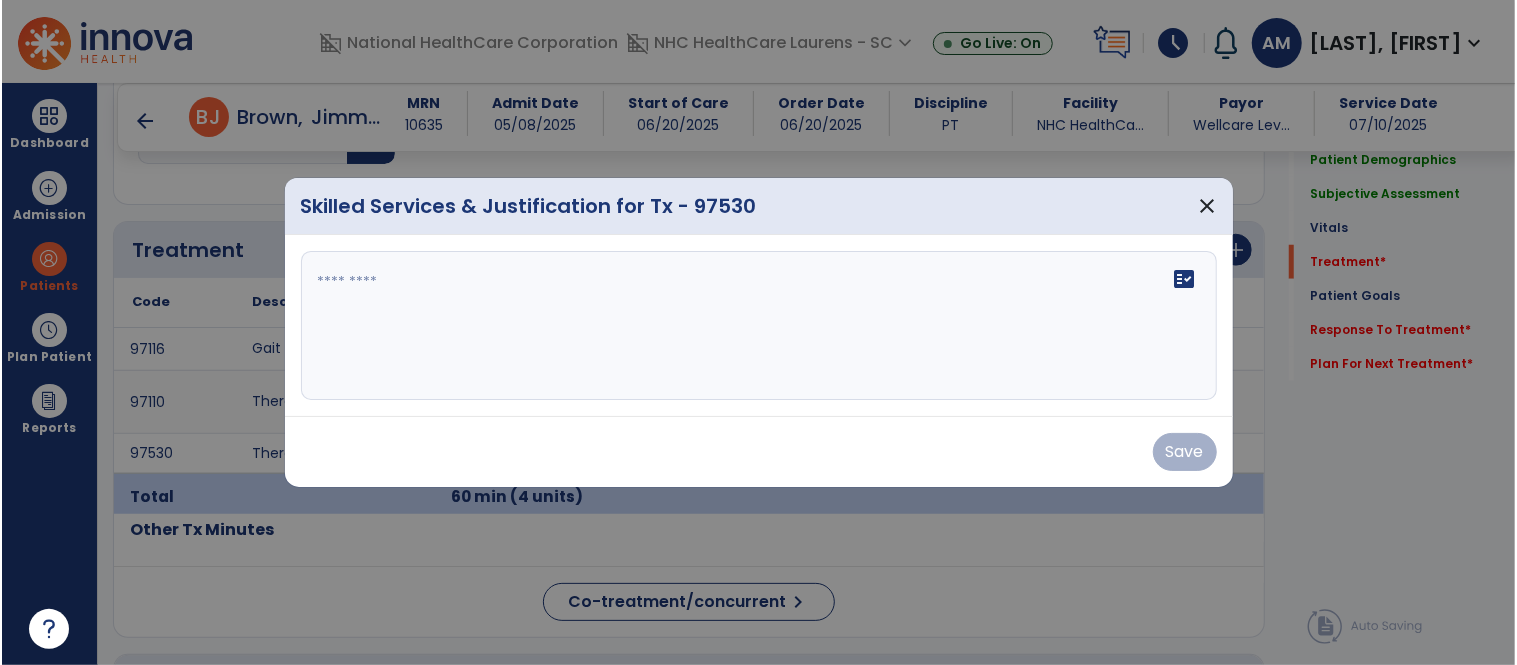 scroll, scrollTop: 1028, scrollLeft: 0, axis: vertical 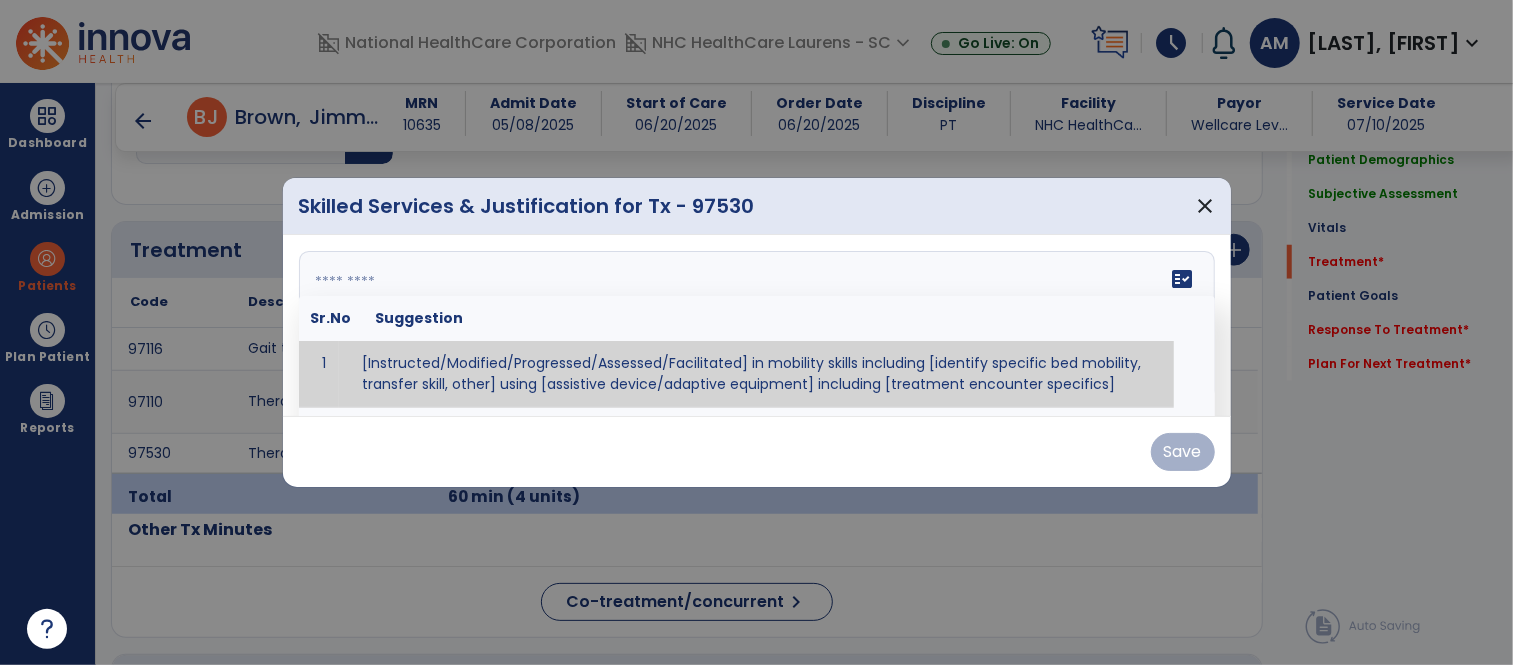 click on "fact_check  Sr.No Suggestion 1 [Instructed/Modified/Progressed/Assessed/Facilitated] in mobility skills including [identify specific bed mobility, transfer skill, other] using [assistive device/adaptive equipment] including [treatment encounter specifics]" at bounding box center (757, 326) 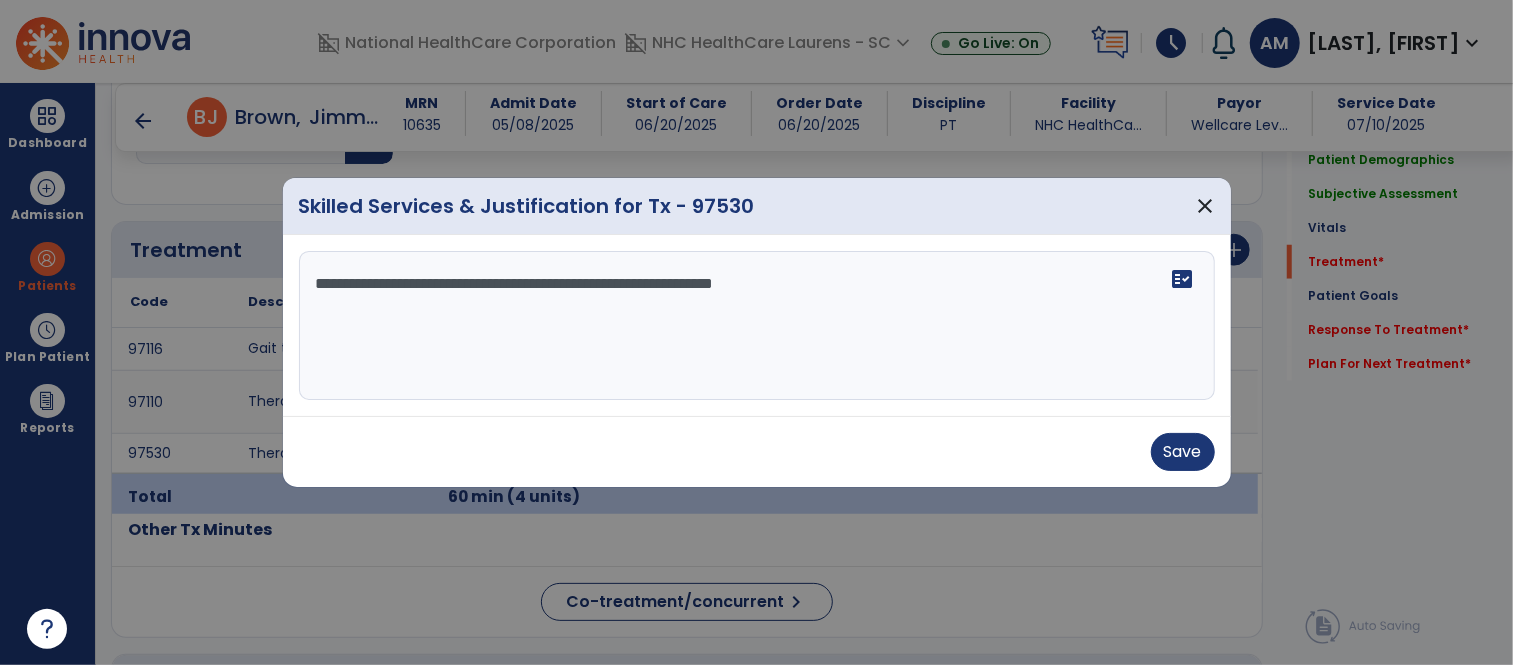 click on "**********" at bounding box center (757, 326) 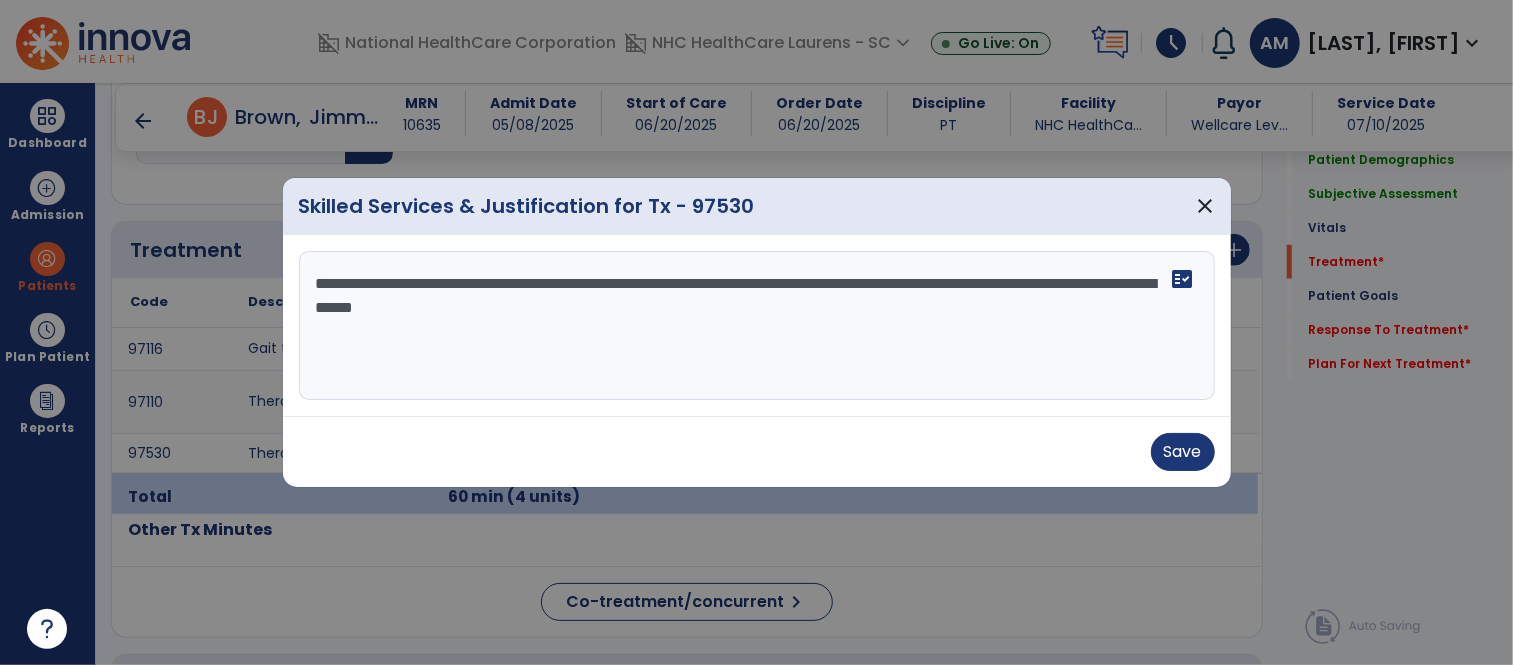 click on "**********" at bounding box center (757, 326) 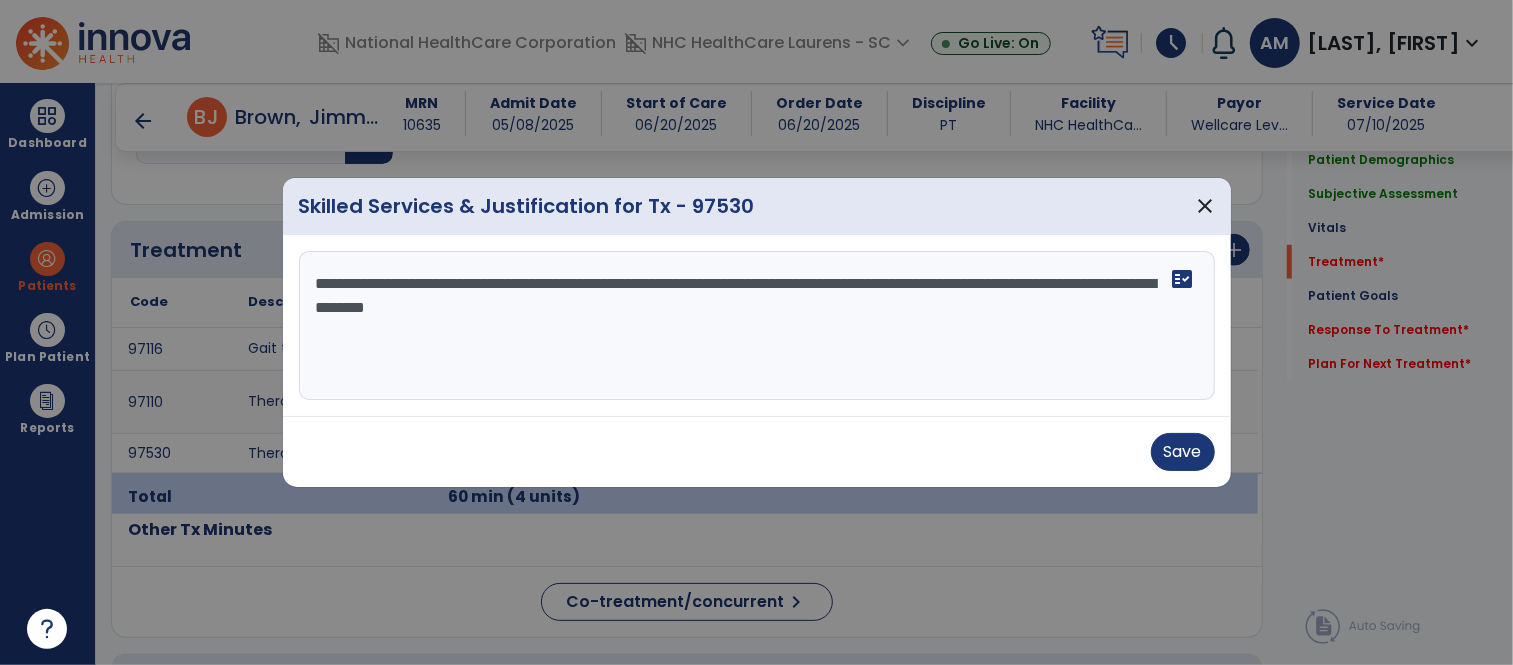 click on "**********" at bounding box center [757, 326] 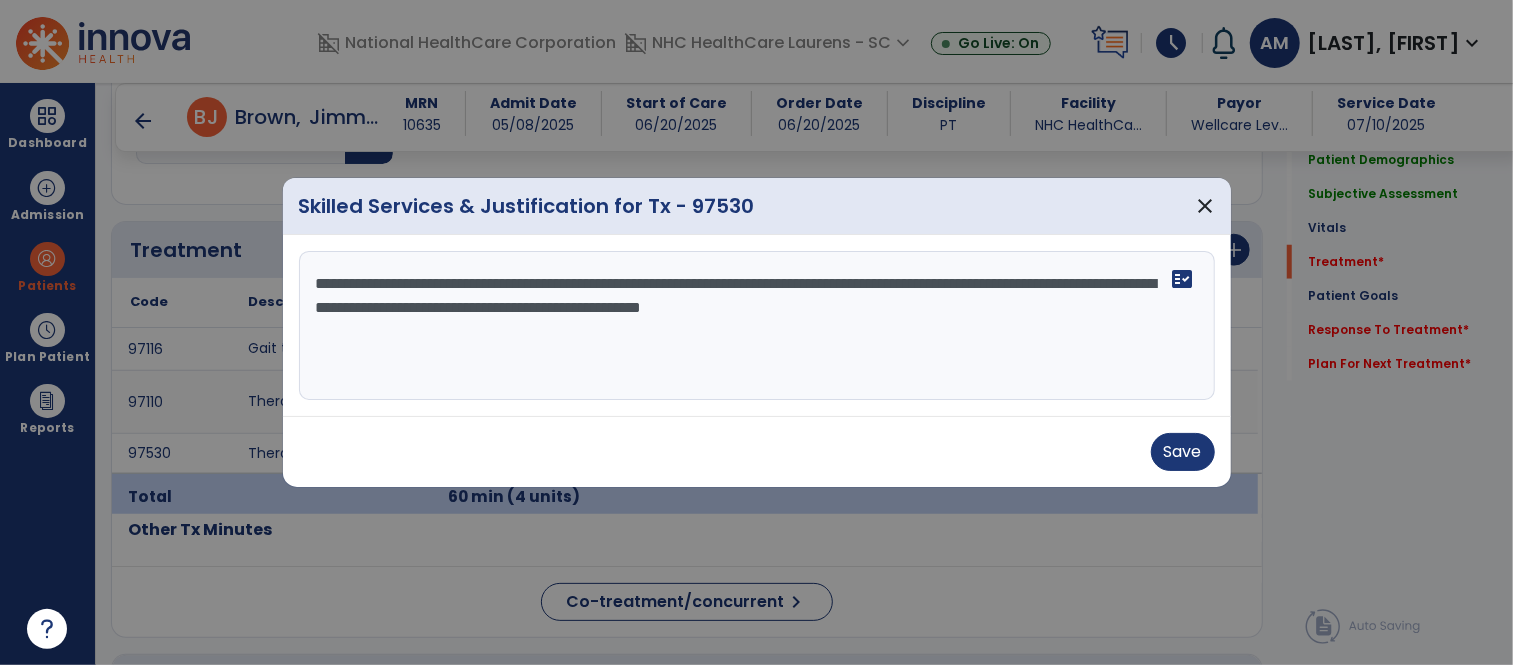click on "**********" at bounding box center [757, 326] 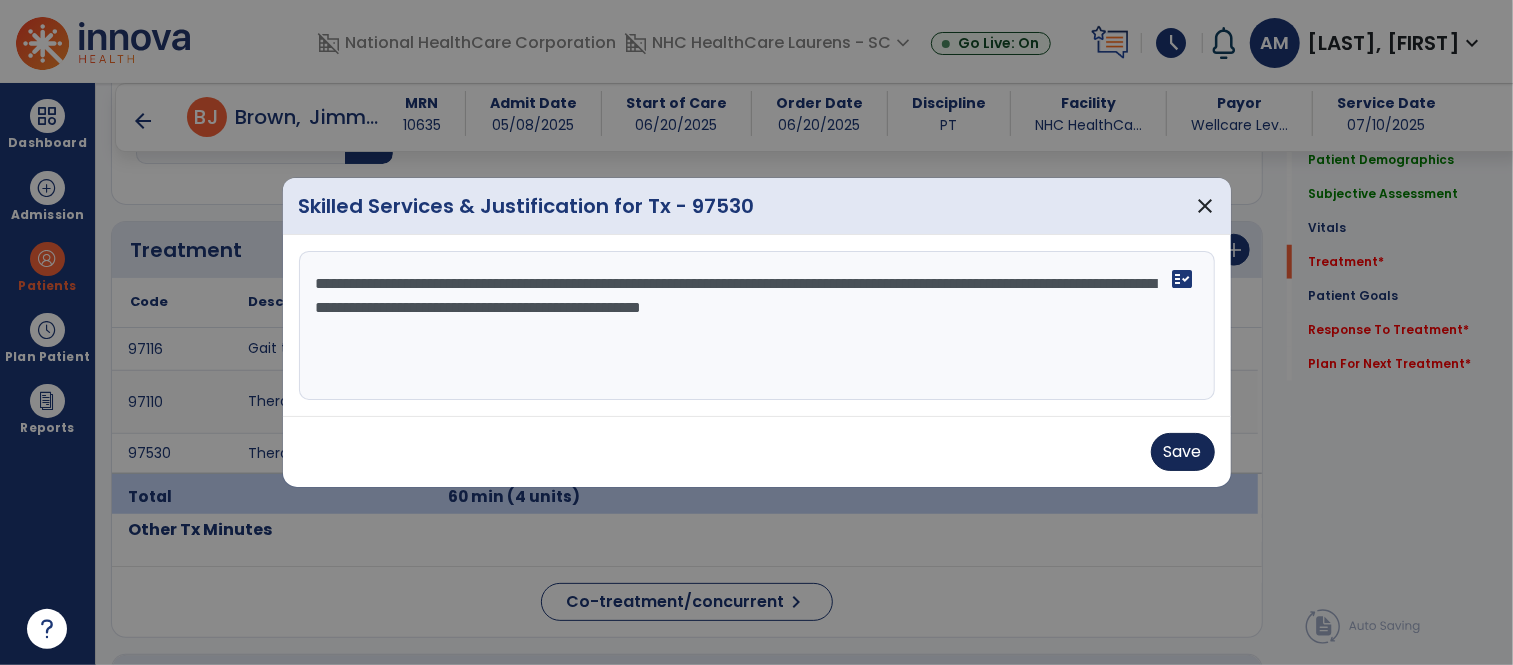 type on "**********" 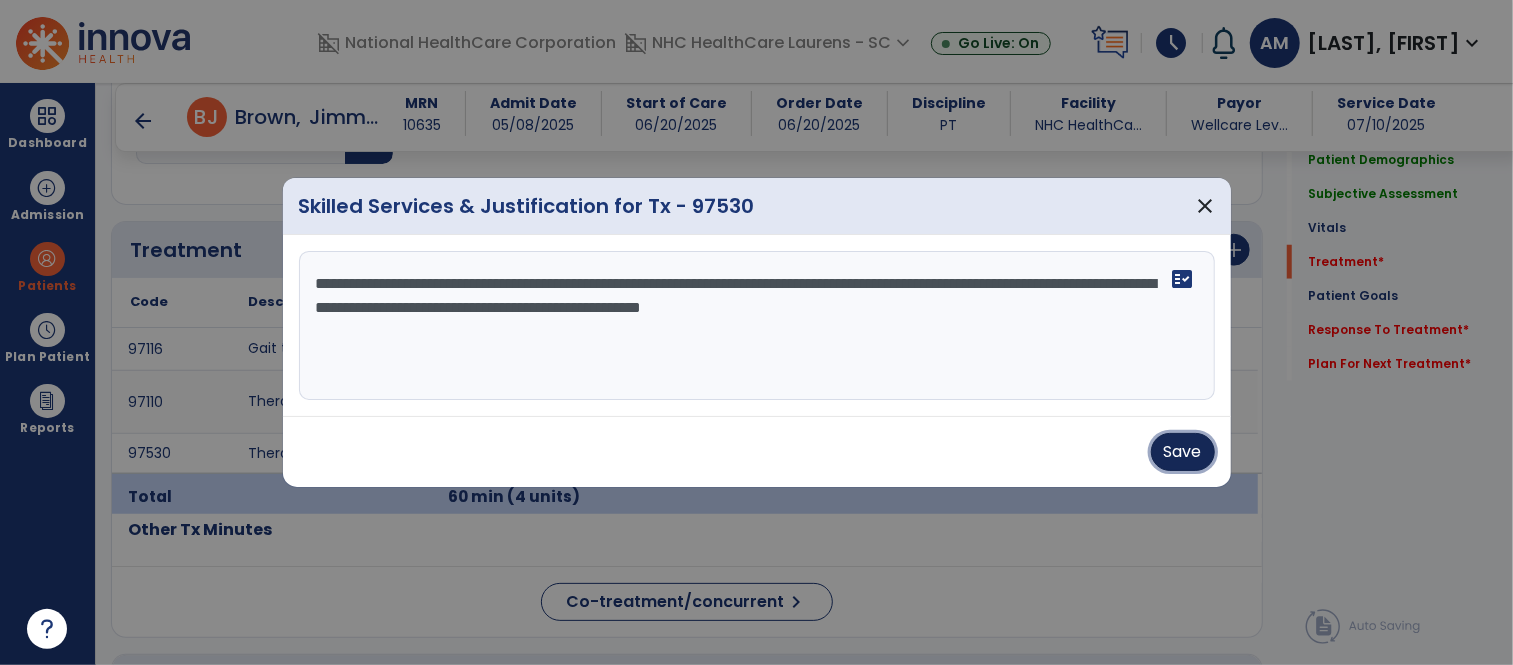 click on "Save" at bounding box center (1183, 452) 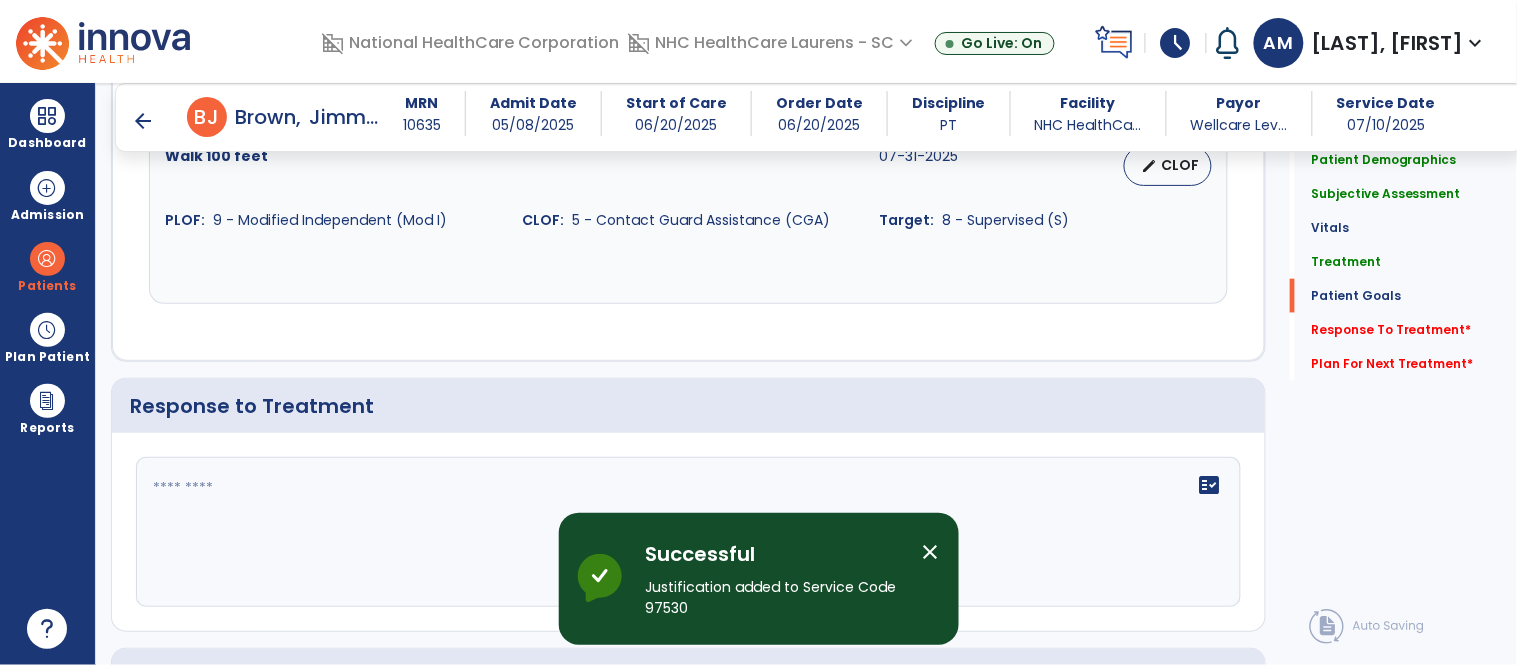 scroll, scrollTop: 2408, scrollLeft: 0, axis: vertical 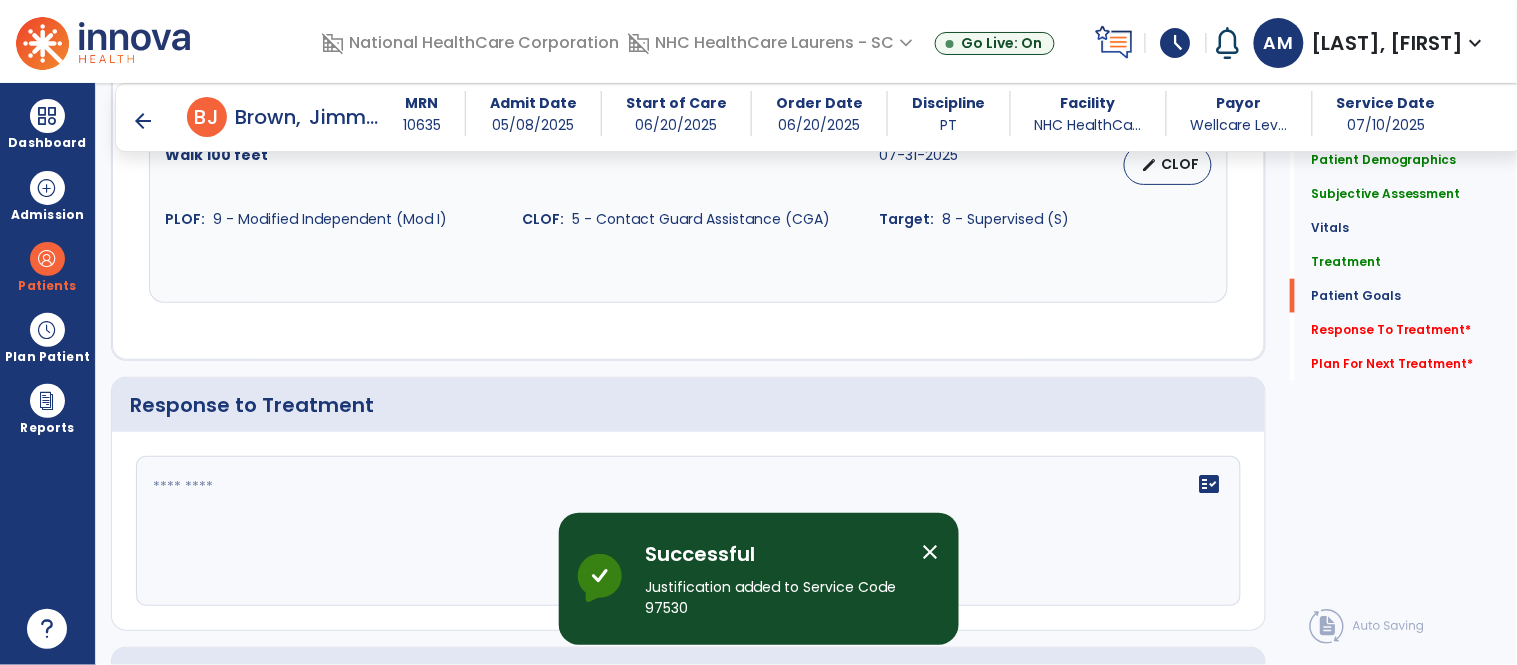 click 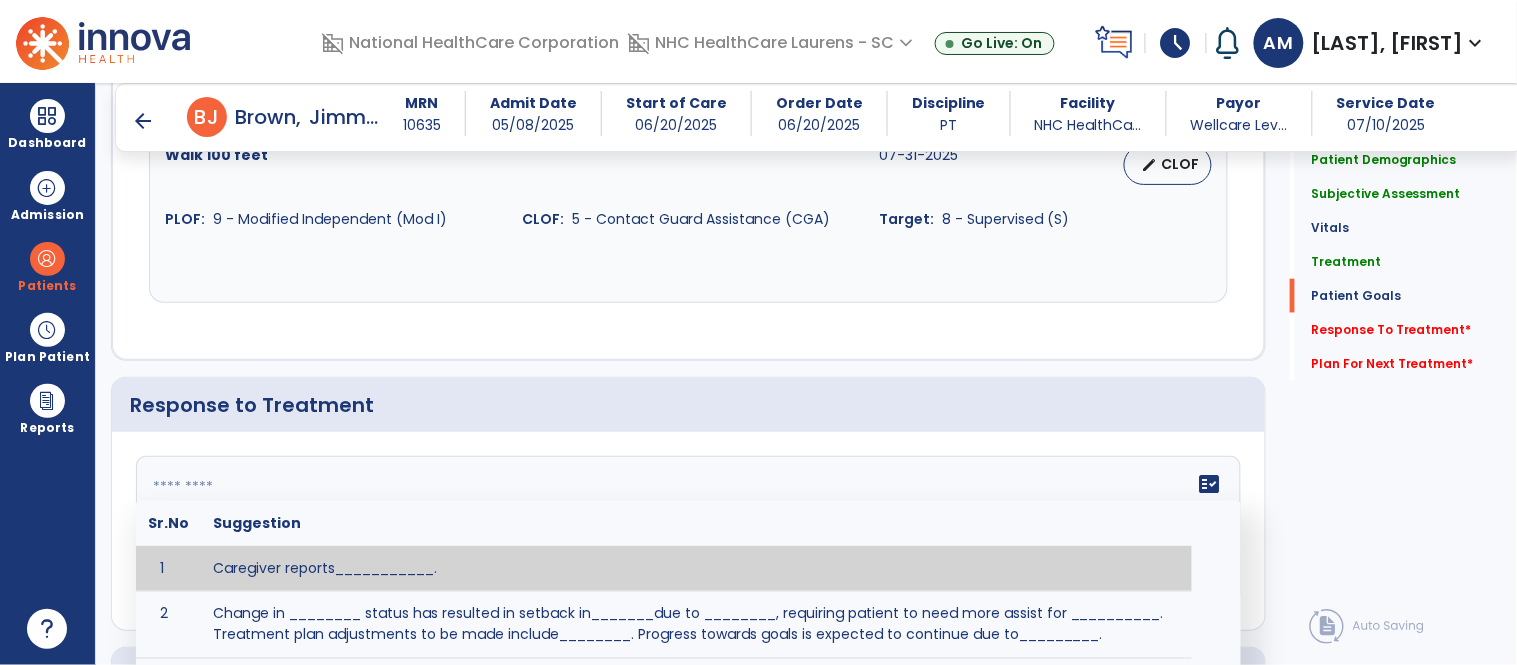 type on "*" 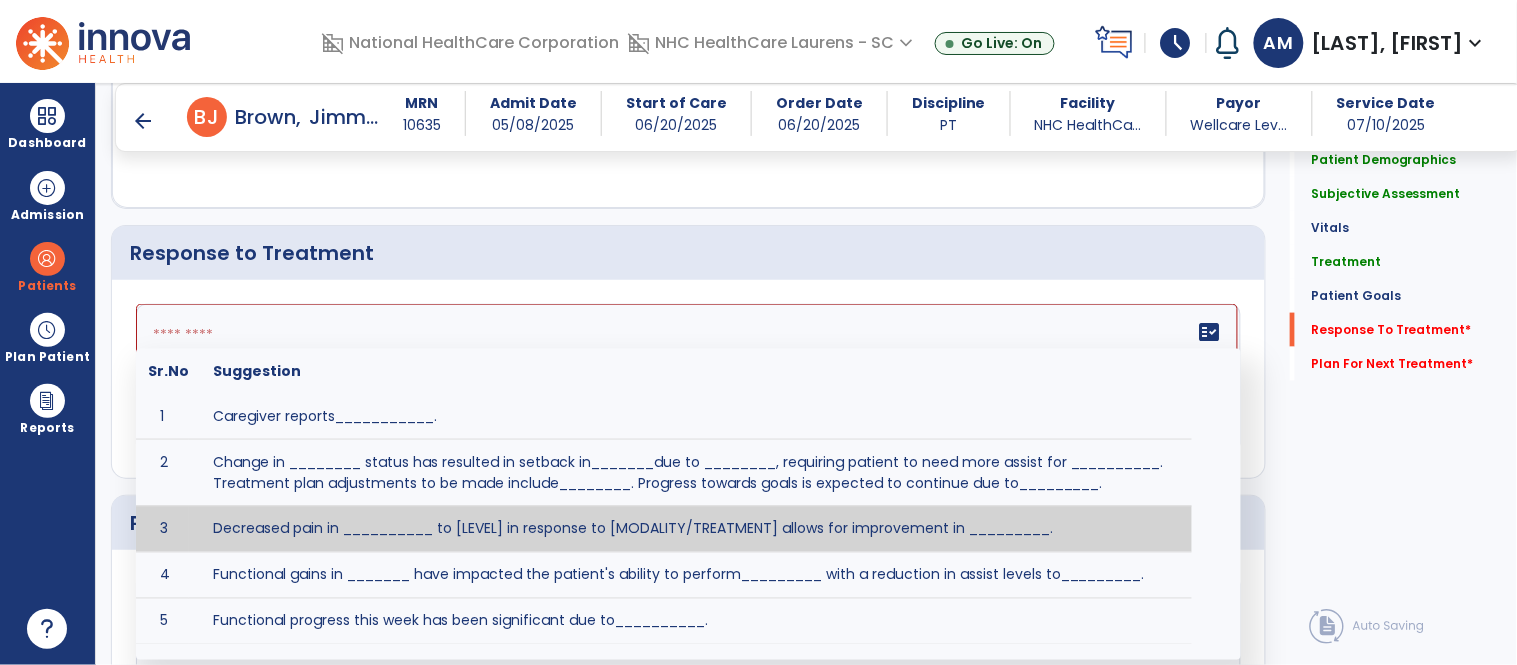 scroll, scrollTop: 2560, scrollLeft: 0, axis: vertical 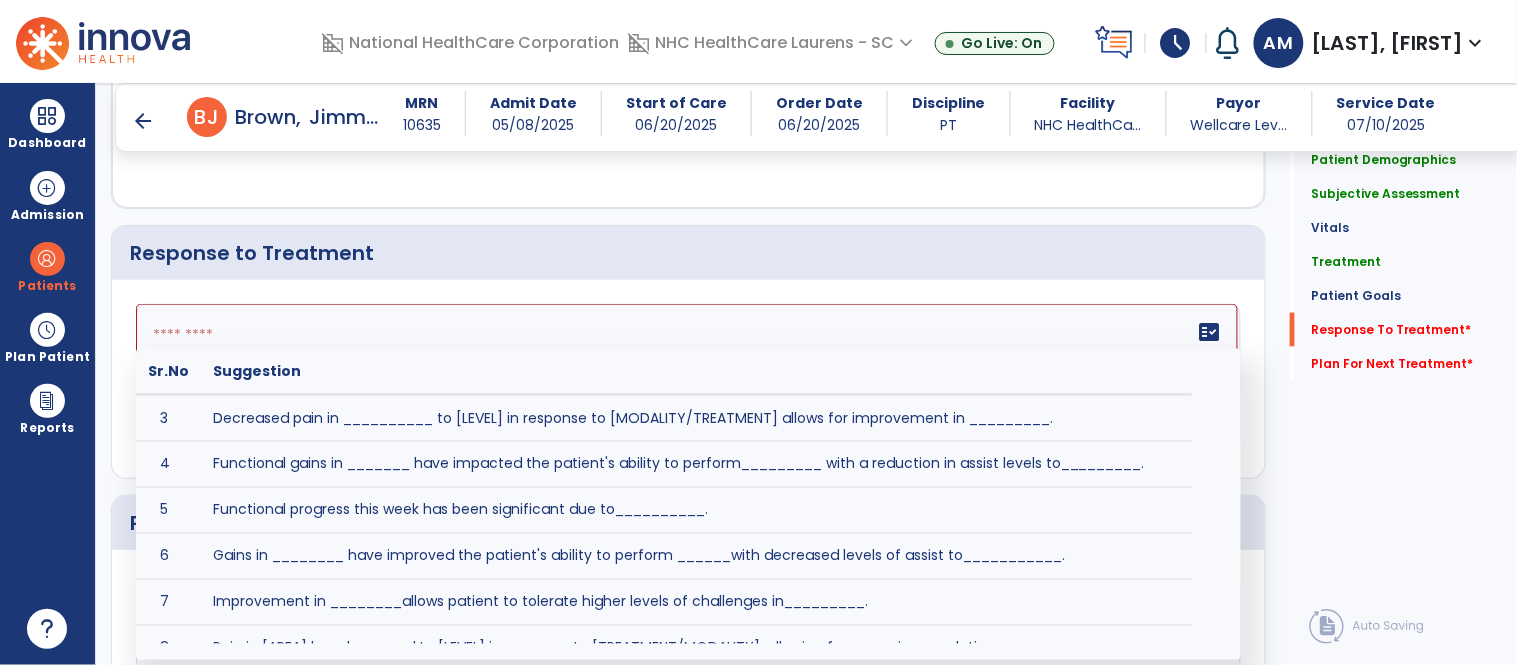 click 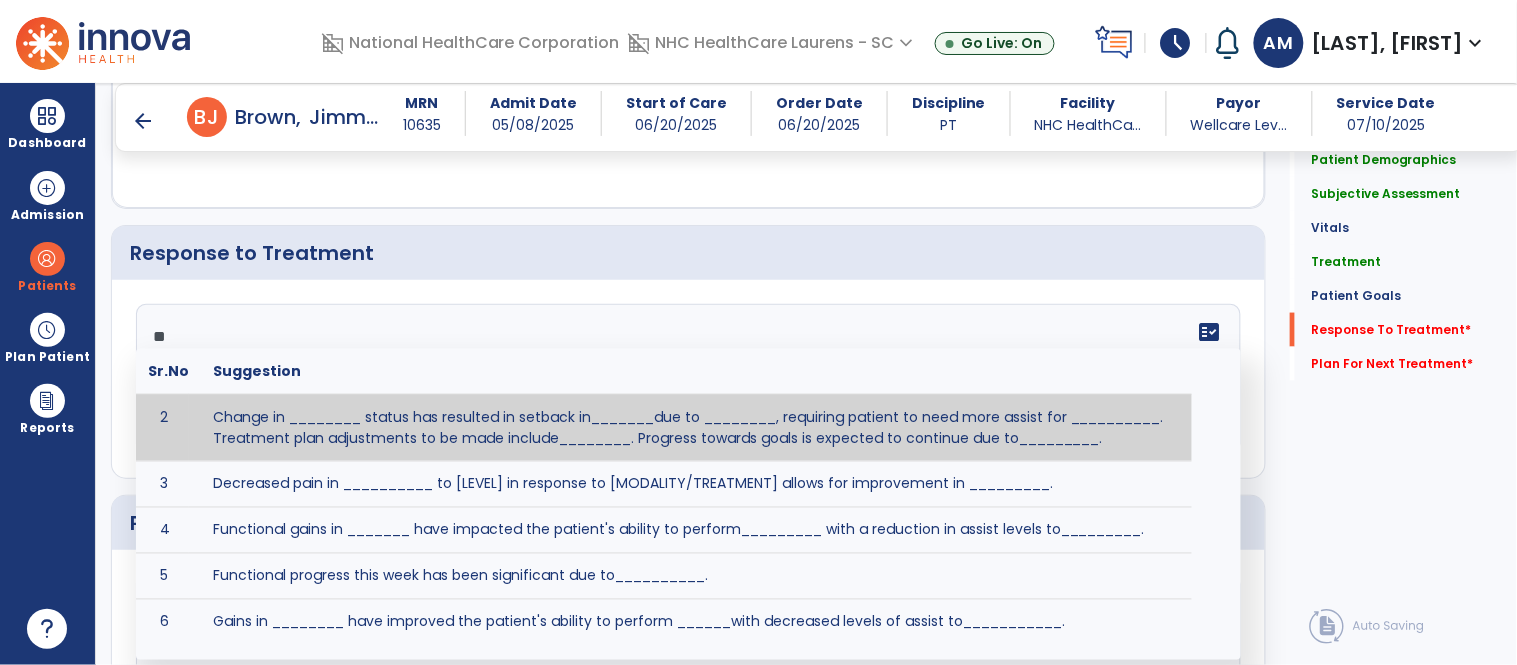 scroll, scrollTop: 0, scrollLeft: 0, axis: both 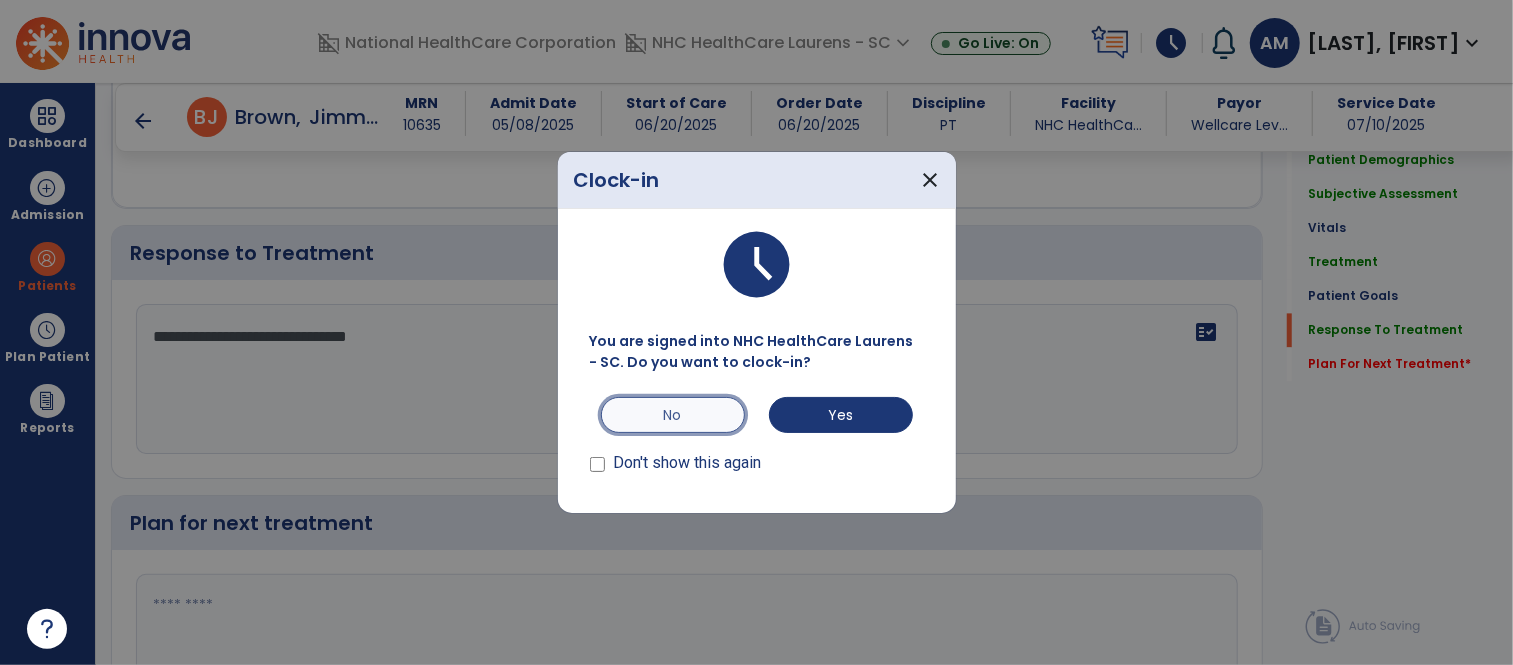 click on "No" at bounding box center (673, 415) 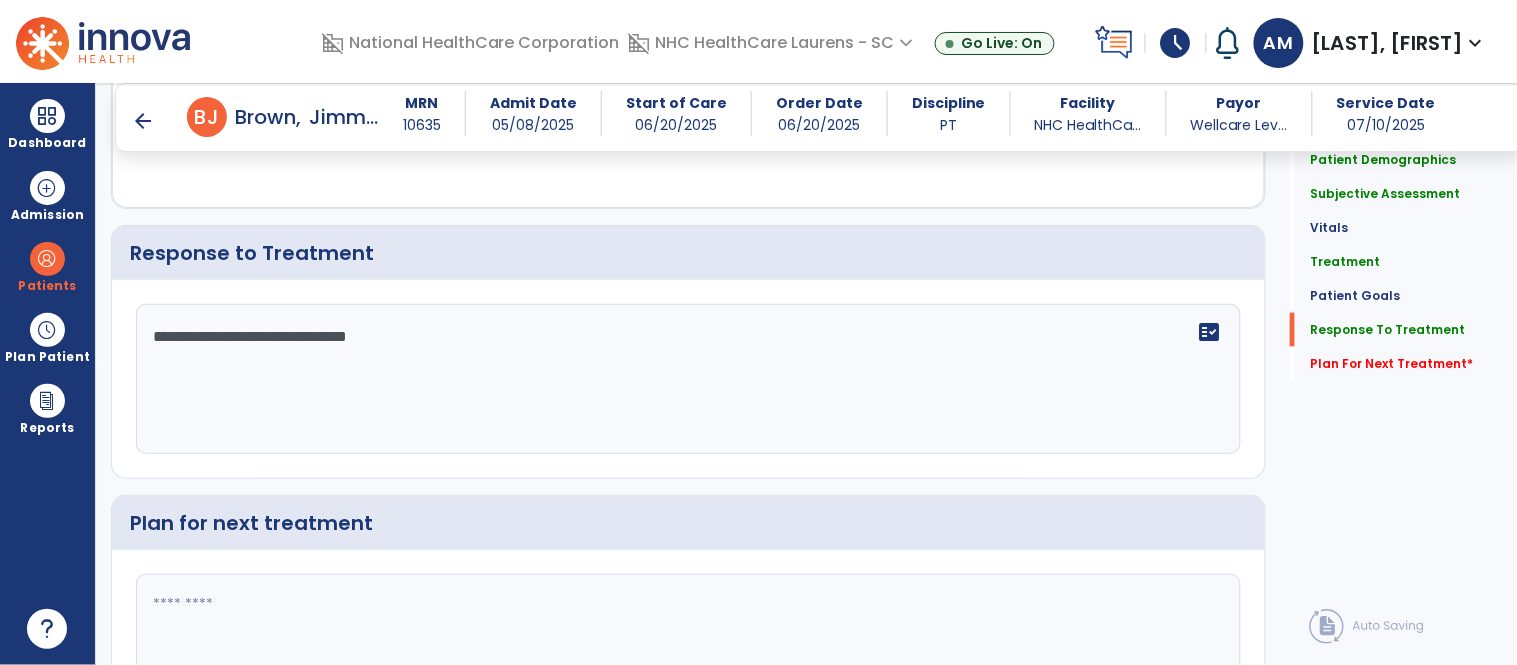 click on "**********" 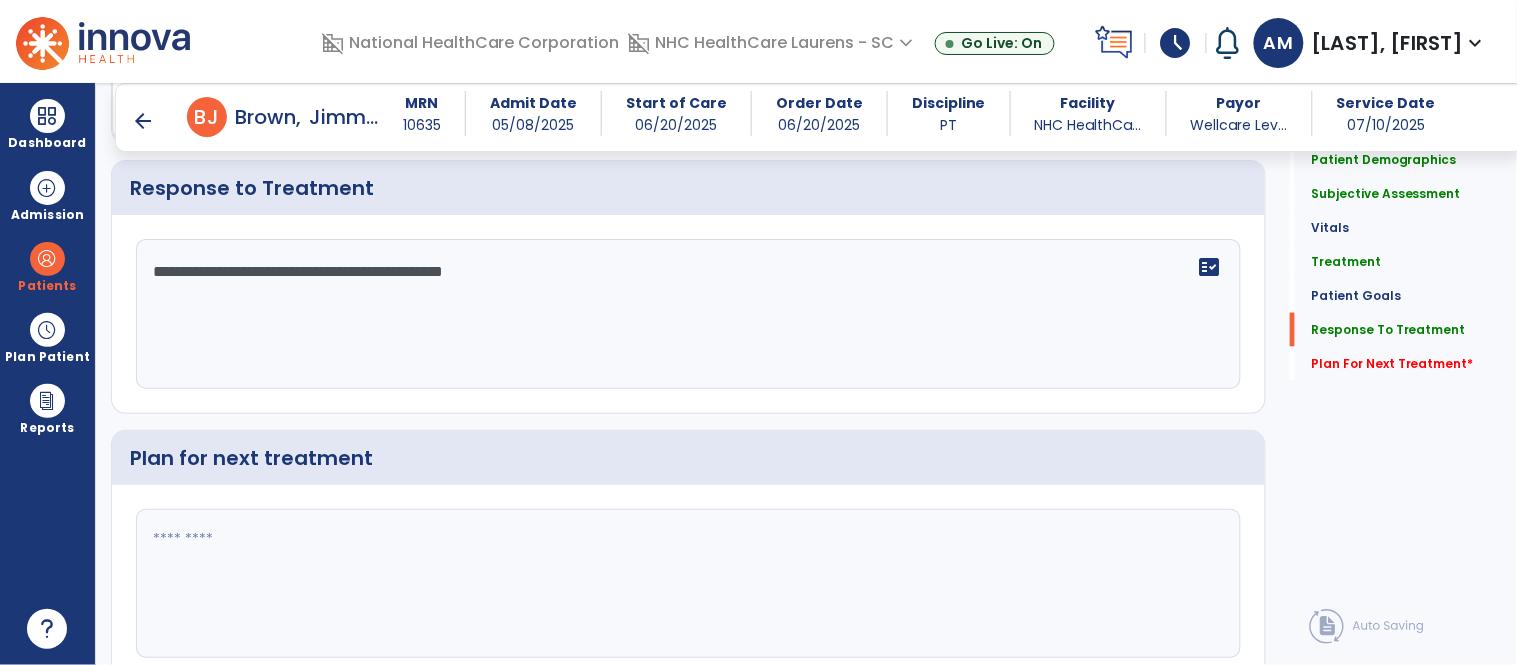 scroll, scrollTop: 2626, scrollLeft: 0, axis: vertical 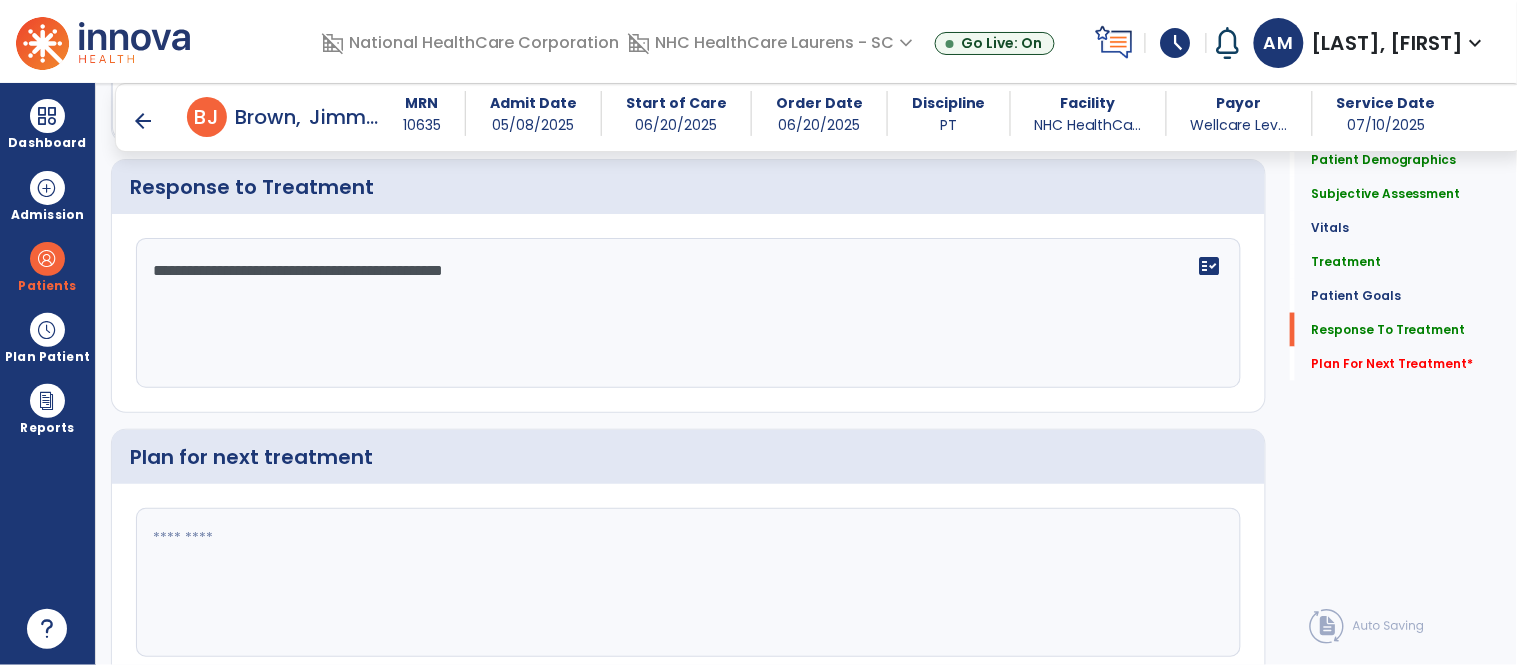 type on "**********" 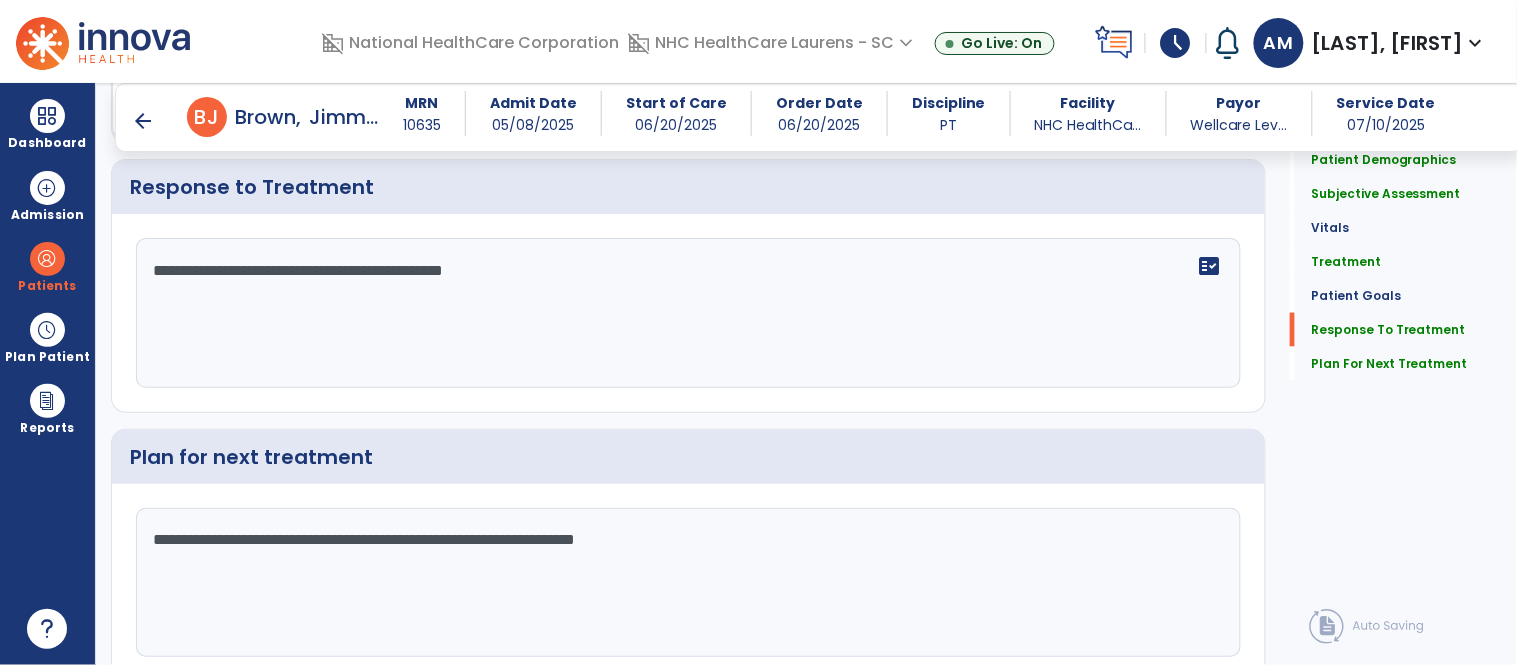 scroll, scrollTop: 2626, scrollLeft: 0, axis: vertical 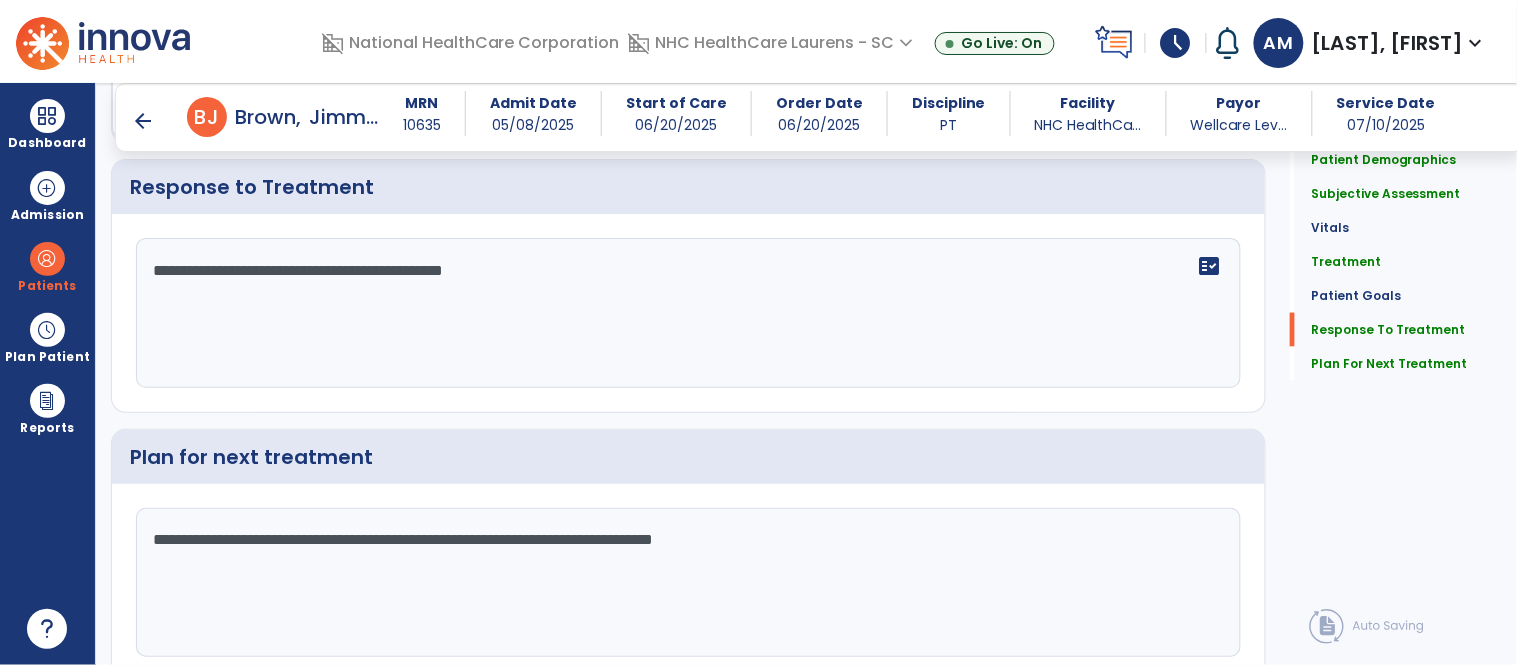click on "**********" 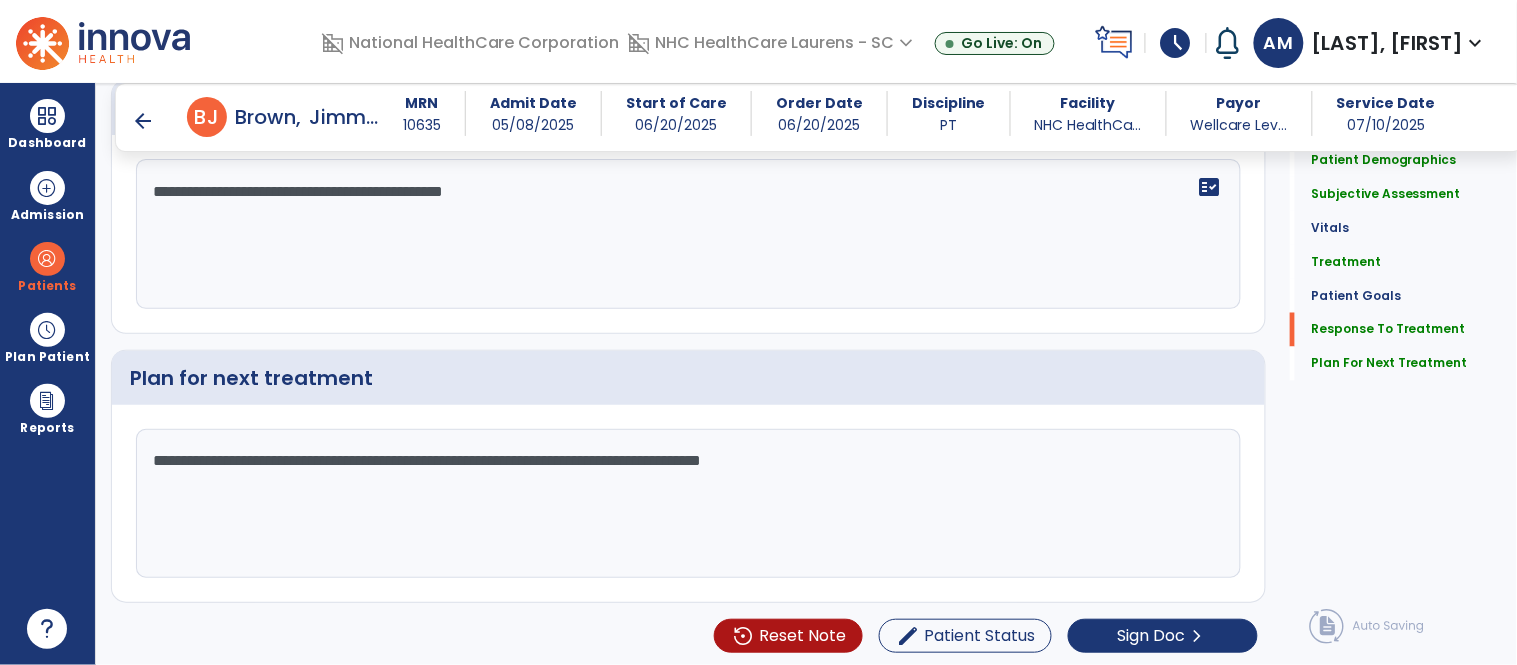 scroll, scrollTop: 2714, scrollLeft: 0, axis: vertical 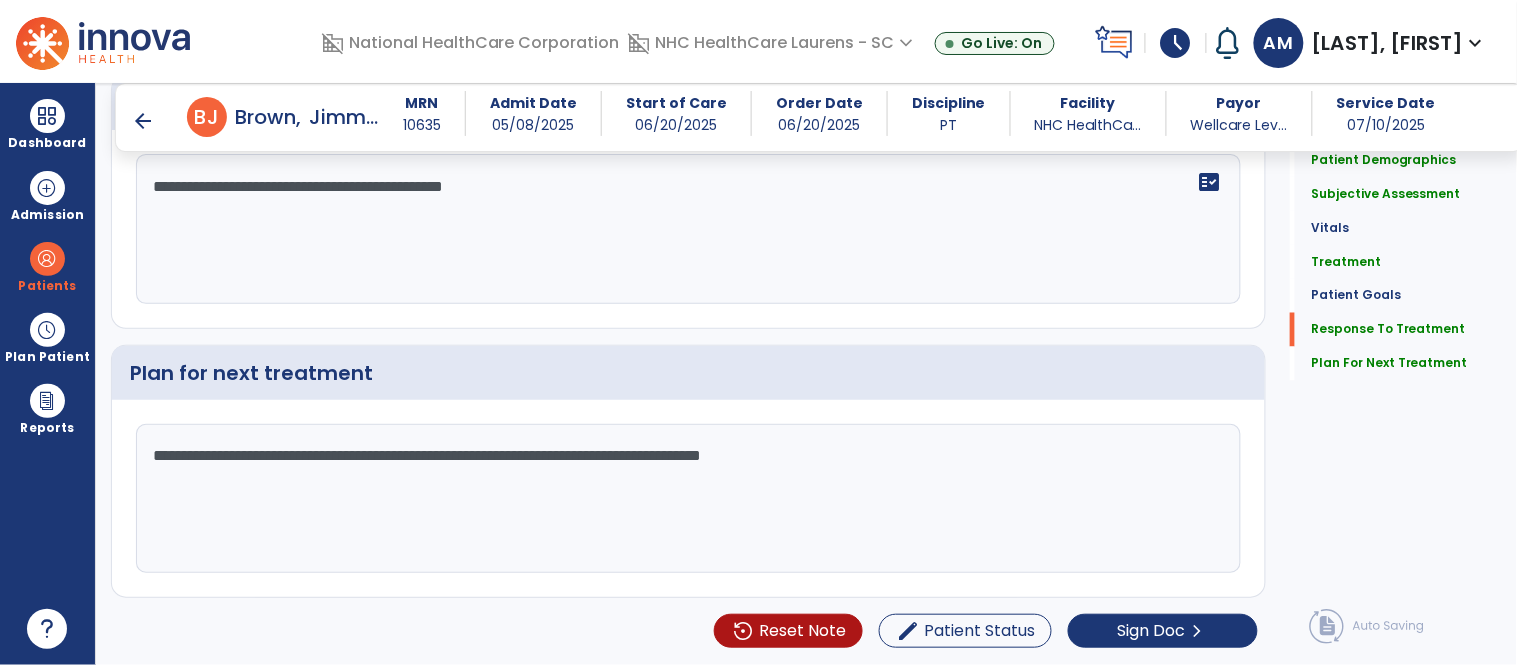 type on "**********" 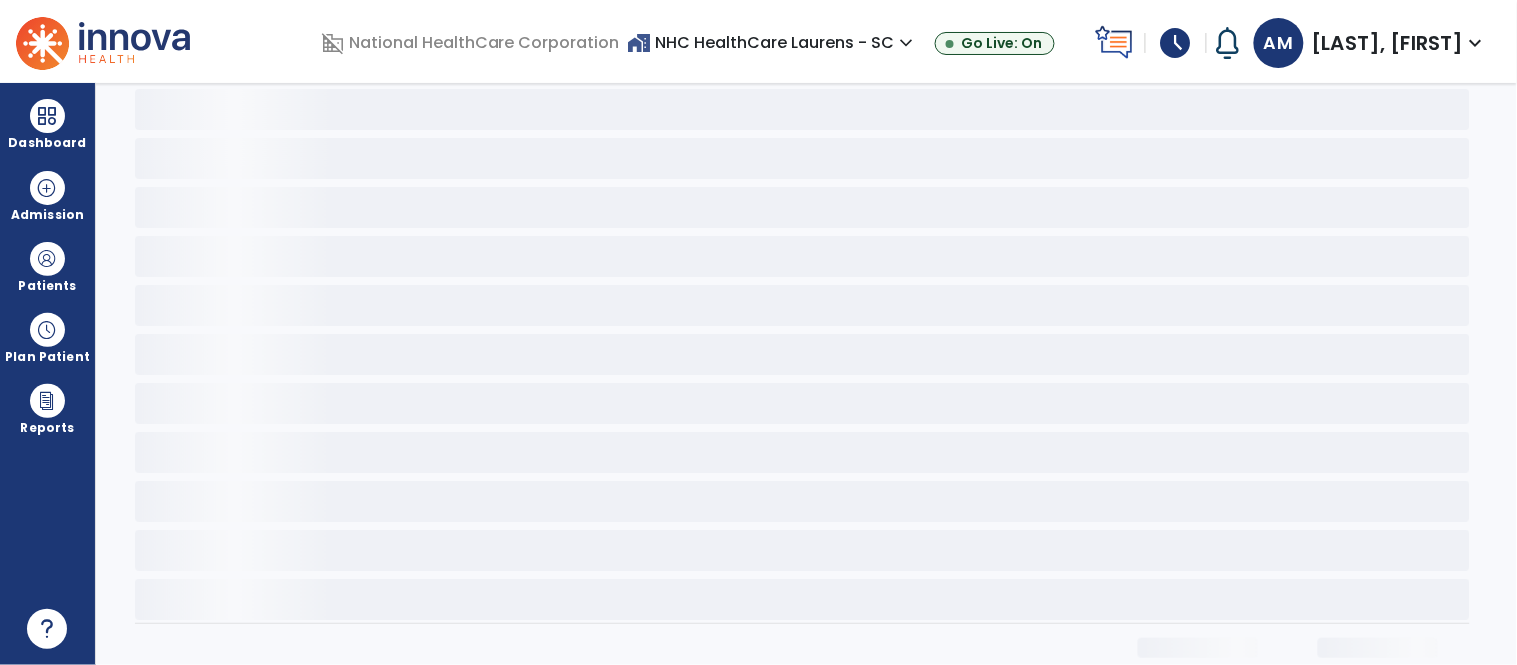 scroll, scrollTop: 0, scrollLeft: 0, axis: both 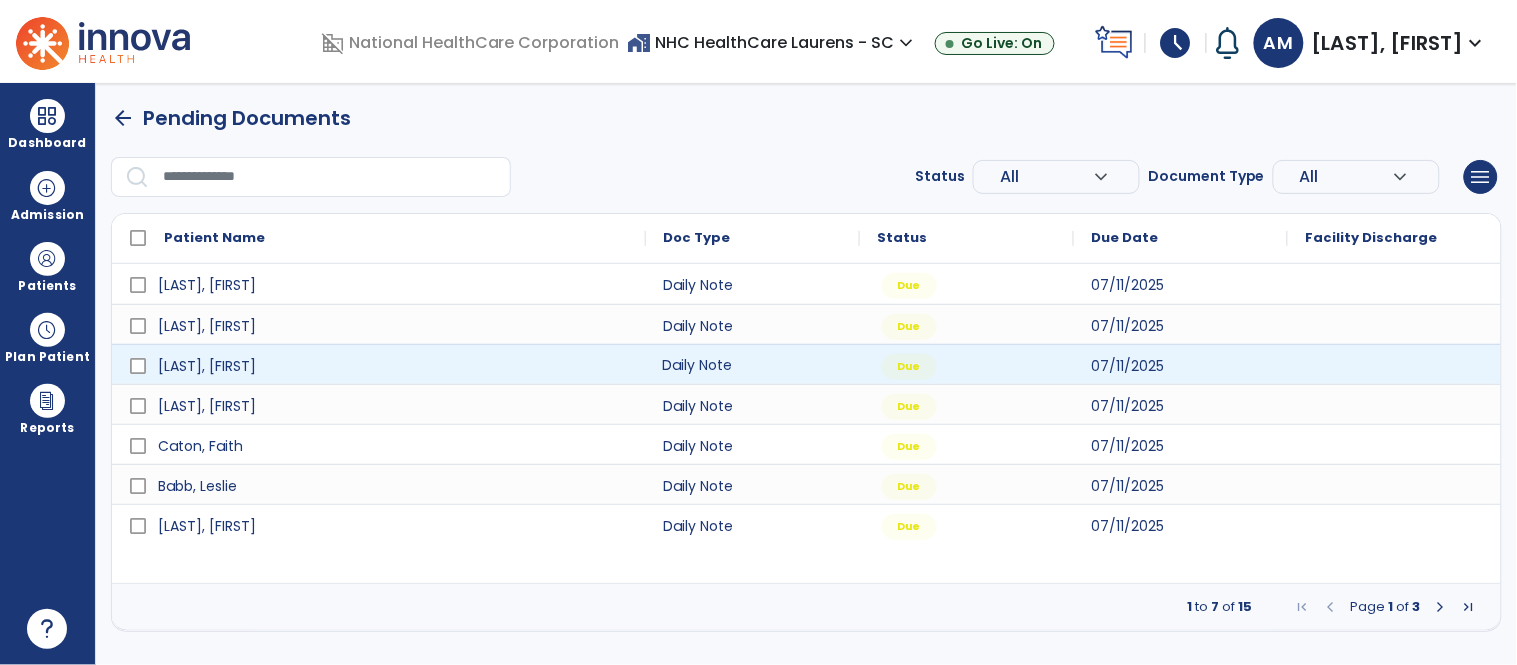 drag, startPoint x: 131, startPoint y: 110, endPoint x: 482, endPoint y: 346, distance: 422.96216 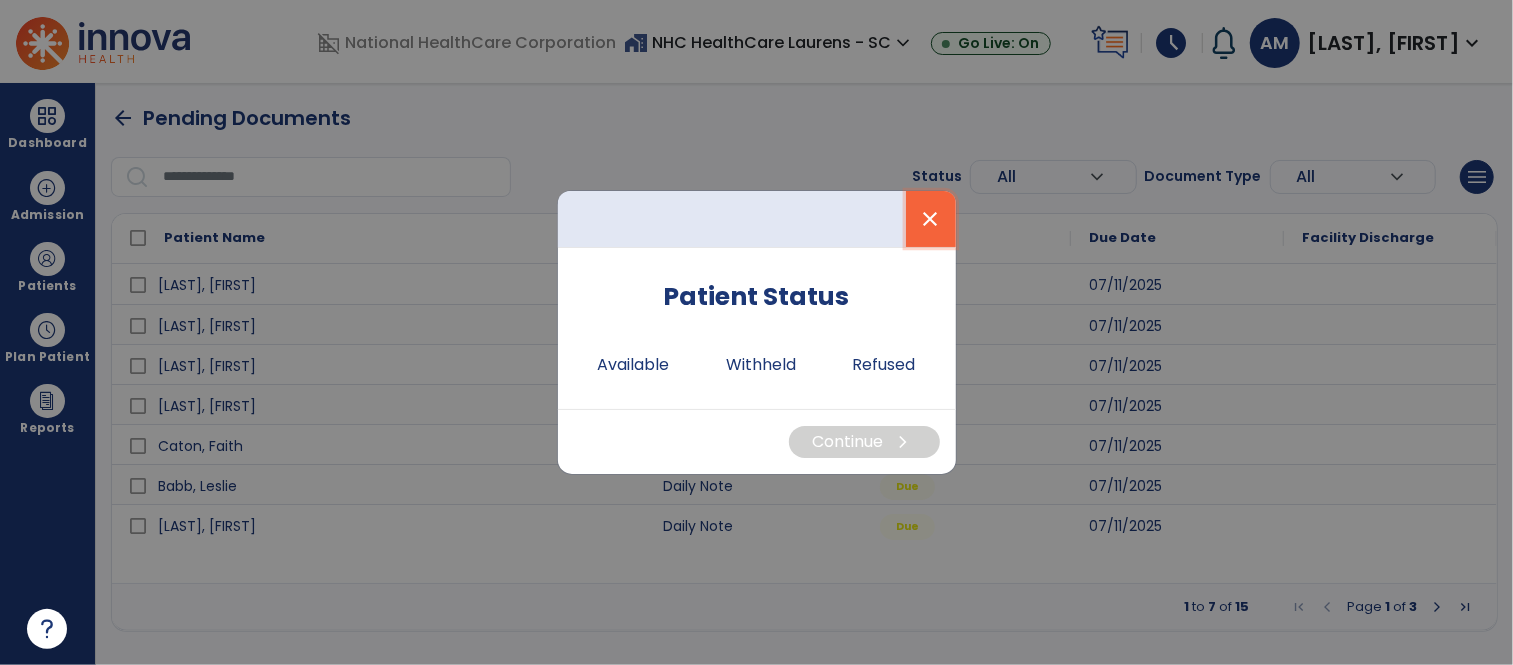click on "close" at bounding box center [931, 219] 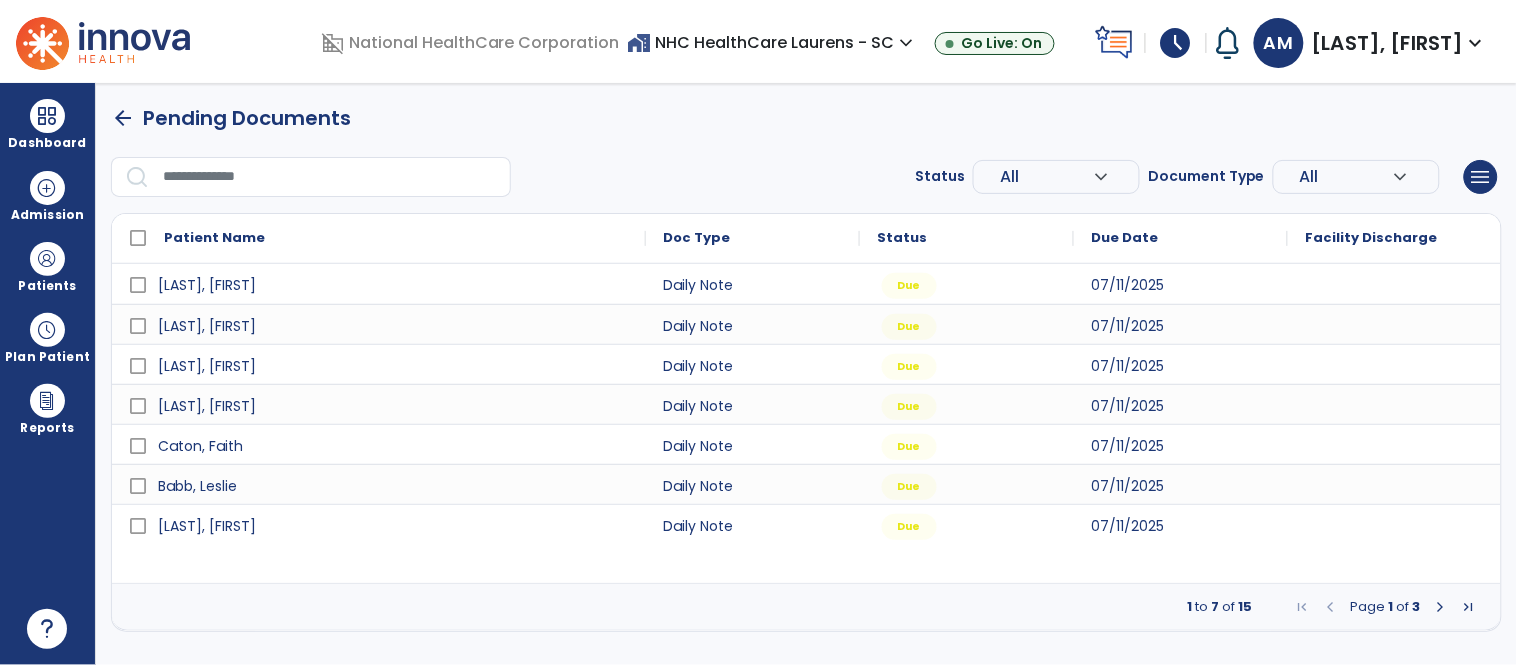 click at bounding box center (1441, 607) 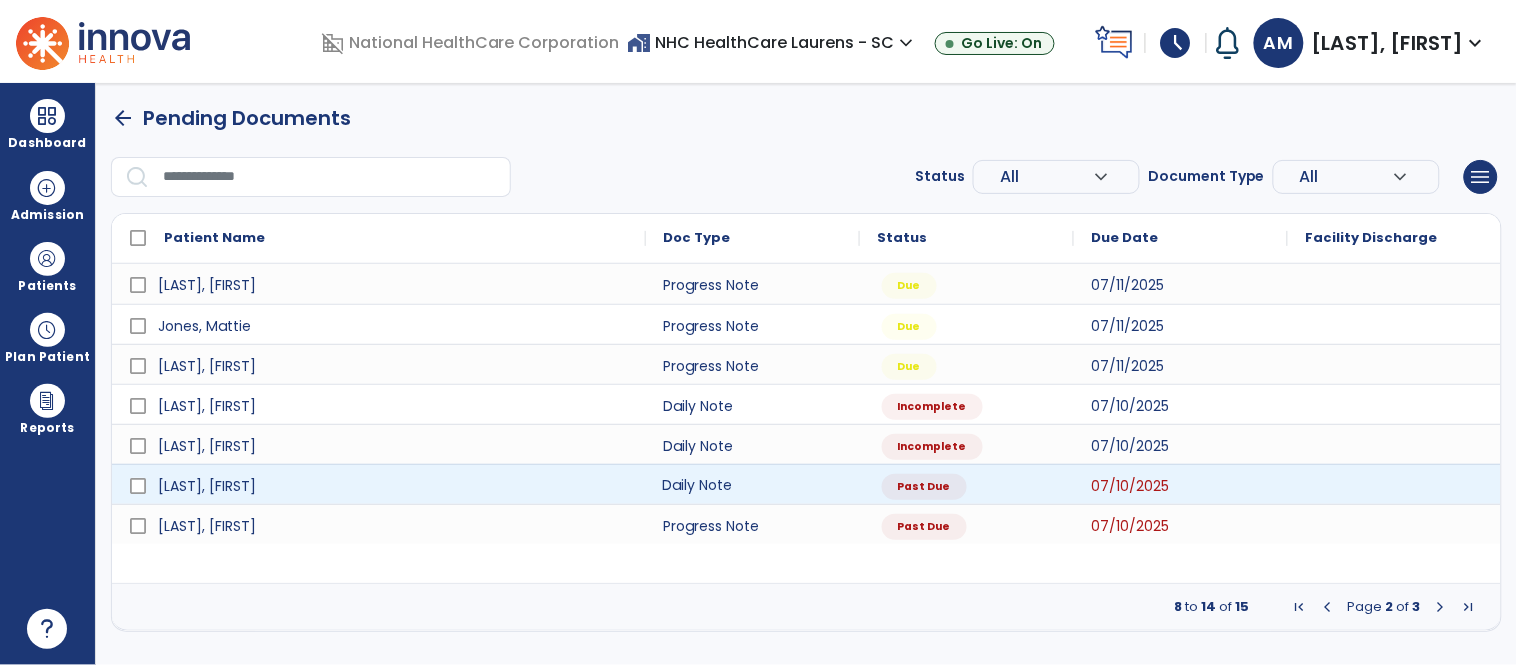 click on "Daily Note" at bounding box center [753, 484] 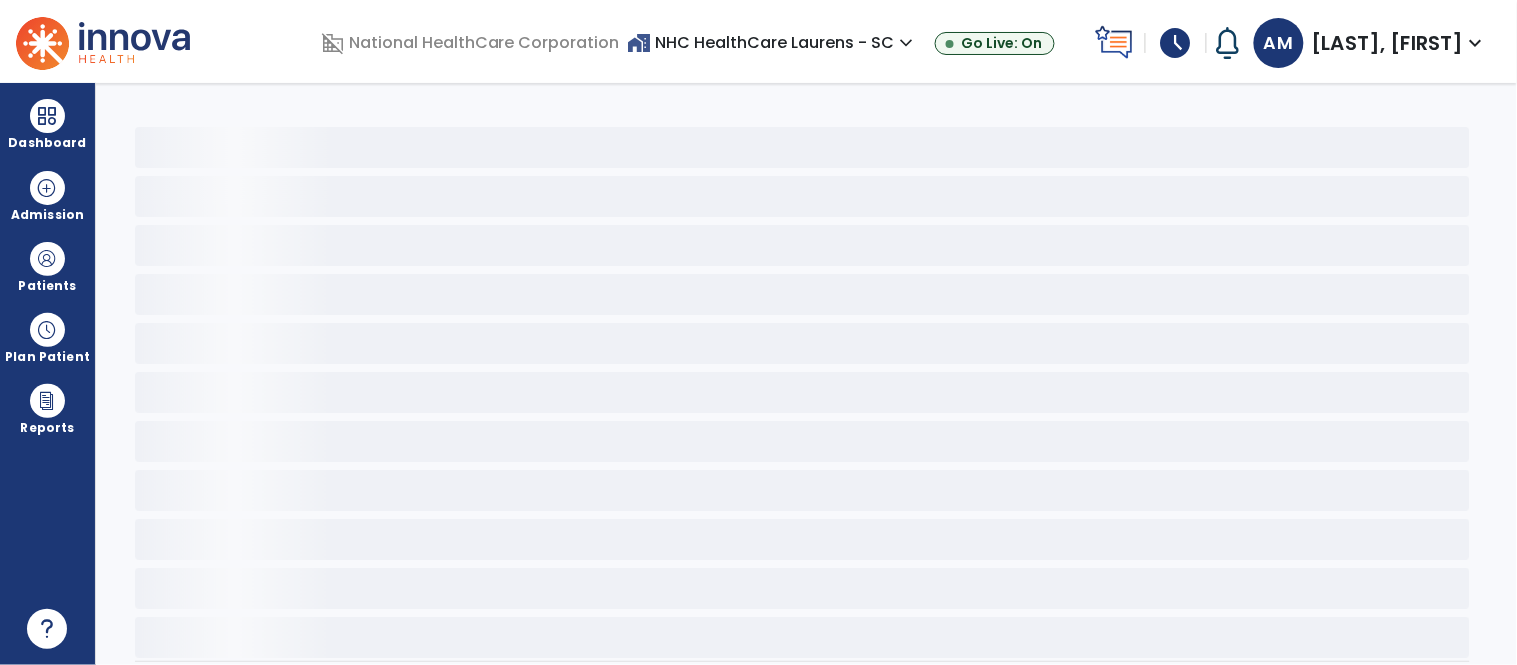 click 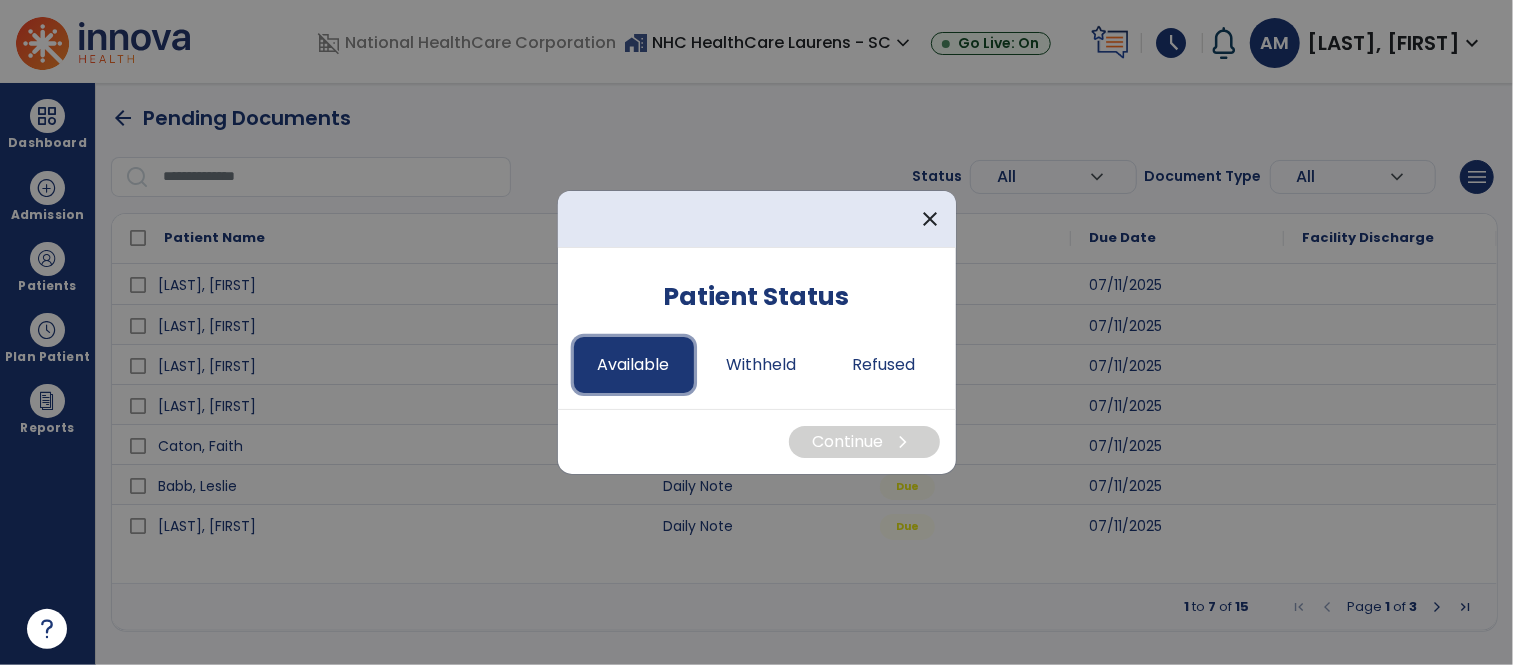 click on "Available" at bounding box center [634, 365] 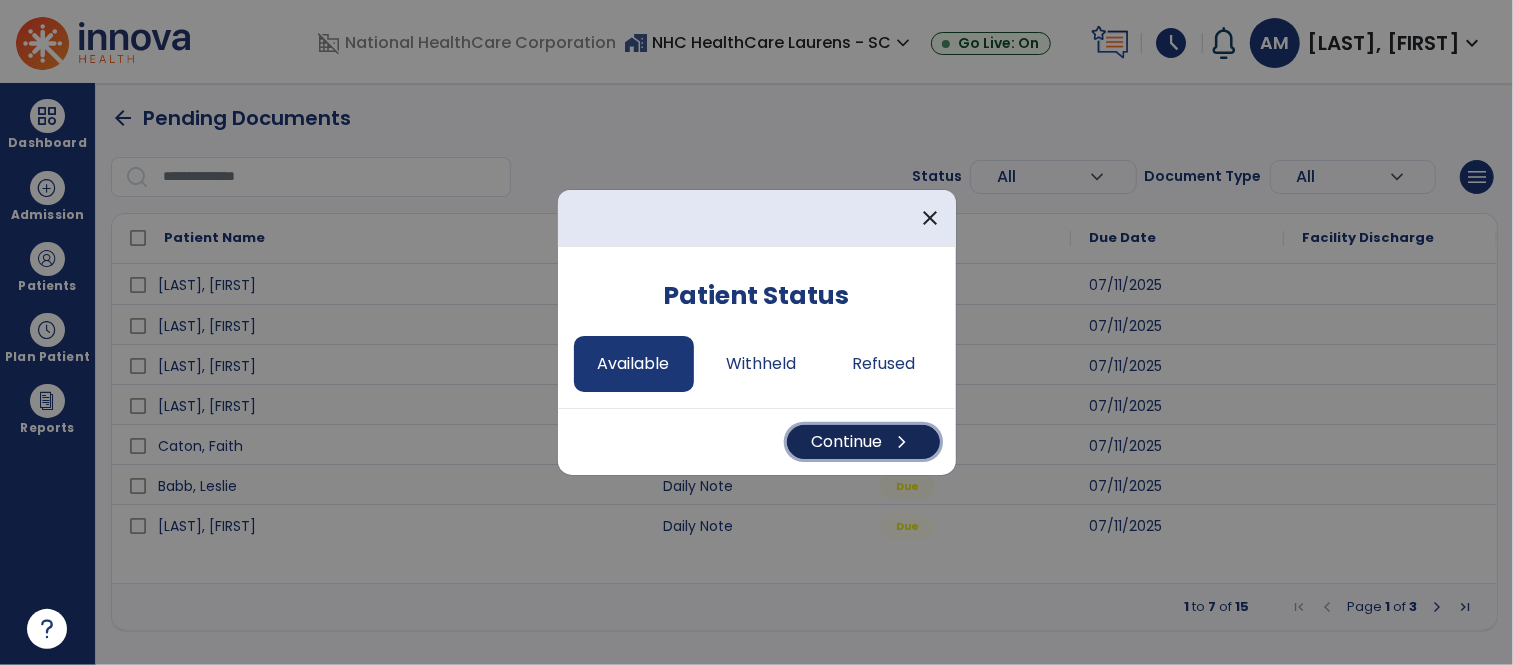 click on "Continue   chevron_right" at bounding box center [863, 442] 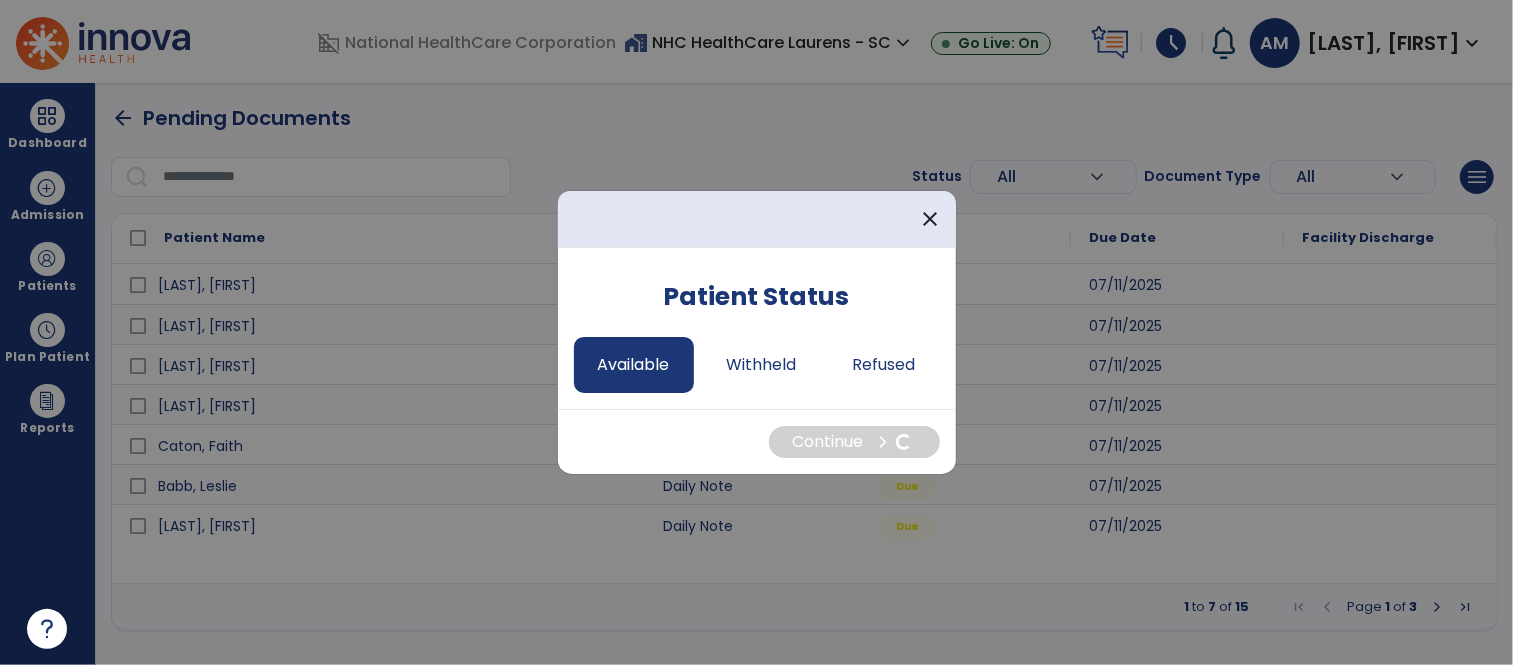 select on "*" 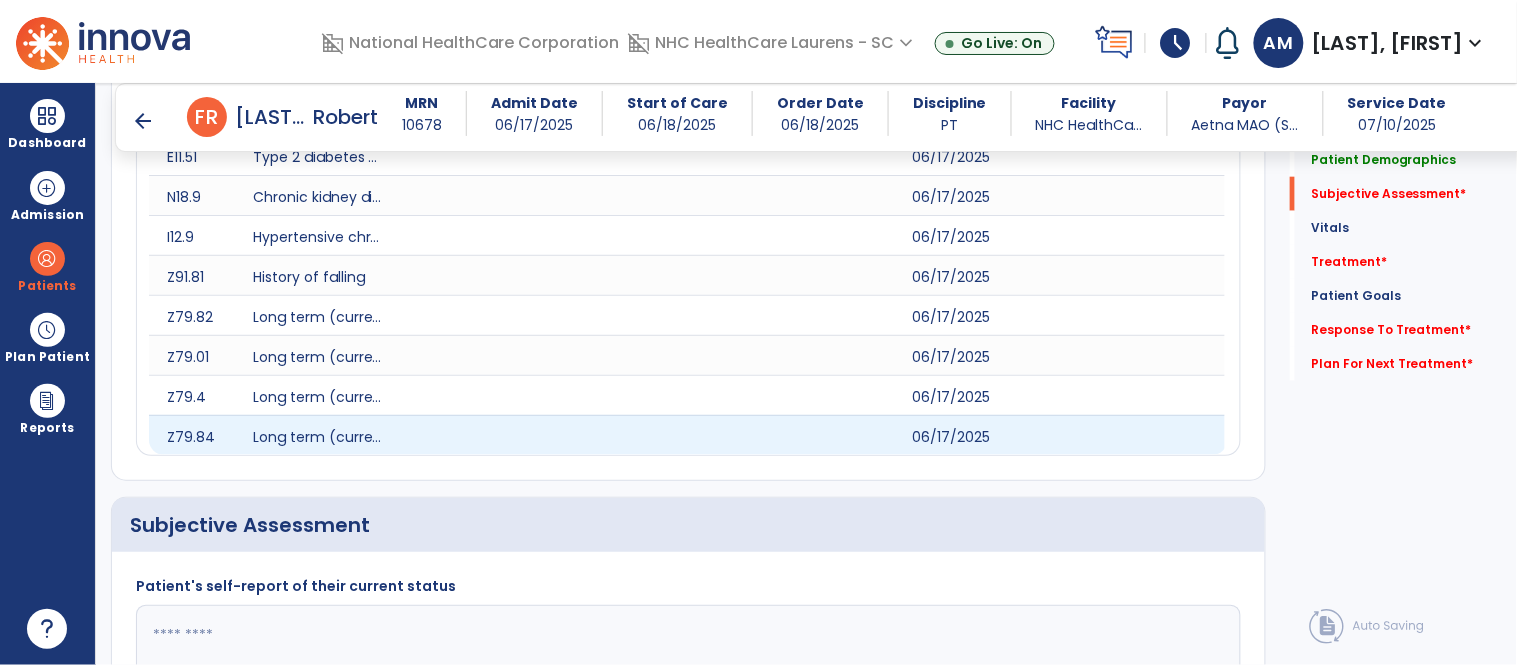 scroll, scrollTop: 940, scrollLeft: 0, axis: vertical 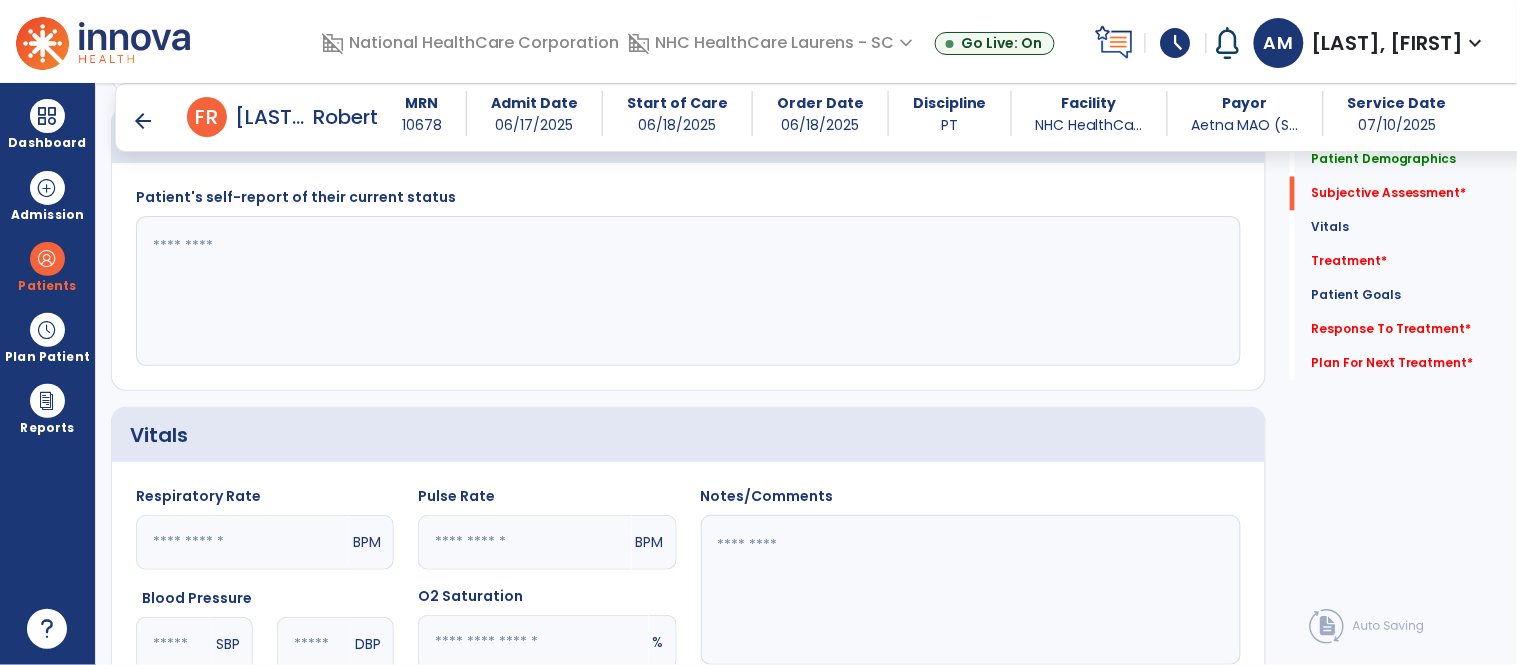 click on "Patient's self-report of their current status" 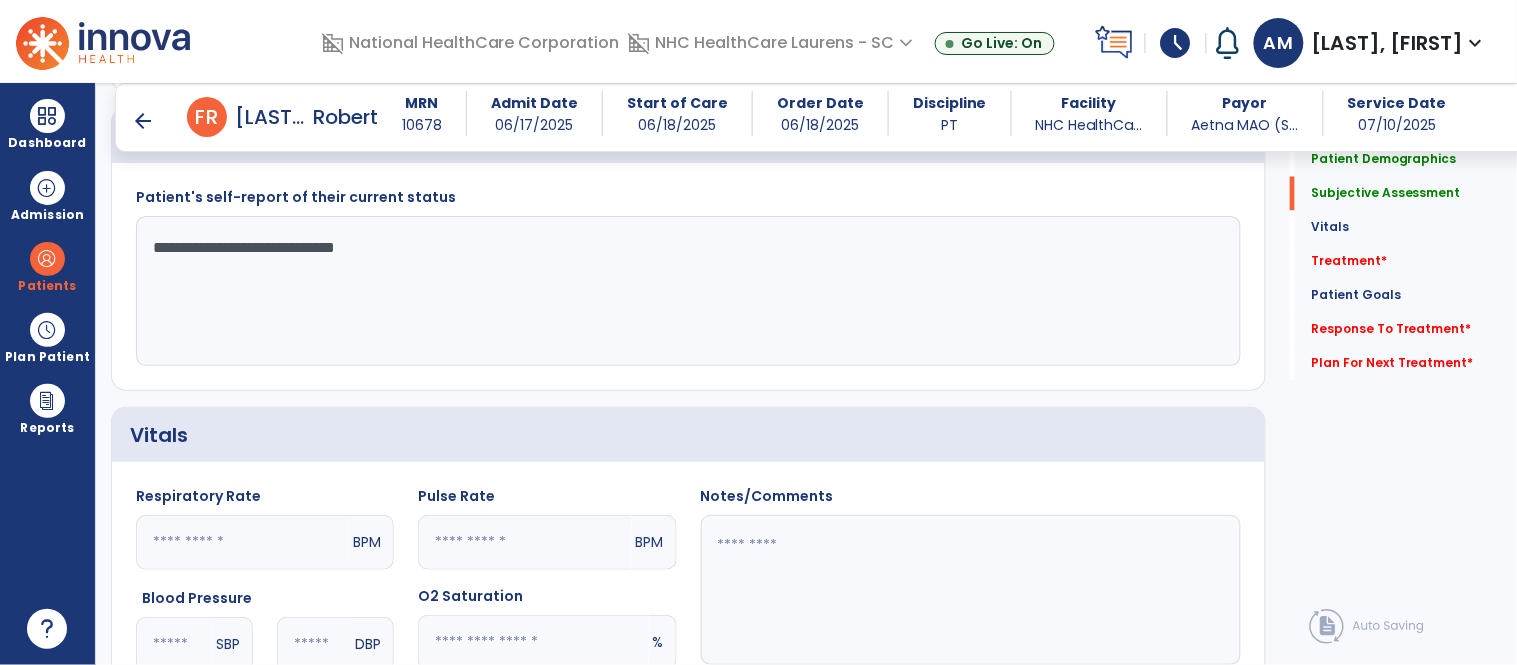 click on "**********" 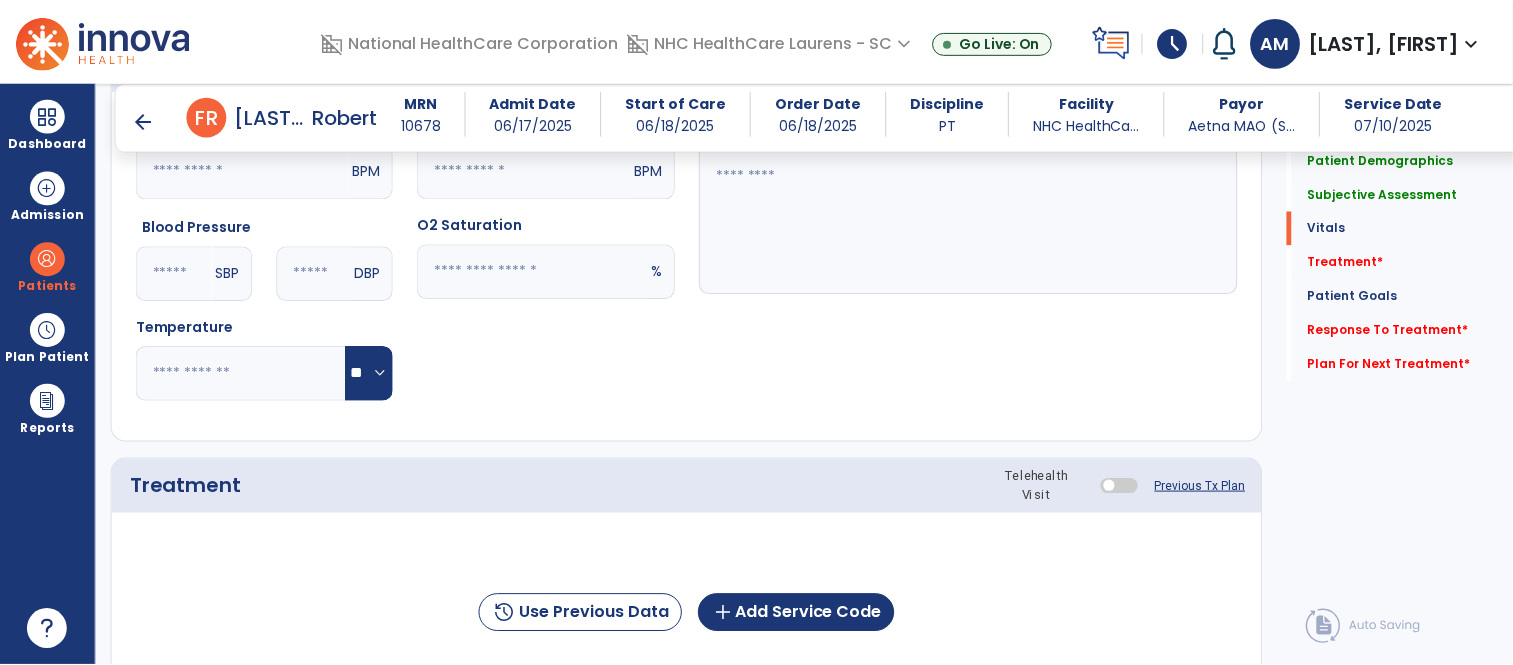 scroll, scrollTop: 1486, scrollLeft: 0, axis: vertical 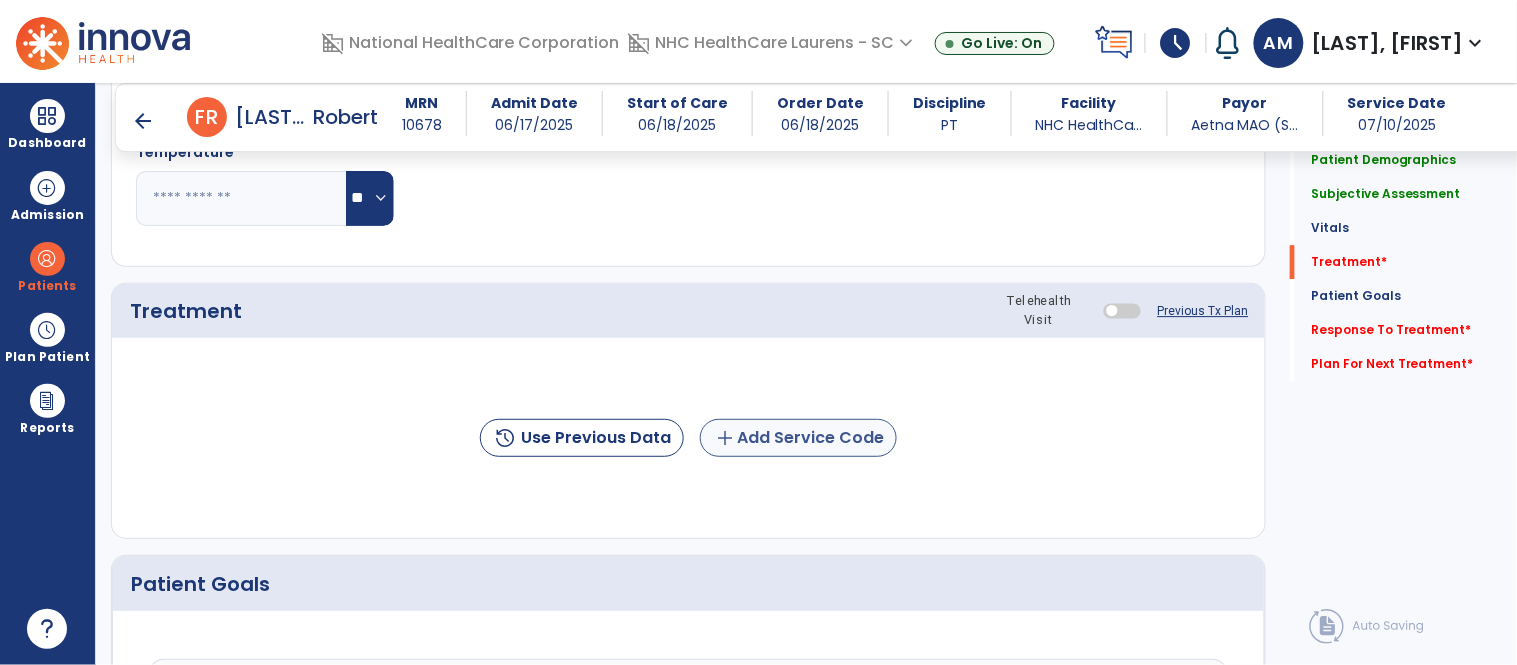 type on "**********" 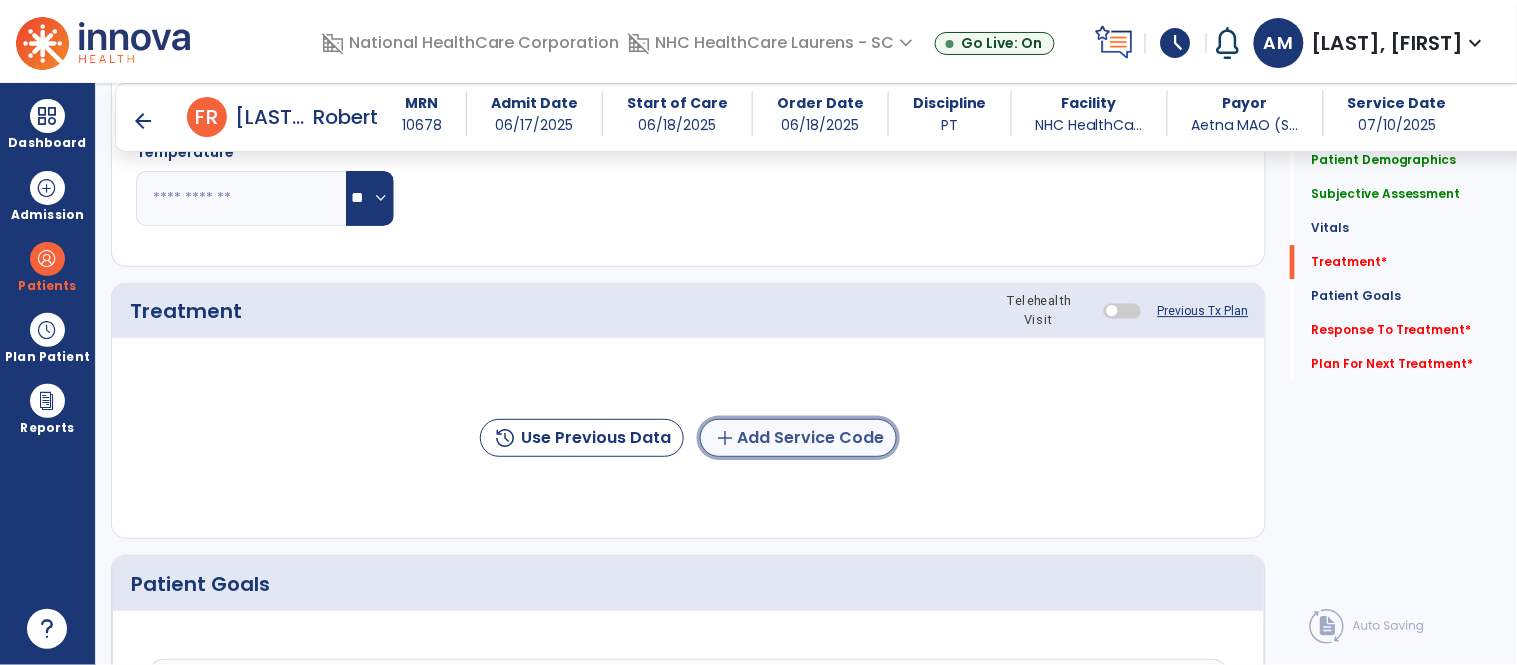 click on "add  Add Service Code" 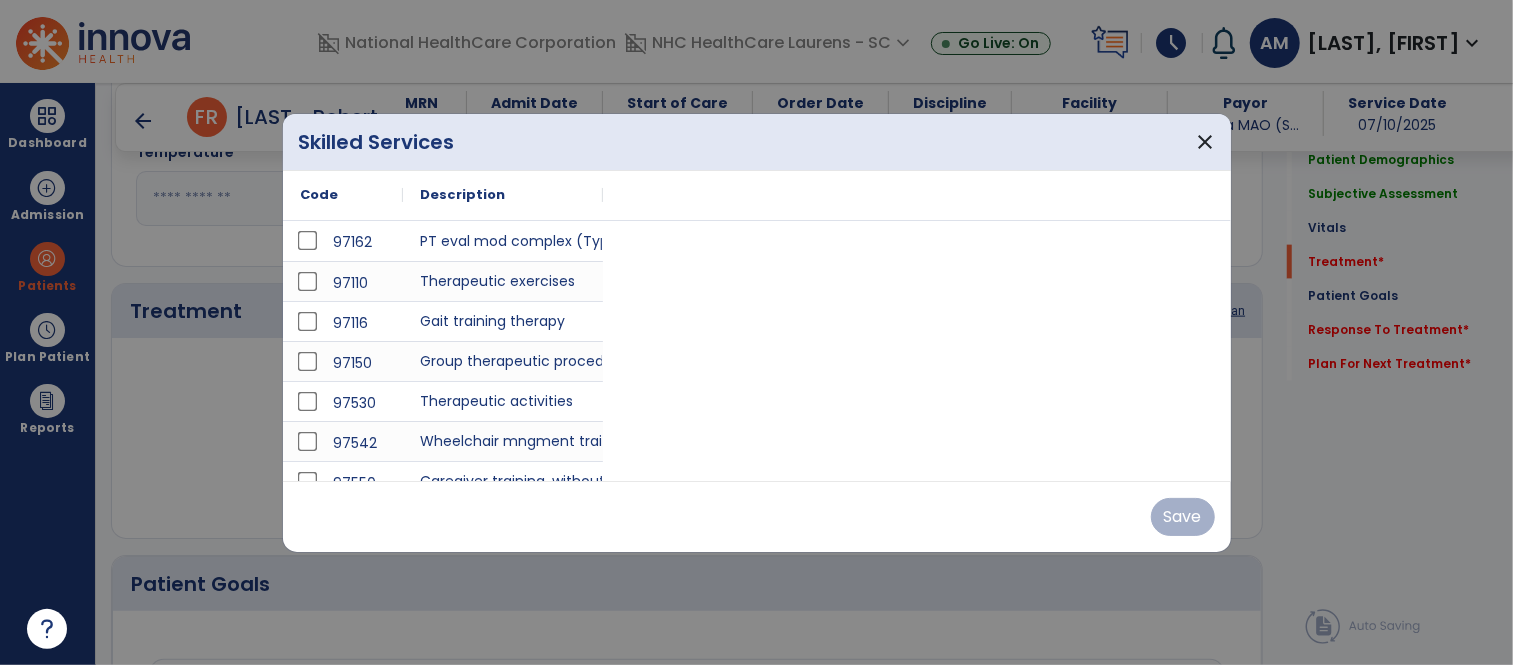 scroll, scrollTop: 1486, scrollLeft: 0, axis: vertical 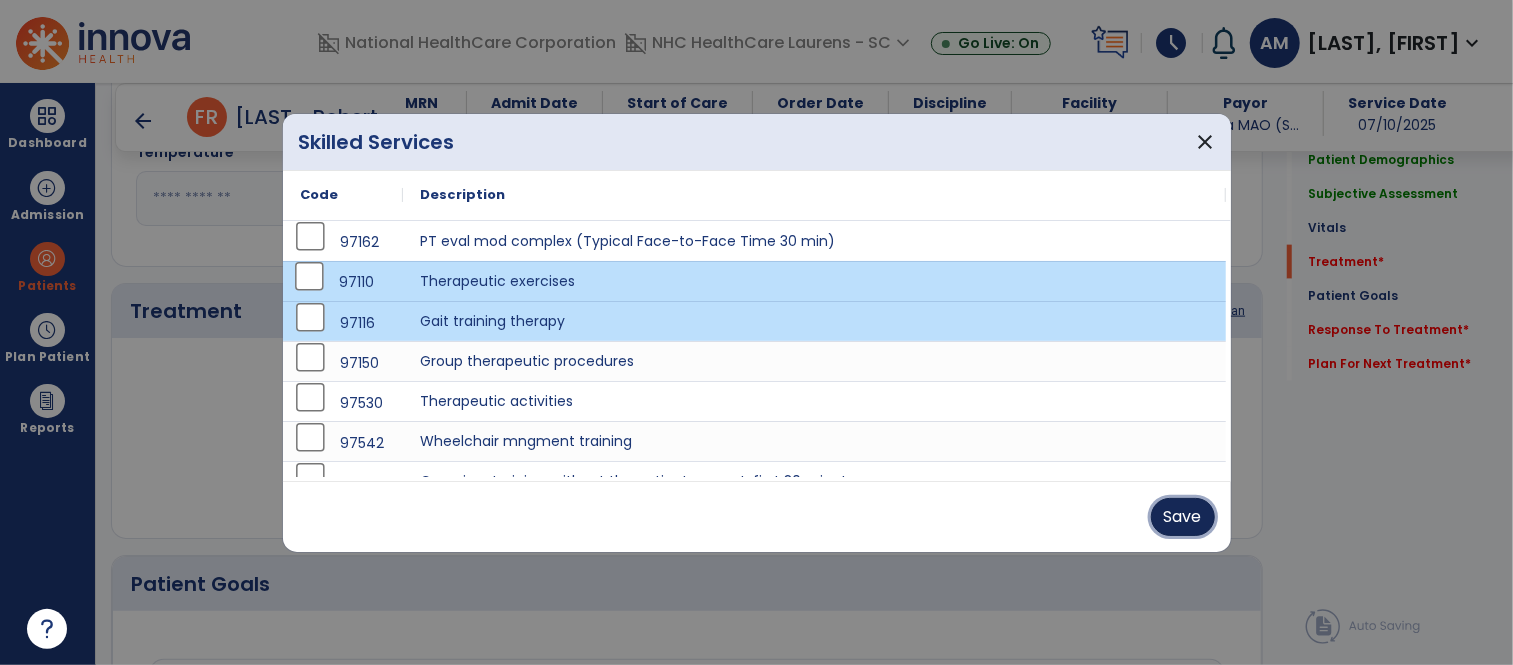 click on "Save" at bounding box center [1183, 517] 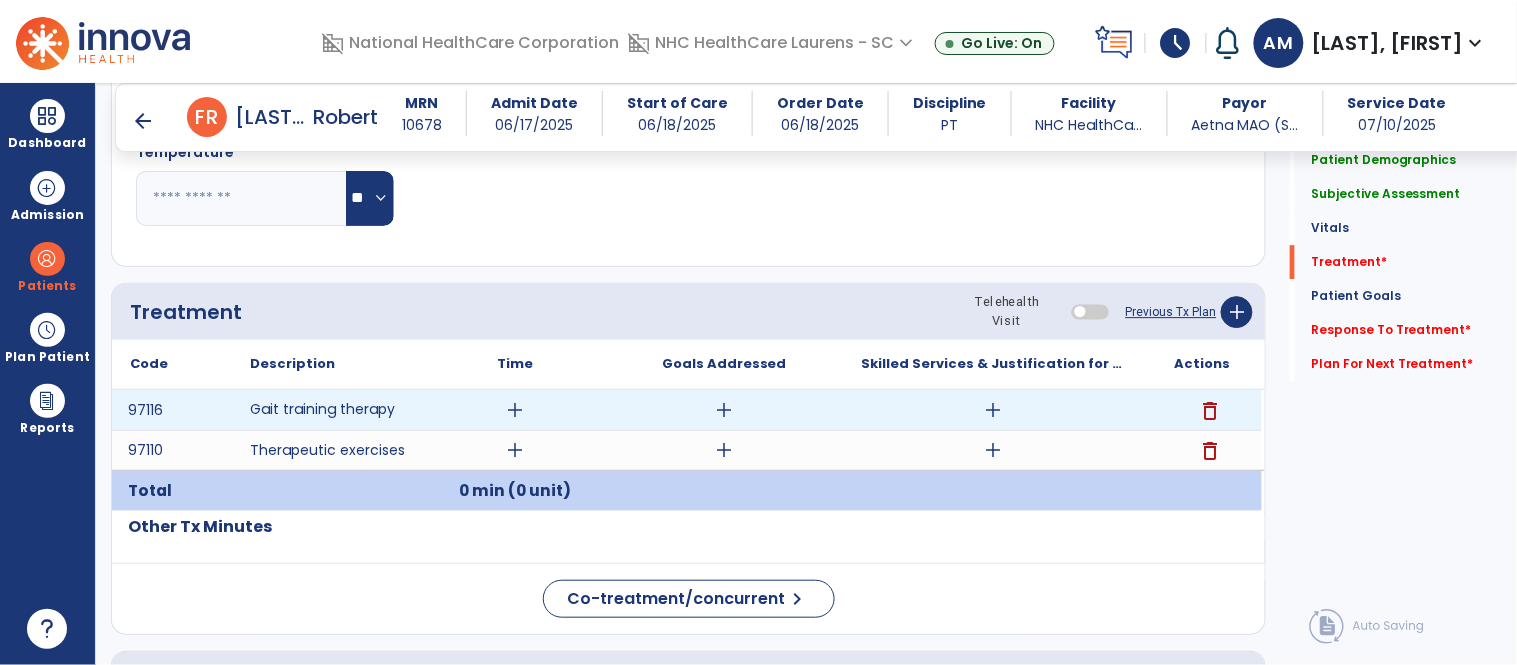 click on "add" at bounding box center [515, 410] 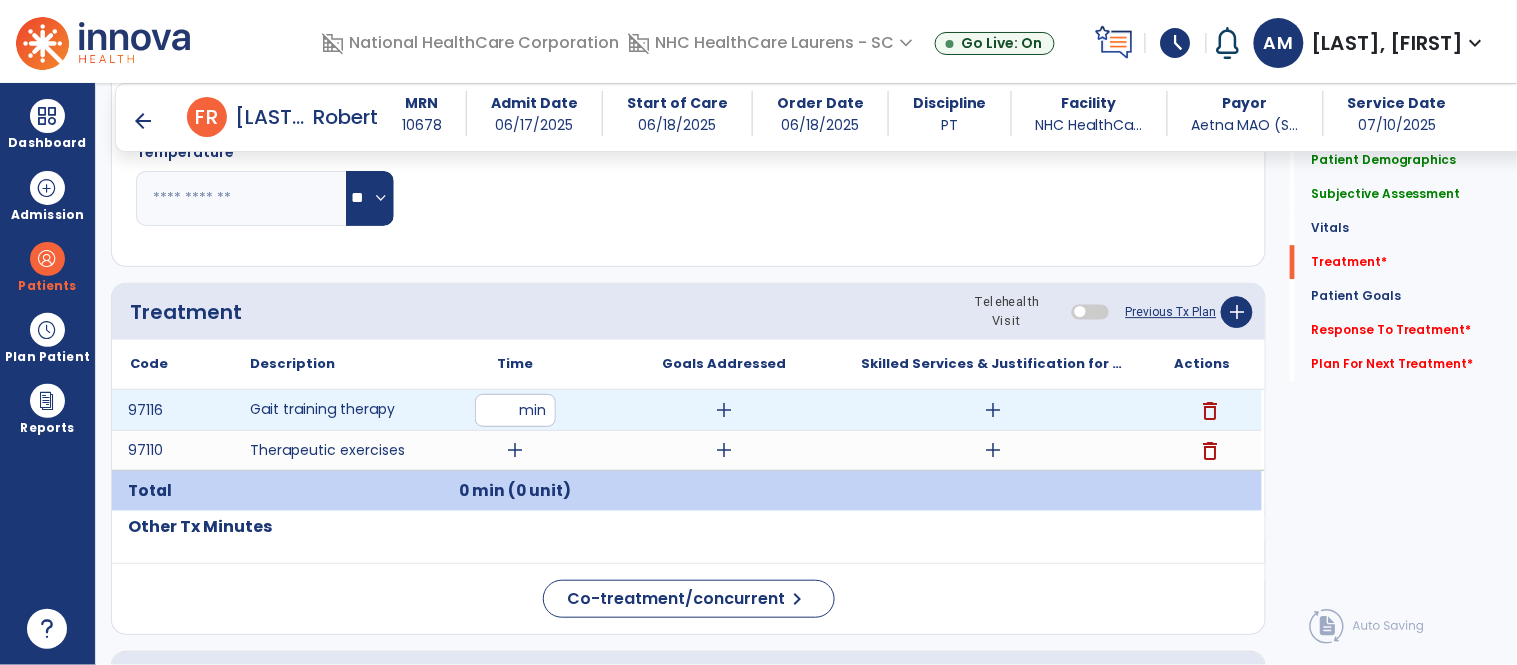 type on "**" 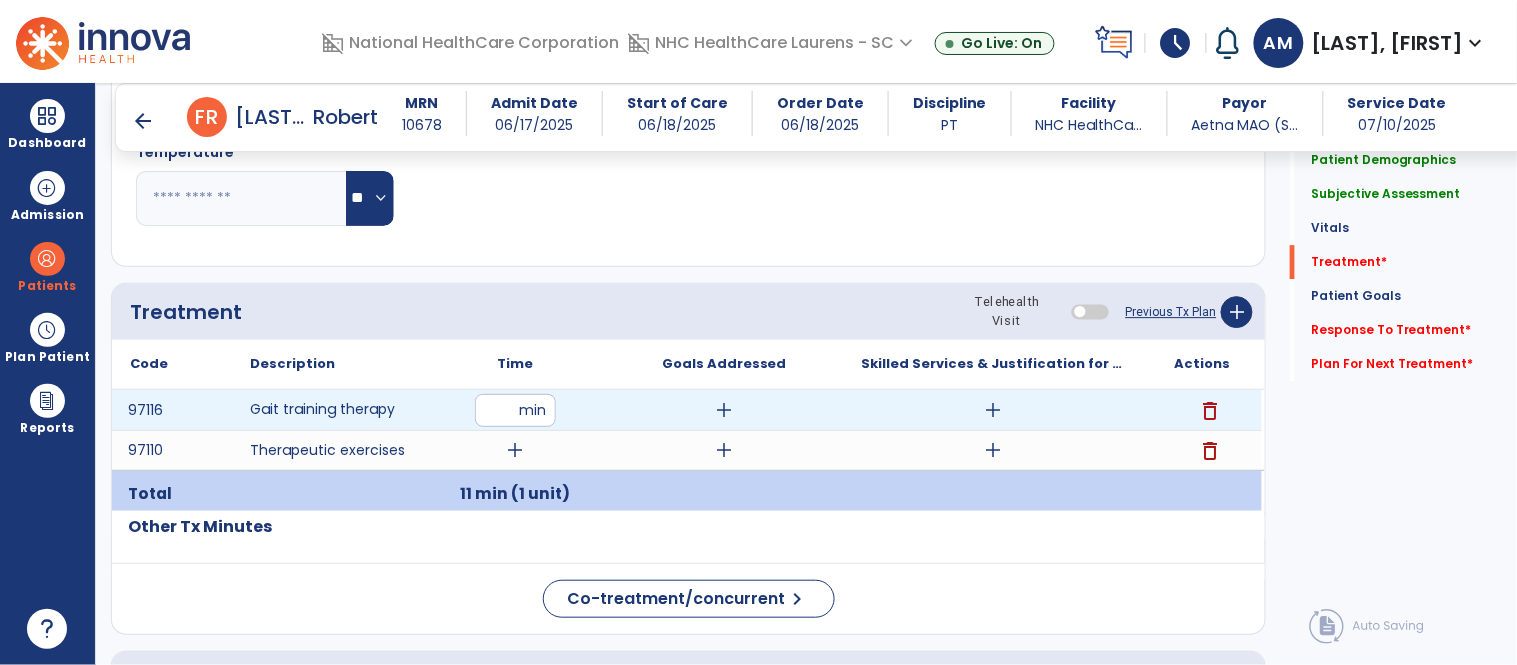 click on "add" at bounding box center [724, 410] 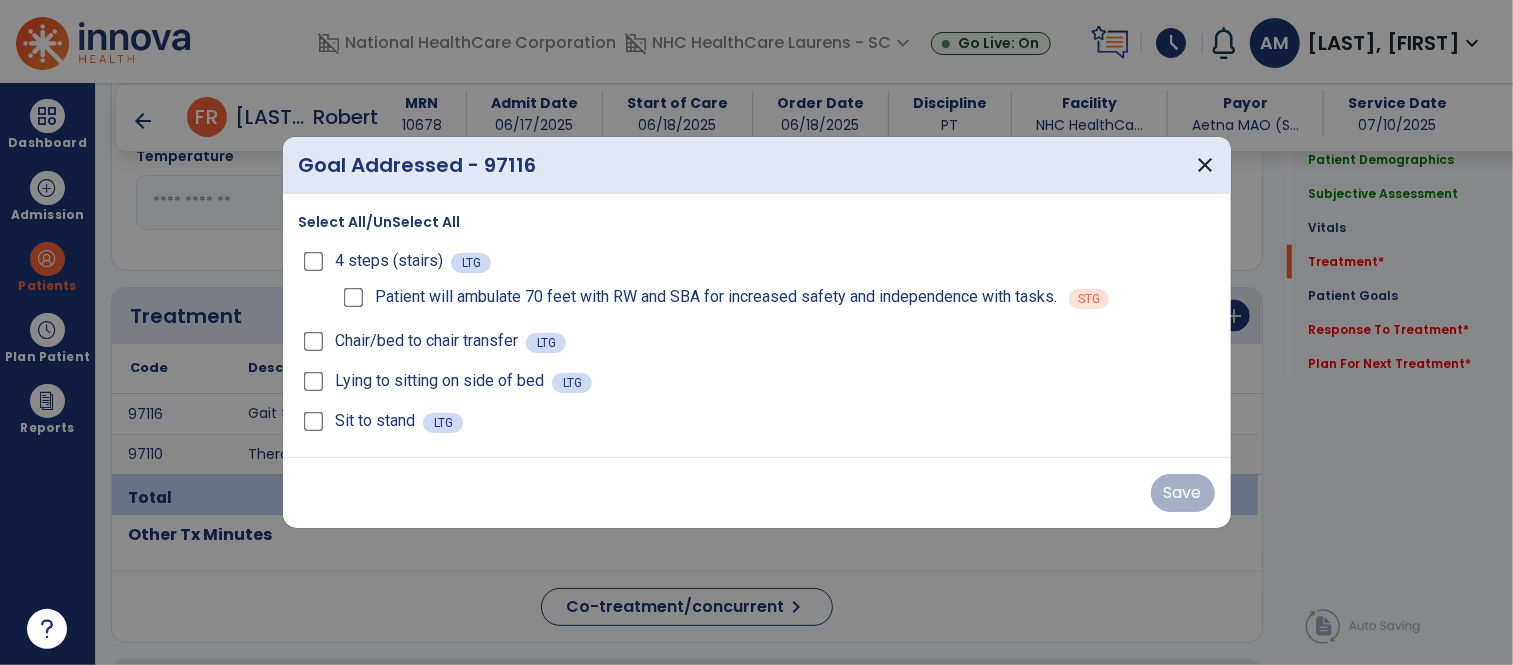 scroll, scrollTop: 1486, scrollLeft: 0, axis: vertical 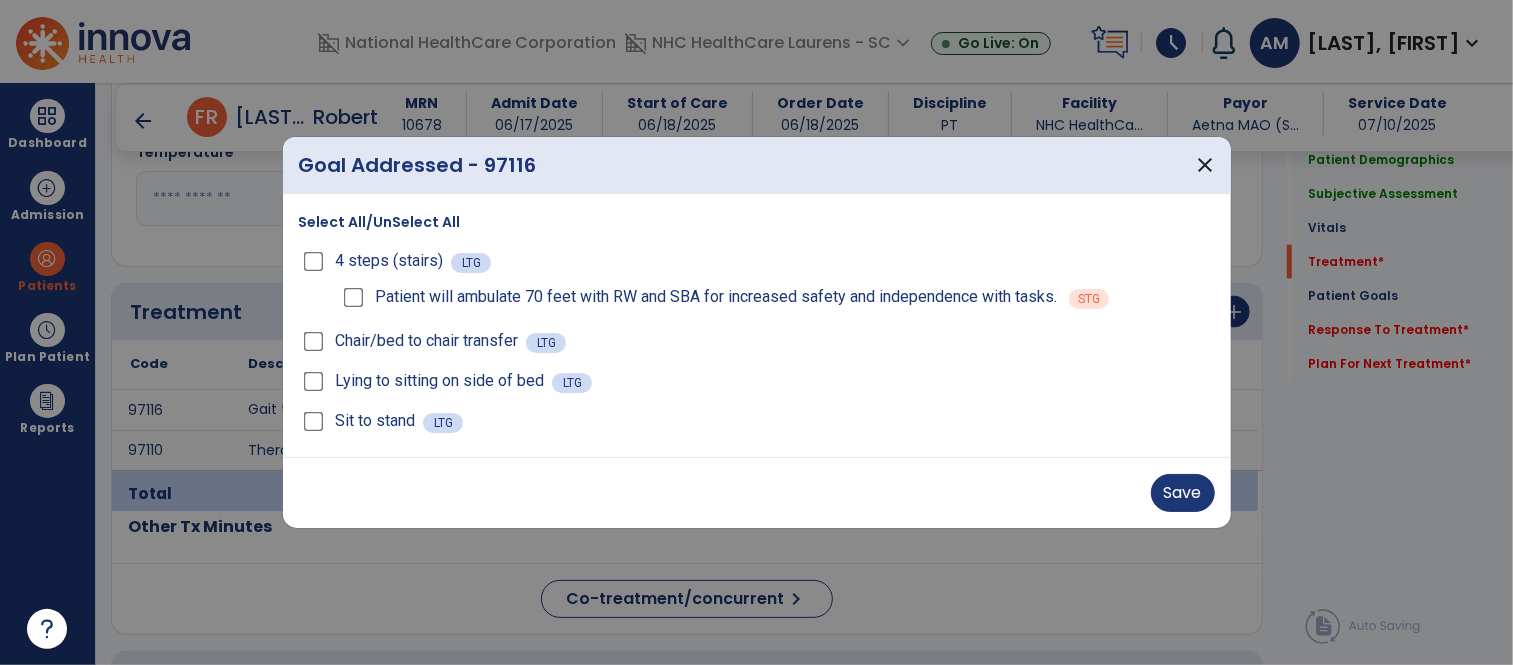 click on "Chair/bed to chair transfer" at bounding box center (413, 341) 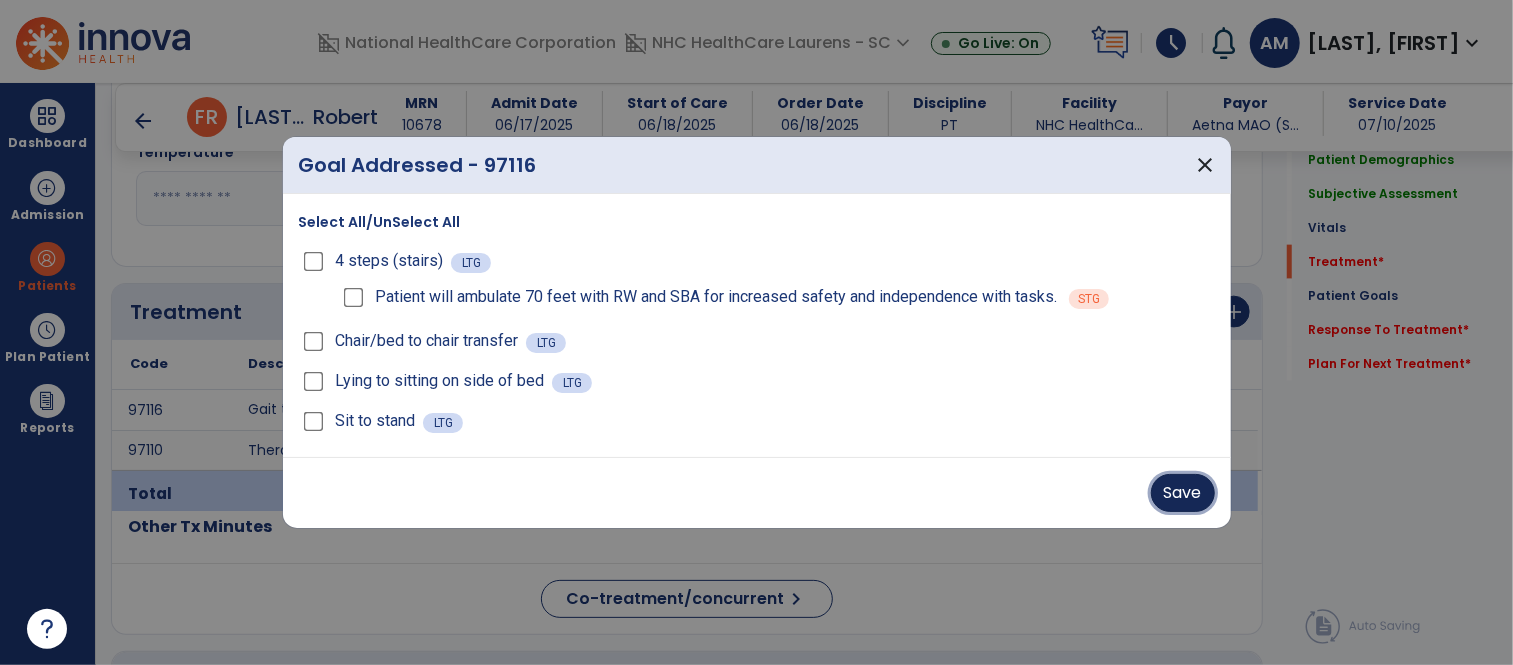 click on "Save" at bounding box center [1183, 493] 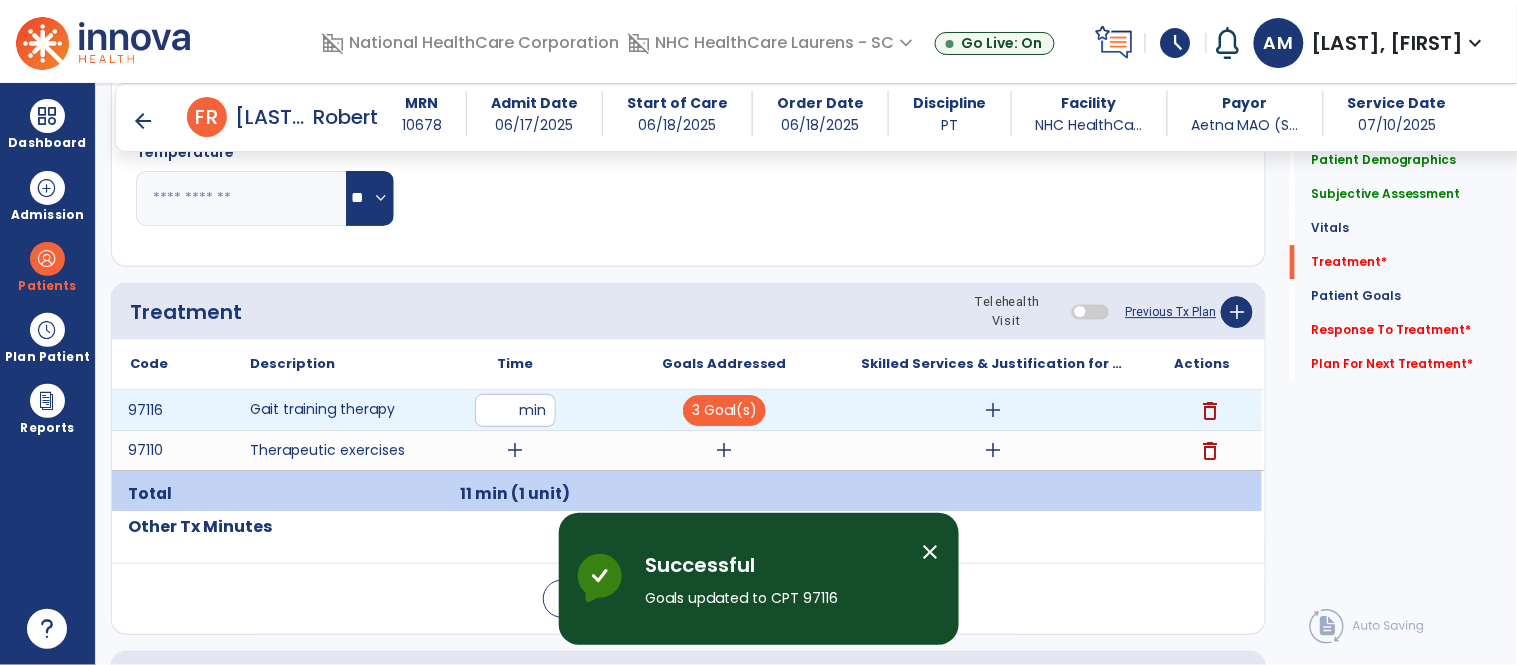 click on "add" at bounding box center (993, 410) 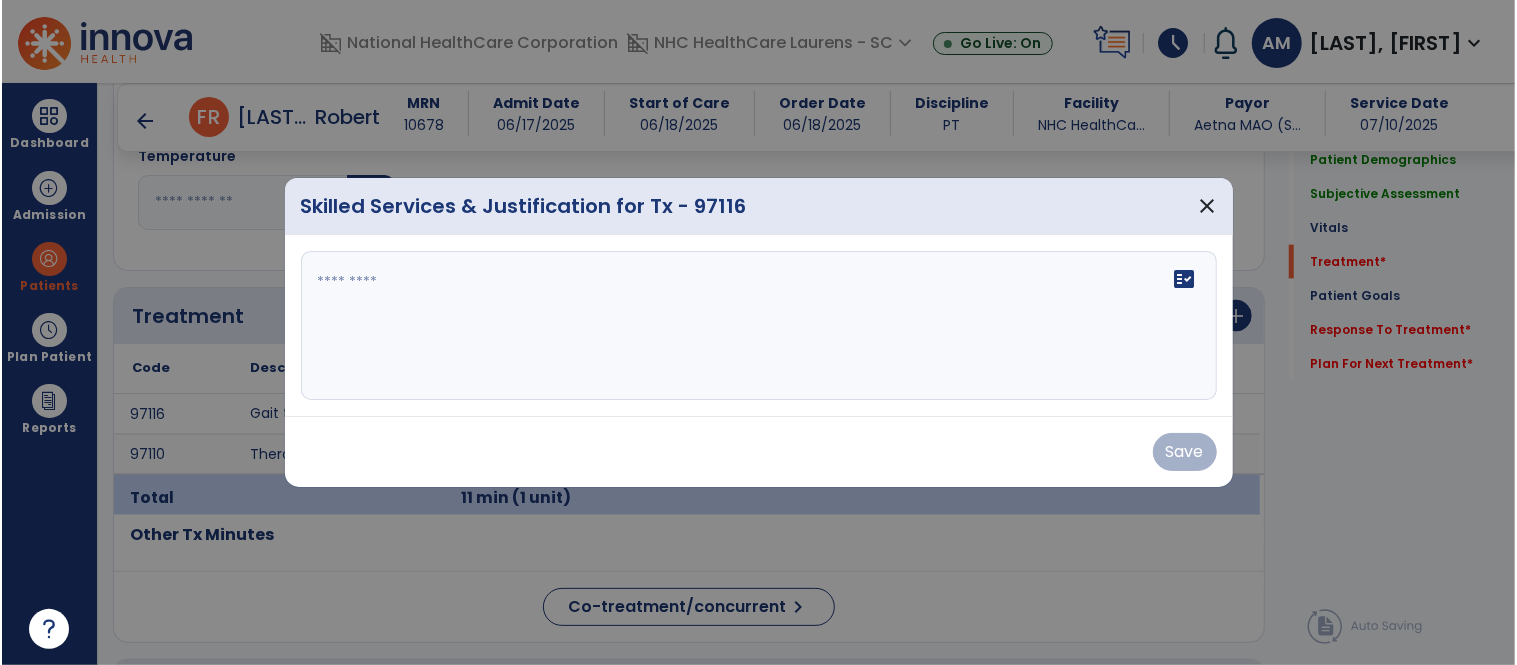 scroll, scrollTop: 1486, scrollLeft: 0, axis: vertical 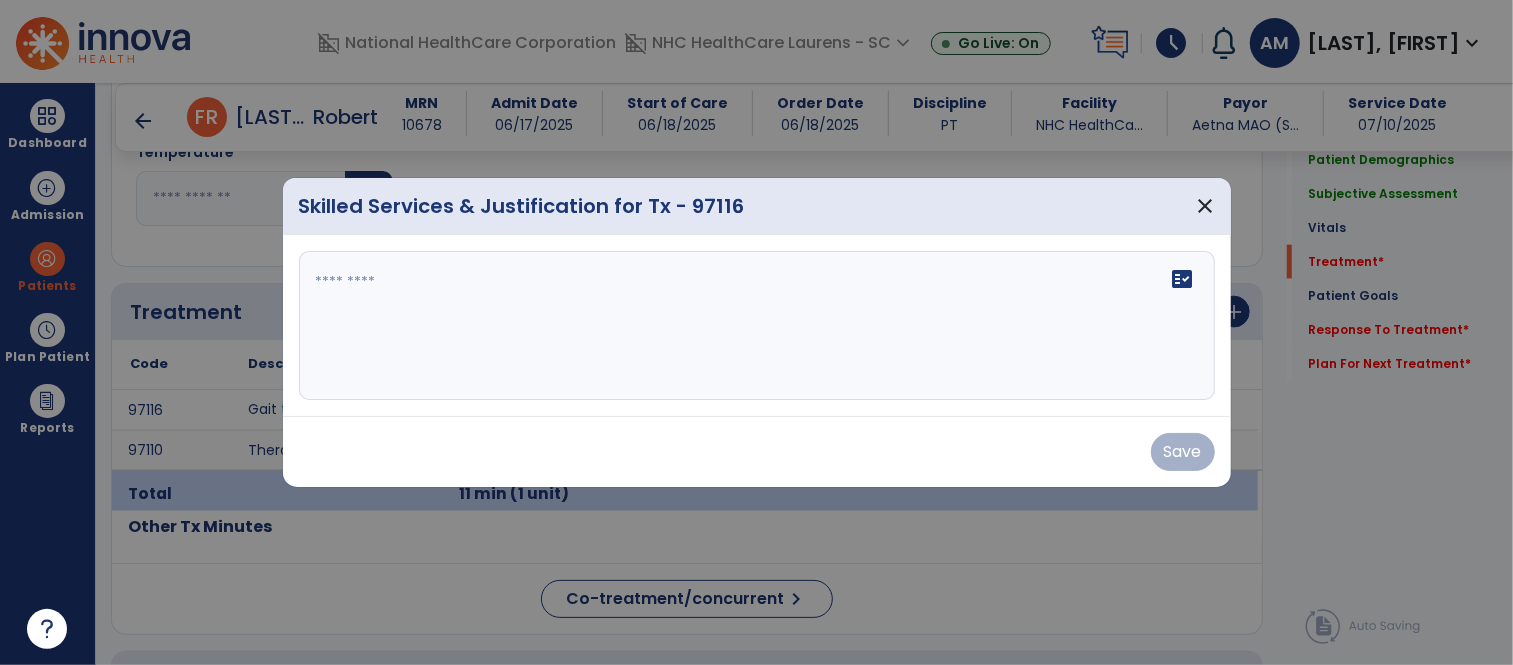 click at bounding box center [757, 326] 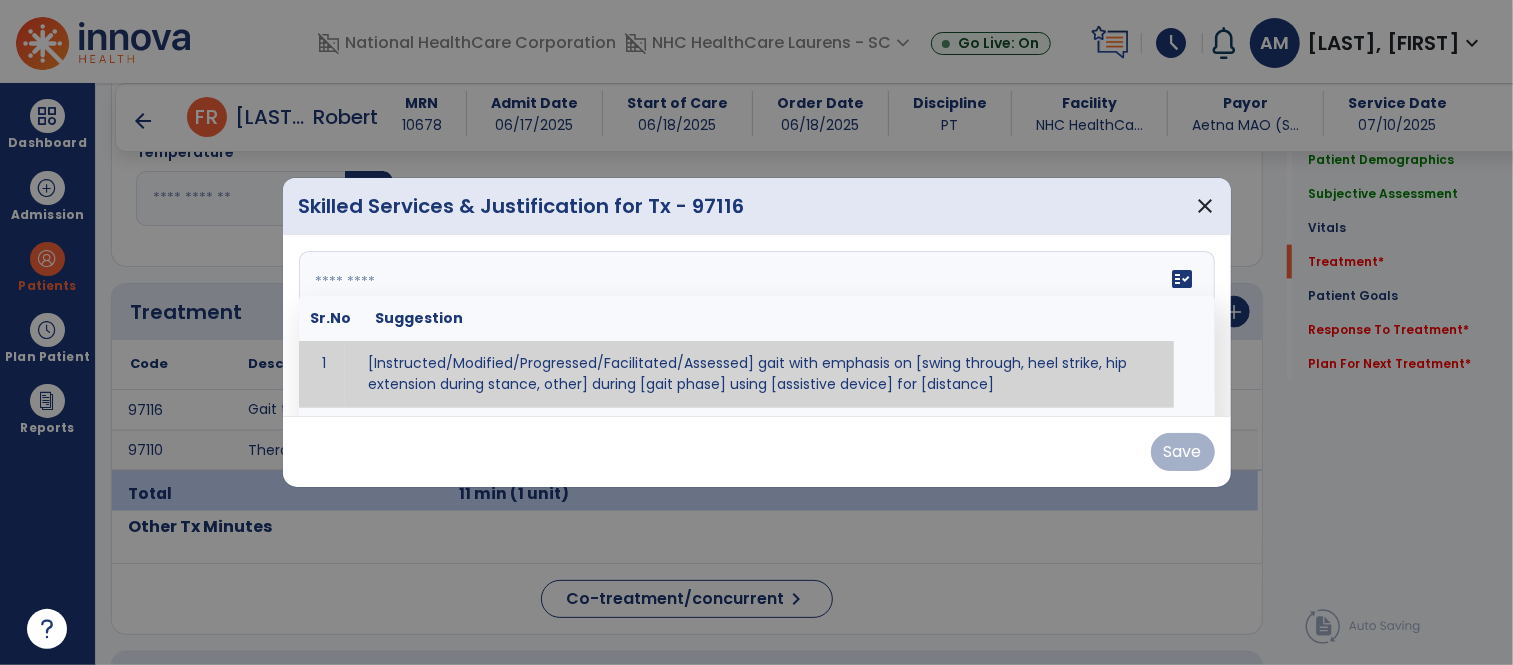 type on "*" 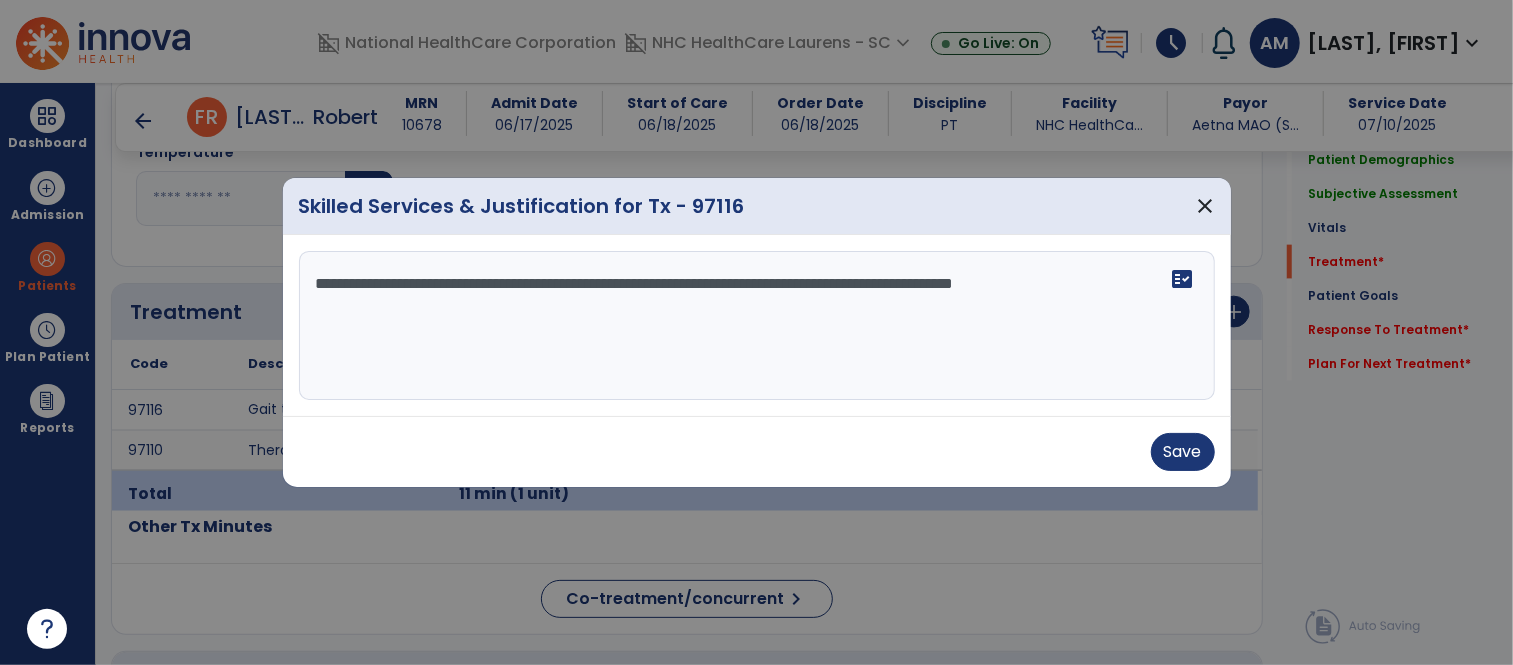 click on "**********" at bounding box center [757, 326] 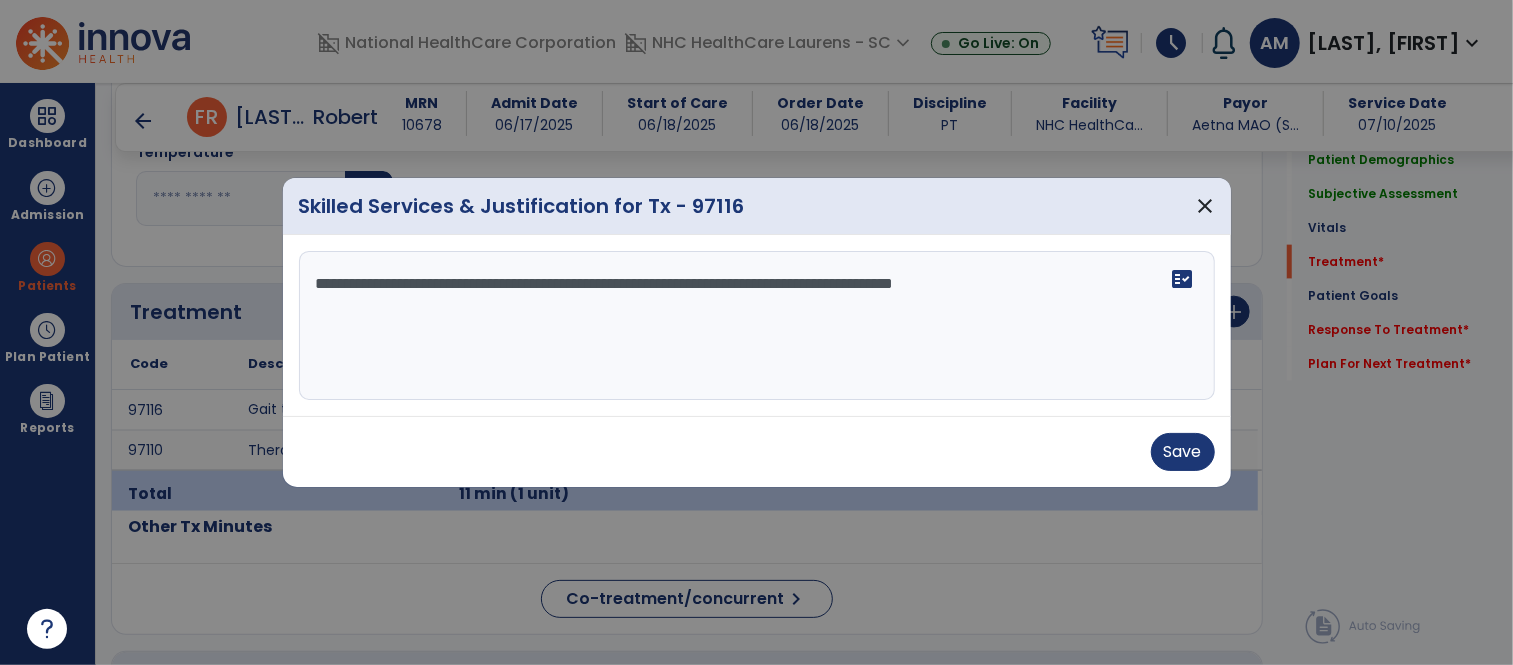 click on "**********" at bounding box center (757, 326) 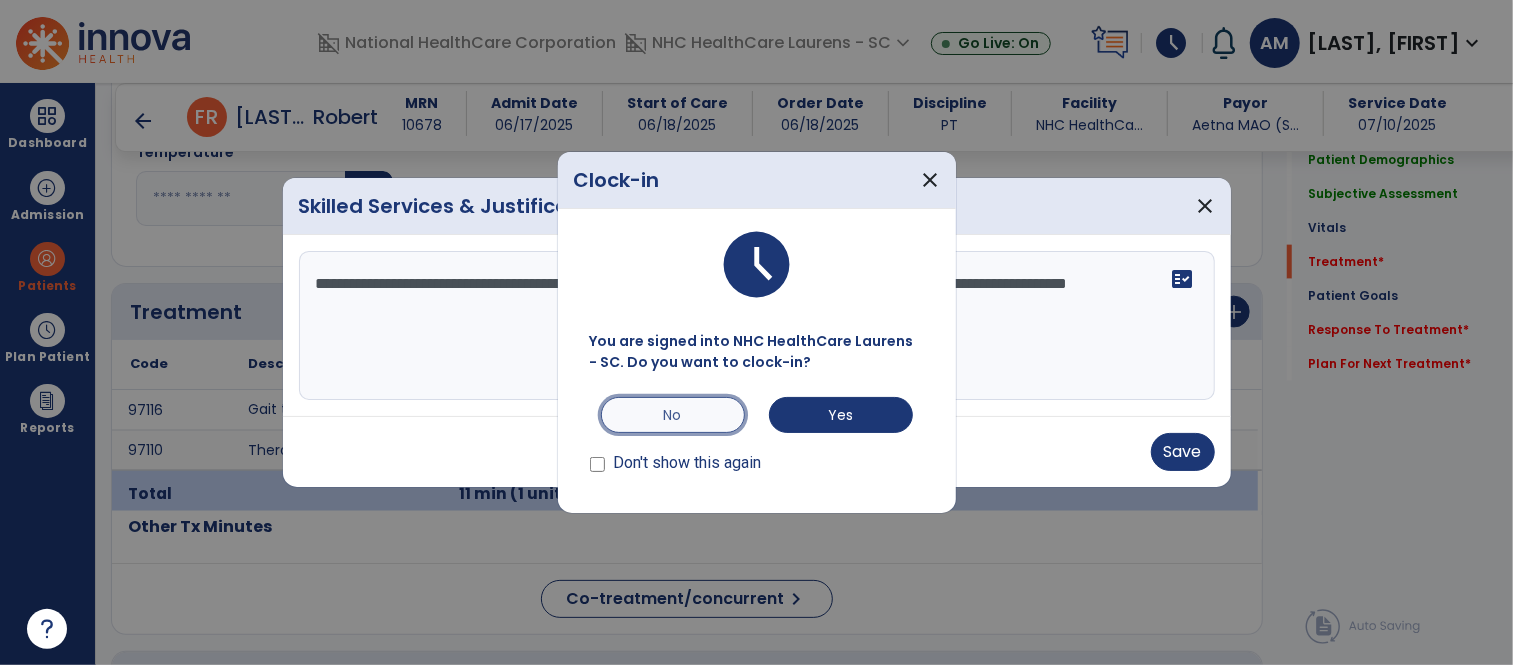 click on "No" at bounding box center (673, 415) 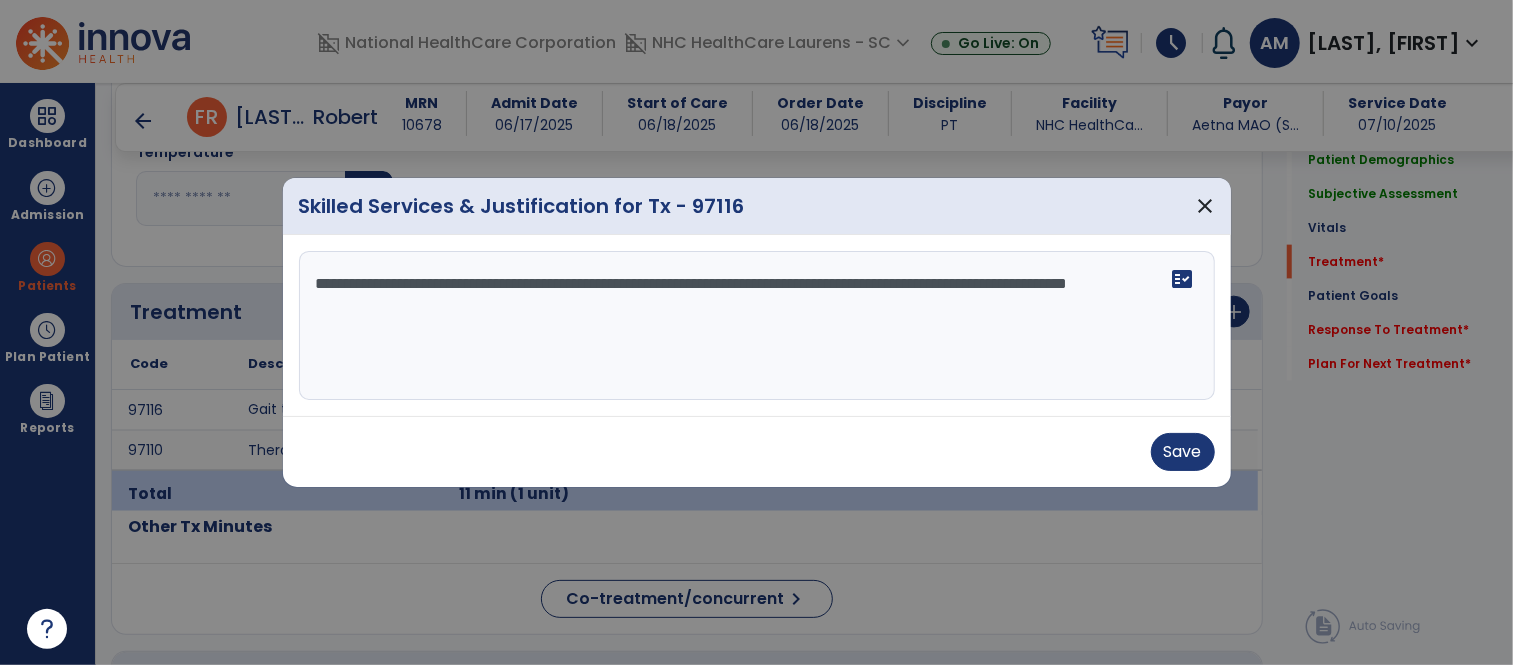 click on "**********" at bounding box center [757, 326] 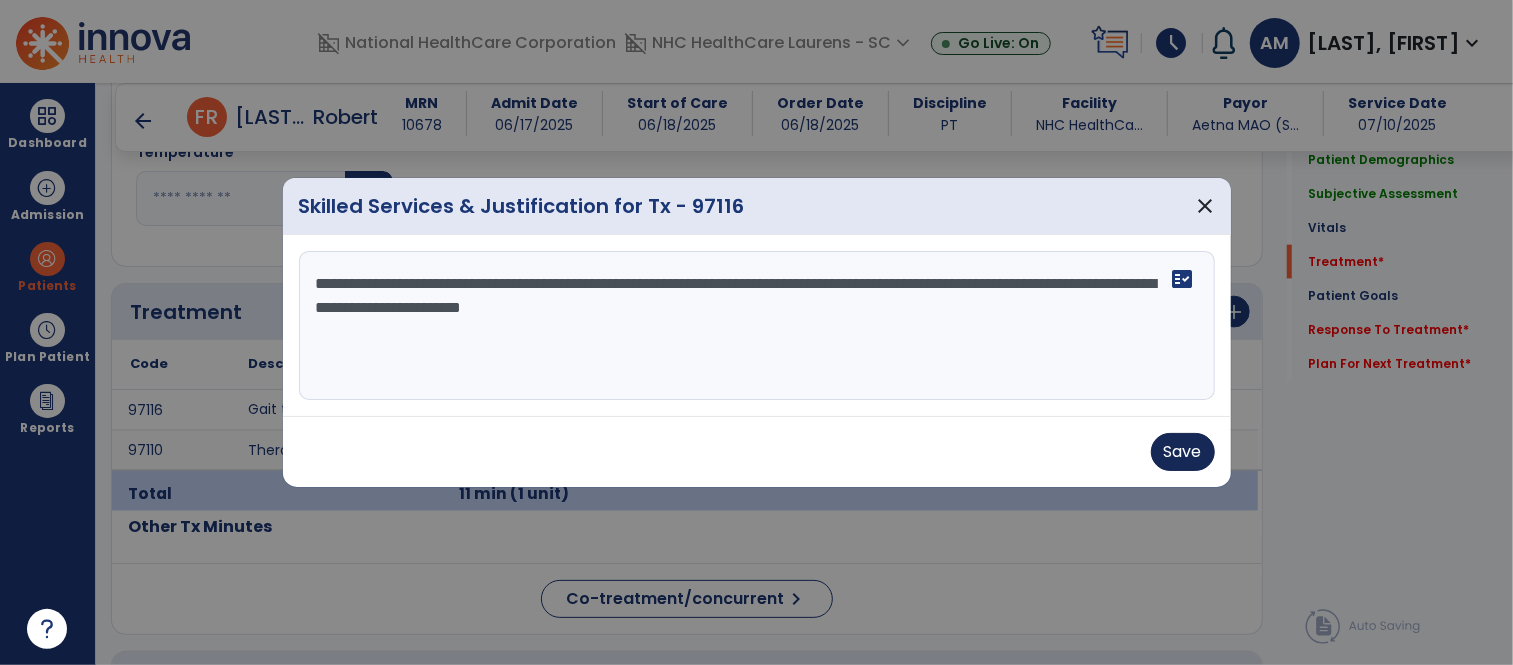 type on "**********" 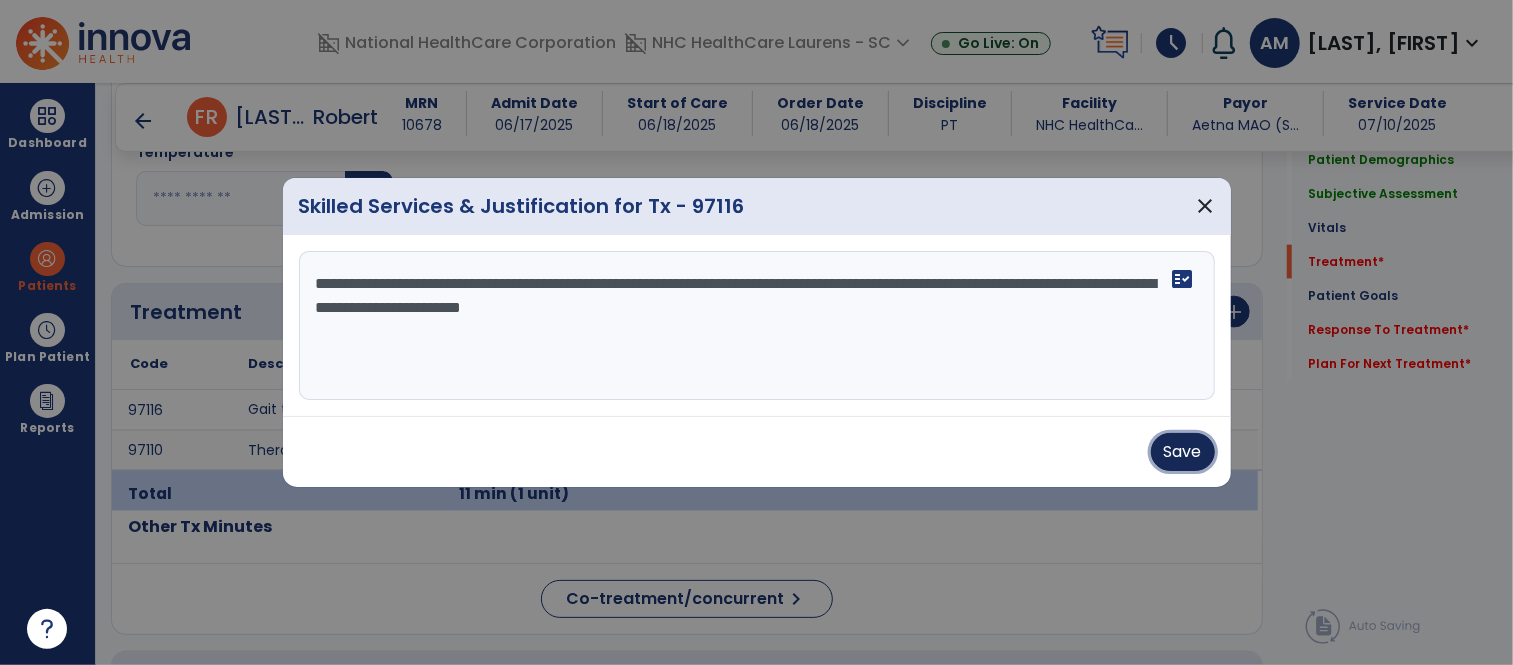 click on "Save" at bounding box center (1183, 452) 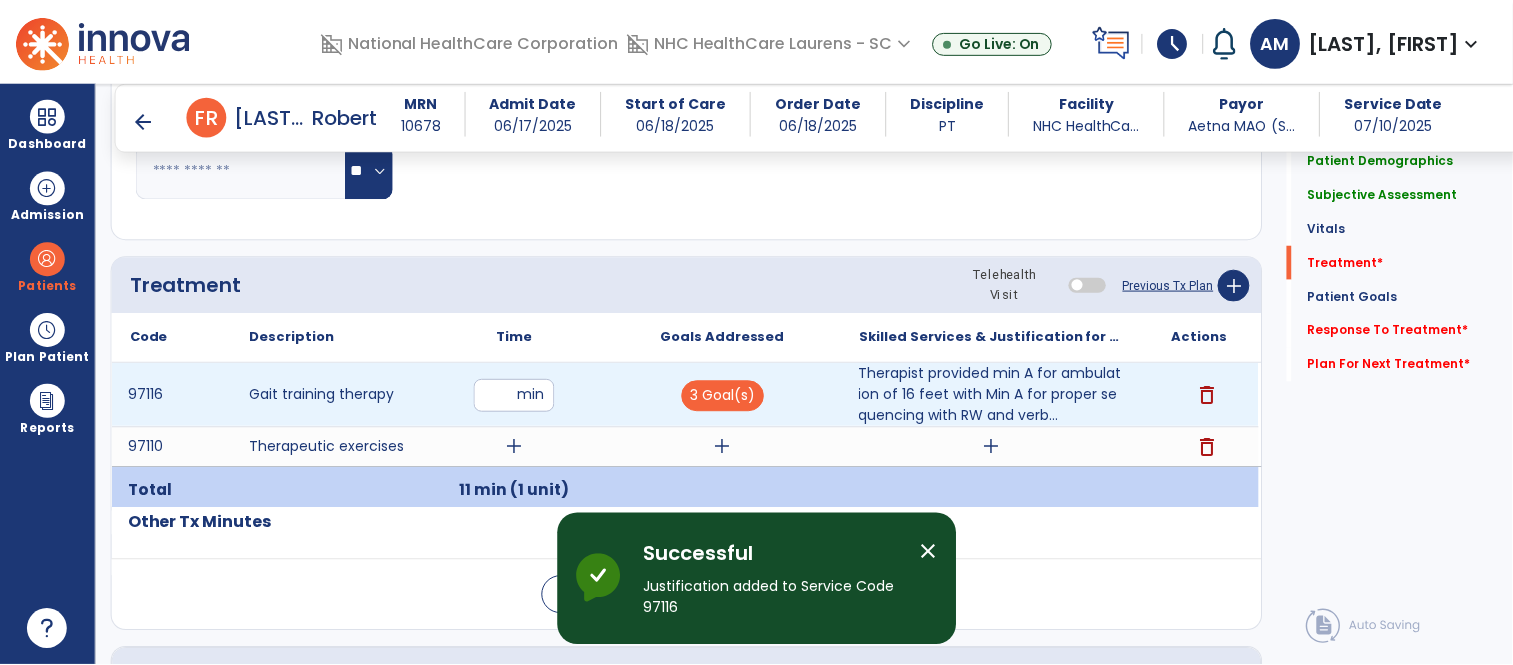 scroll, scrollTop: 1514, scrollLeft: 0, axis: vertical 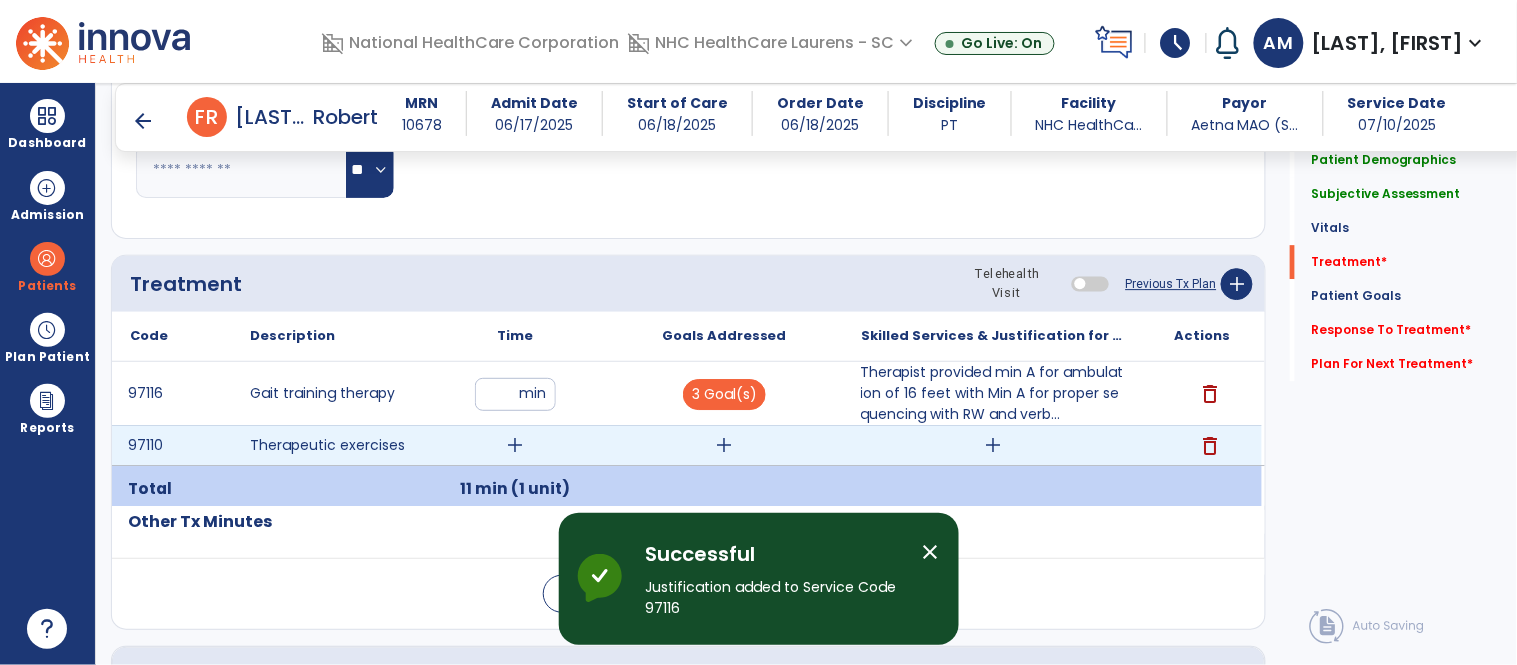 click on "add" at bounding box center [515, 445] 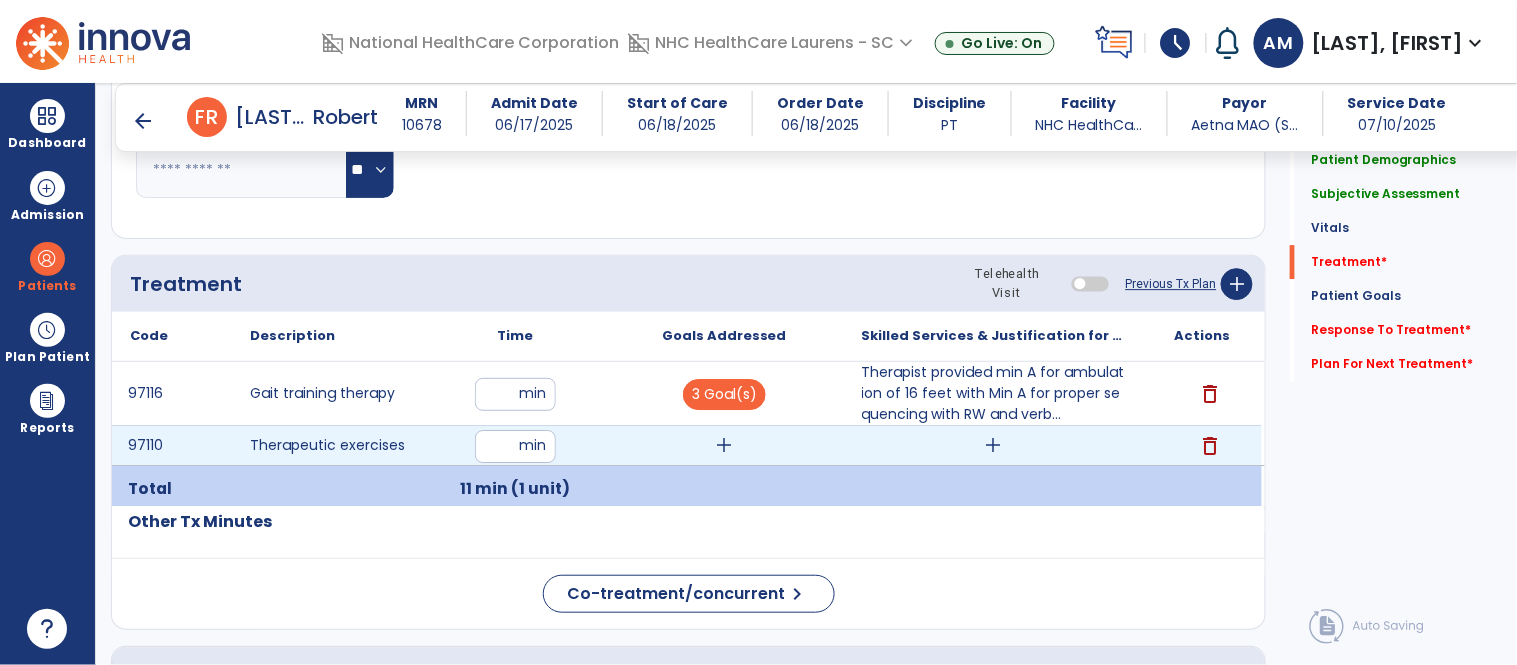 type on "**" 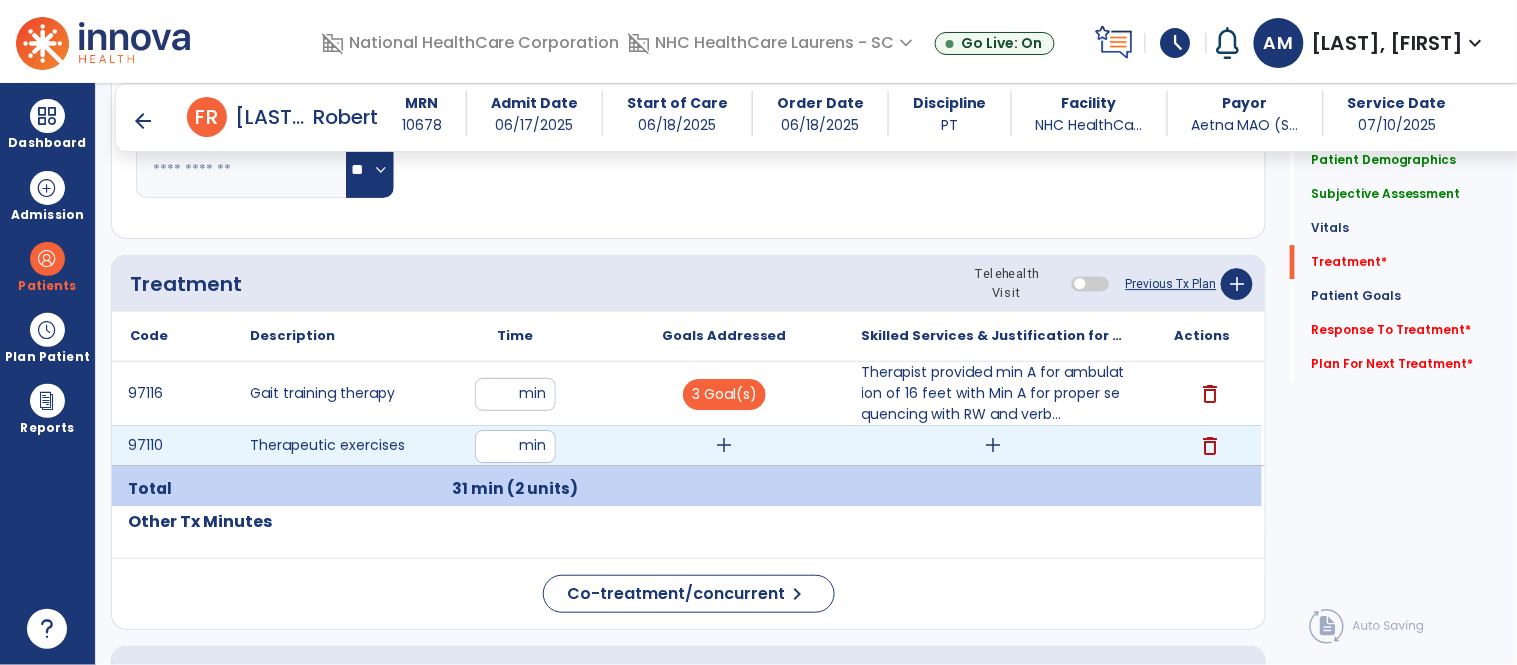 click on "add" at bounding box center (724, 445) 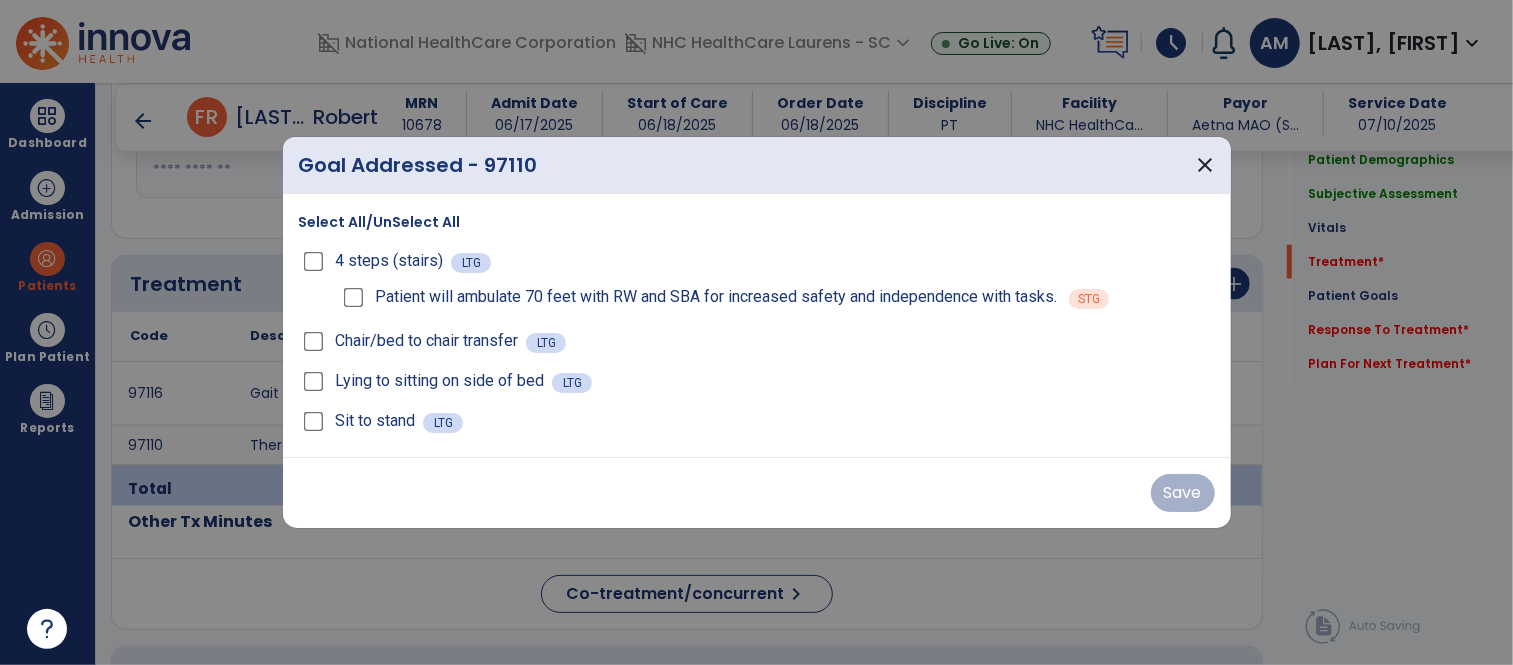 scroll, scrollTop: 1514, scrollLeft: 0, axis: vertical 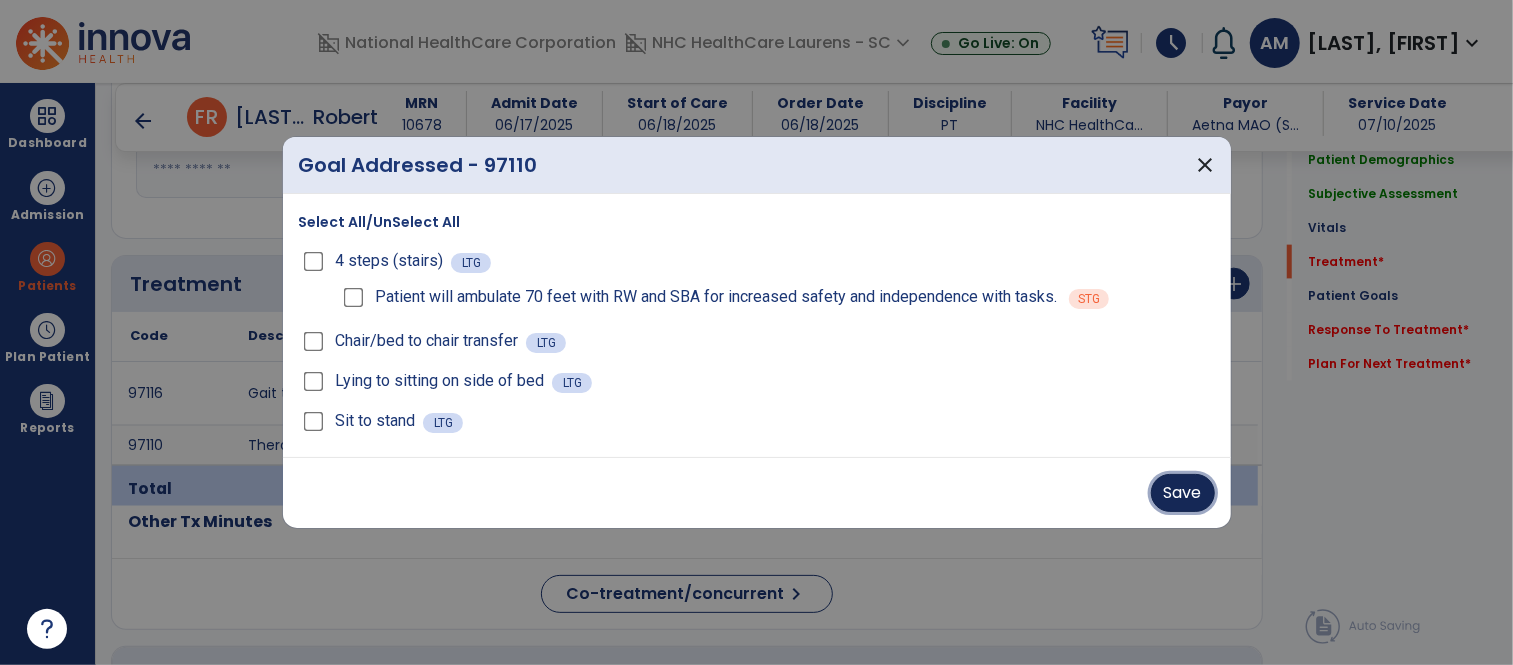 click on "Save" at bounding box center (1183, 493) 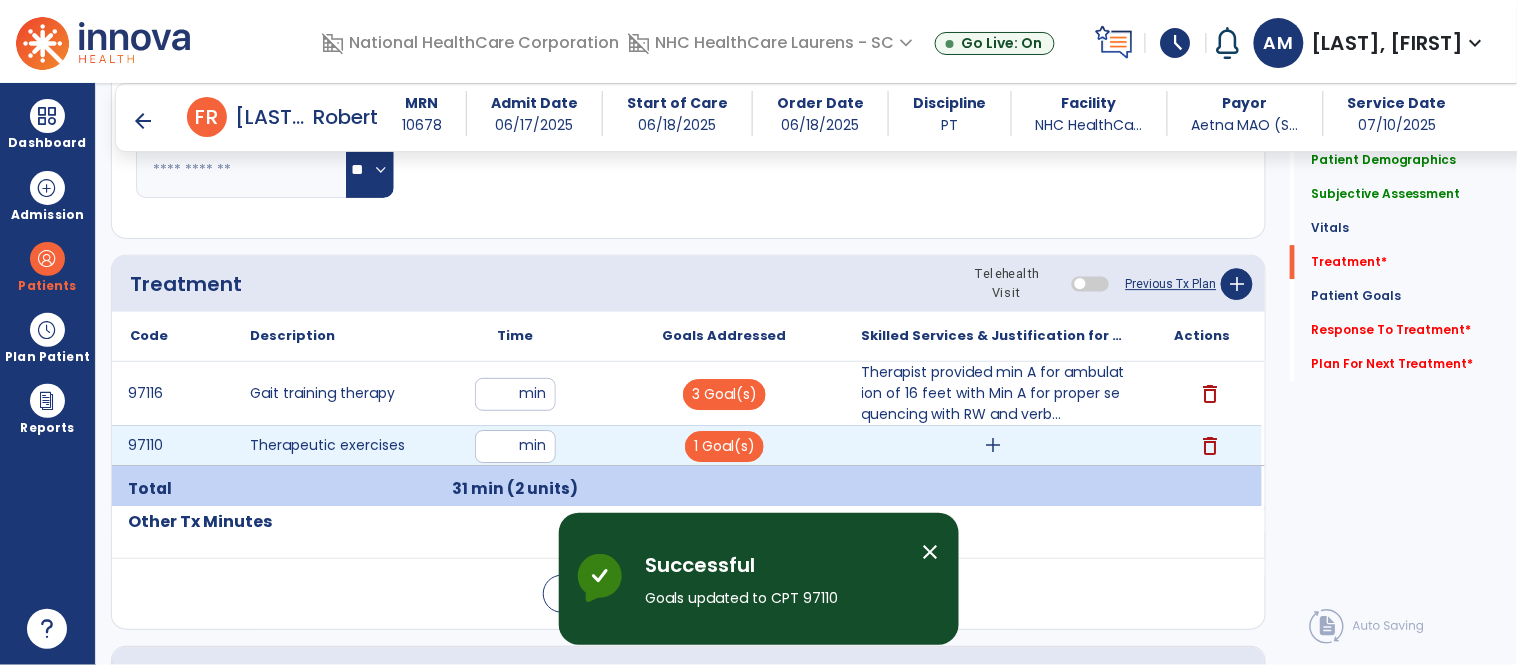 click on "add" at bounding box center [993, 445] 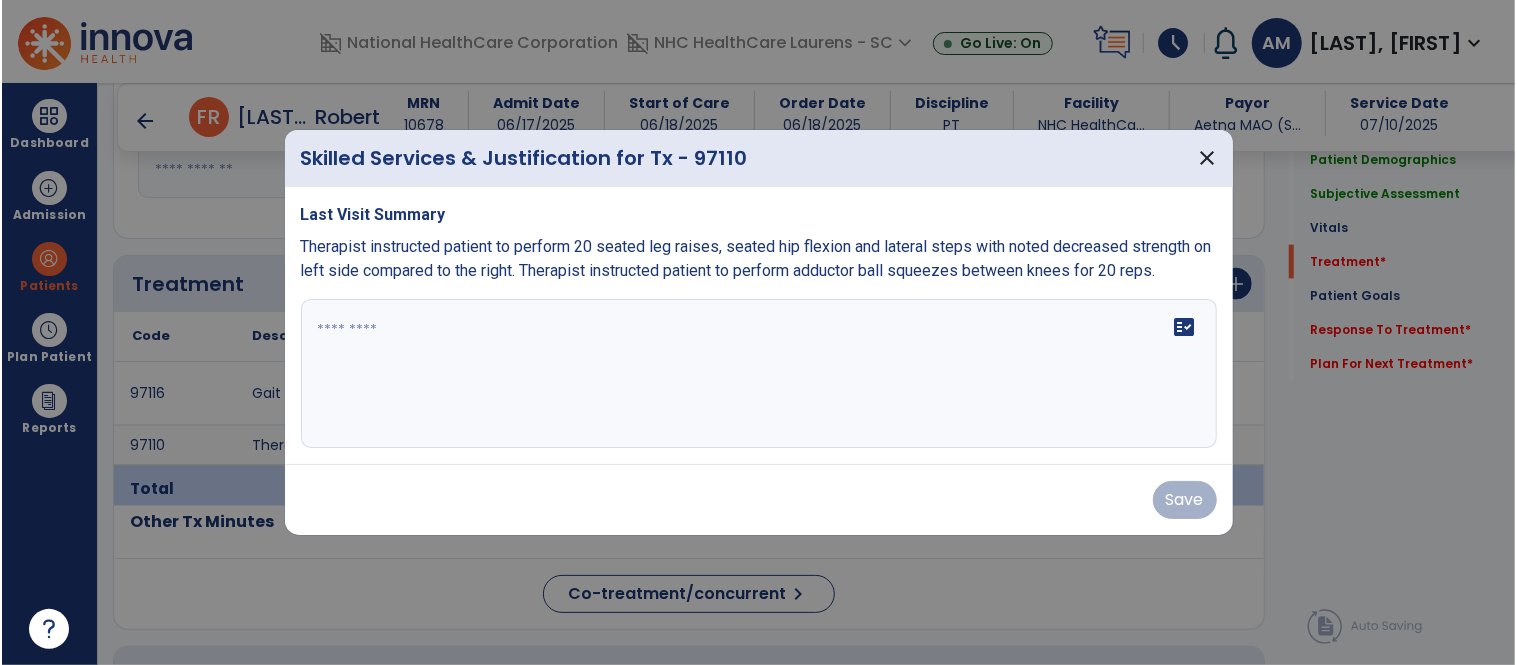 scroll, scrollTop: 1514, scrollLeft: 0, axis: vertical 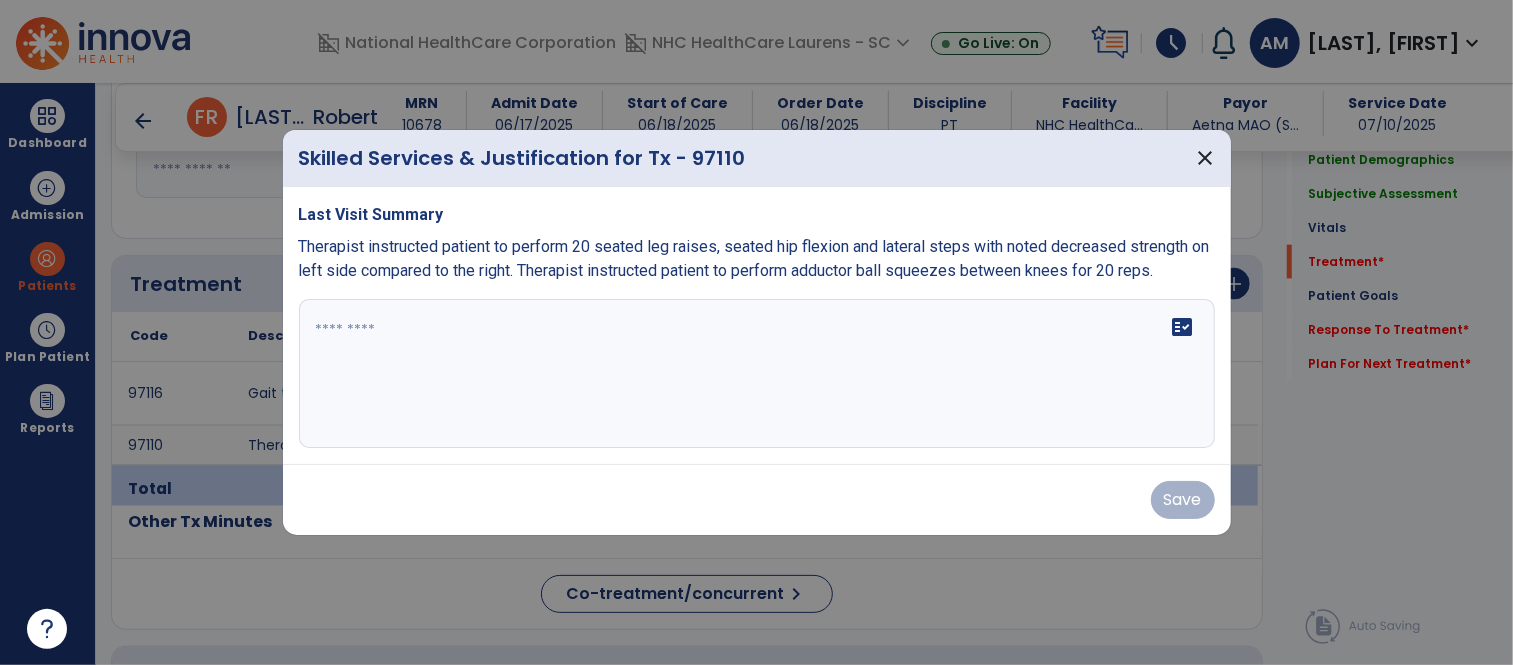 click at bounding box center (757, 374) 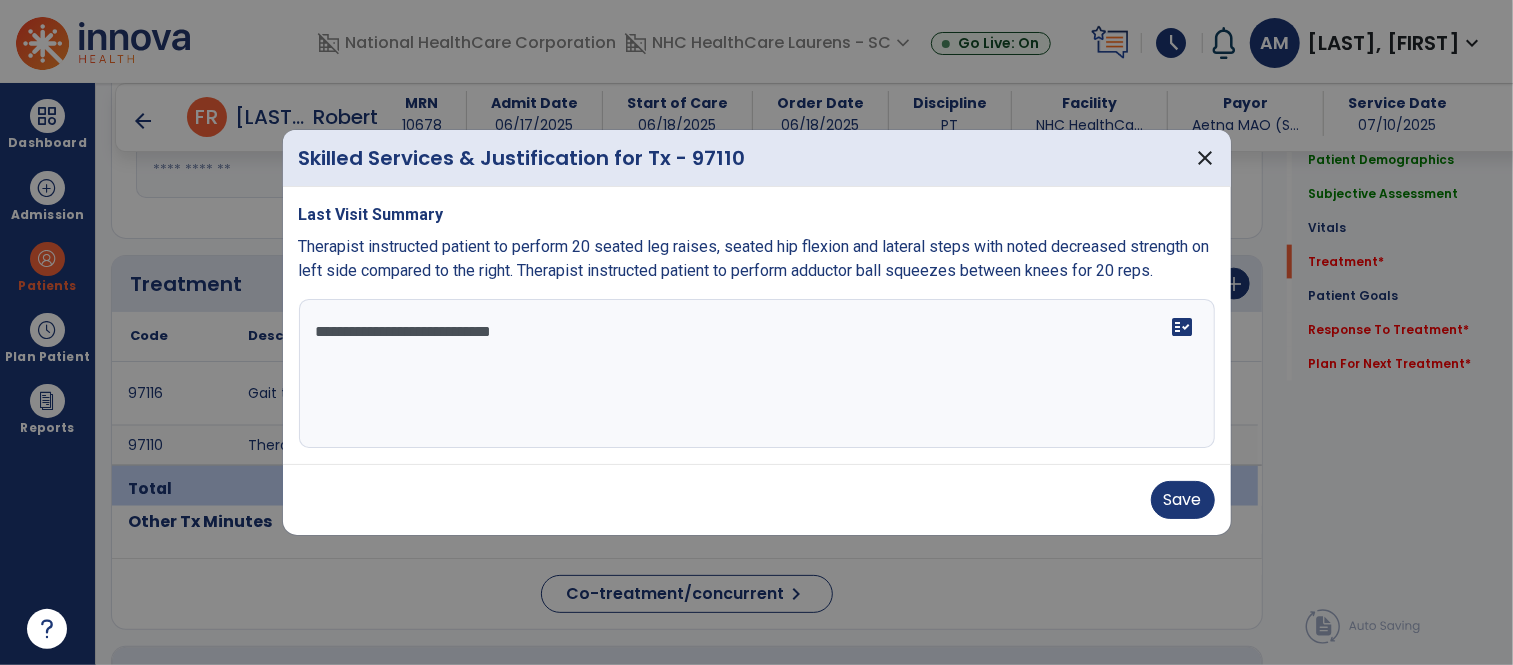 click on "**********" at bounding box center (757, 374) 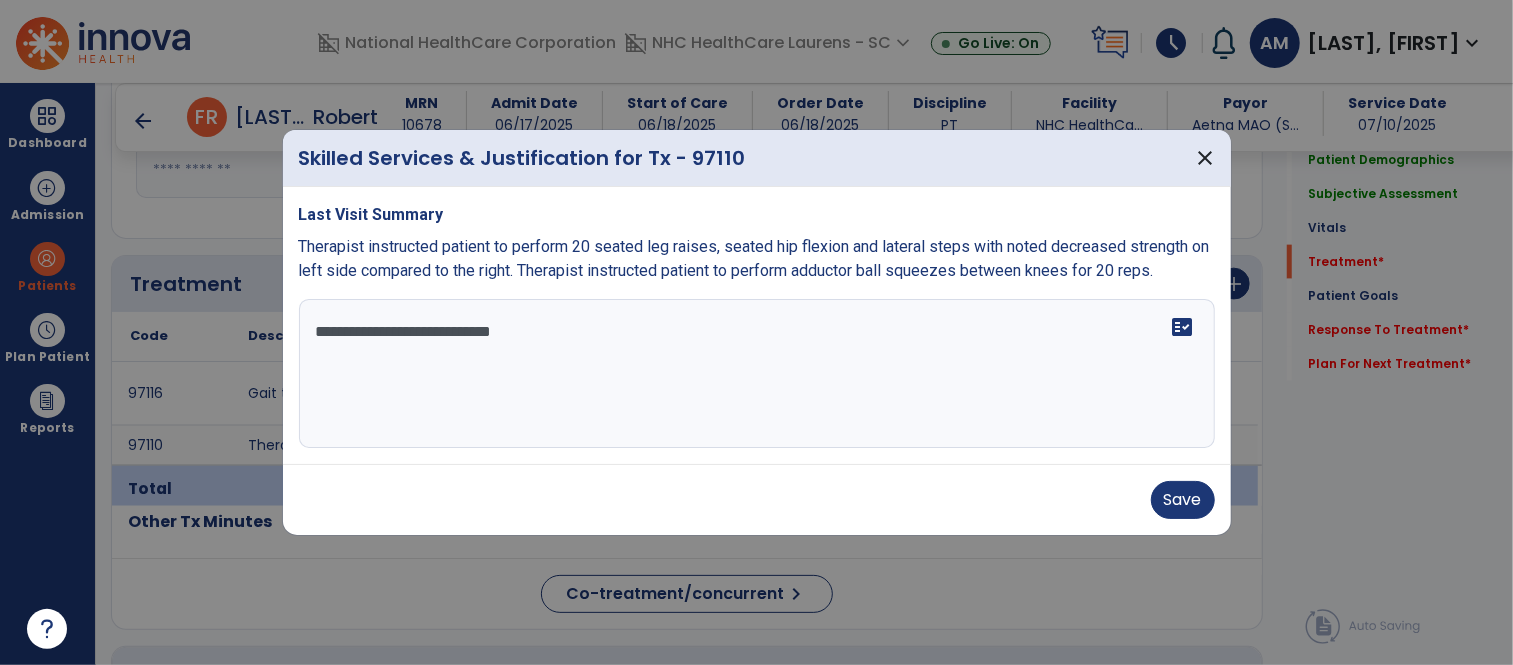 click on "**********" at bounding box center [757, 374] 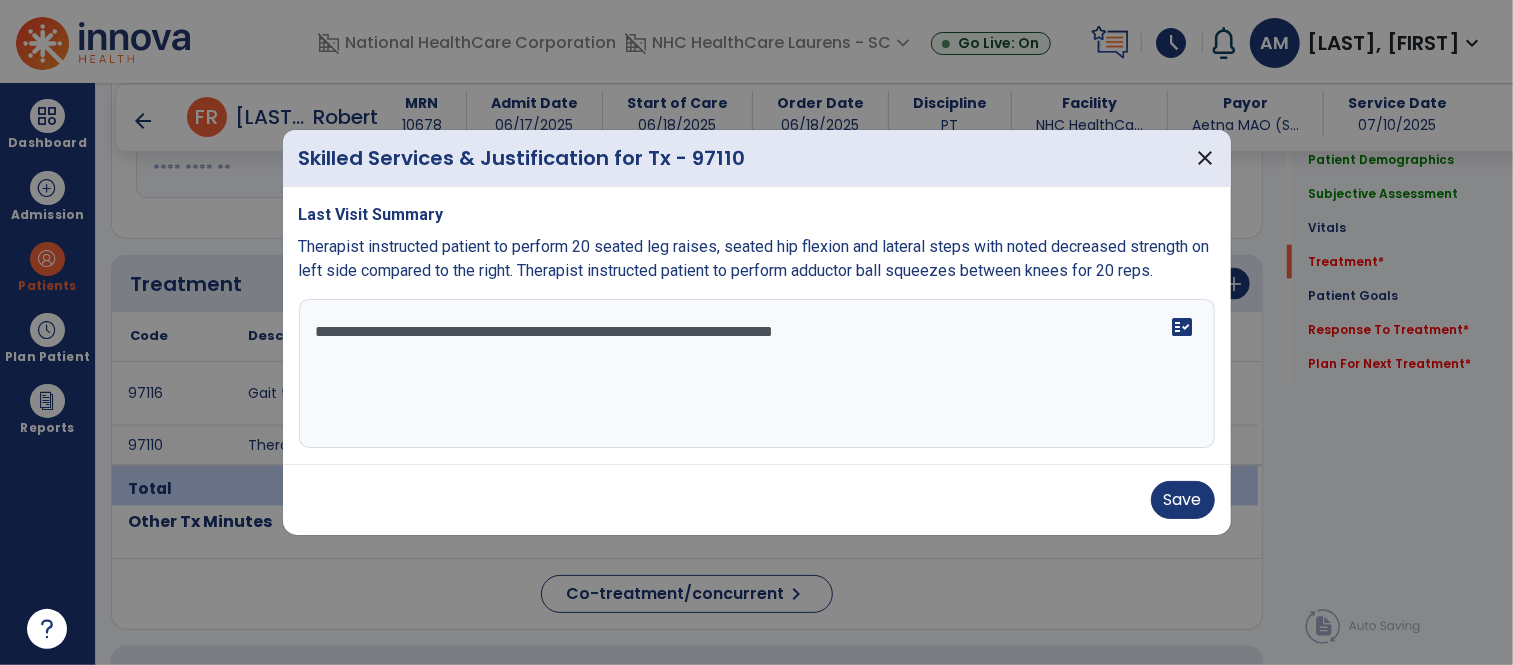 click on "**********" at bounding box center (757, 374) 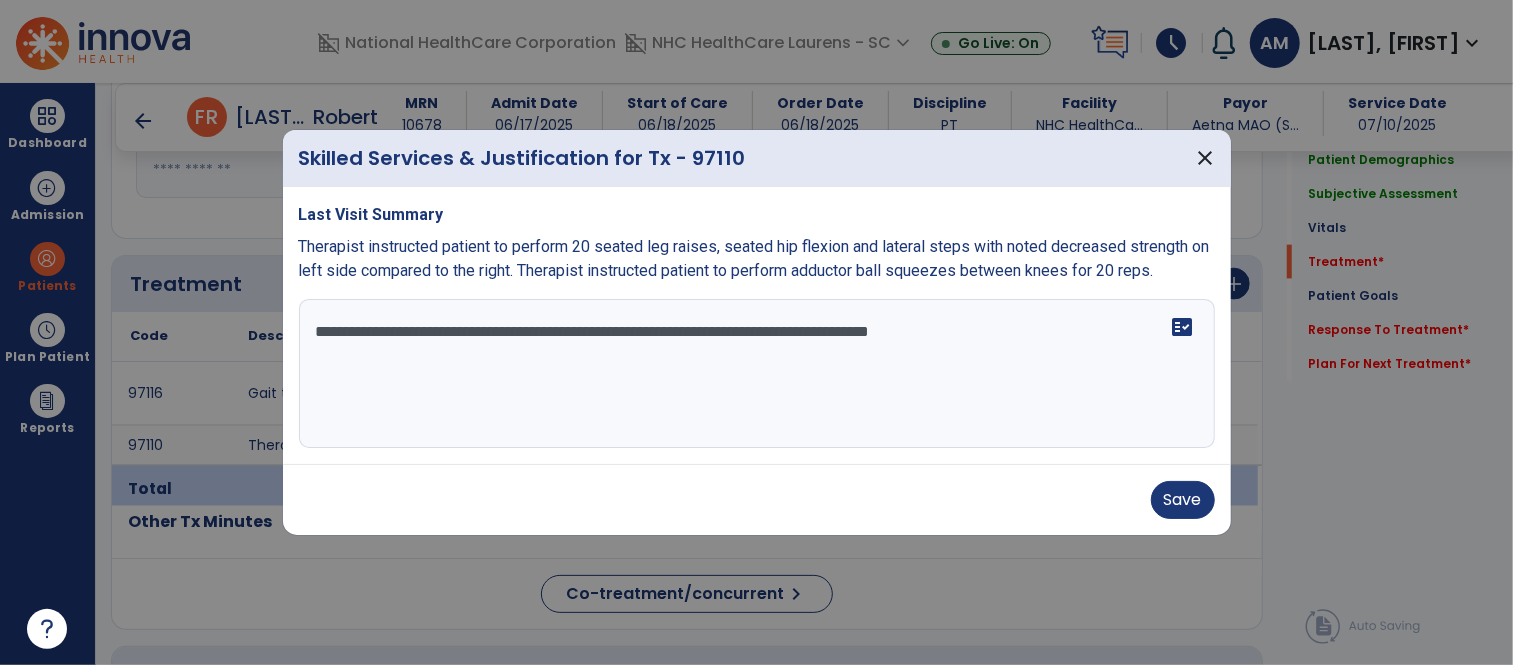 click on "**********" at bounding box center [757, 374] 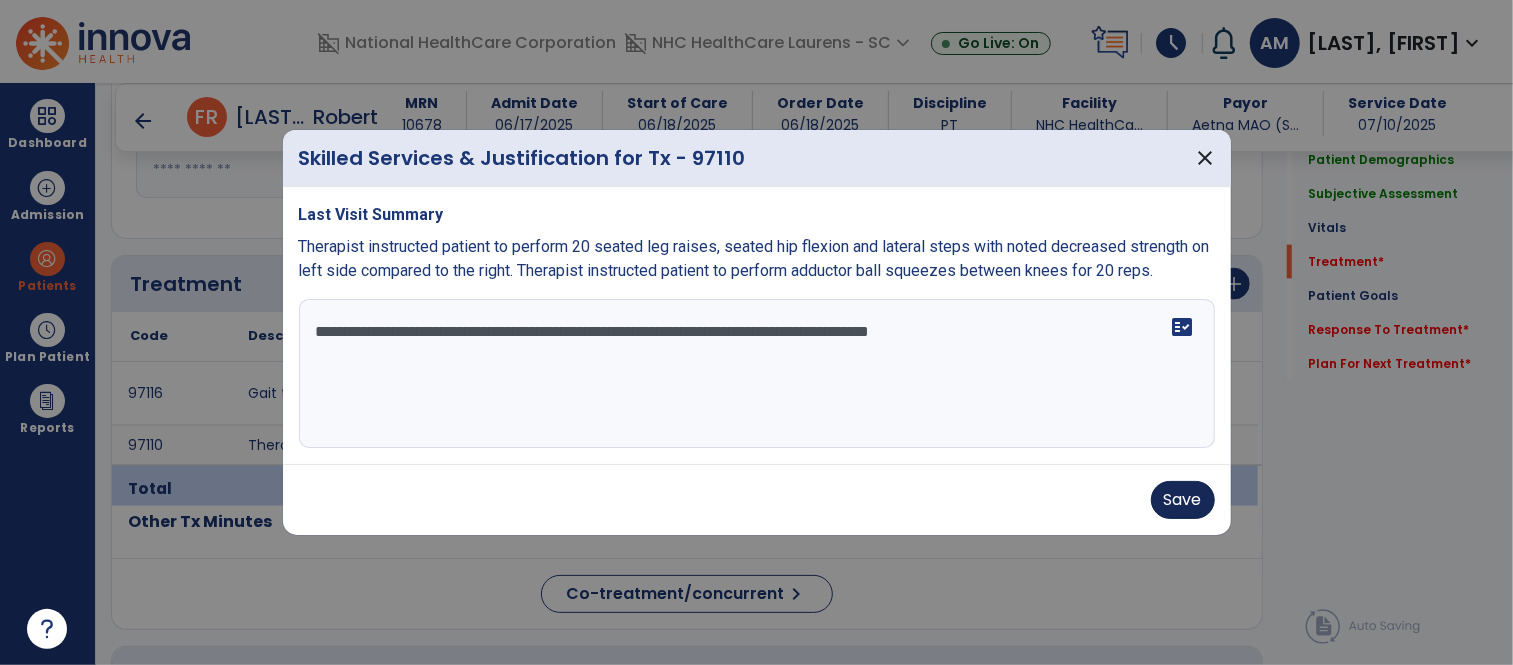 type on "**********" 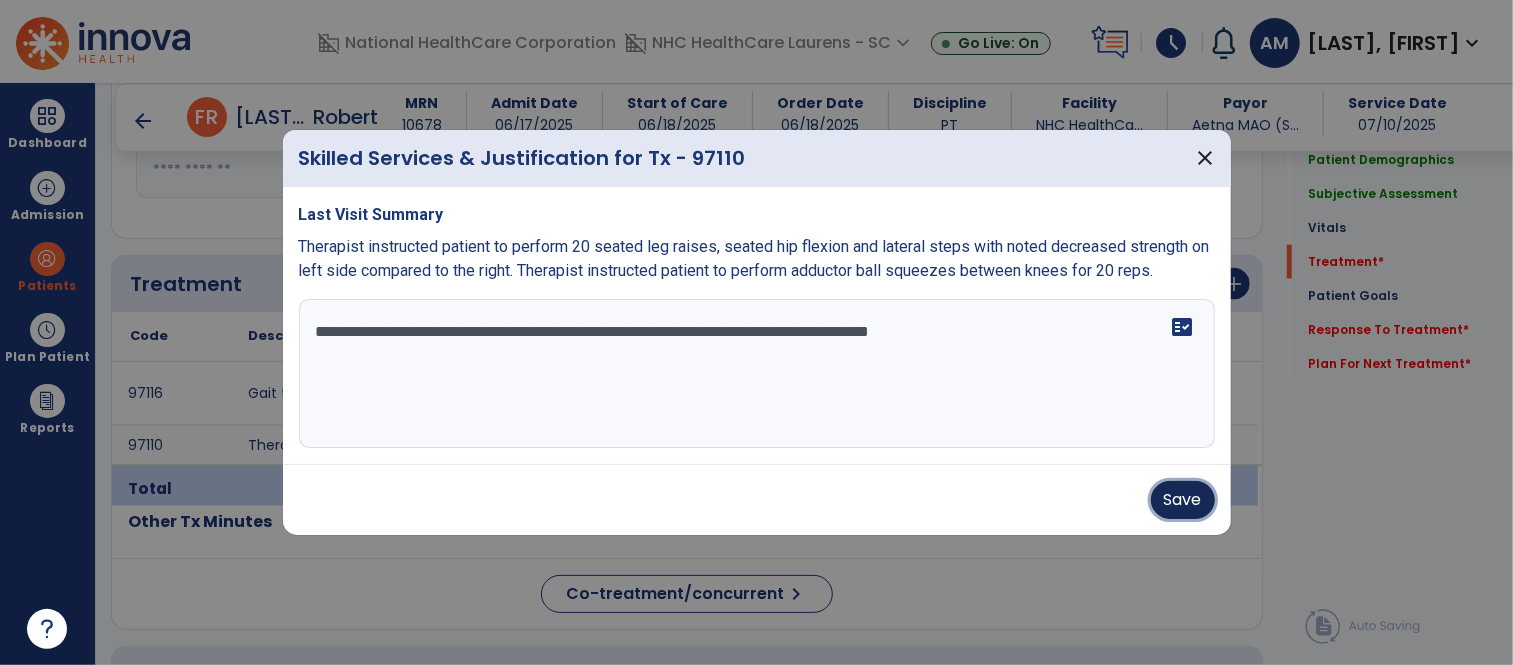 click on "Save" at bounding box center (1183, 500) 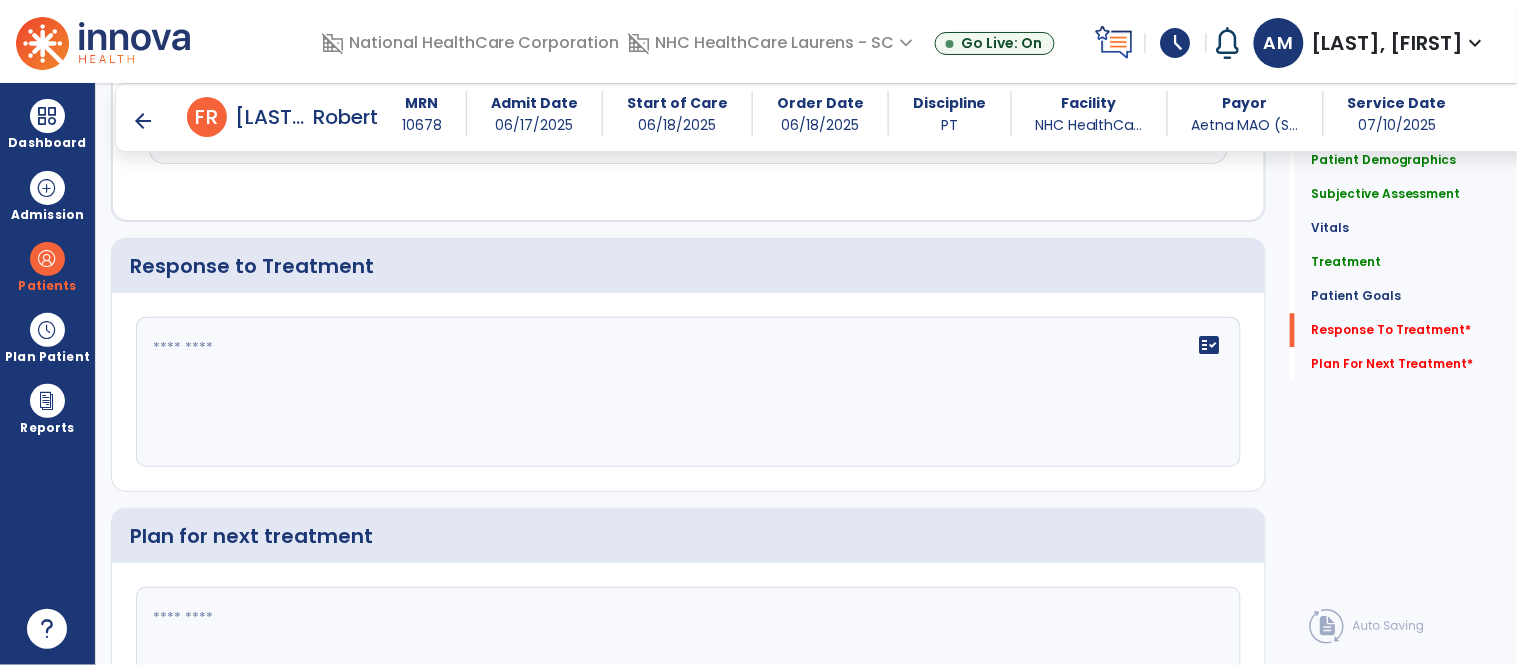 scroll, scrollTop: 3223, scrollLeft: 0, axis: vertical 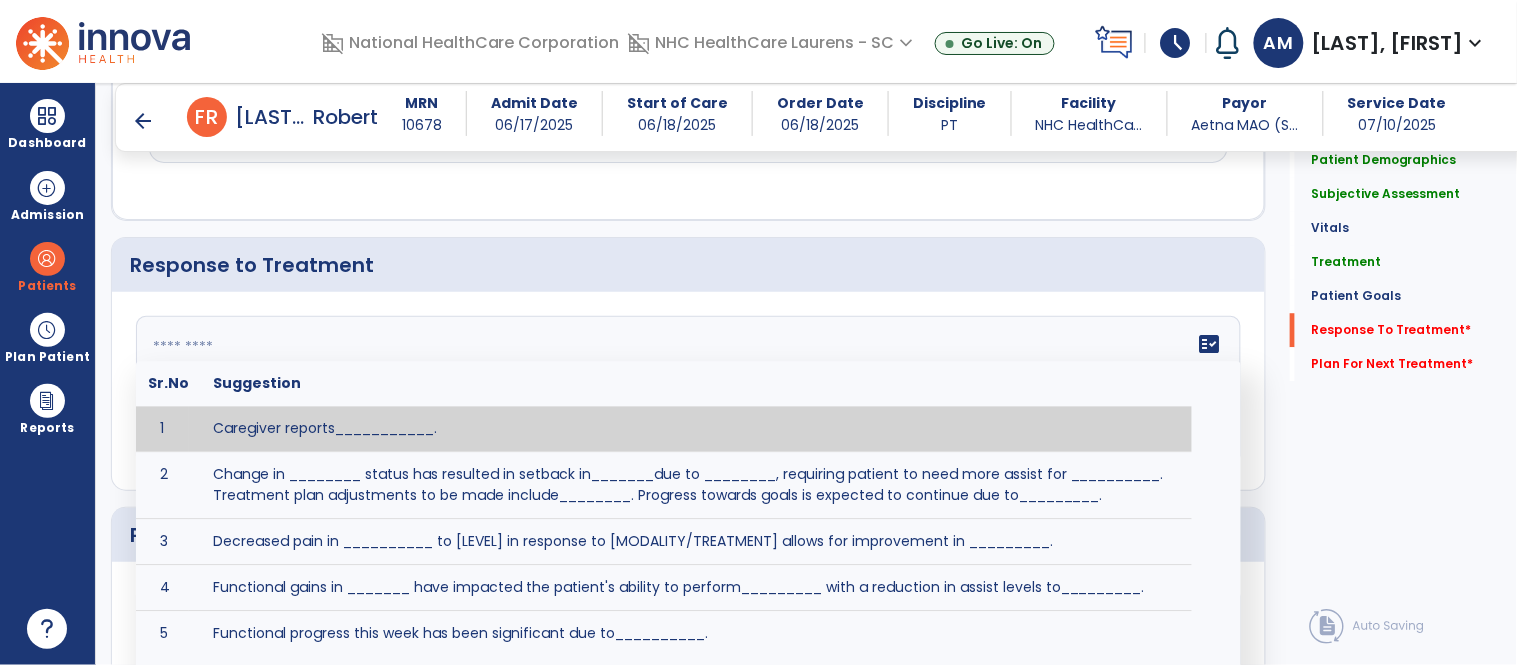 click on "fact_check  Sr.No Suggestion 1 Caregiver reports___________. 2 Change in ________ status has resulted in setback in_______due to ________, requiring patient to need more assist for __________.   Treatment plan adjustments to be made include________.  Progress towards goals is expected to continue due to_________. 3 Decreased pain in __________ to [LEVEL] in response to [MODALITY/TREATMENT] allows for improvement in _________. 4 Functional gains in _______ have impacted the patient's ability to perform_________ with a reduction in assist levels to_________. 5 Functional progress this week has been significant due to__________. 6 Gains in ________ have improved the patient's ability to perform ______with decreased levels of assist to___________. 7 Improvement in ________allows patient to tolerate higher levels of challenges in_________. 8 Pain in [AREA] has decreased to [LEVEL] in response to [TREATMENT/MODALITY], allowing fore ease in completing__________. 9 10 11 12 13 14 15 16 17 18 19 20 21" 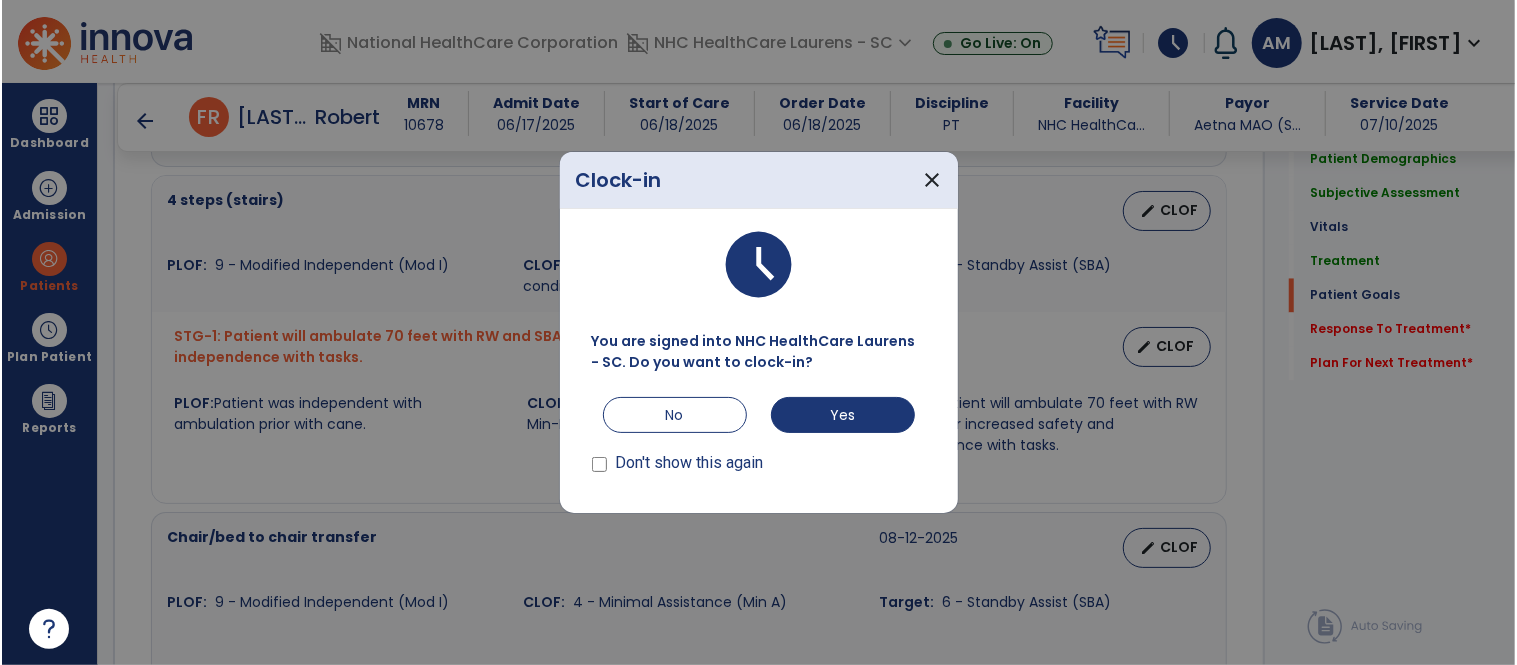 scroll, scrollTop: 2336, scrollLeft: 0, axis: vertical 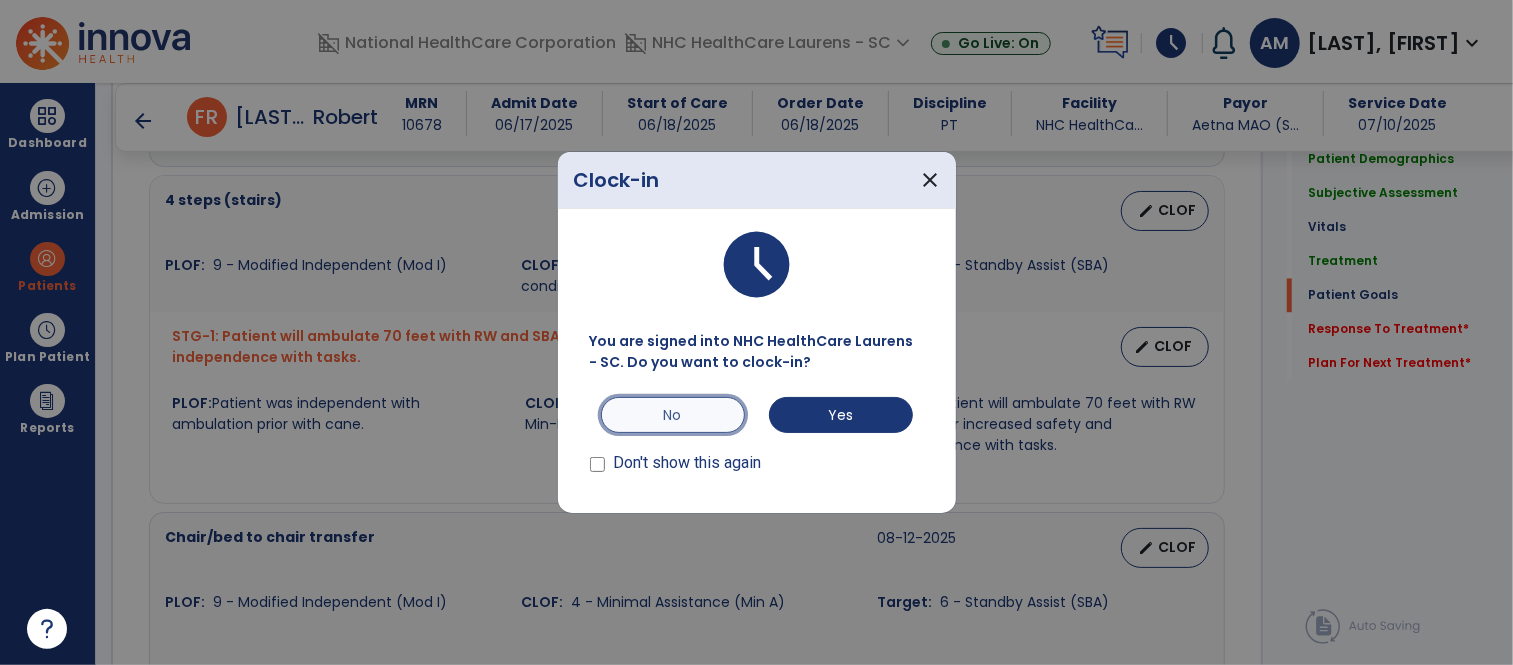 click on "No" at bounding box center (673, 415) 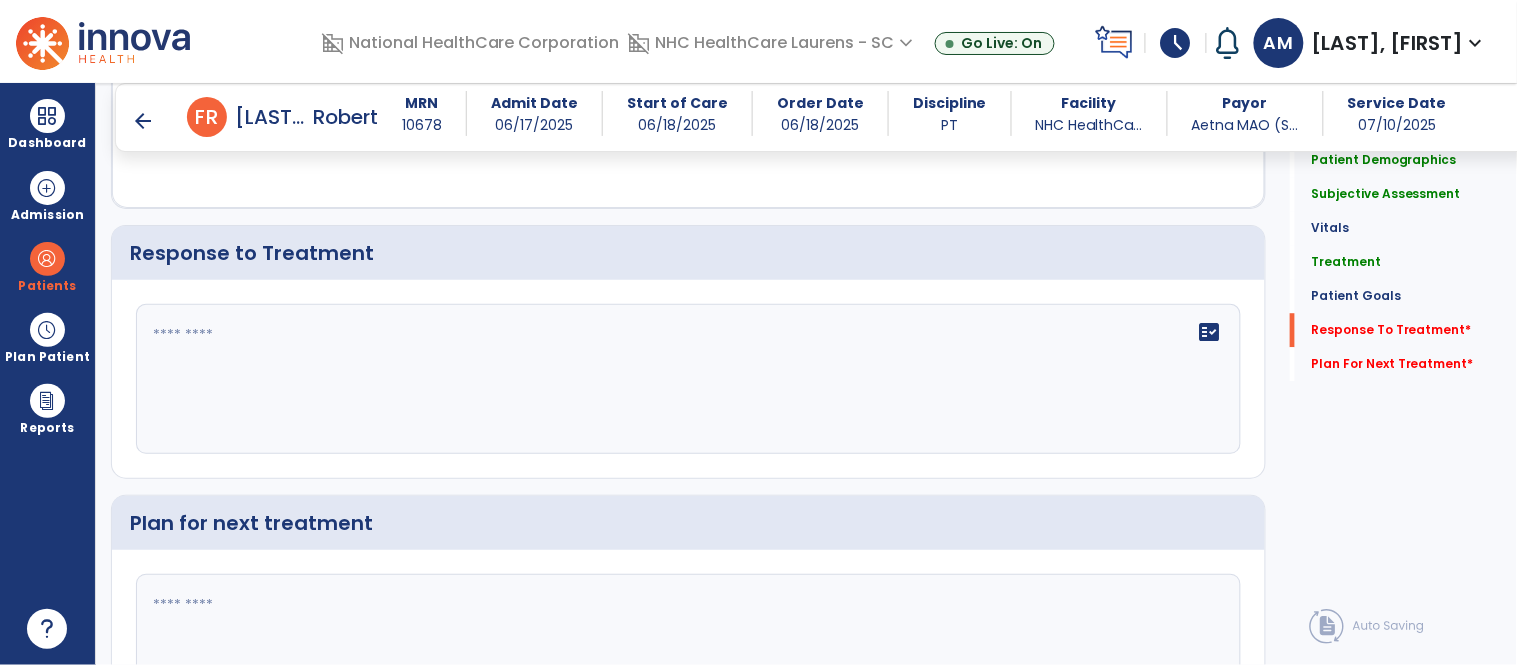 scroll, scrollTop: 3236, scrollLeft: 0, axis: vertical 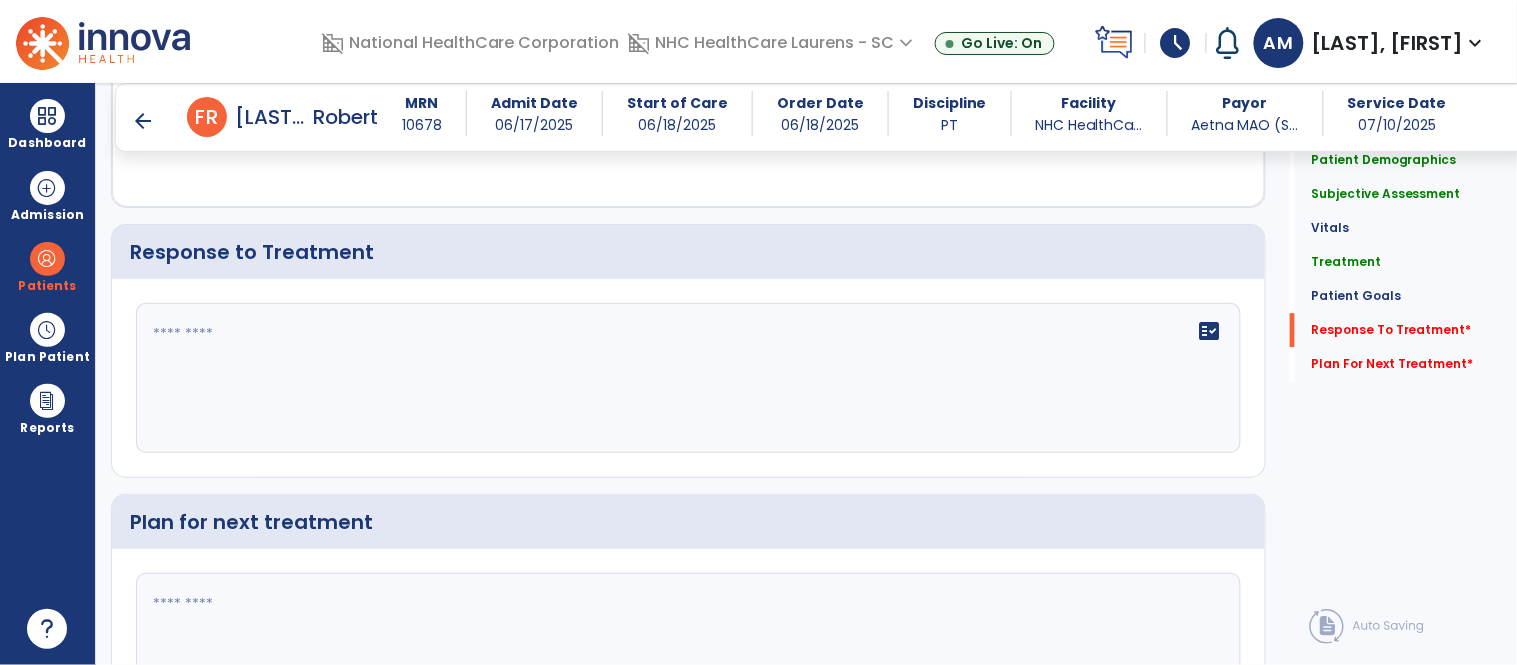 click 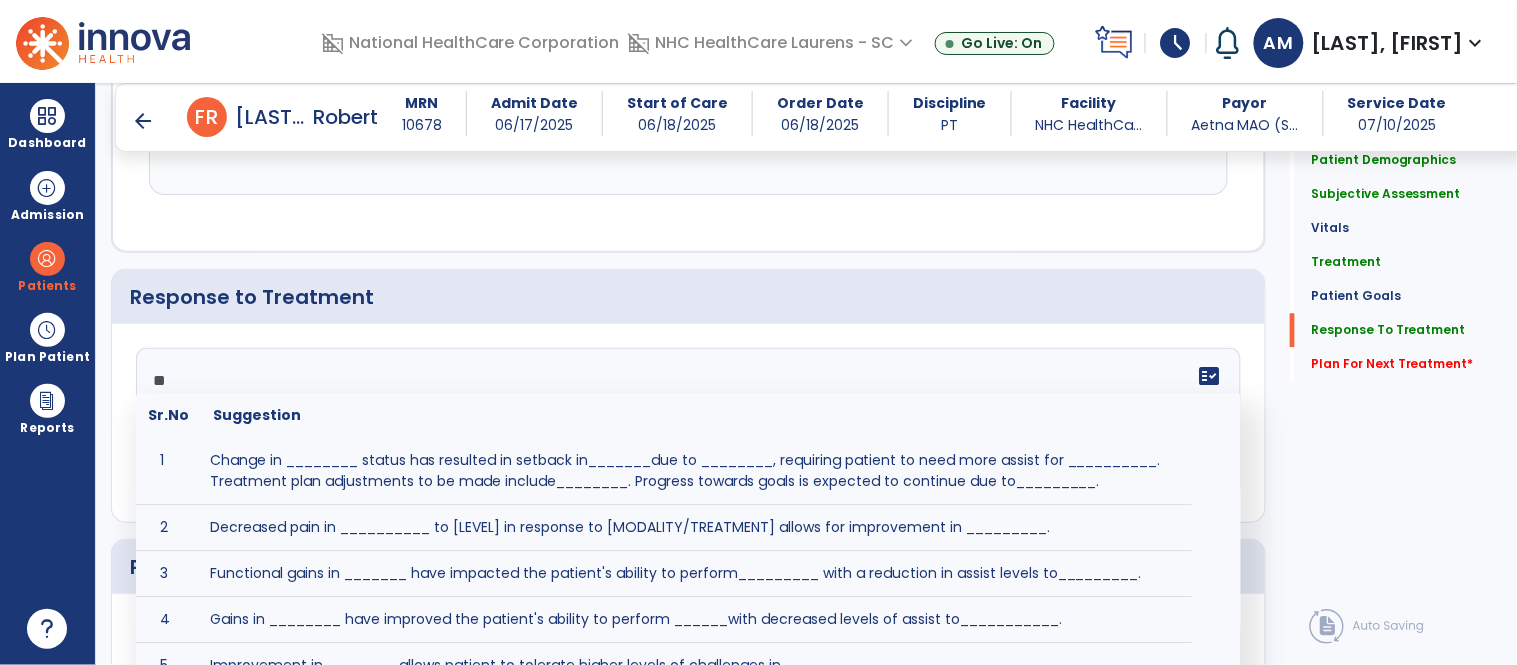 scroll, scrollTop: 3237, scrollLeft: 0, axis: vertical 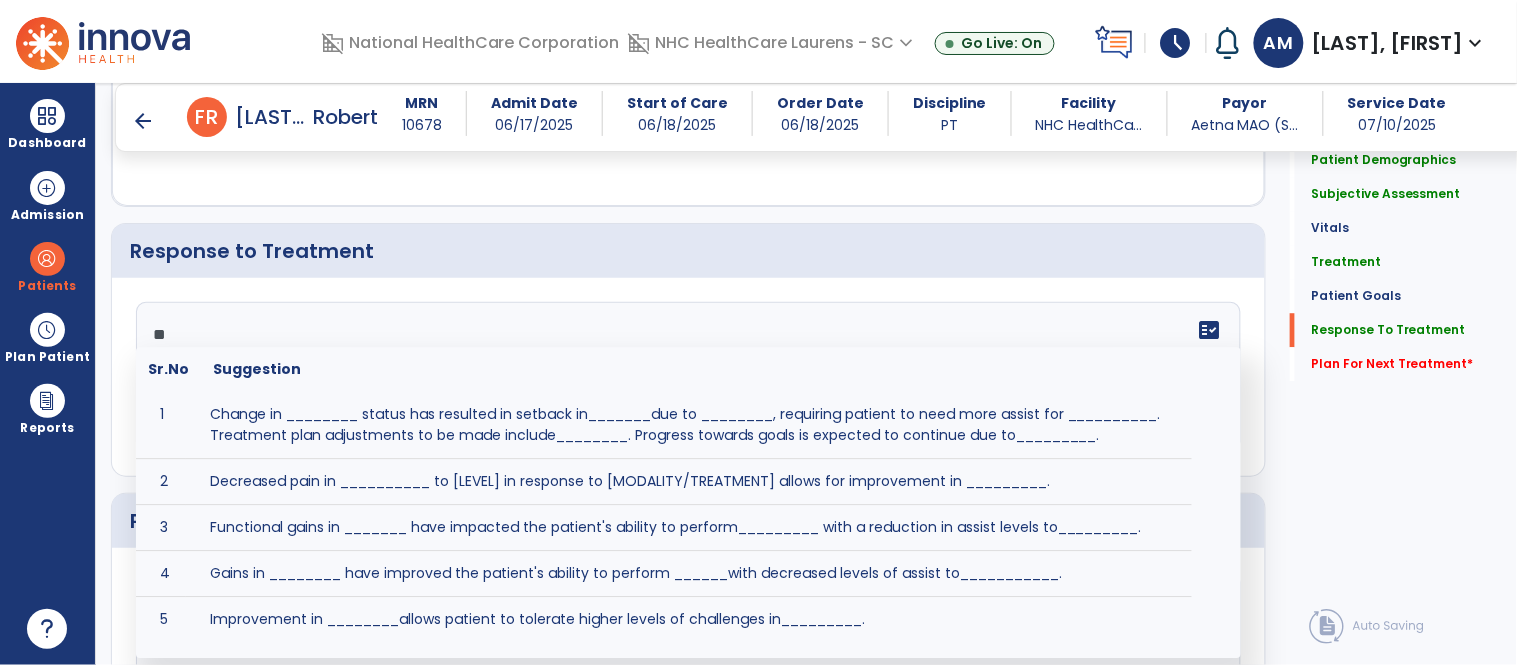 type on "*" 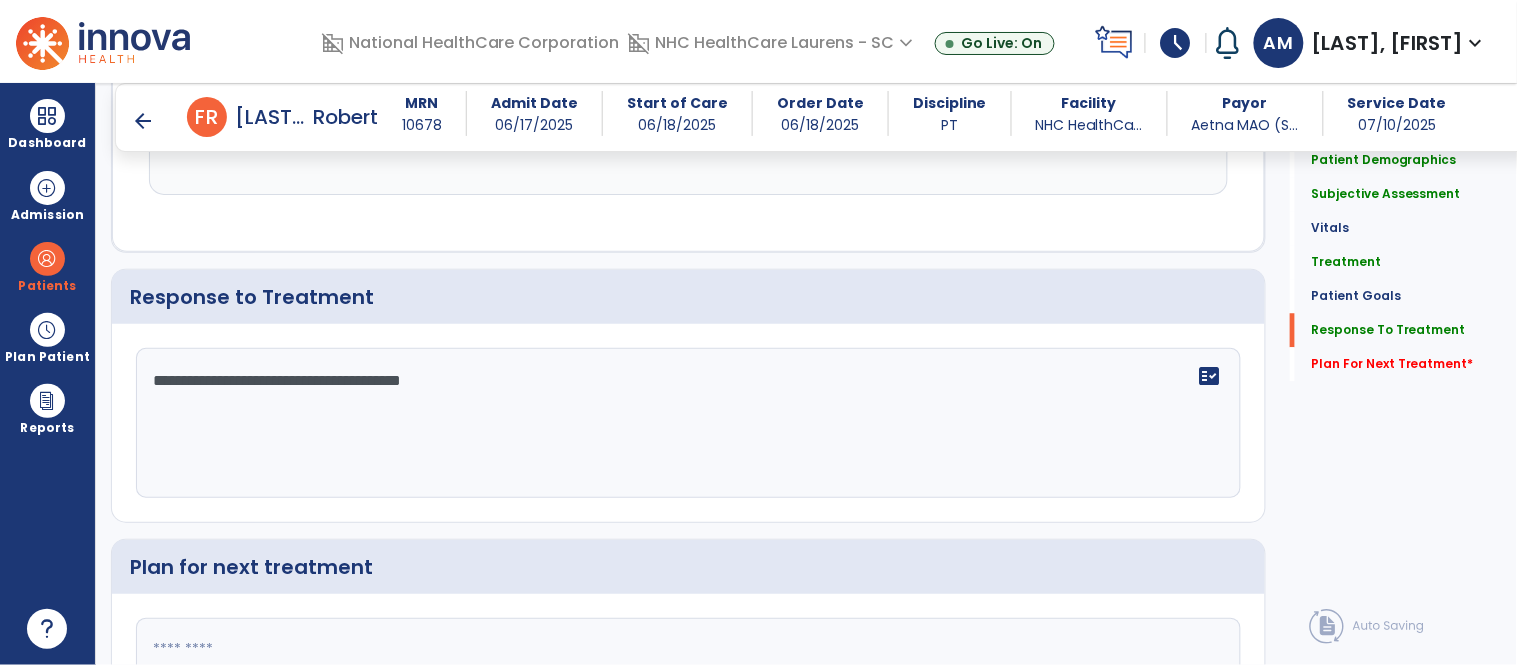 scroll, scrollTop: 3237, scrollLeft: 0, axis: vertical 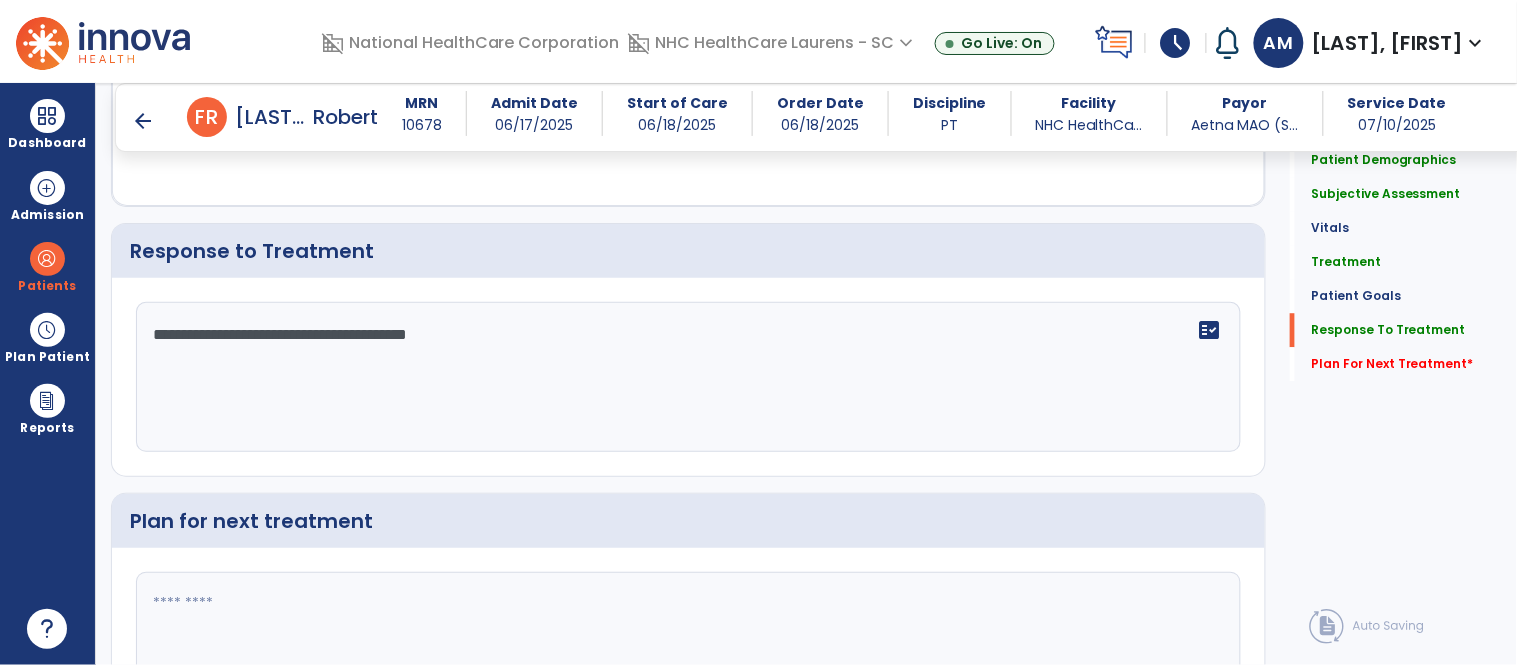 type on "**********" 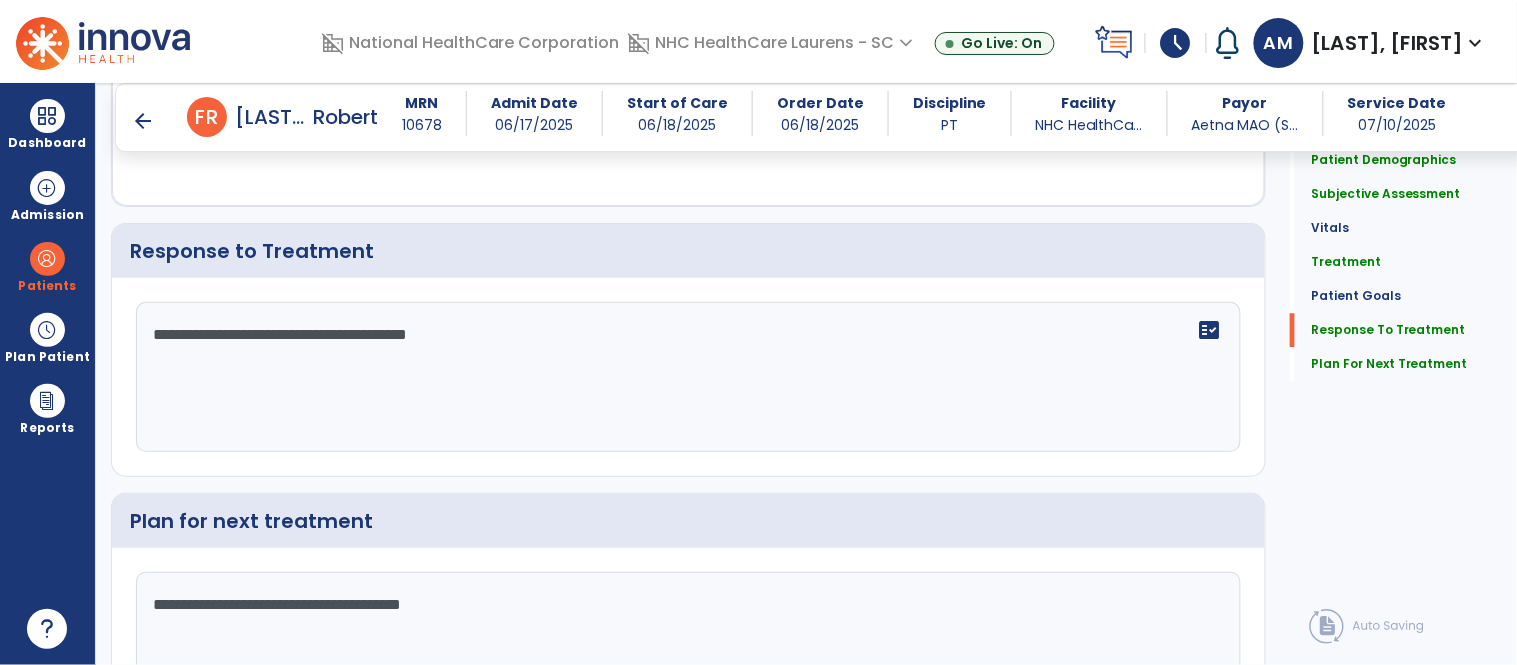 scroll, scrollTop: 3237, scrollLeft: 0, axis: vertical 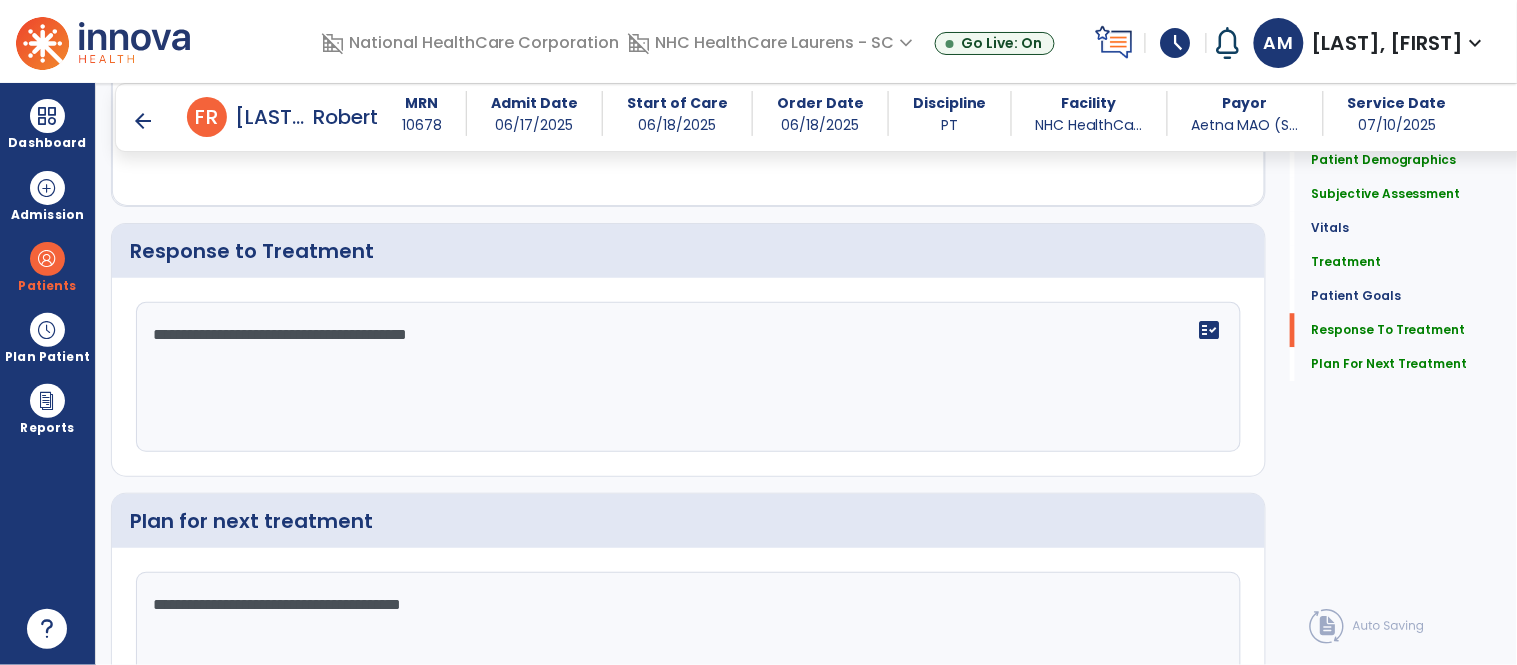 click on "**********" 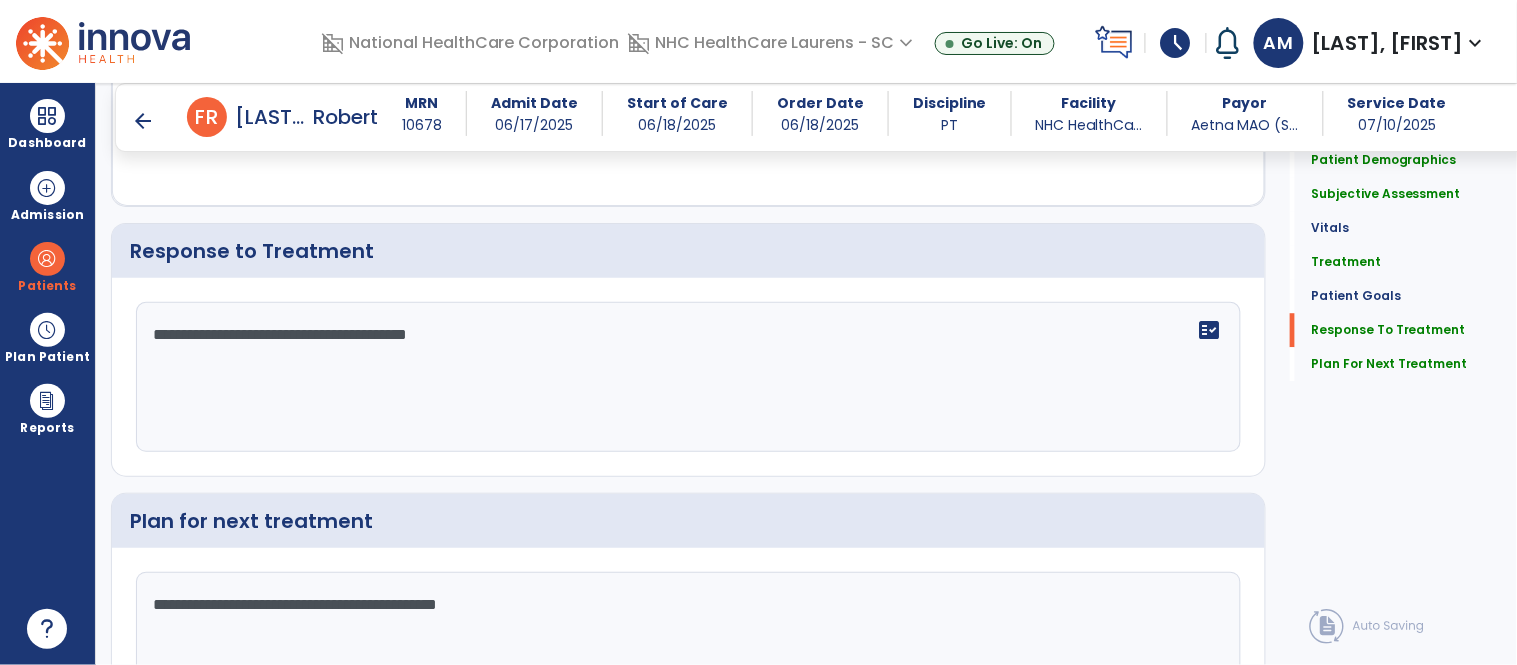 click on "**********" 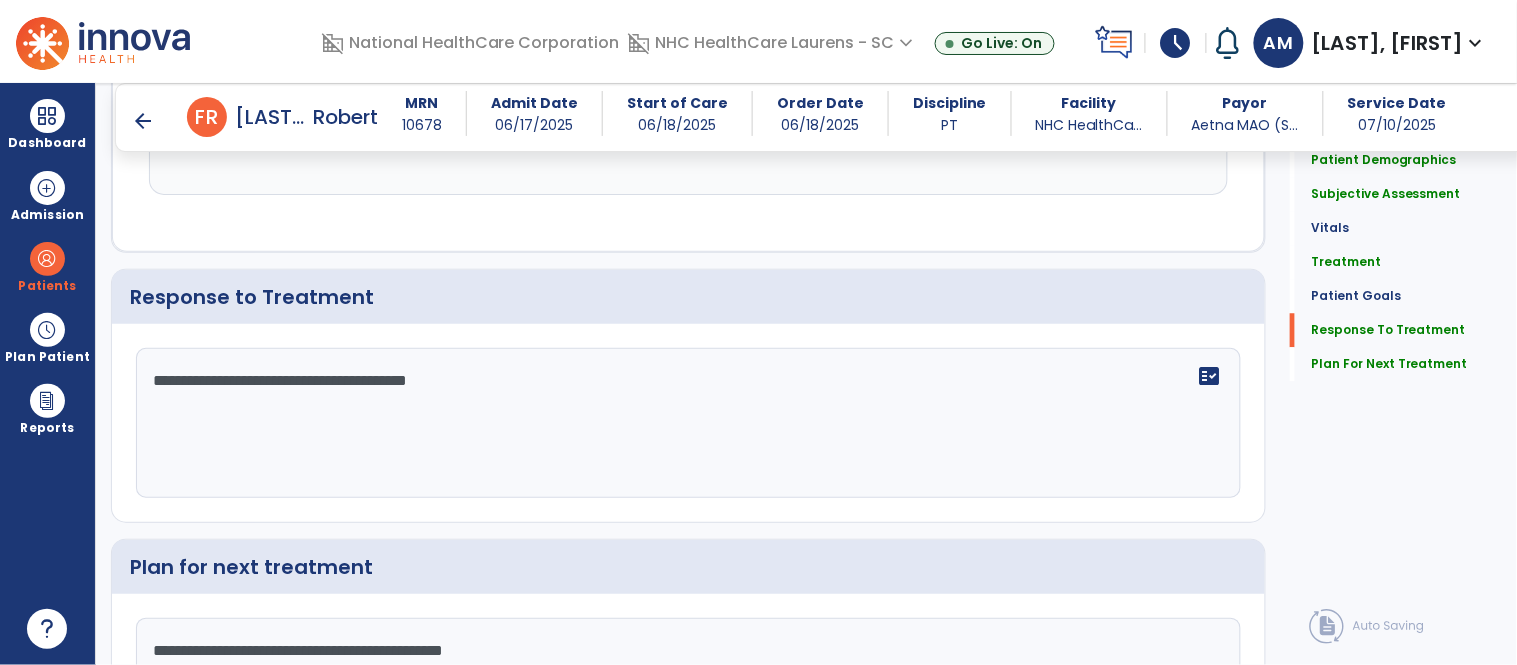 scroll, scrollTop: 3237, scrollLeft: 0, axis: vertical 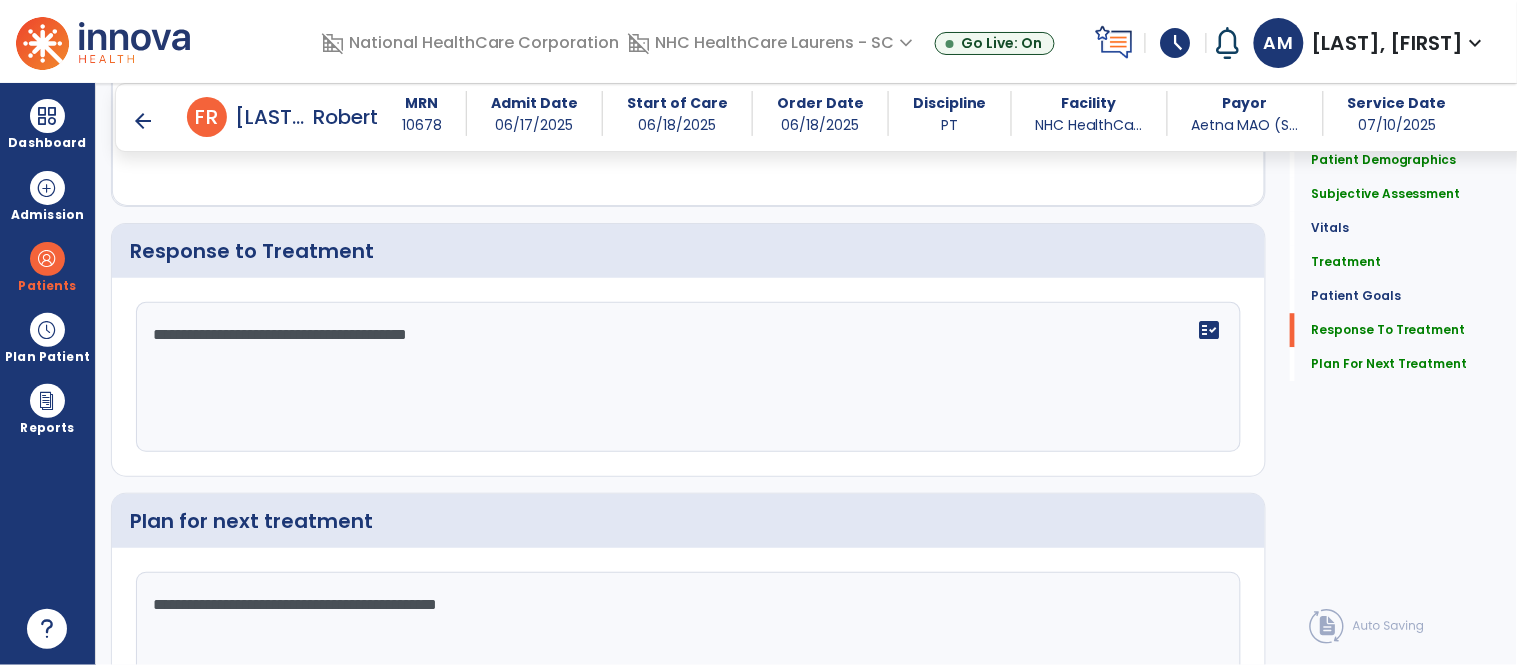 click on "**********" 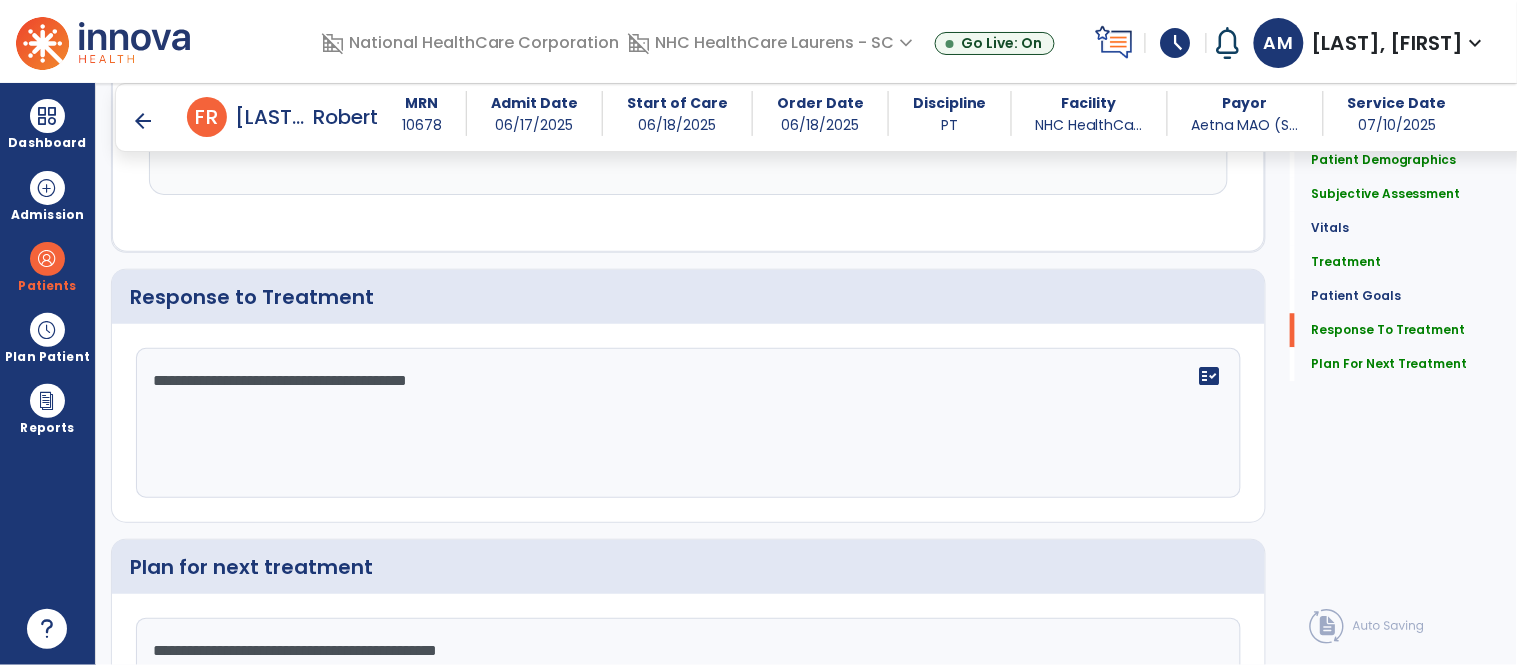 scroll, scrollTop: 3237, scrollLeft: 0, axis: vertical 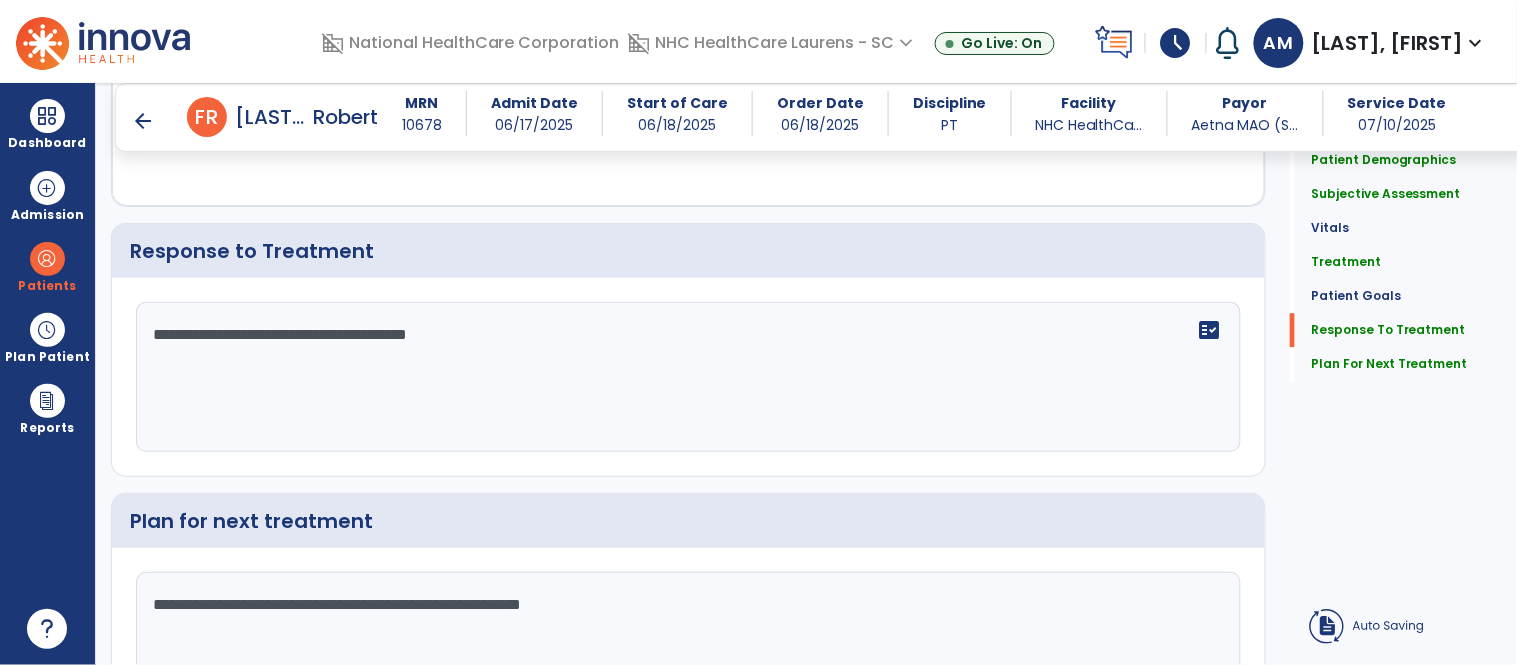 click on "**********" 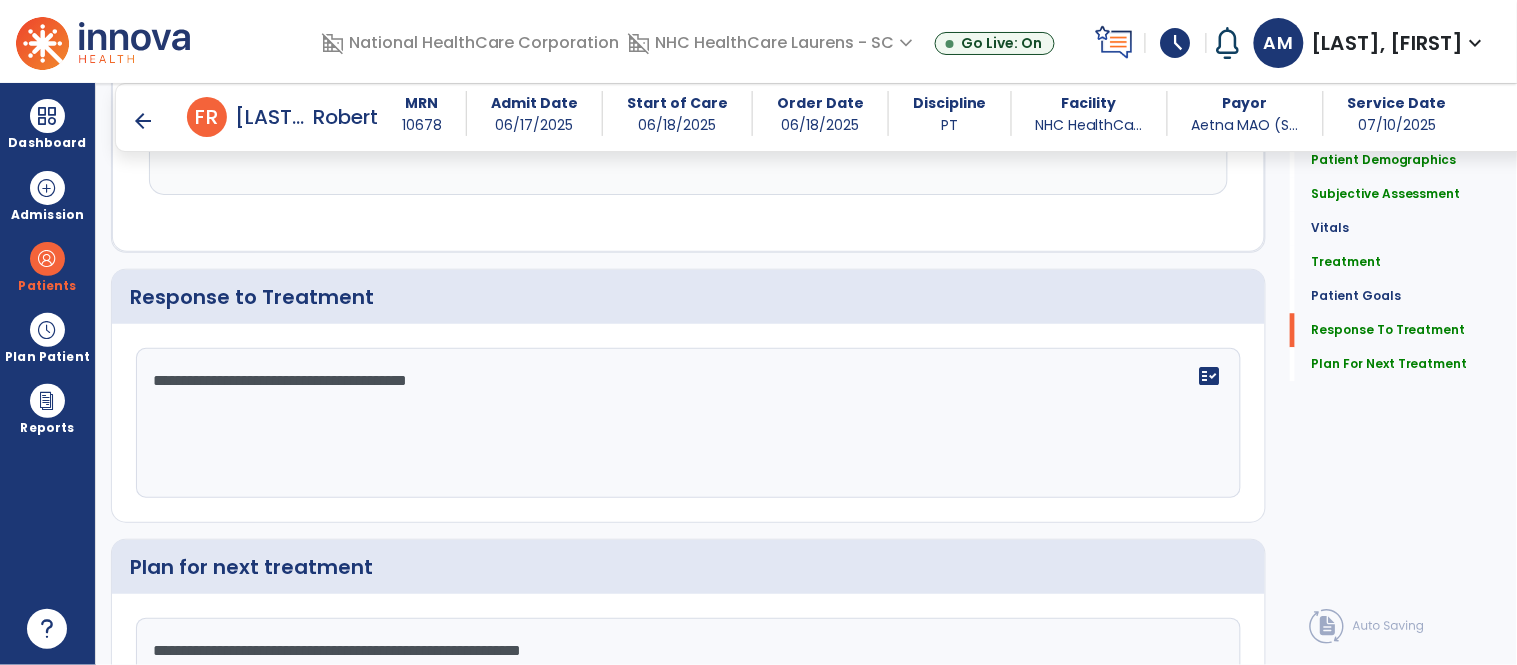 scroll, scrollTop: 3237, scrollLeft: 0, axis: vertical 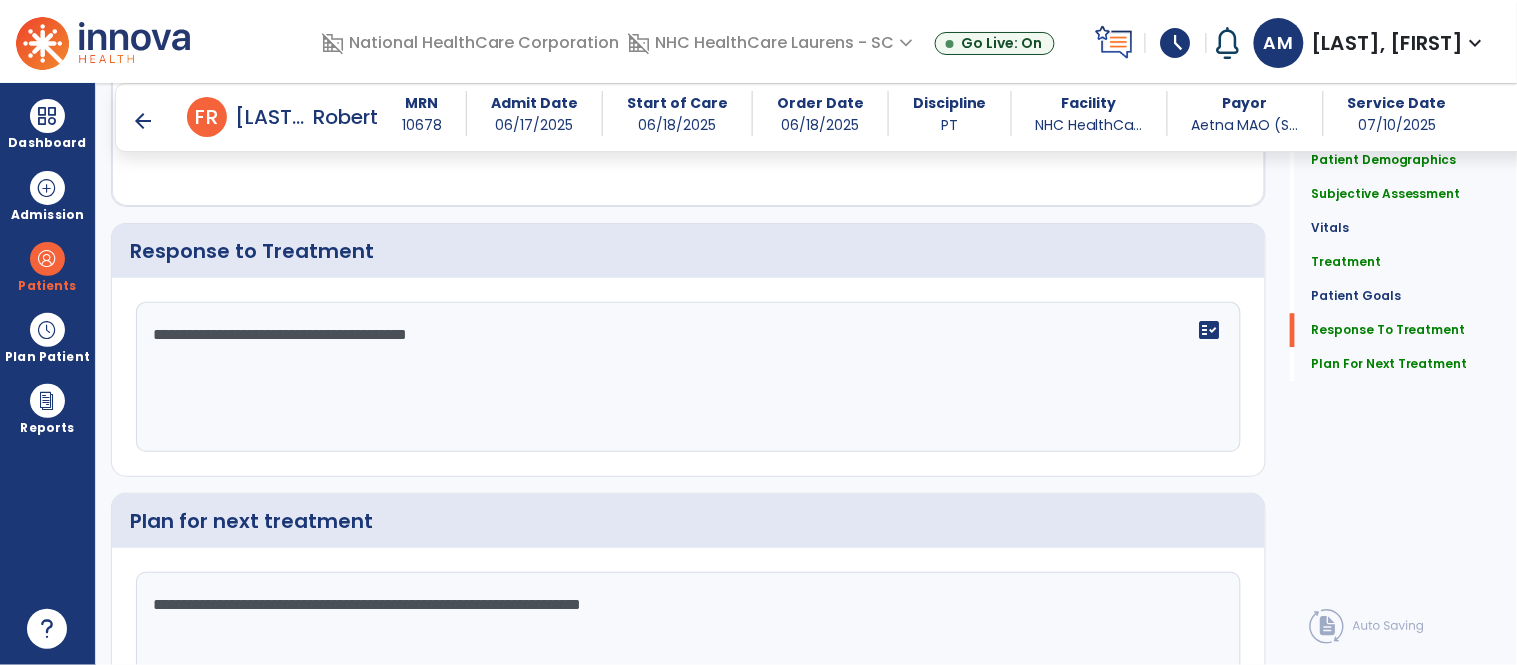 click on "**********" 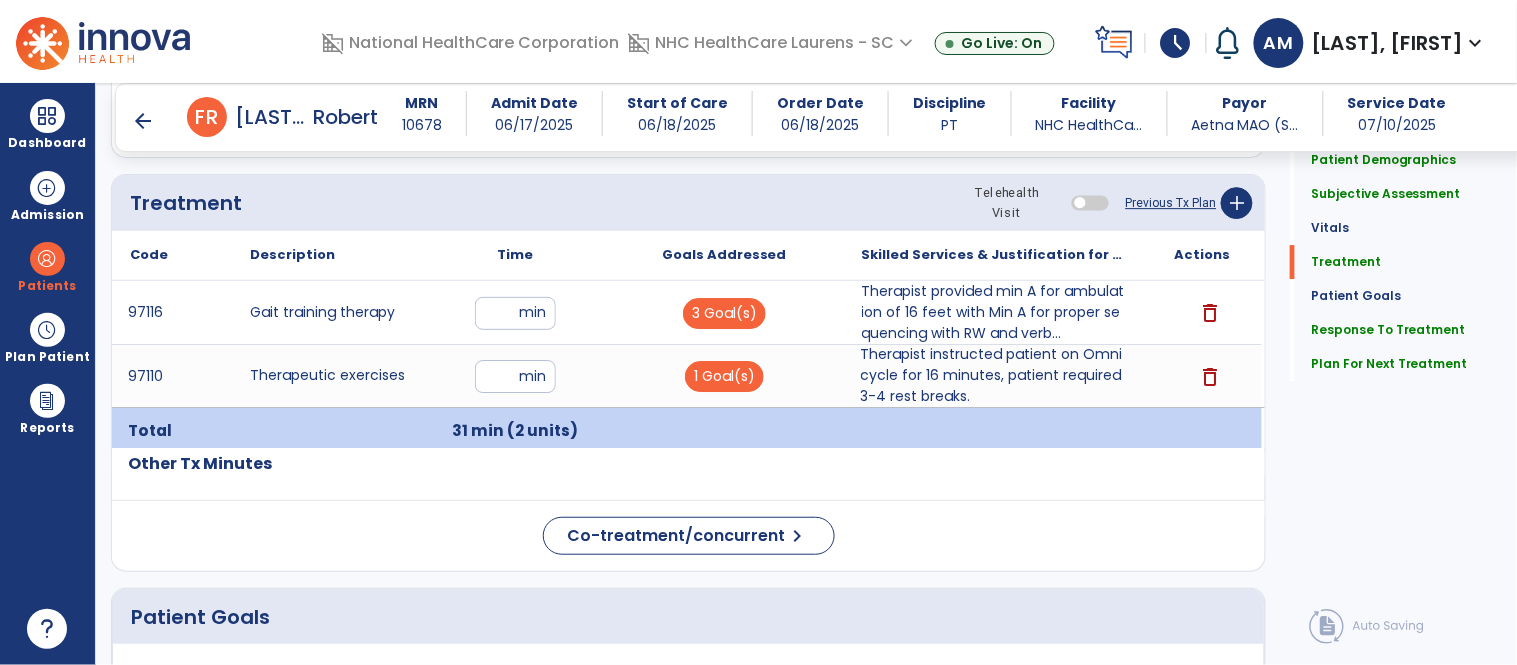 scroll, scrollTop: 1596, scrollLeft: 0, axis: vertical 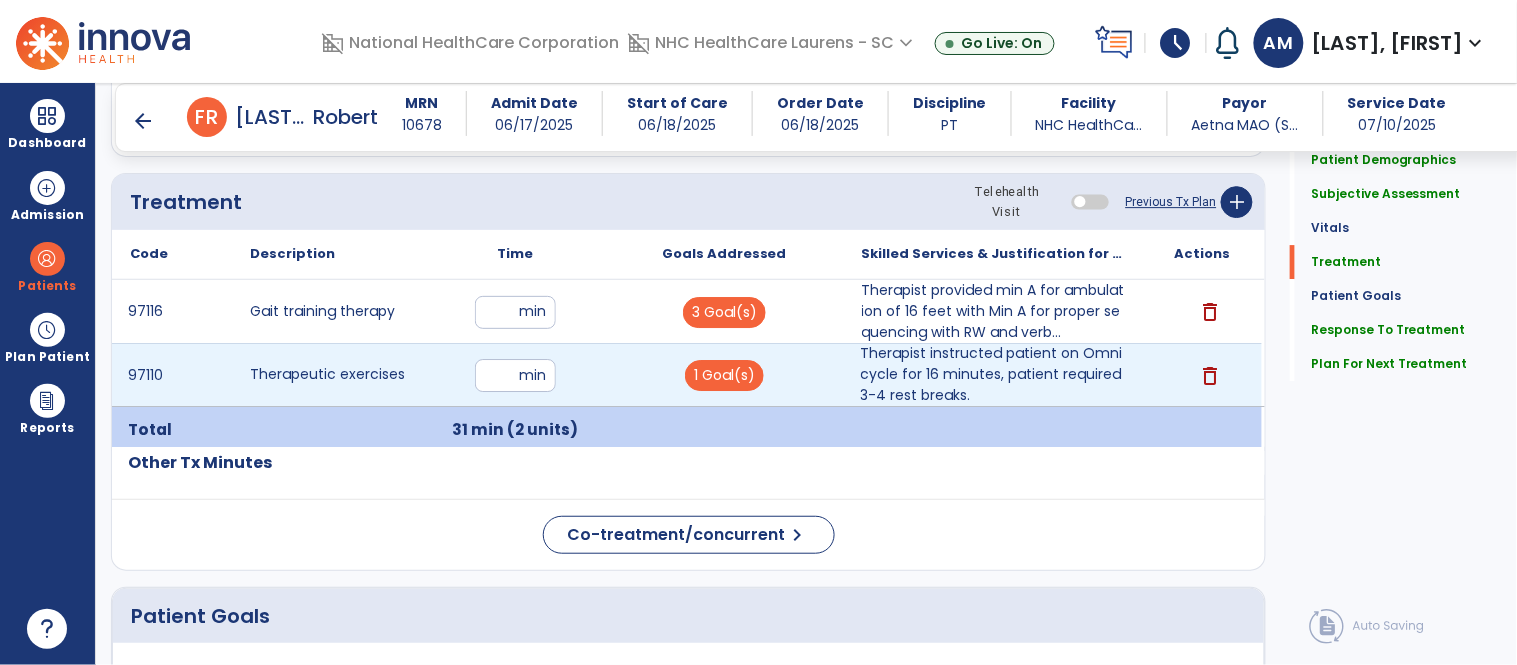 type on "**********" 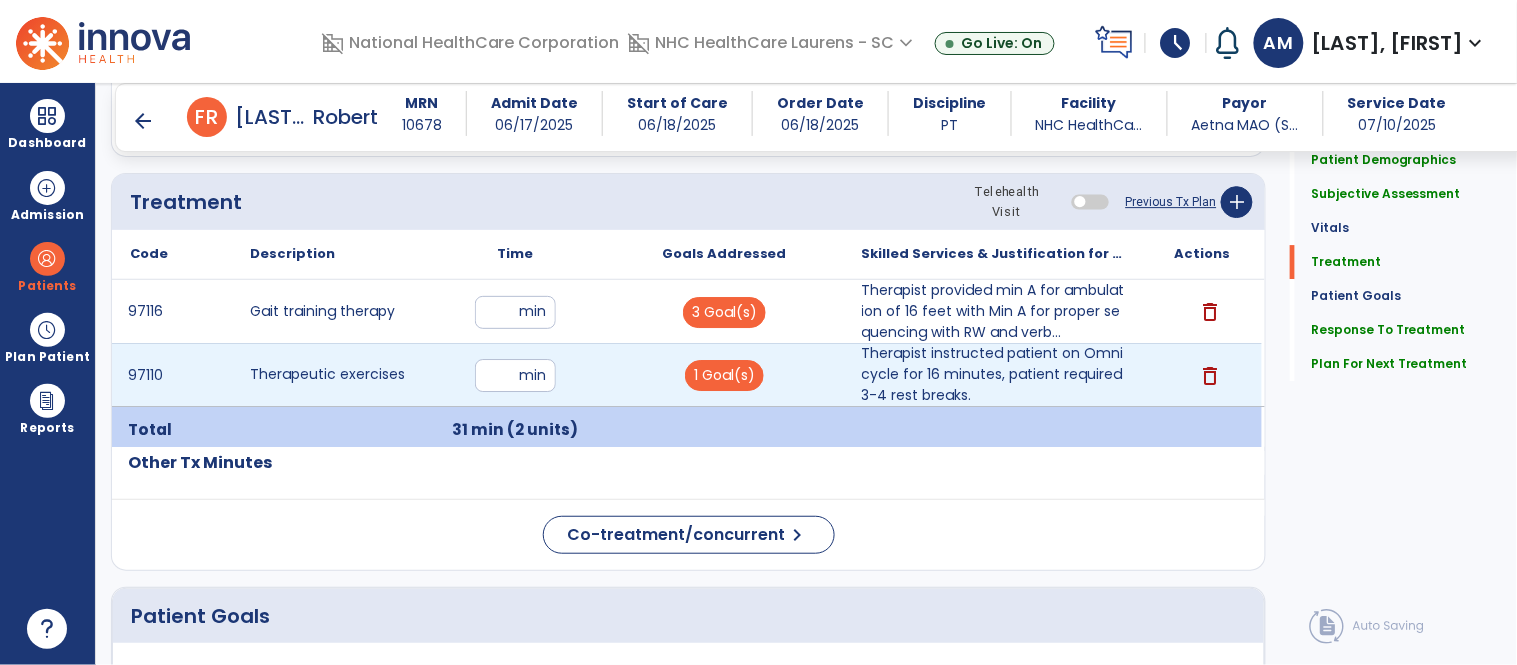 click on "**" at bounding box center (515, 375) 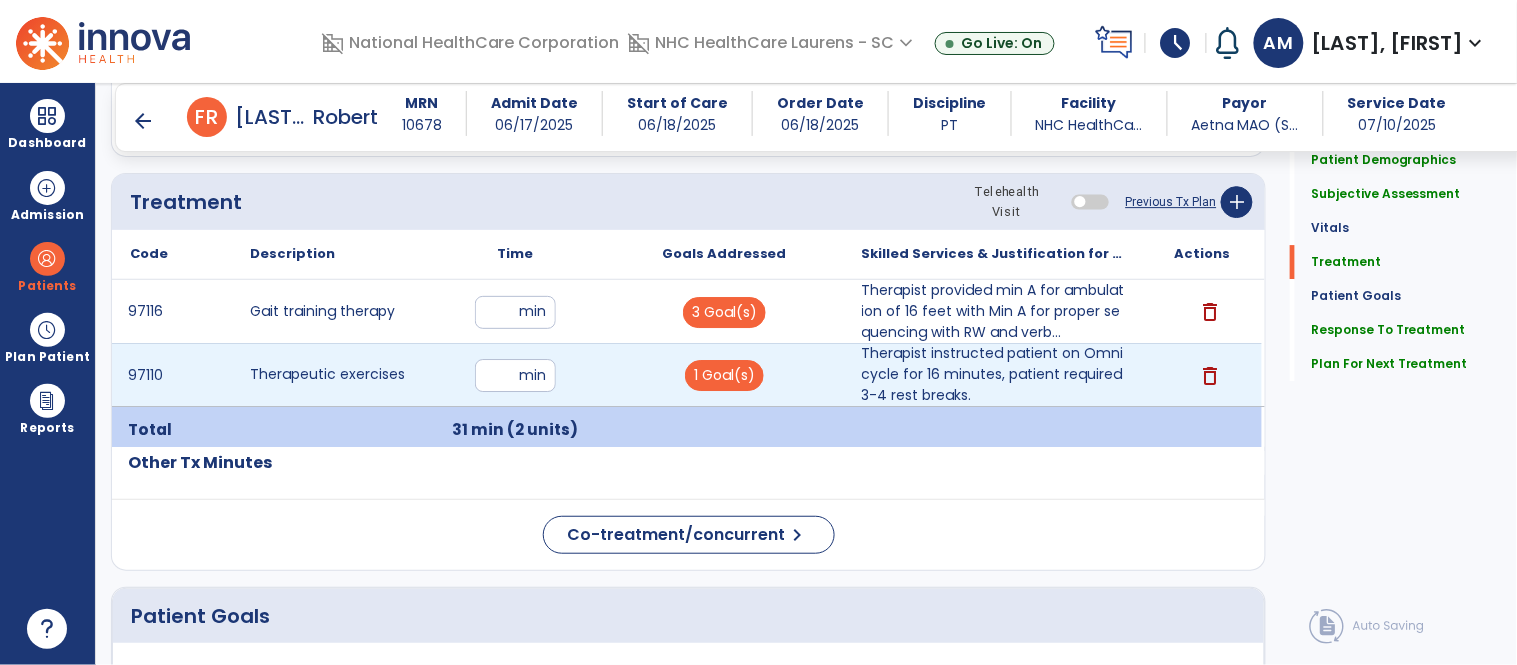 type on "**" 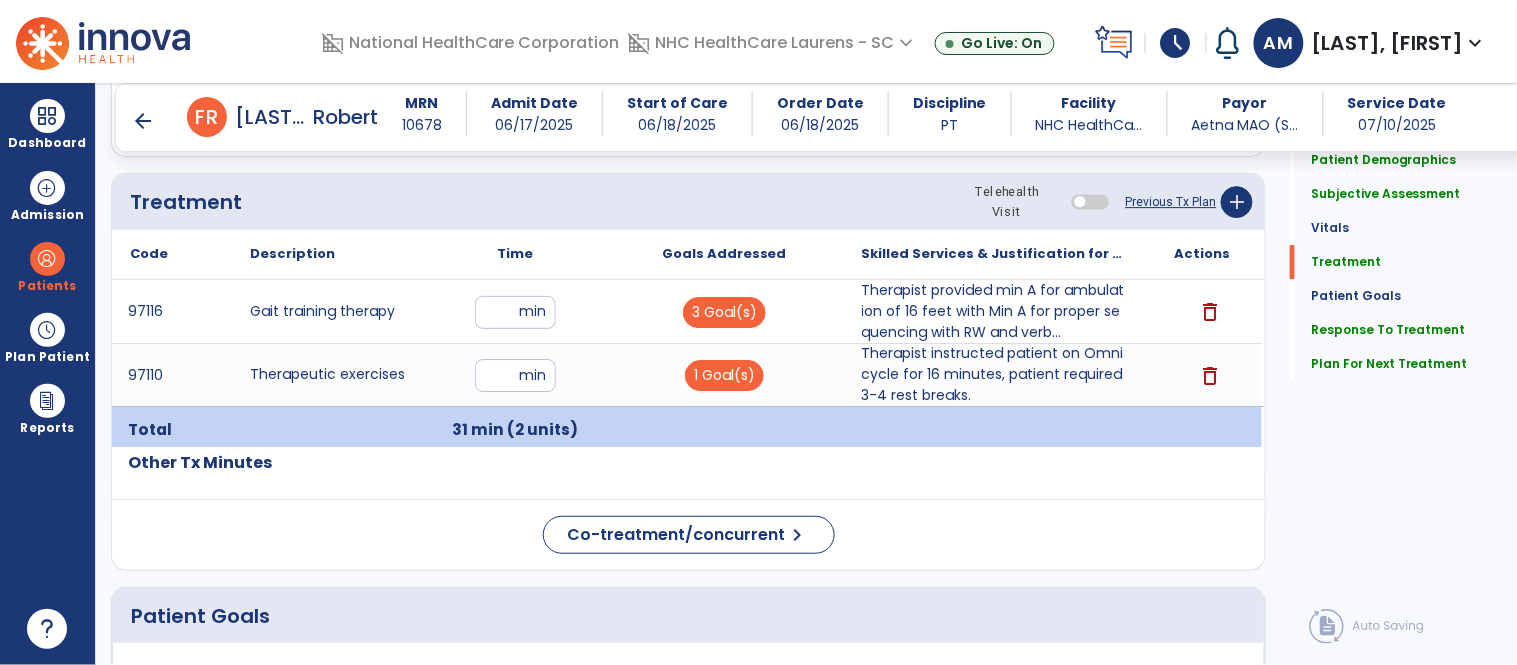 click on "Code
Description
Time" 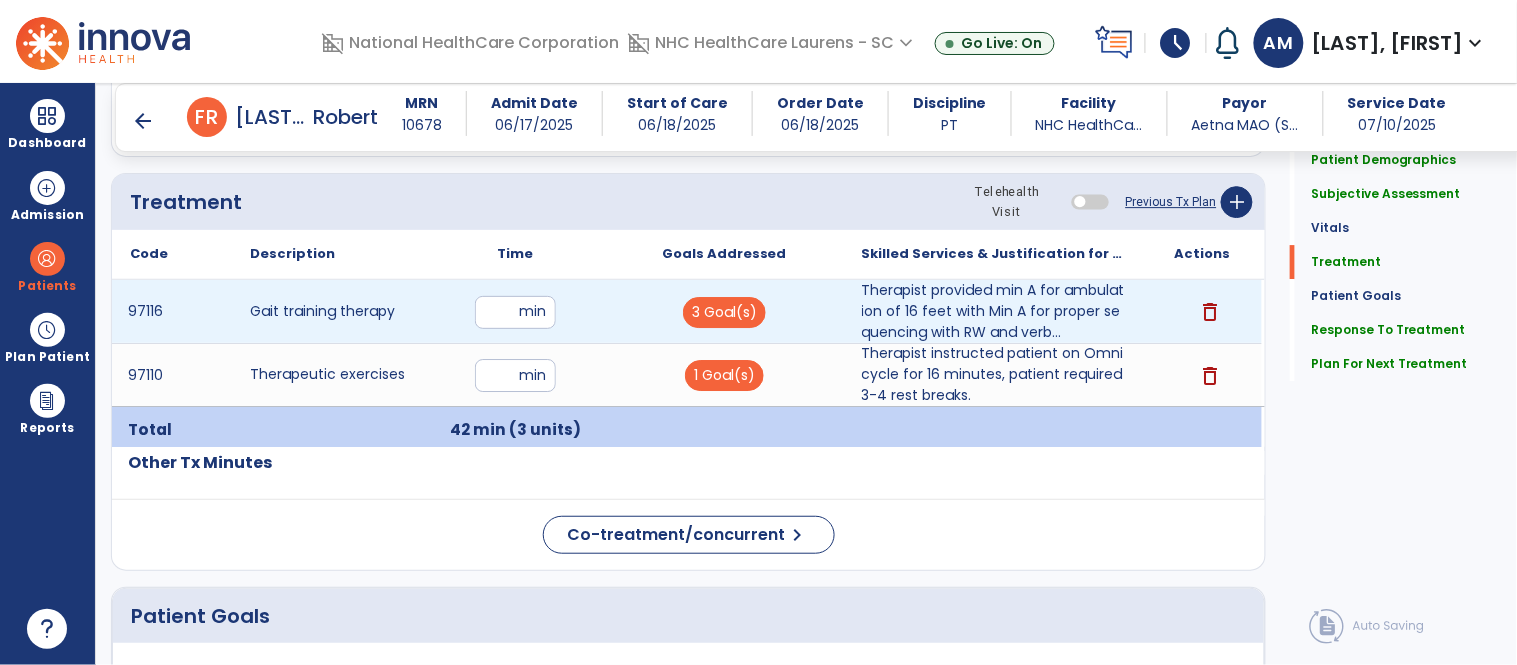 click on "**" at bounding box center [515, 312] 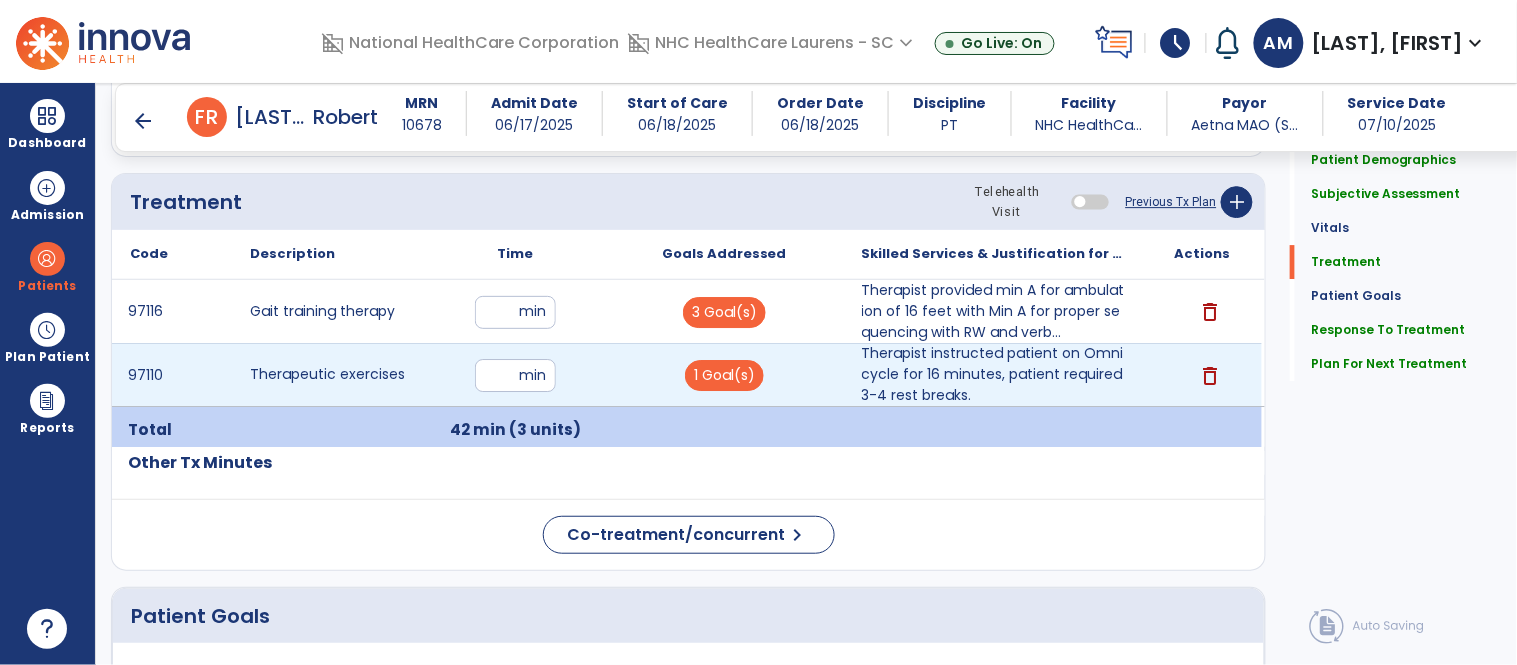 click on "**" at bounding box center [515, 375] 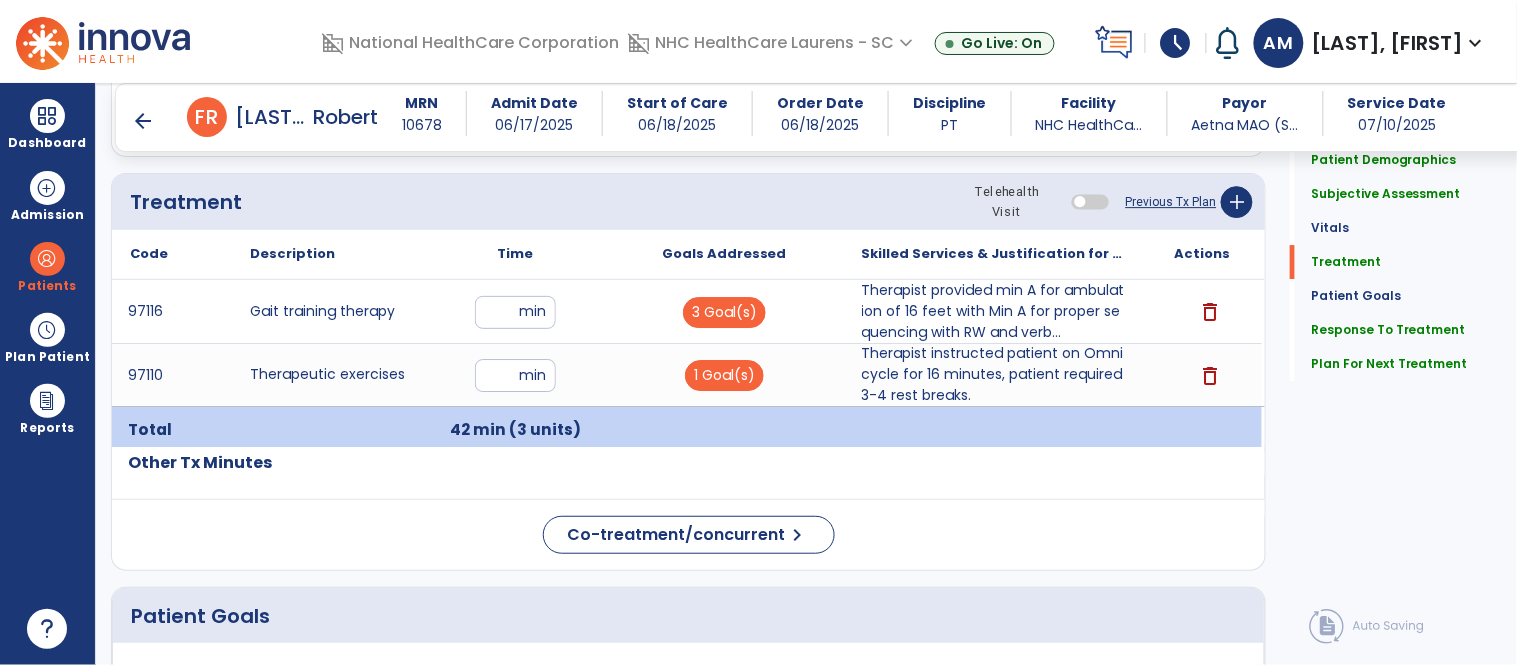 click on "Code
Description
Time" 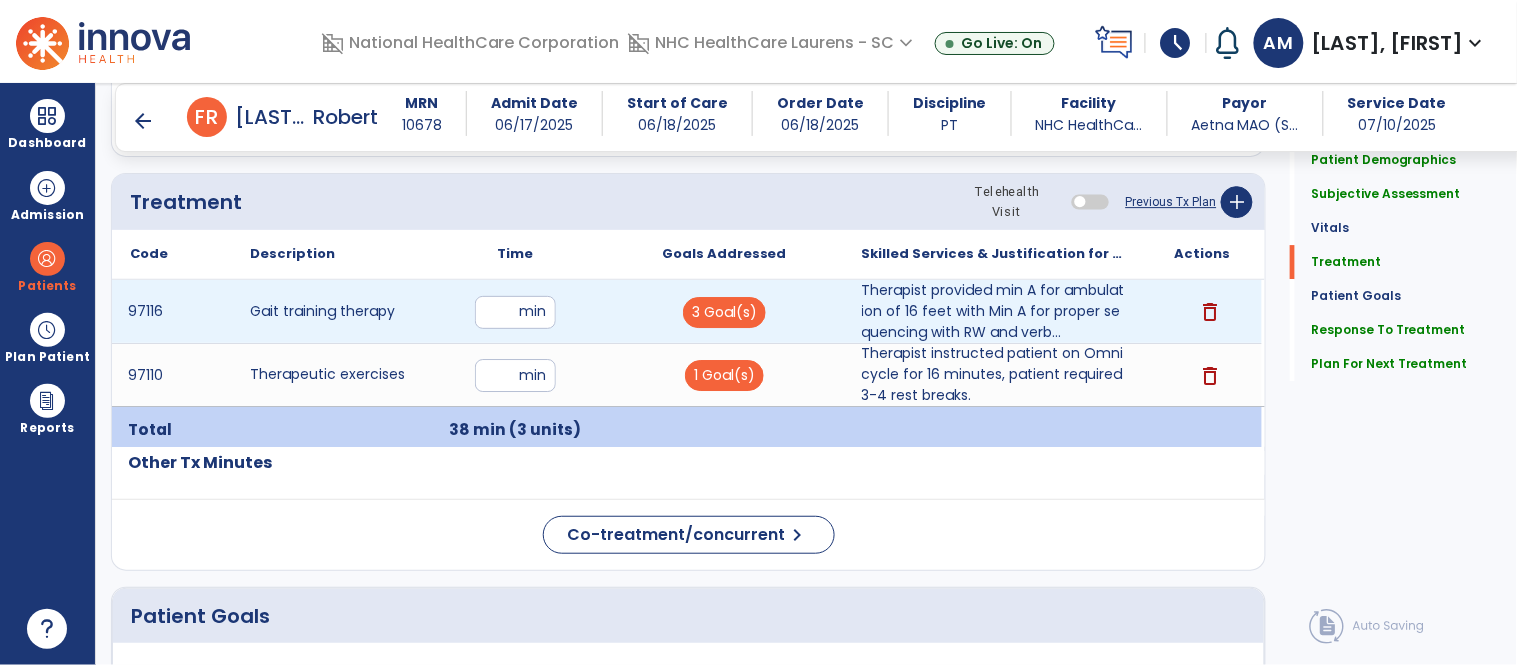 click on "**" at bounding box center [515, 312] 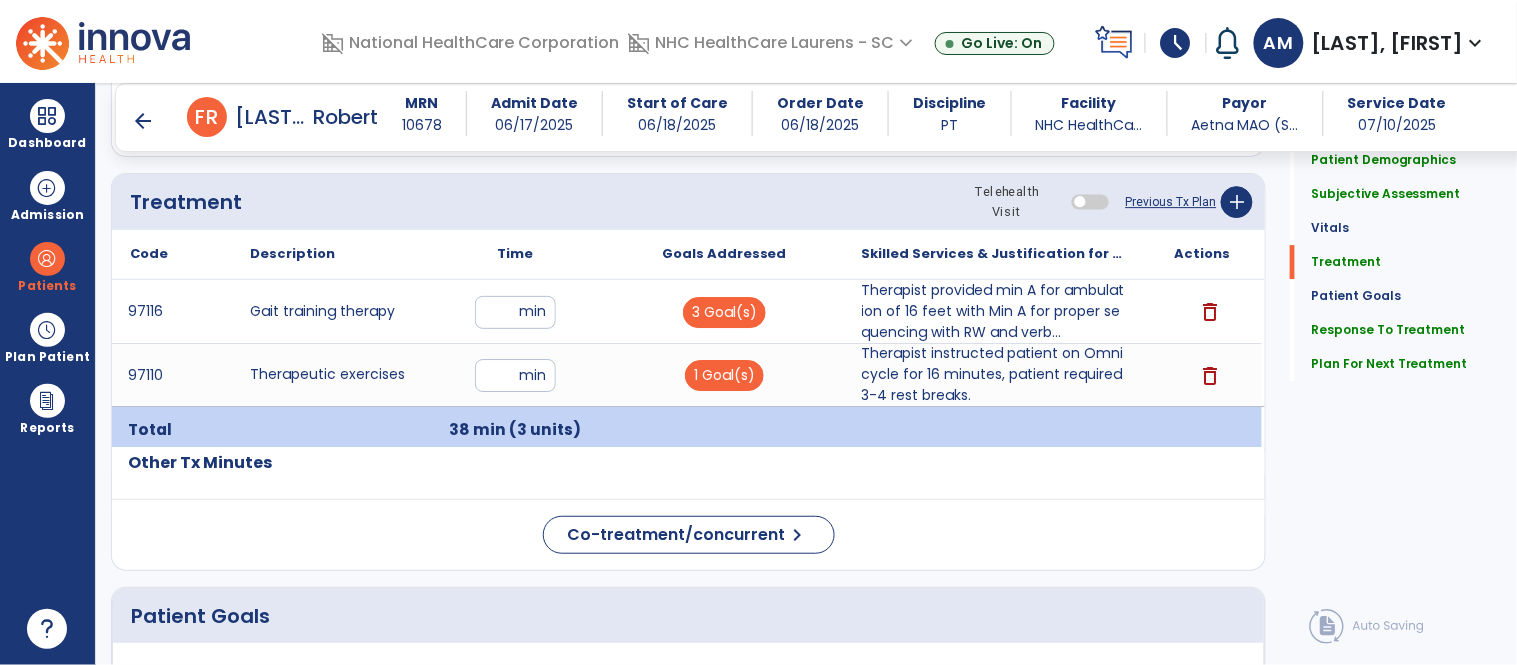 click on "Code
Description
Time" 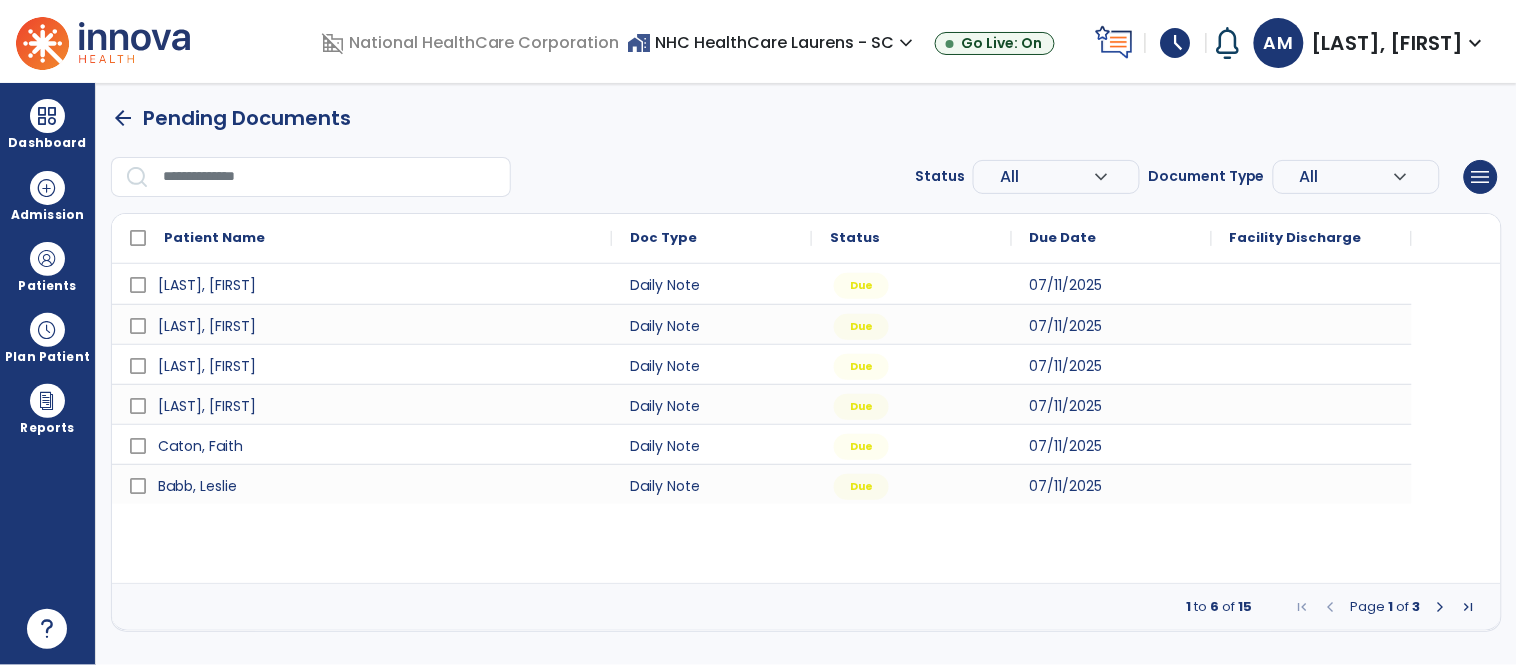 scroll, scrollTop: 0, scrollLeft: 0, axis: both 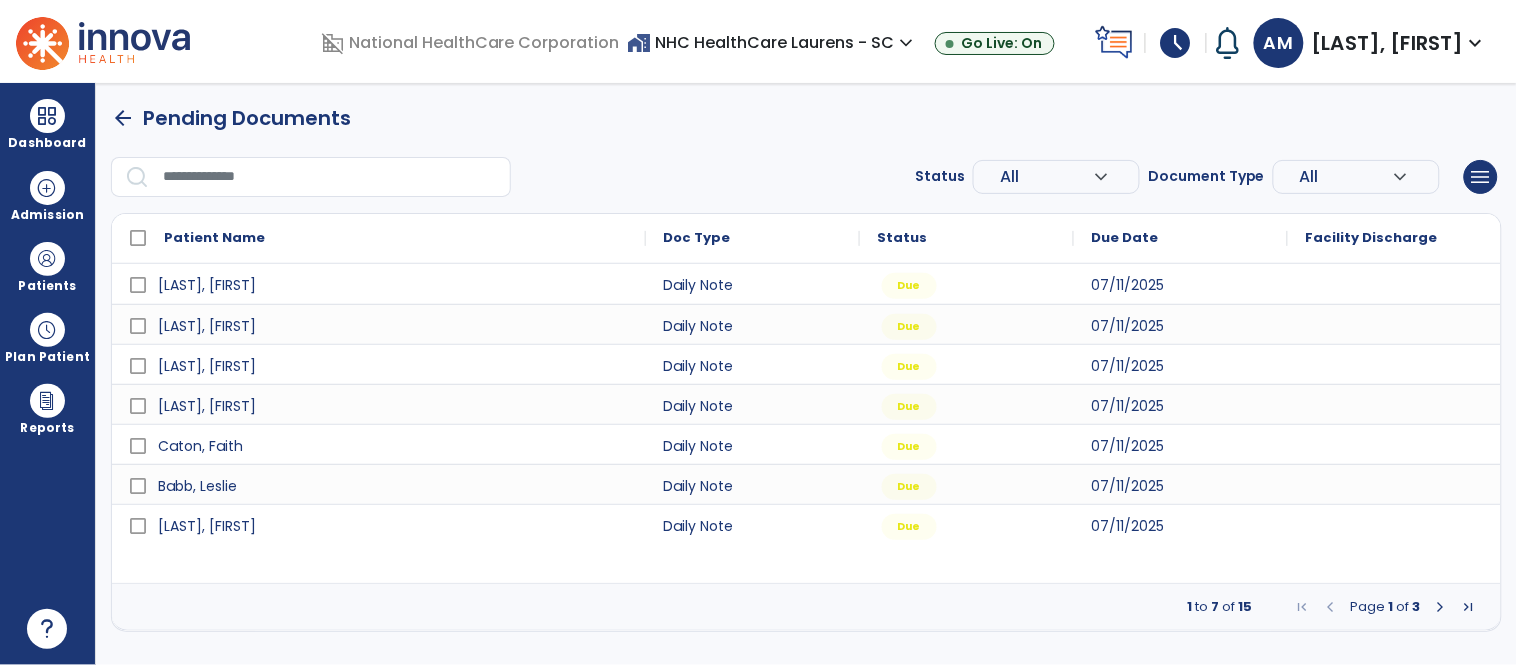 click at bounding box center [1441, 607] 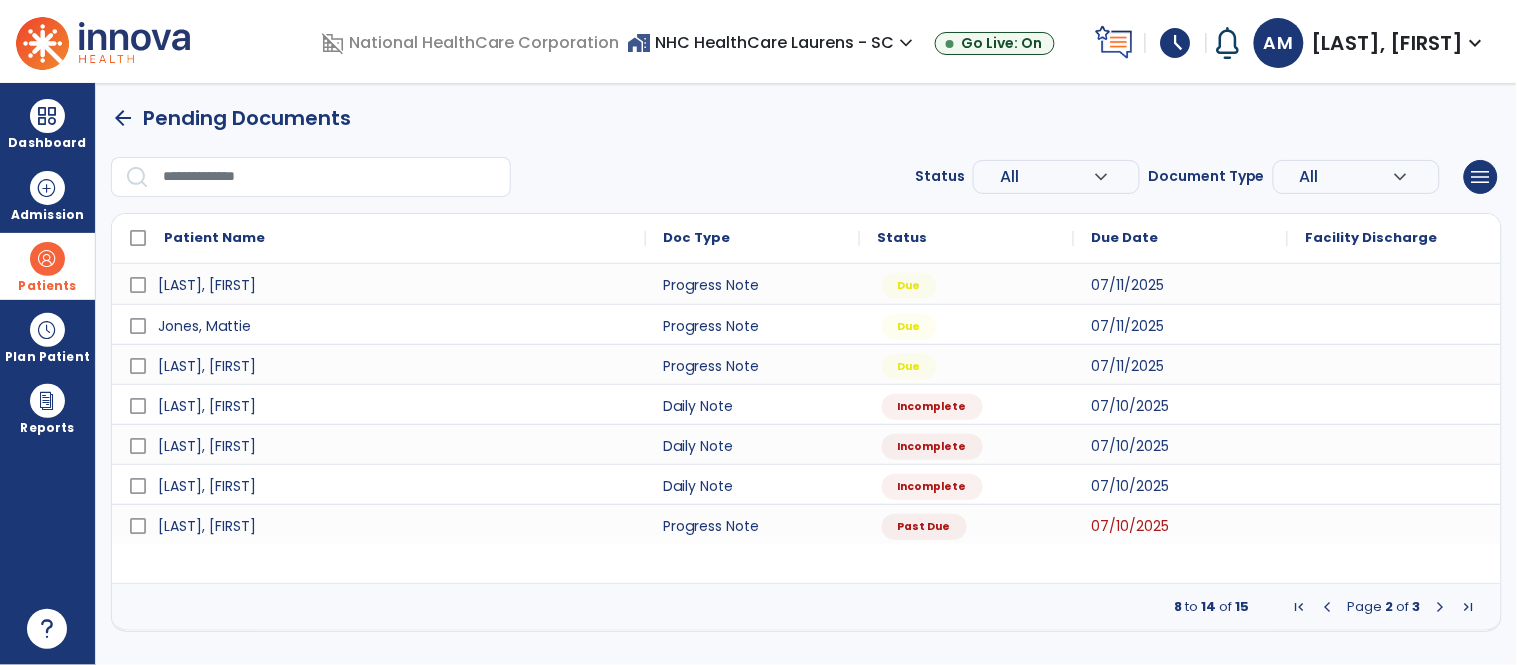 click at bounding box center (47, 259) 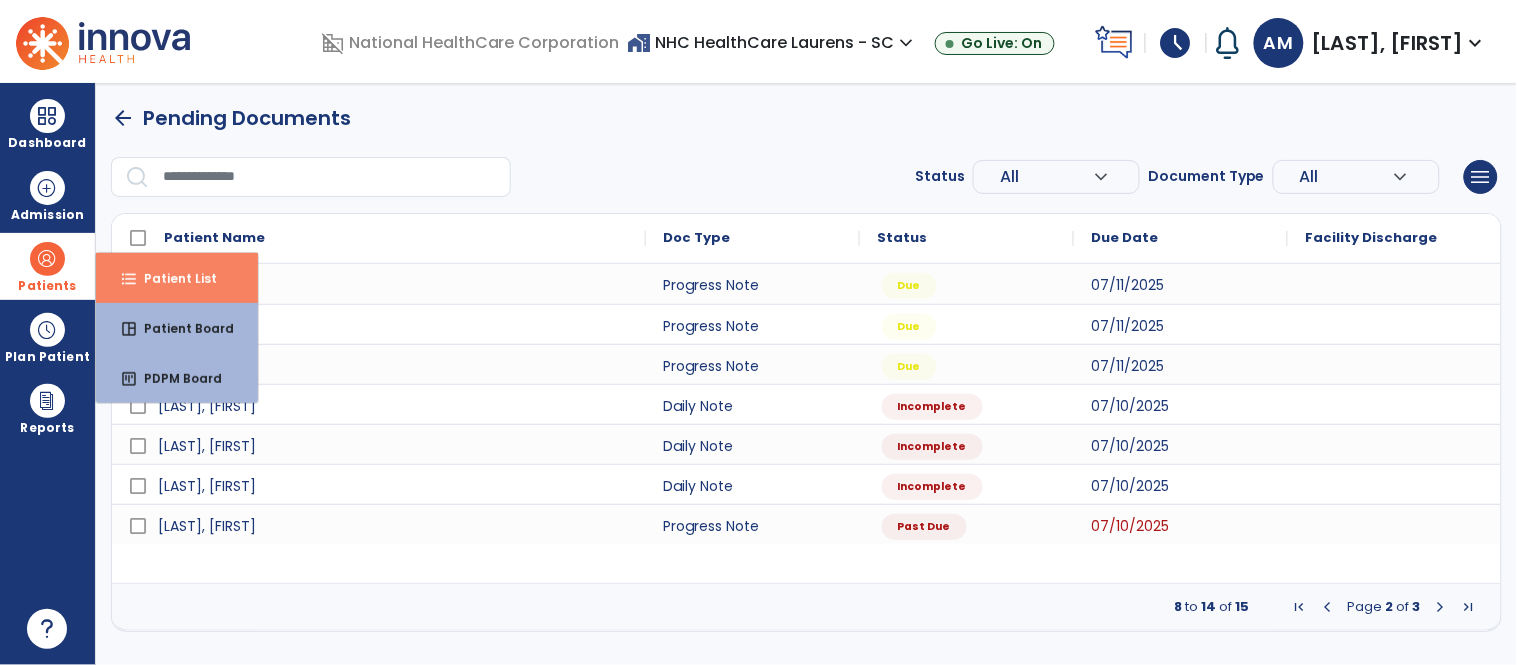 click on "format_list_bulleted  Patient List" at bounding box center (177, 278) 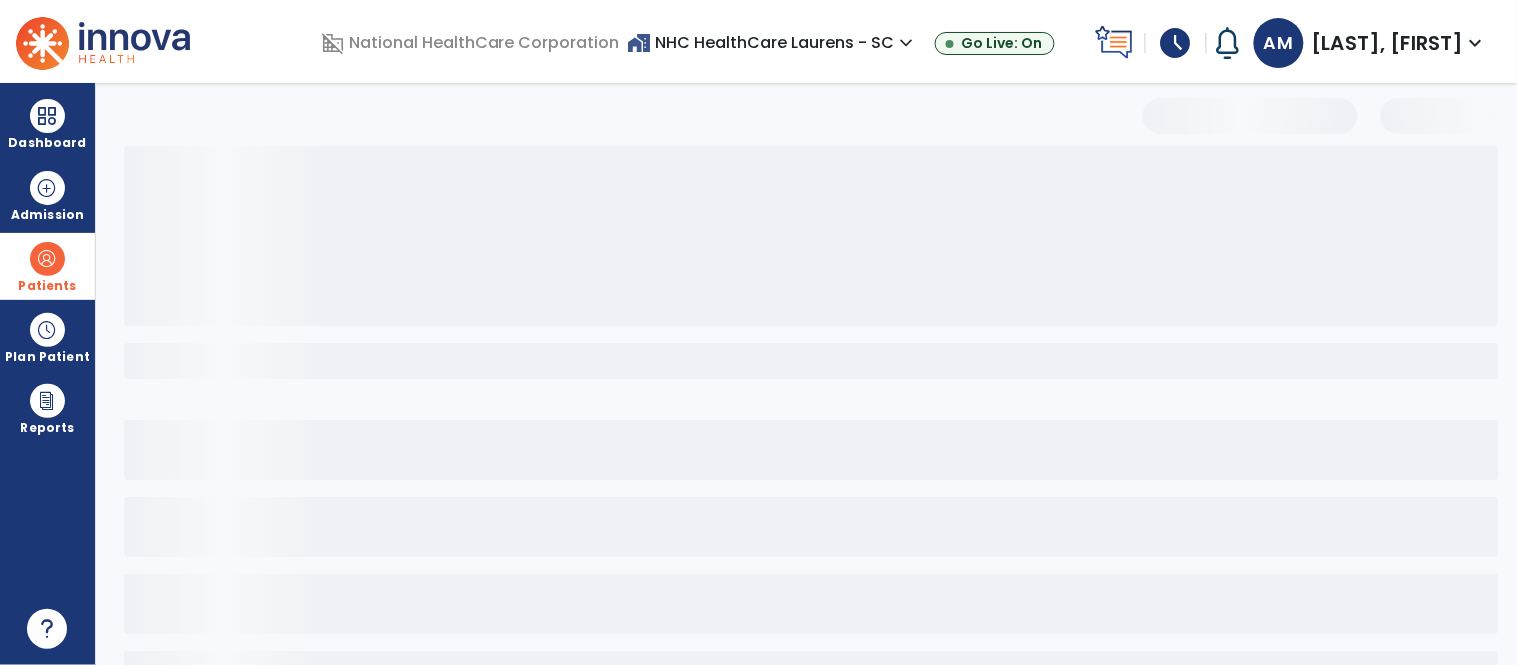 select on "***" 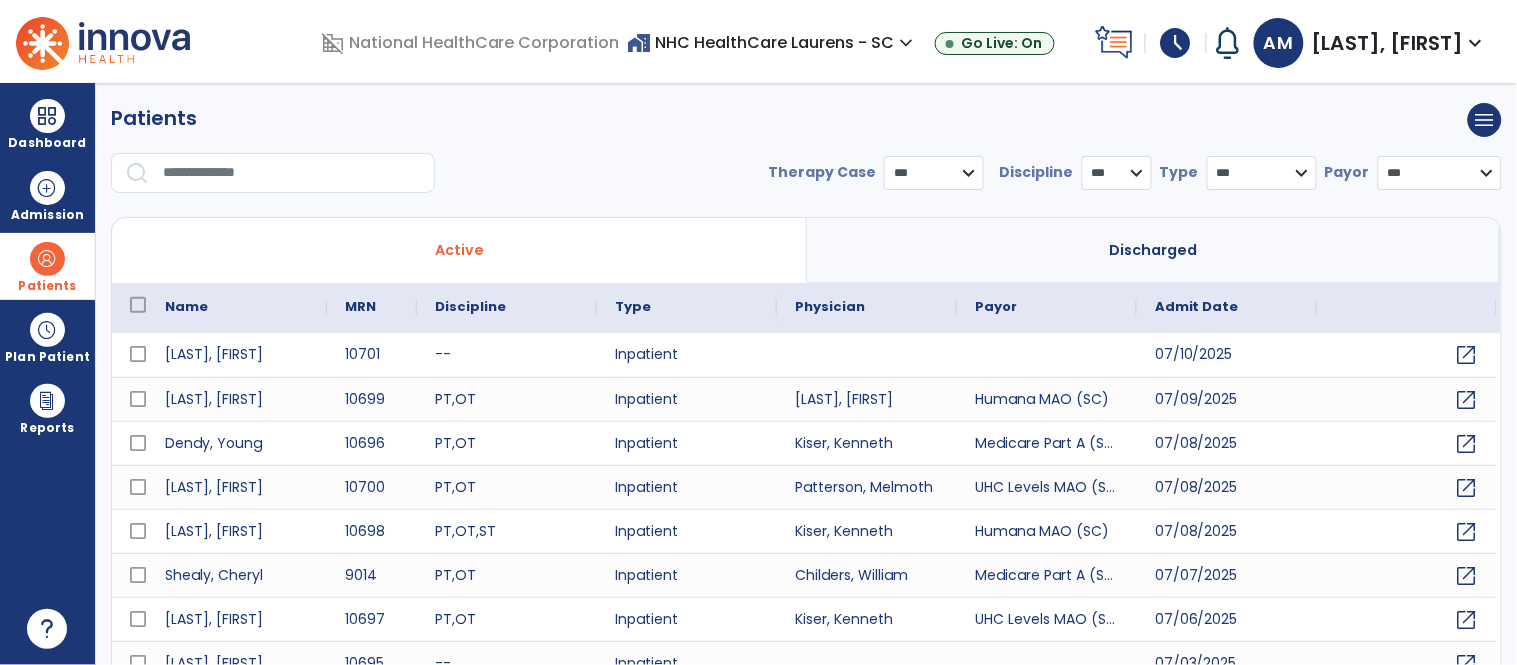 click at bounding box center (292, 173) 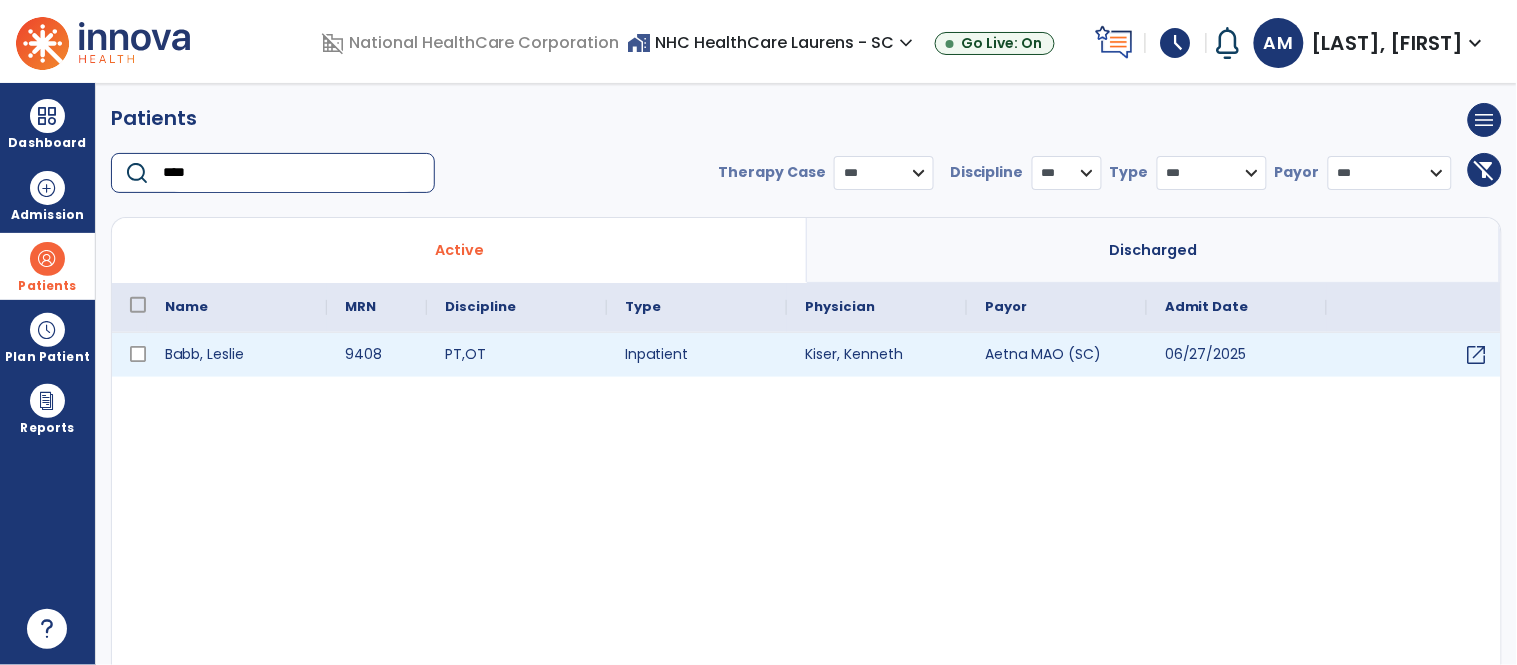 type on "****" 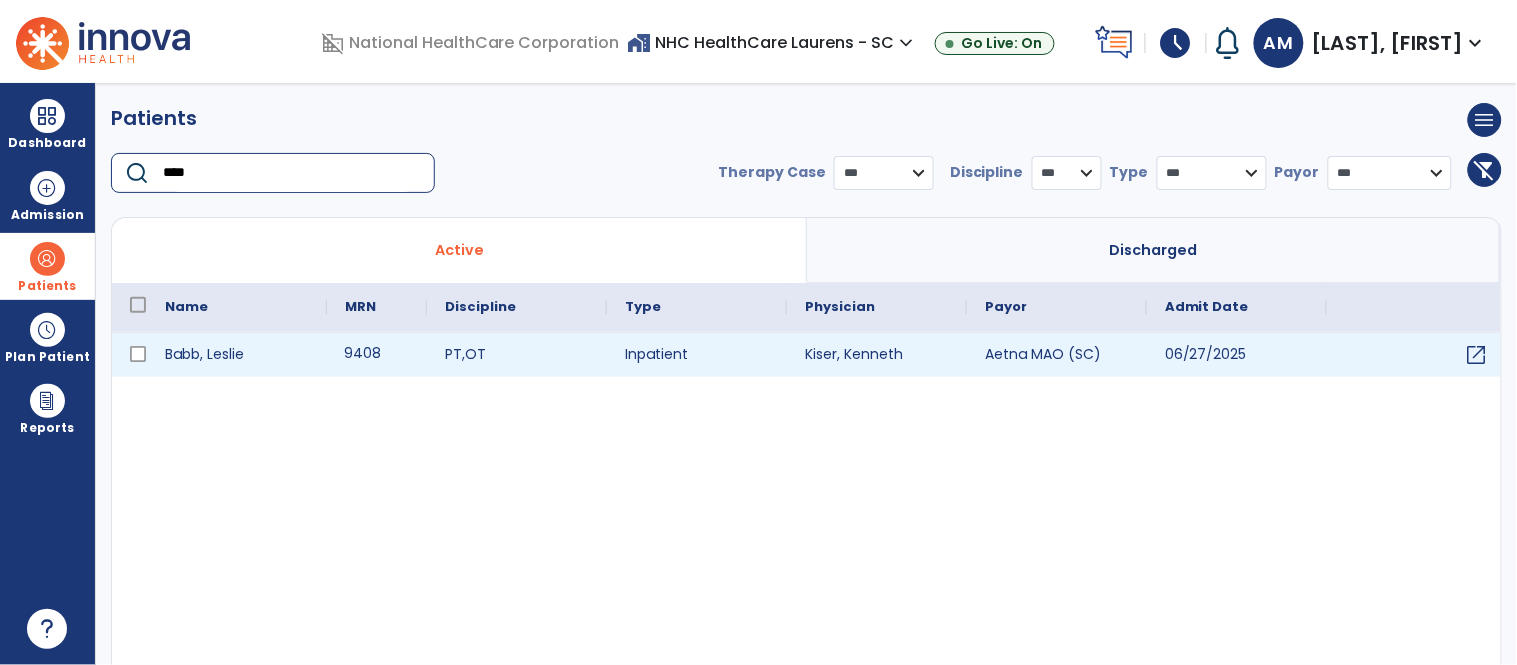 click on "9408" at bounding box center [377, 355] 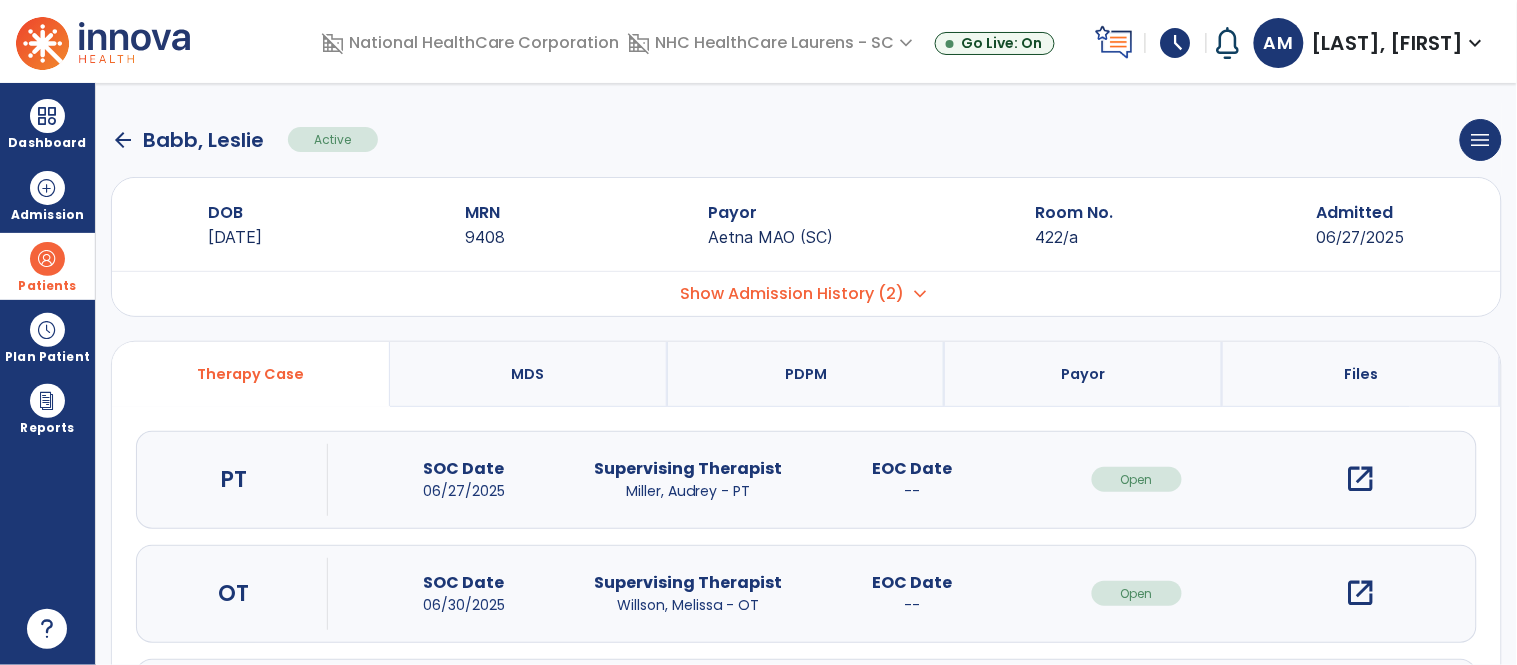 click on "open_in_new" at bounding box center [1361, 479] 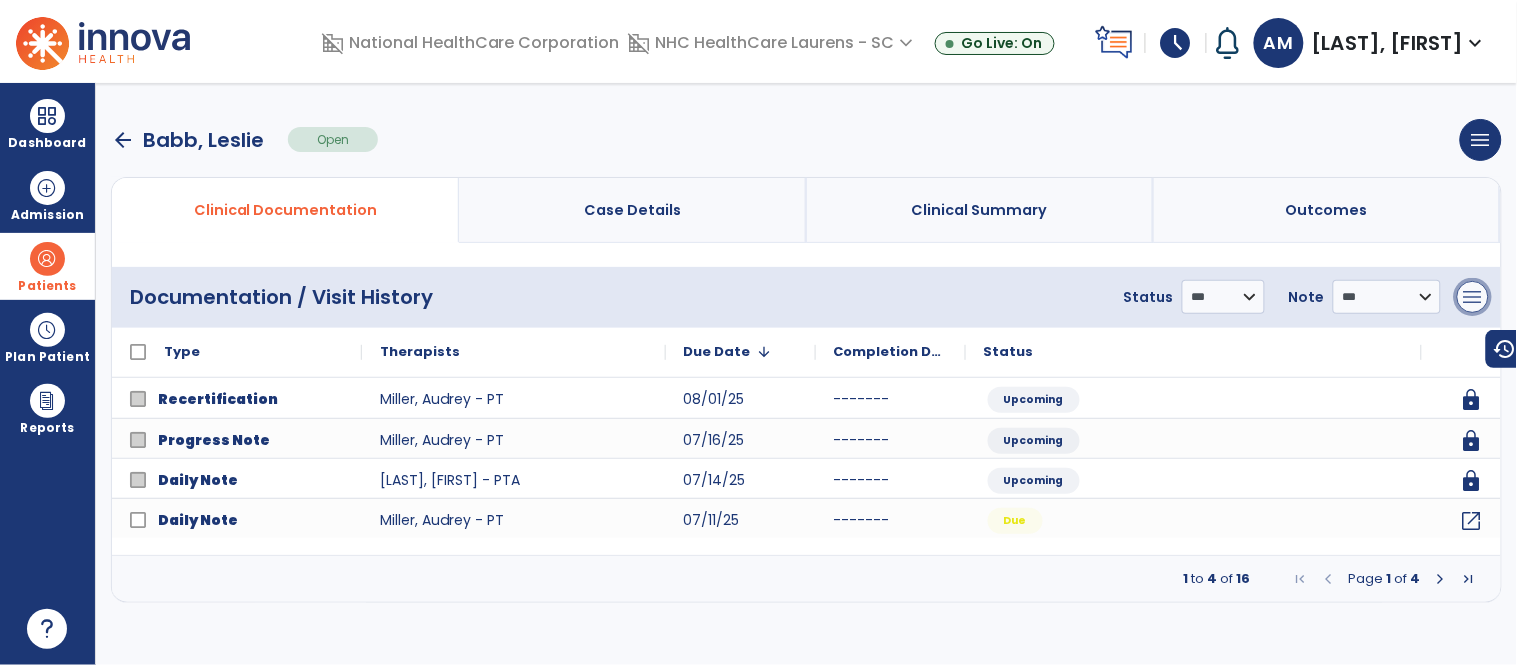 click on "menu" at bounding box center [1473, 297] 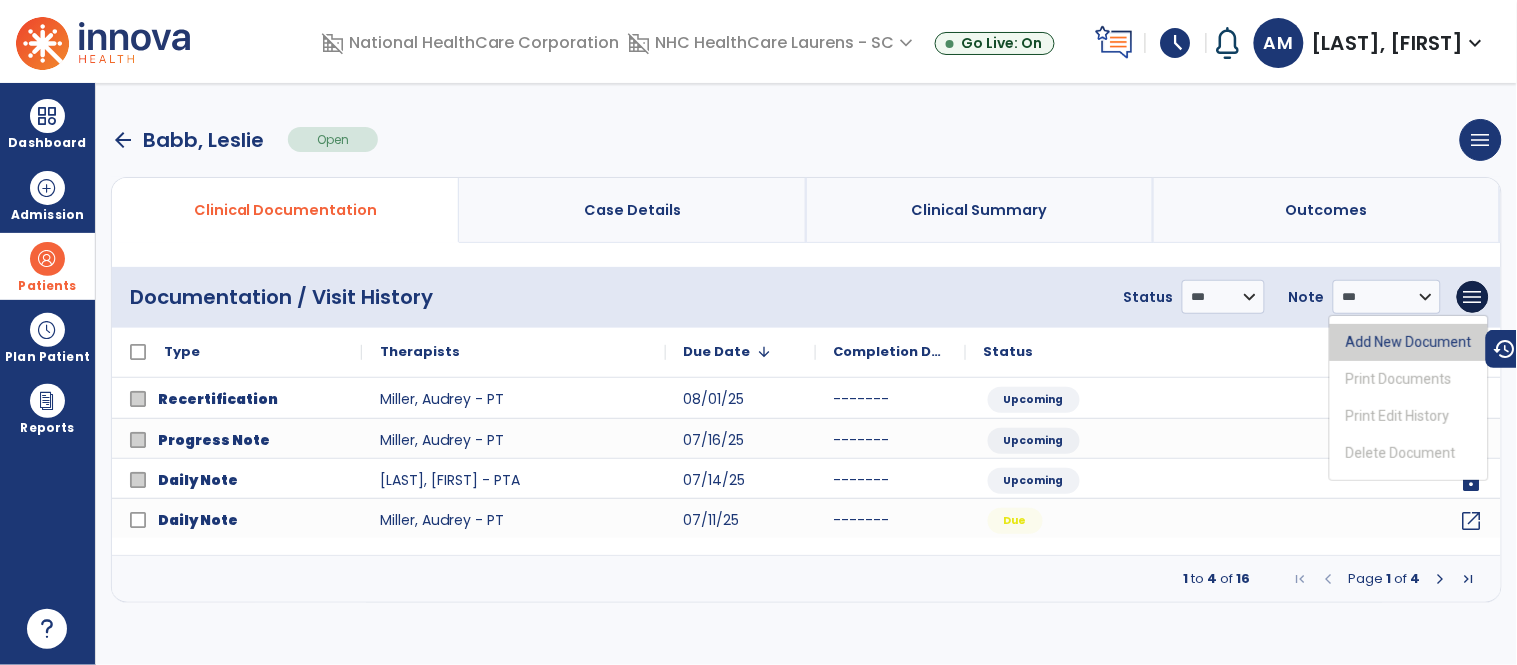 click on "Add New Document" at bounding box center [1409, 342] 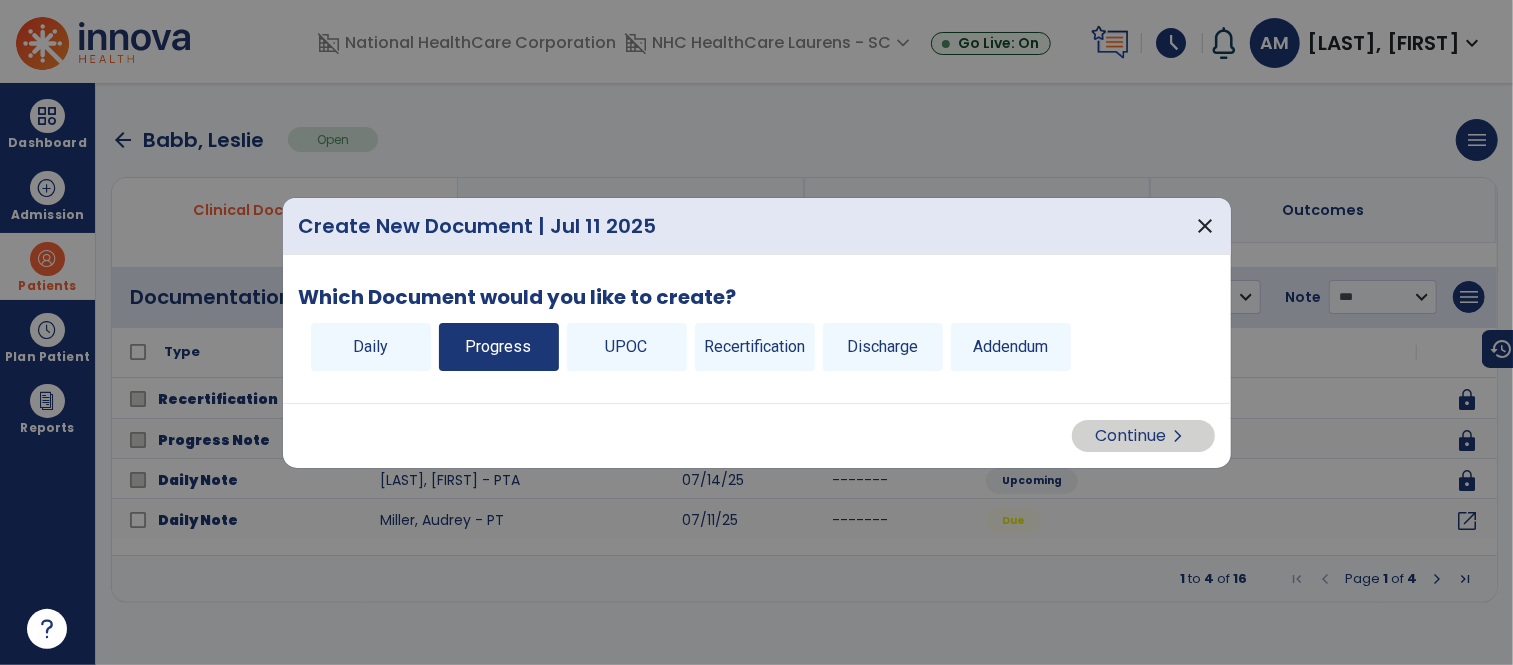 click on "Progress" at bounding box center (499, 347) 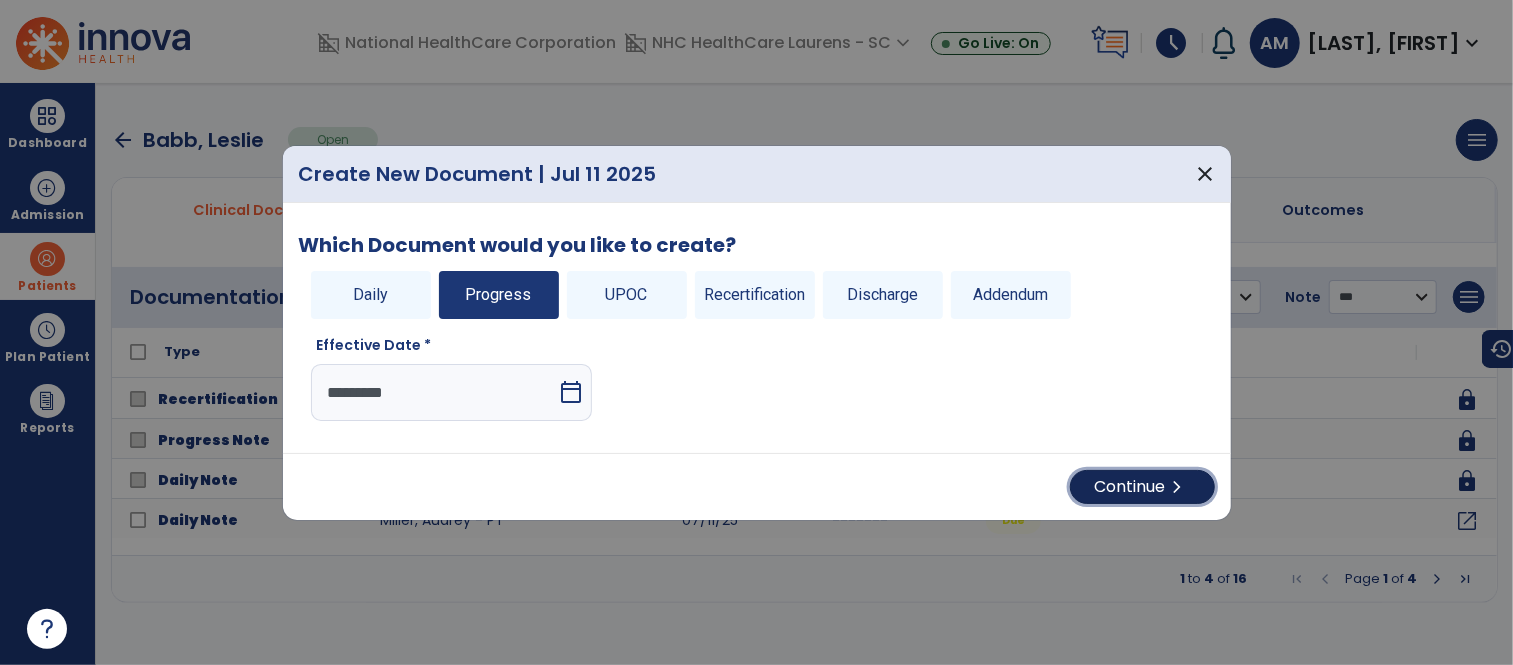 click on "Continue   chevron_right" at bounding box center (1142, 487) 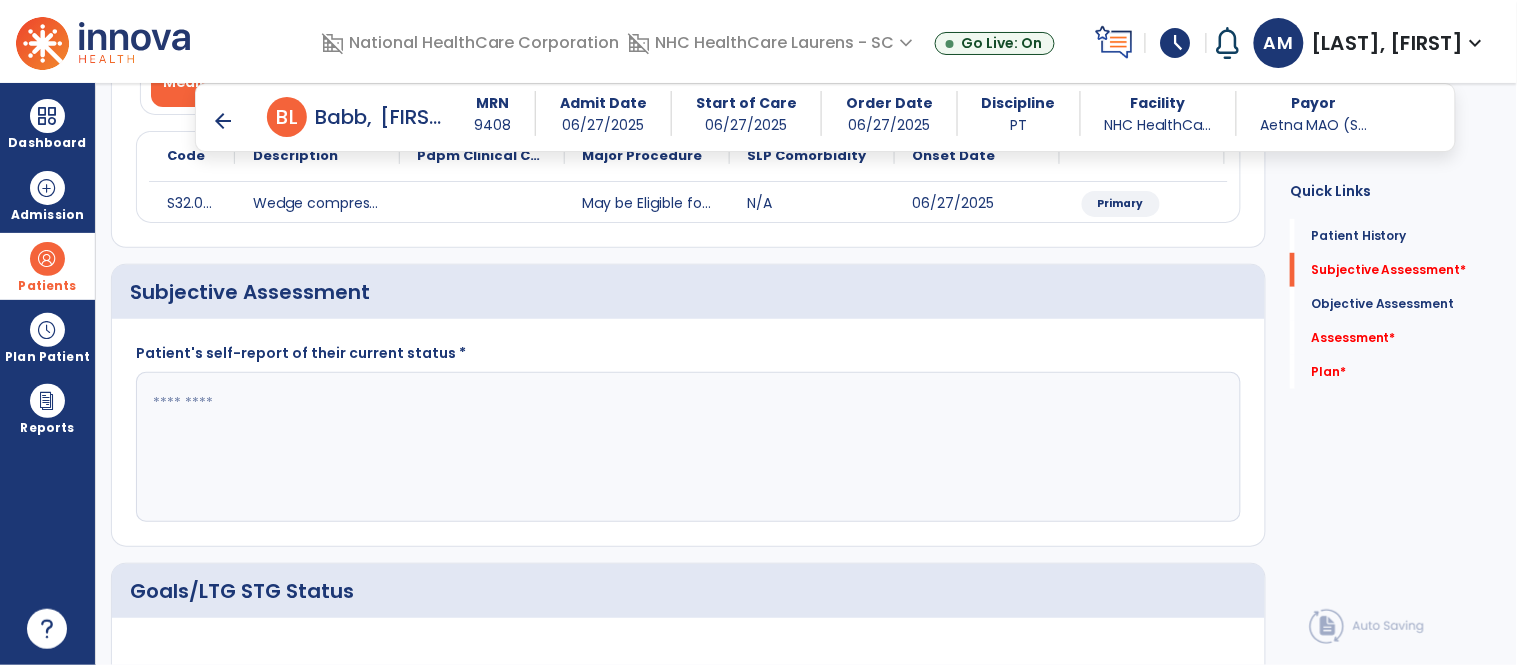 scroll, scrollTop: 333, scrollLeft: 0, axis: vertical 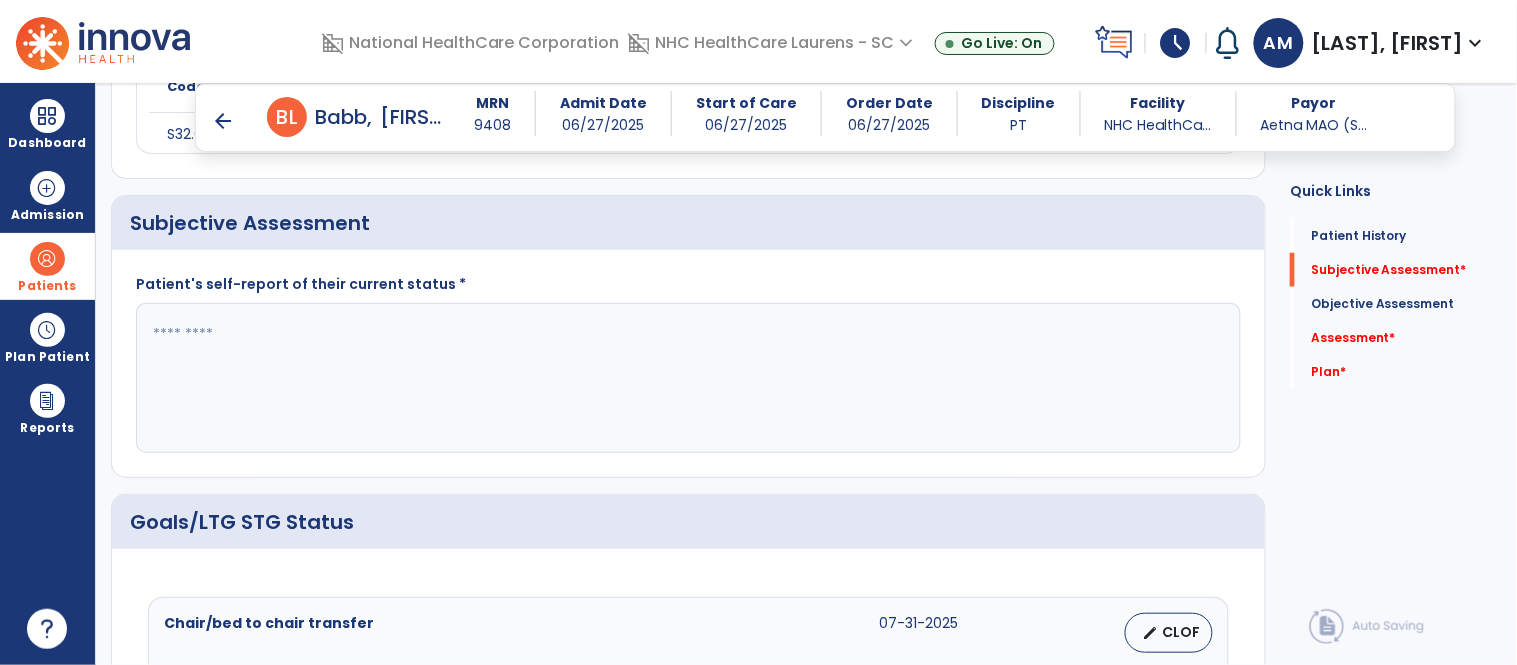 click 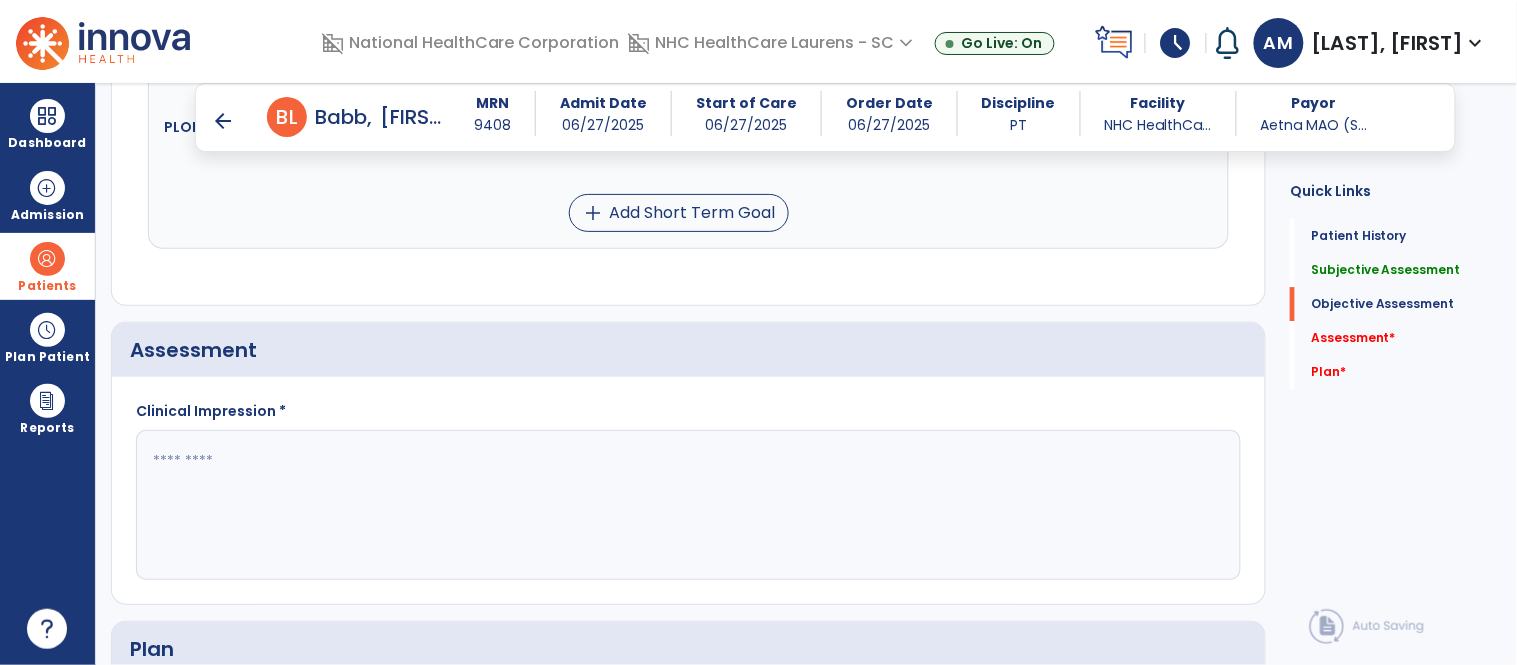 scroll, scrollTop: 1555, scrollLeft: 0, axis: vertical 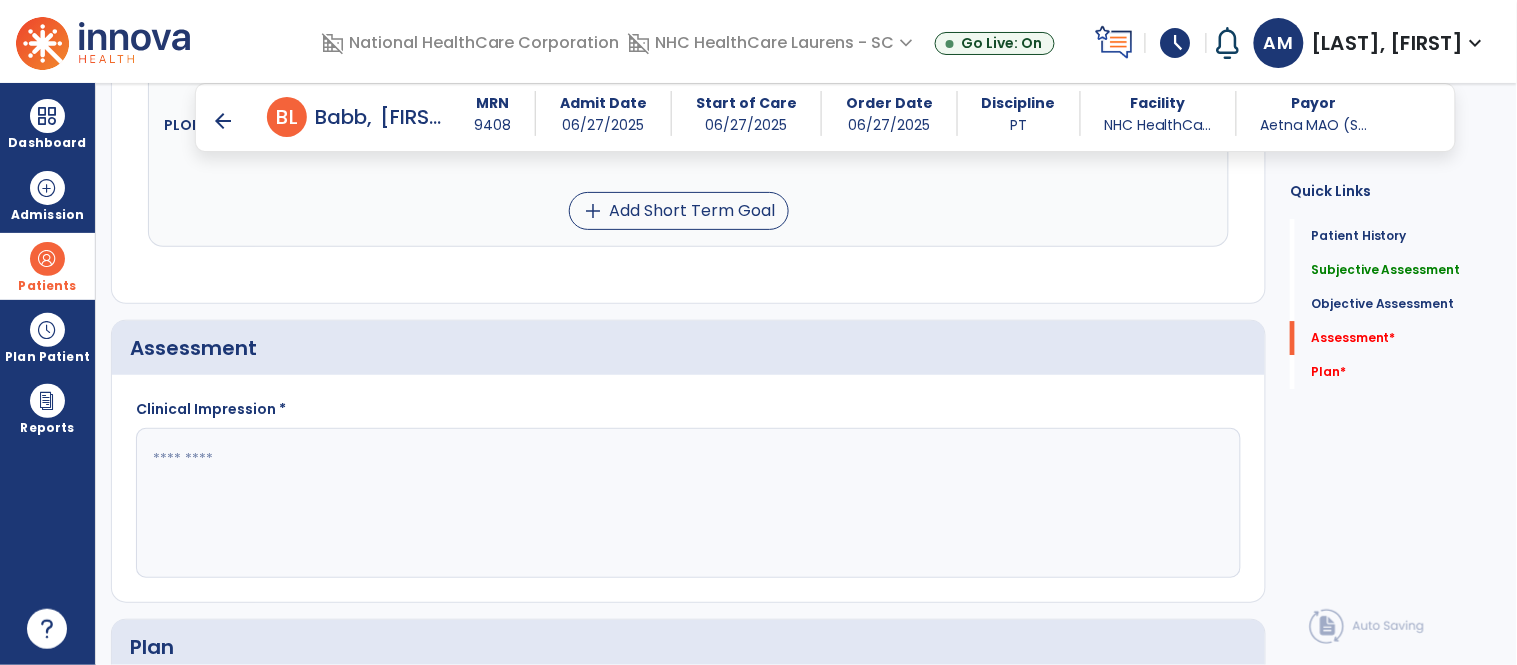 type on "**********" 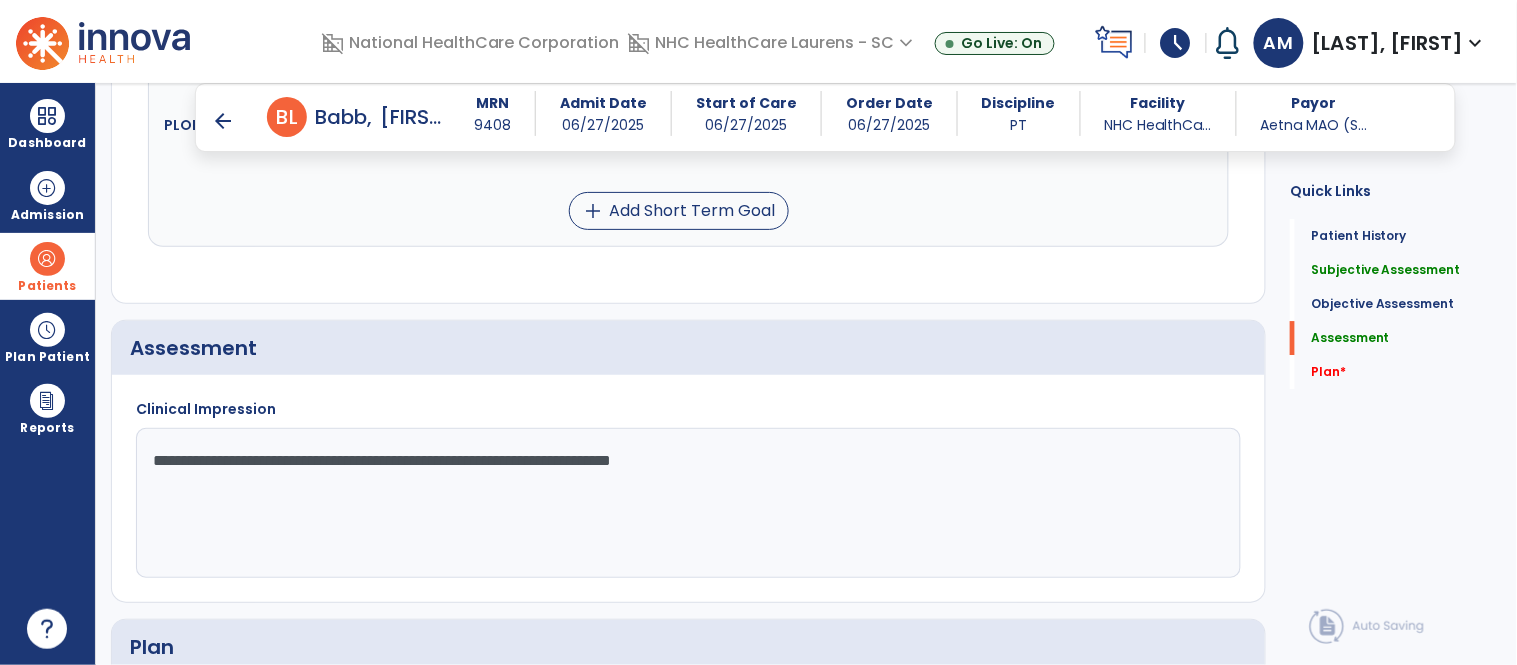 scroll, scrollTop: 1555, scrollLeft: 0, axis: vertical 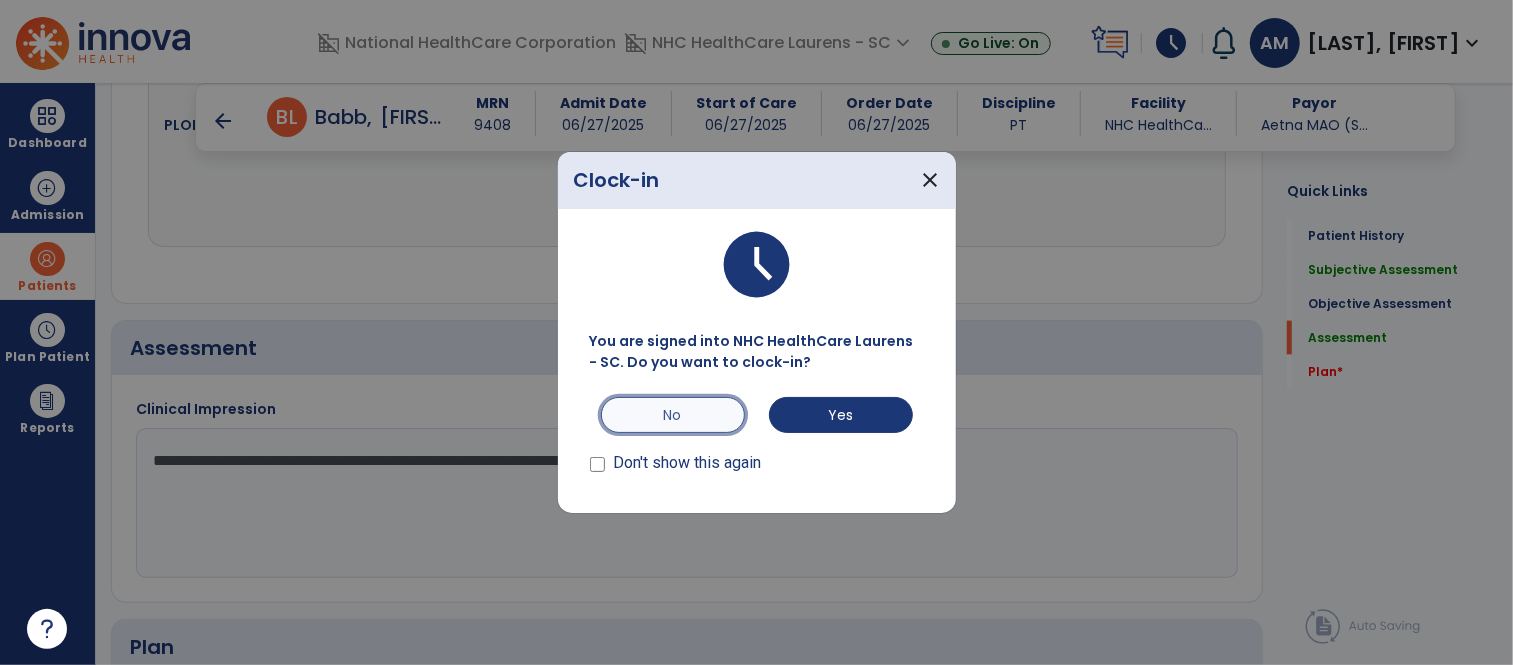 click on "No" at bounding box center (673, 415) 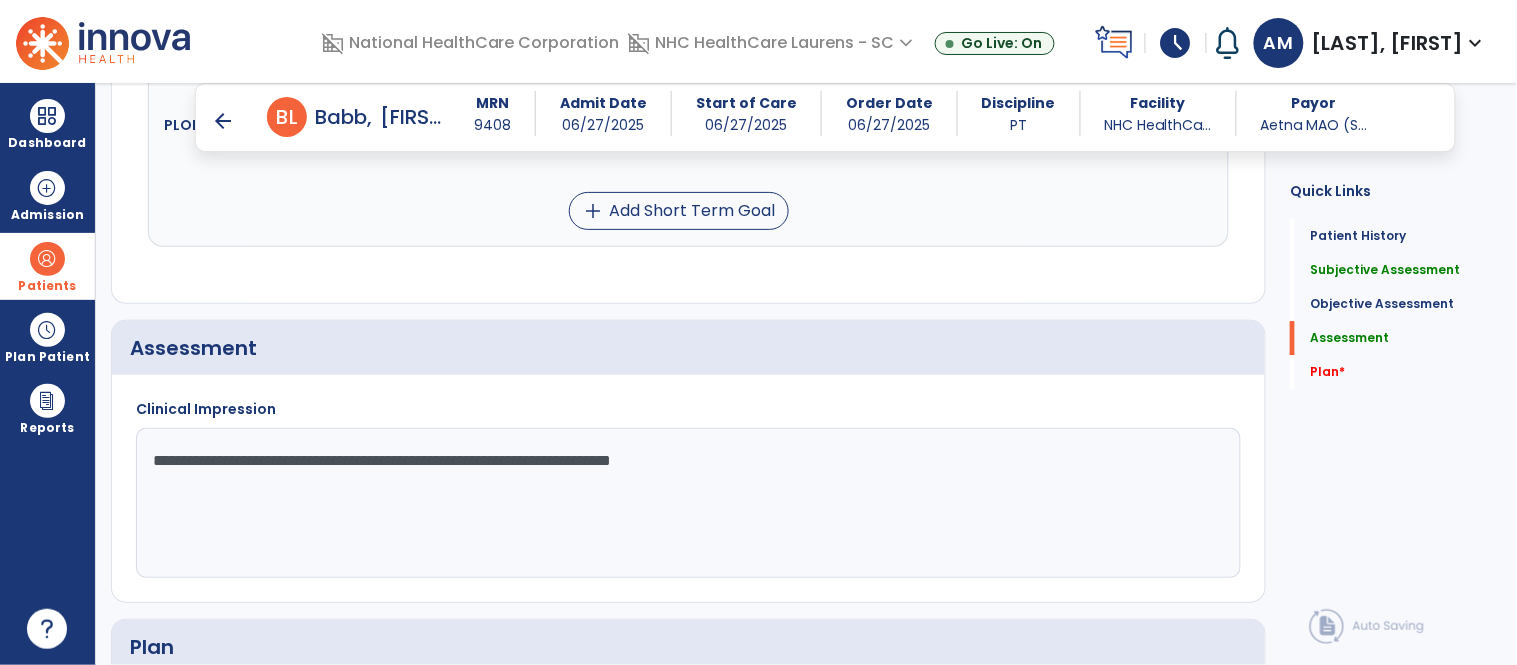 click on "**********" 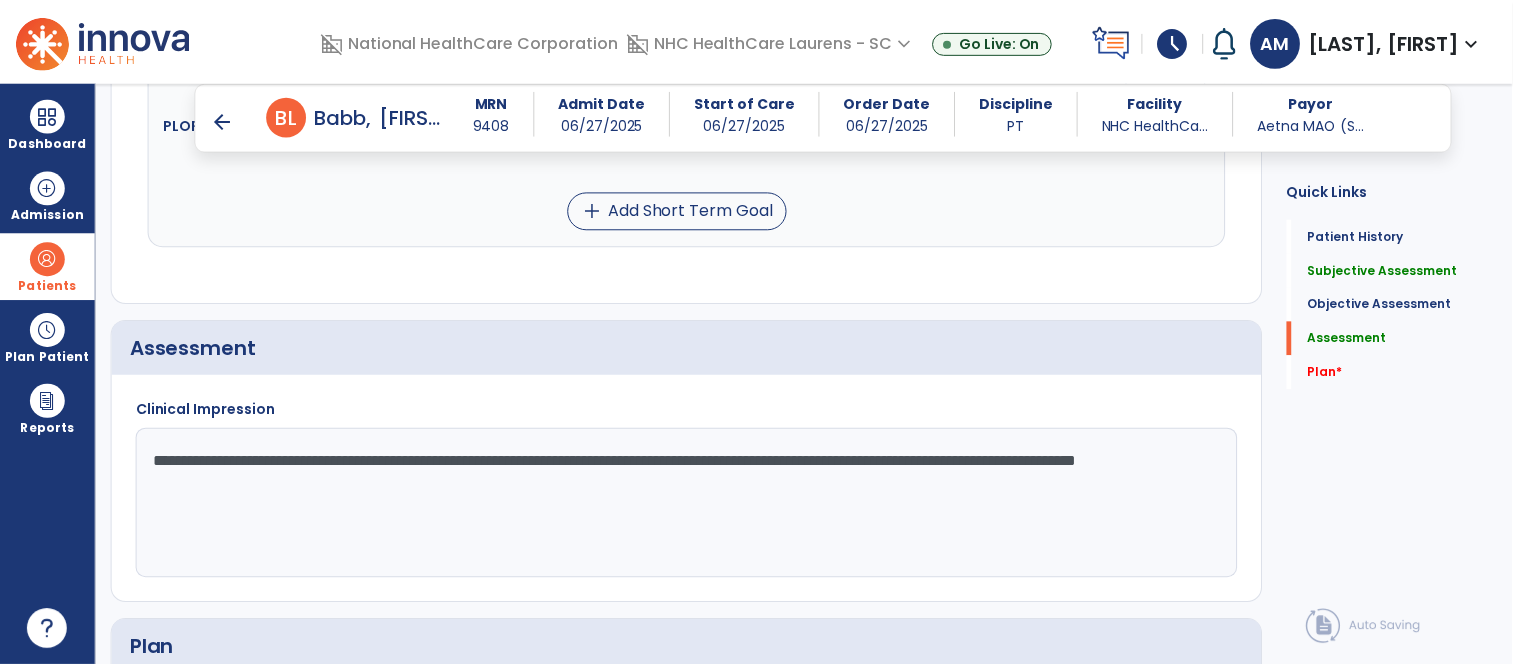 scroll, scrollTop: 1866, scrollLeft: 0, axis: vertical 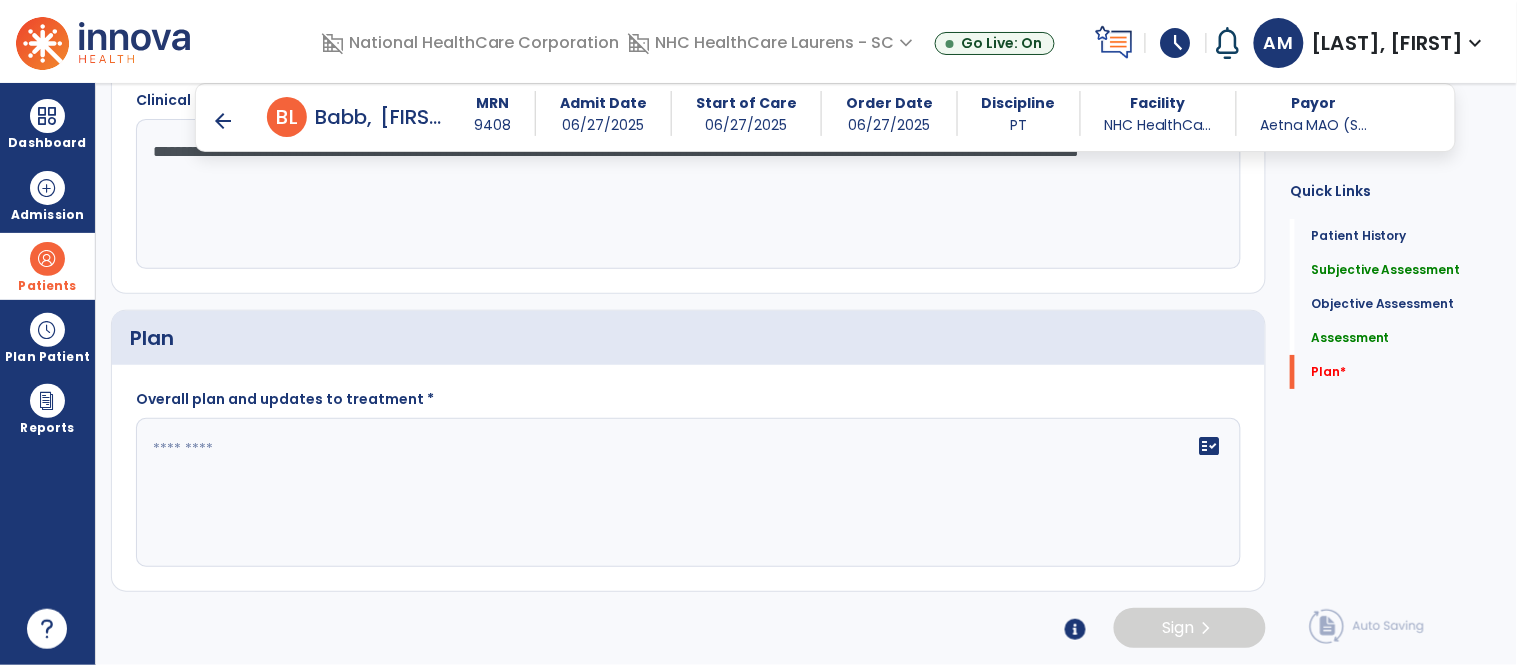 type on "**********" 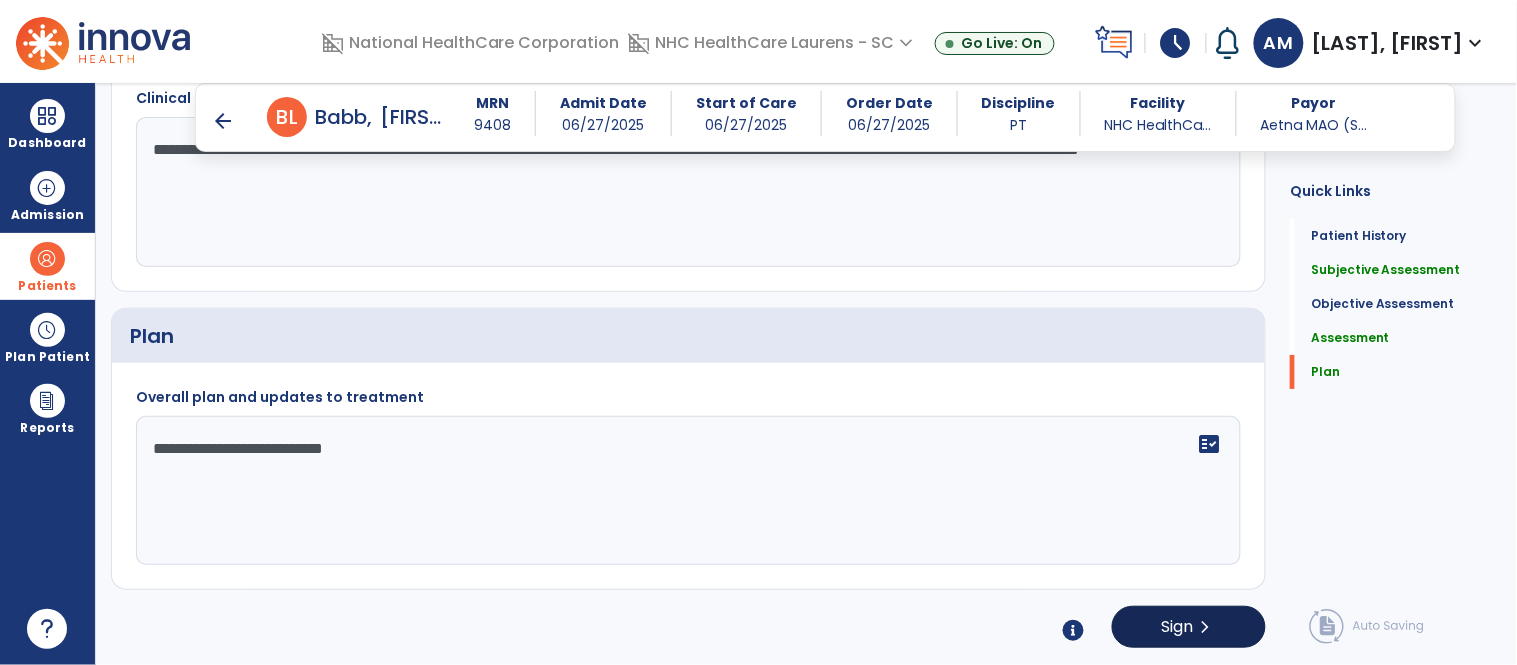type on "**********" 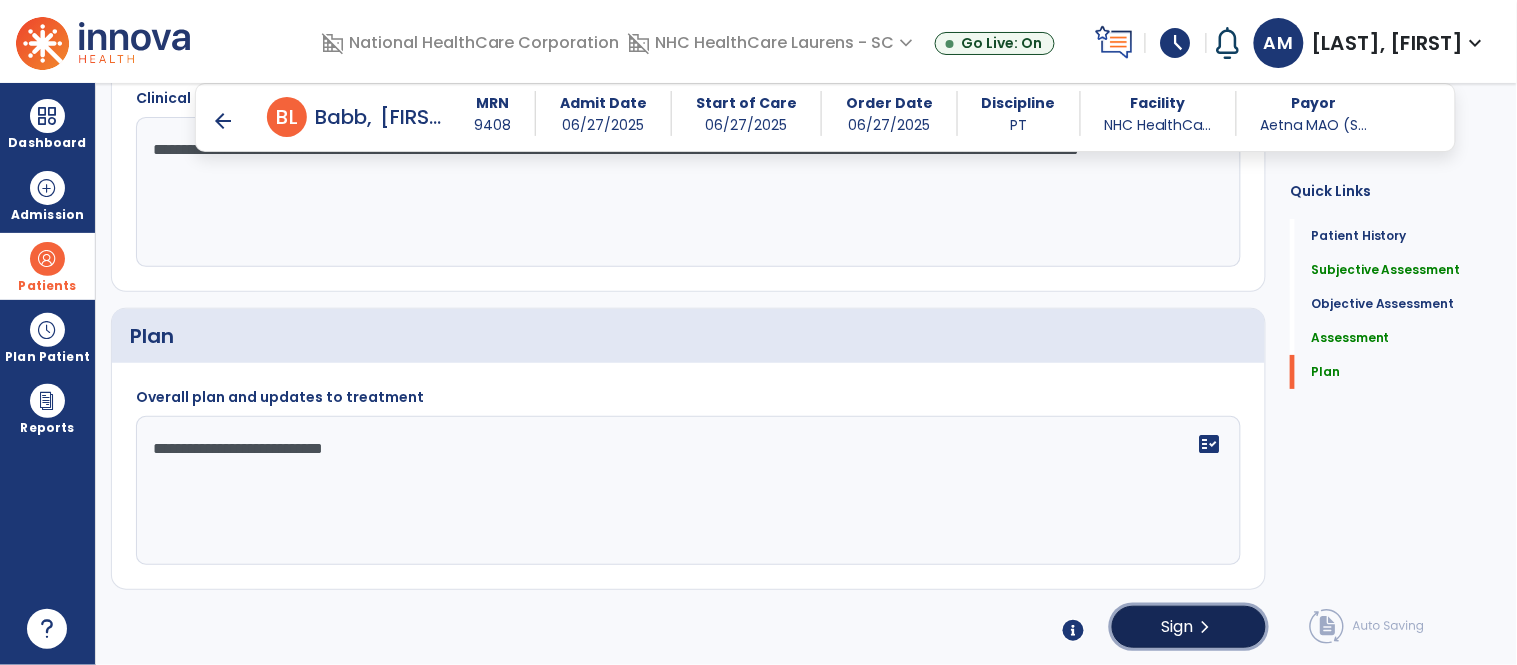 click on "Sign" 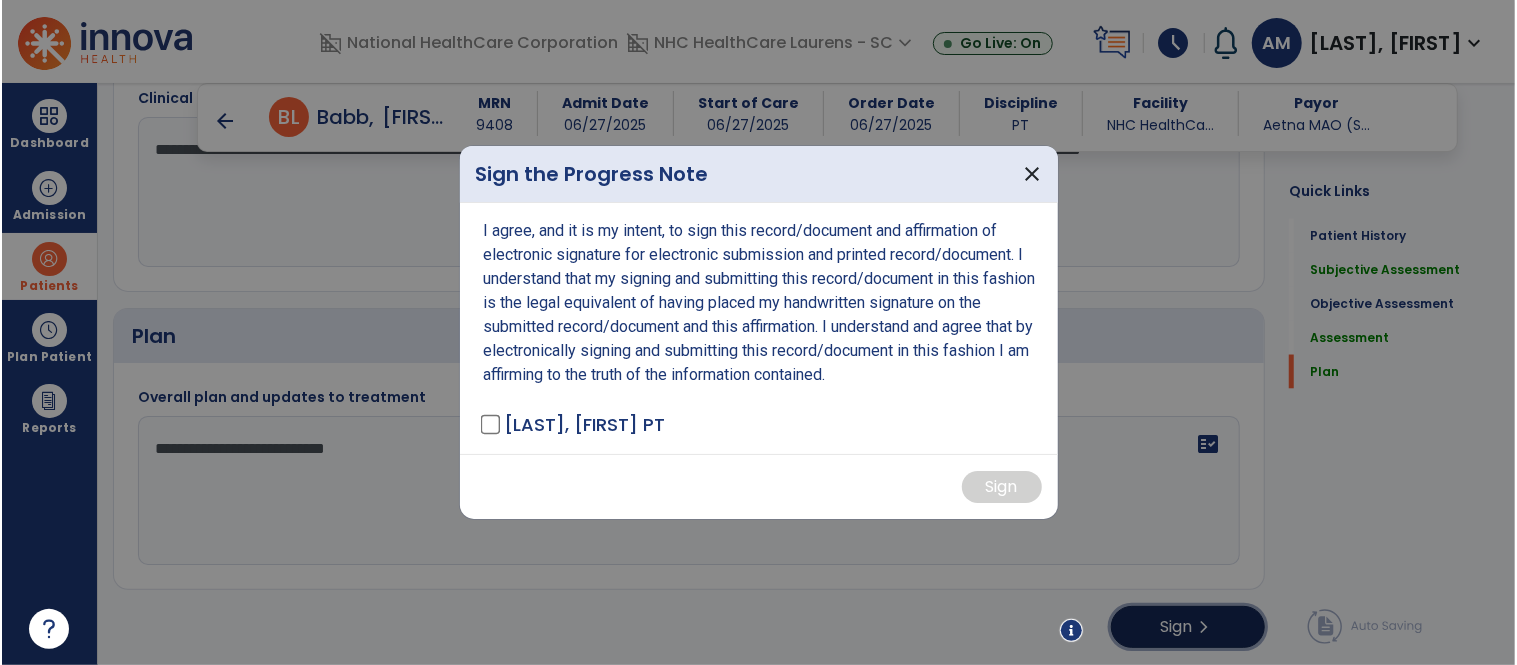 scroll, scrollTop: 1866, scrollLeft: 0, axis: vertical 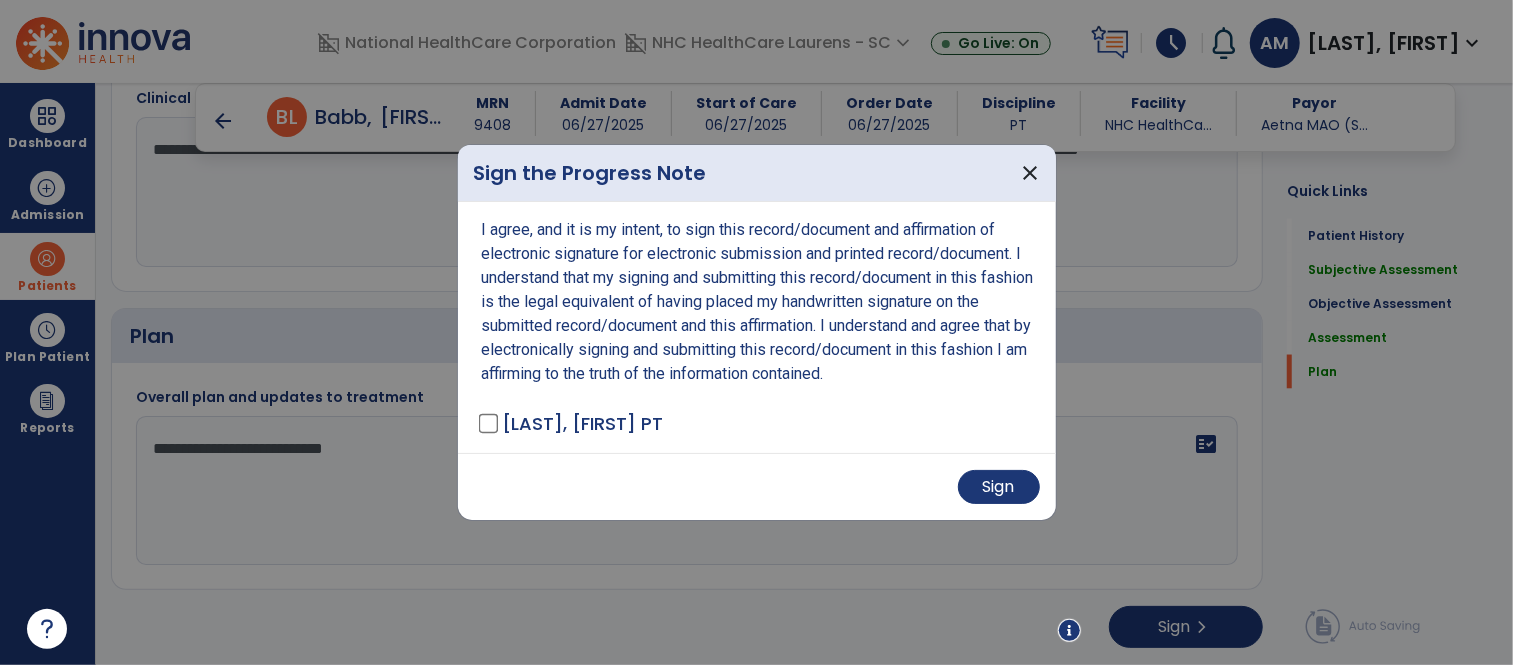 click on "Sign" at bounding box center (757, 486) 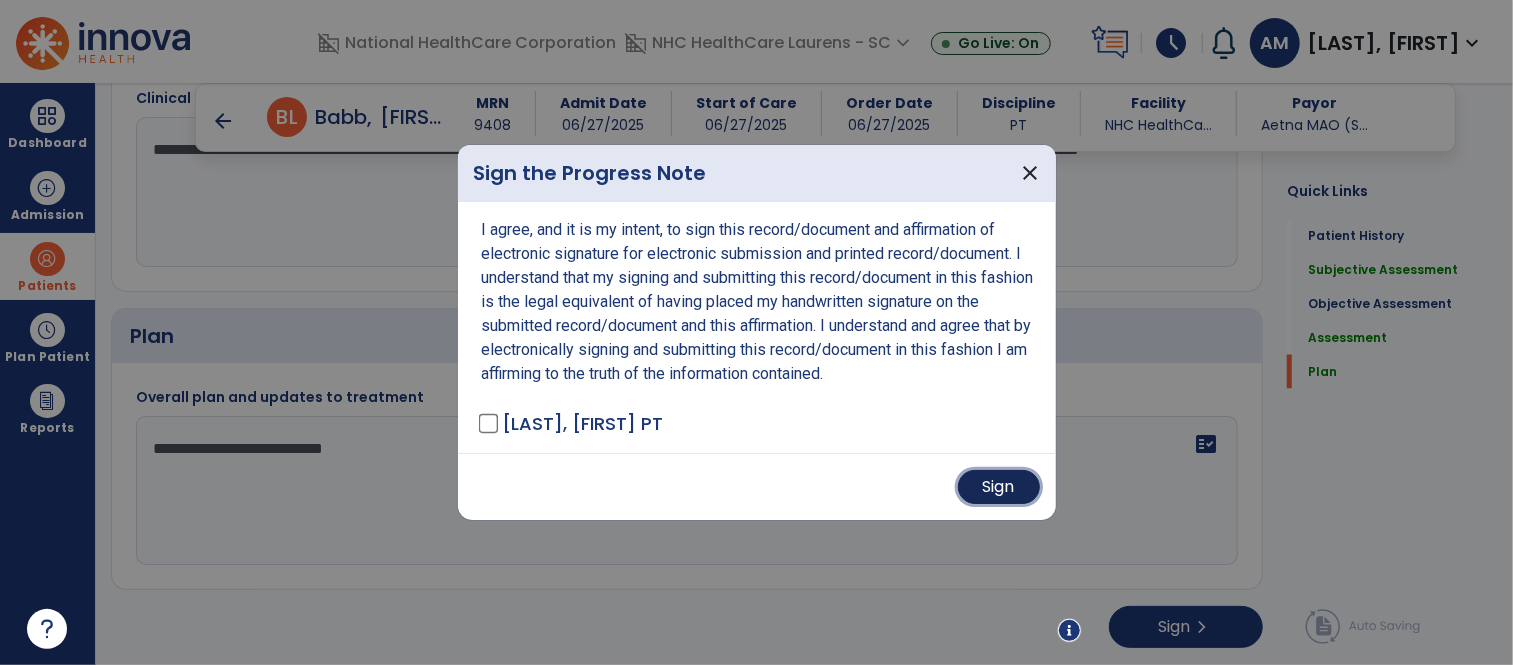 click on "Sign" at bounding box center (999, 487) 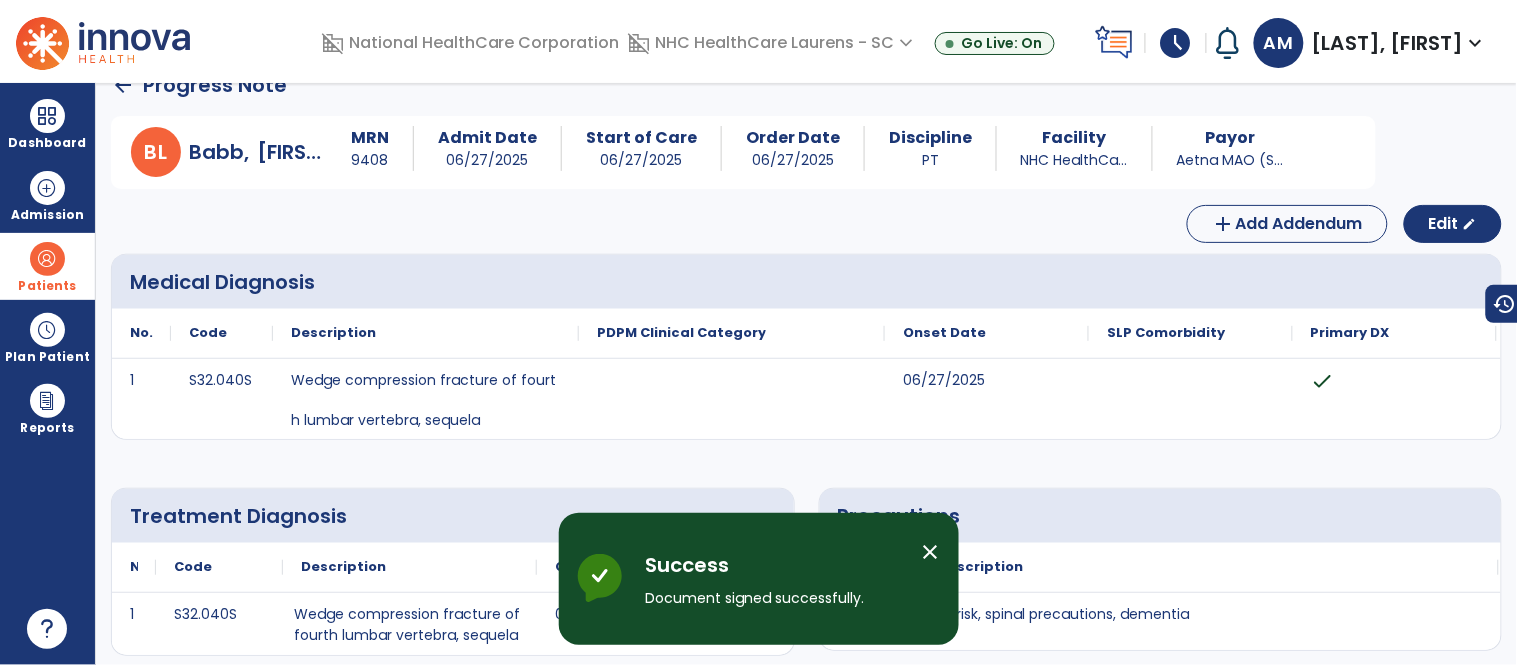 scroll, scrollTop: 0, scrollLeft: 0, axis: both 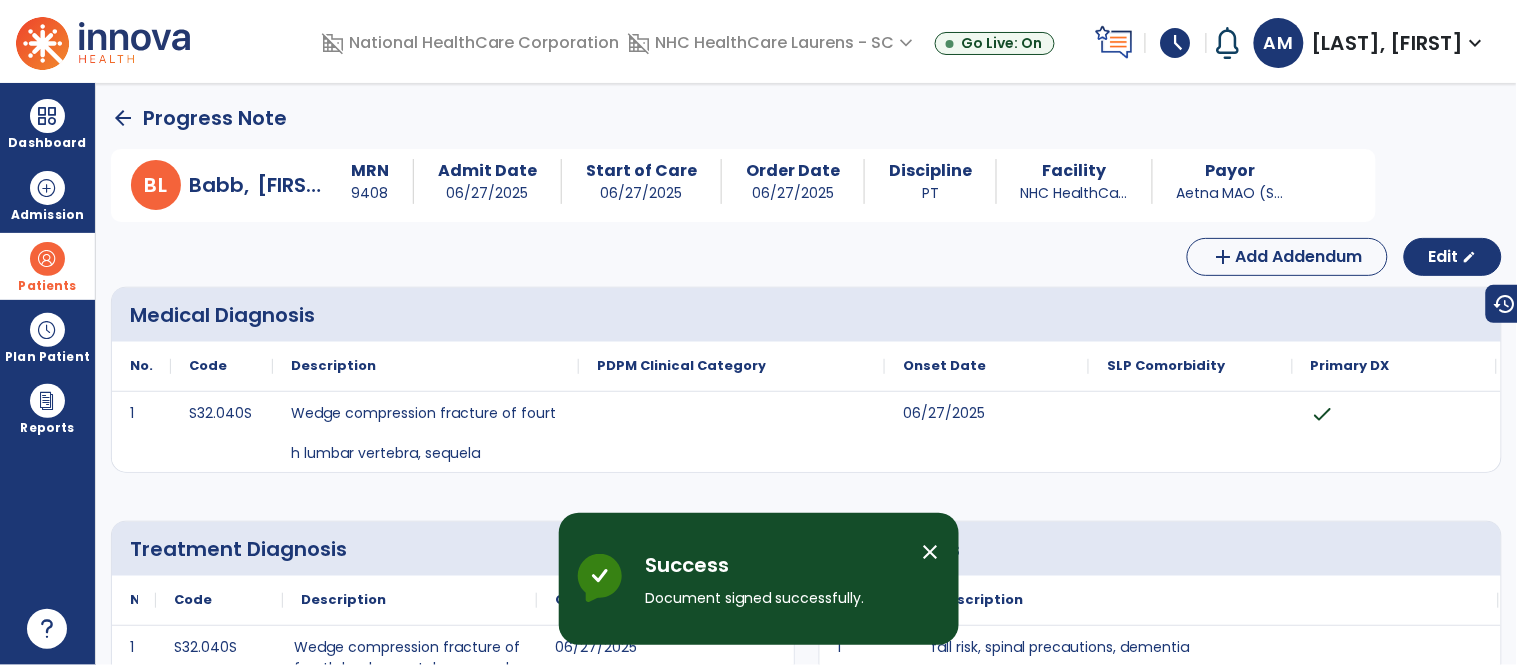 click on "arrow_back" 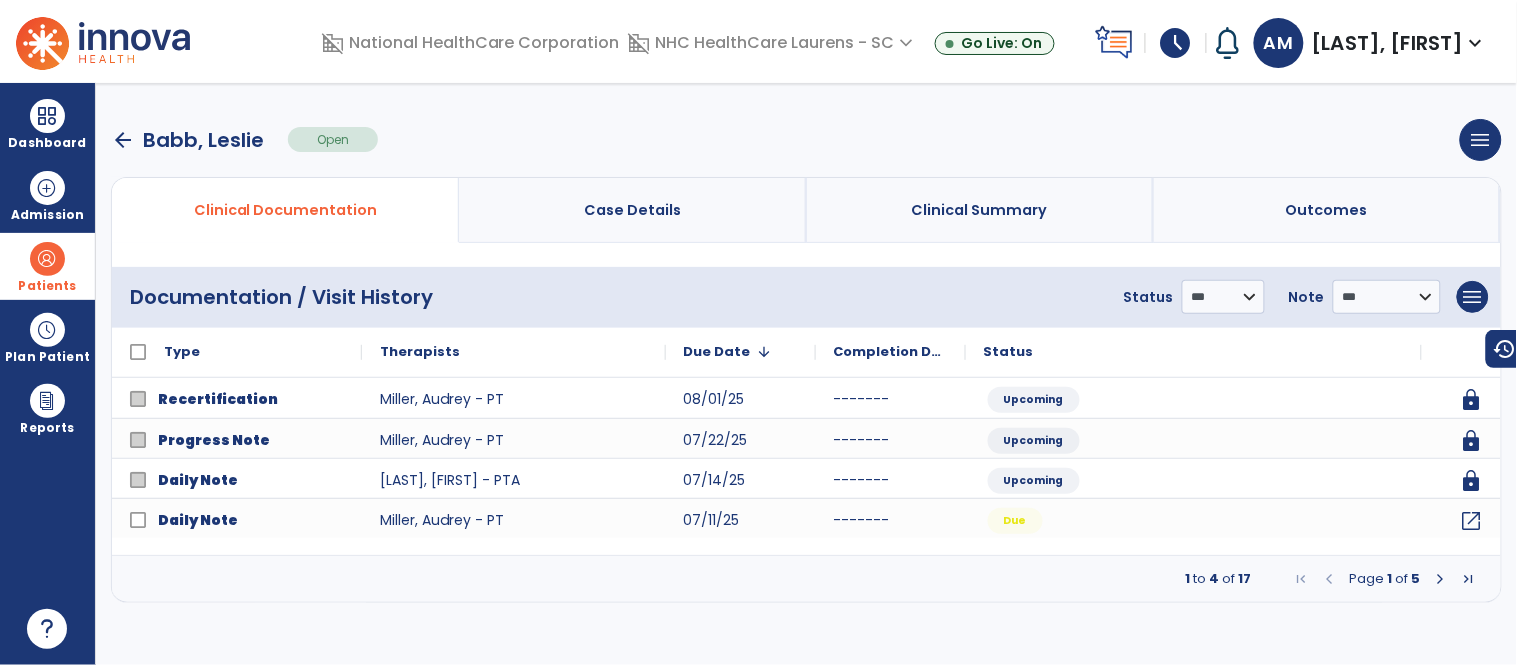 click at bounding box center (1441, 579) 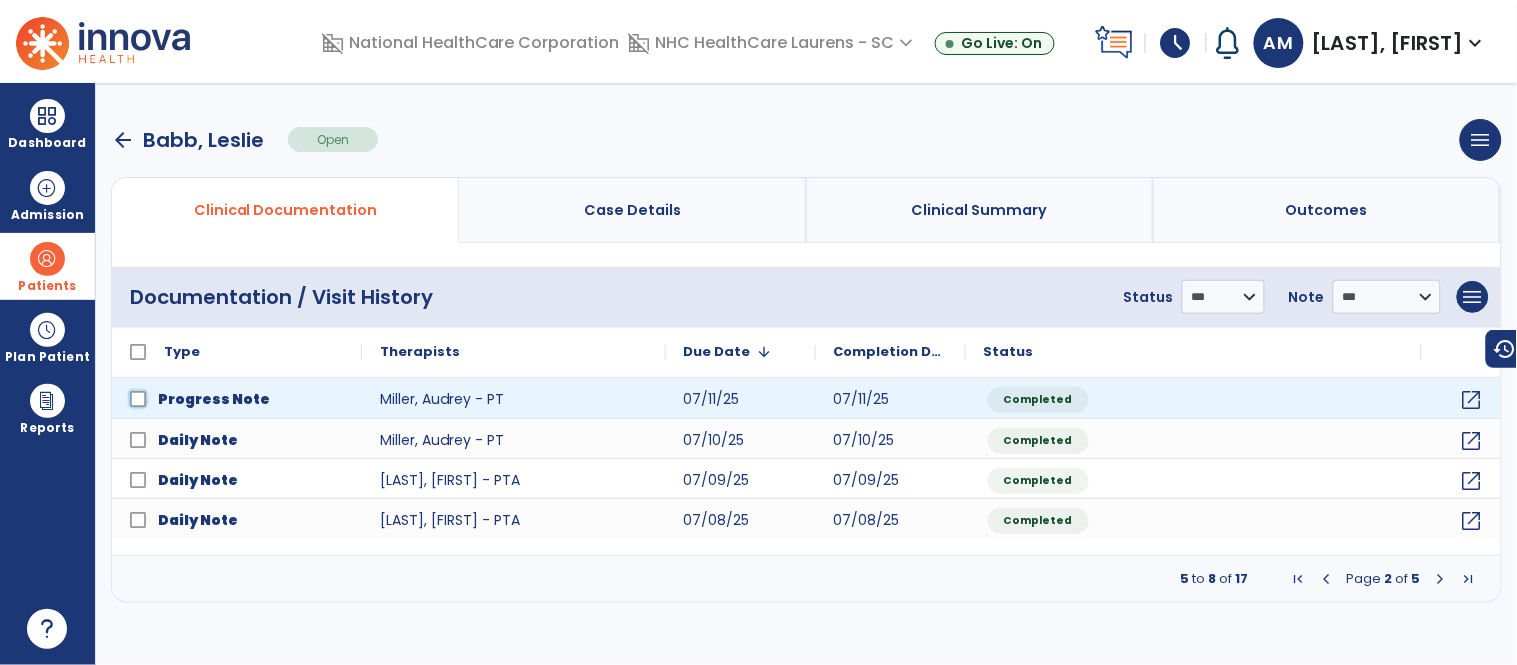 click 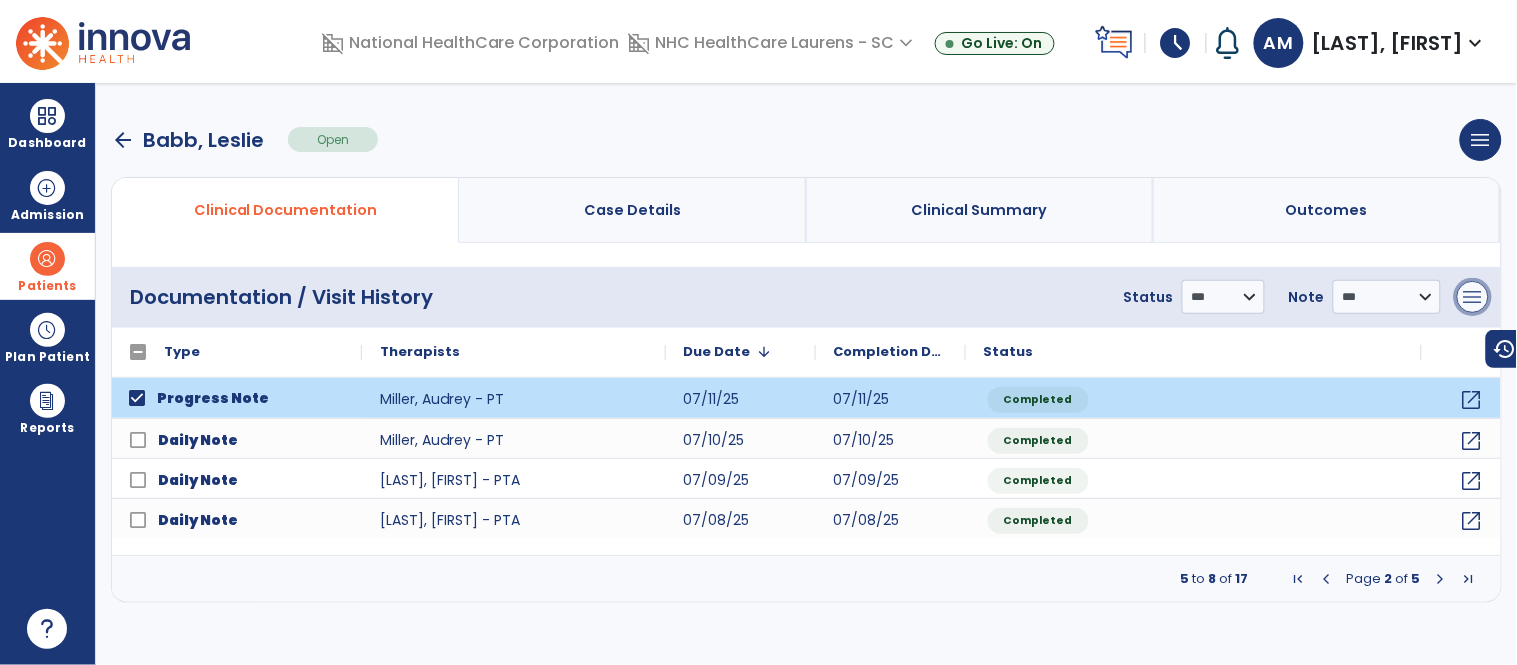 click on "menu" at bounding box center (1473, 297) 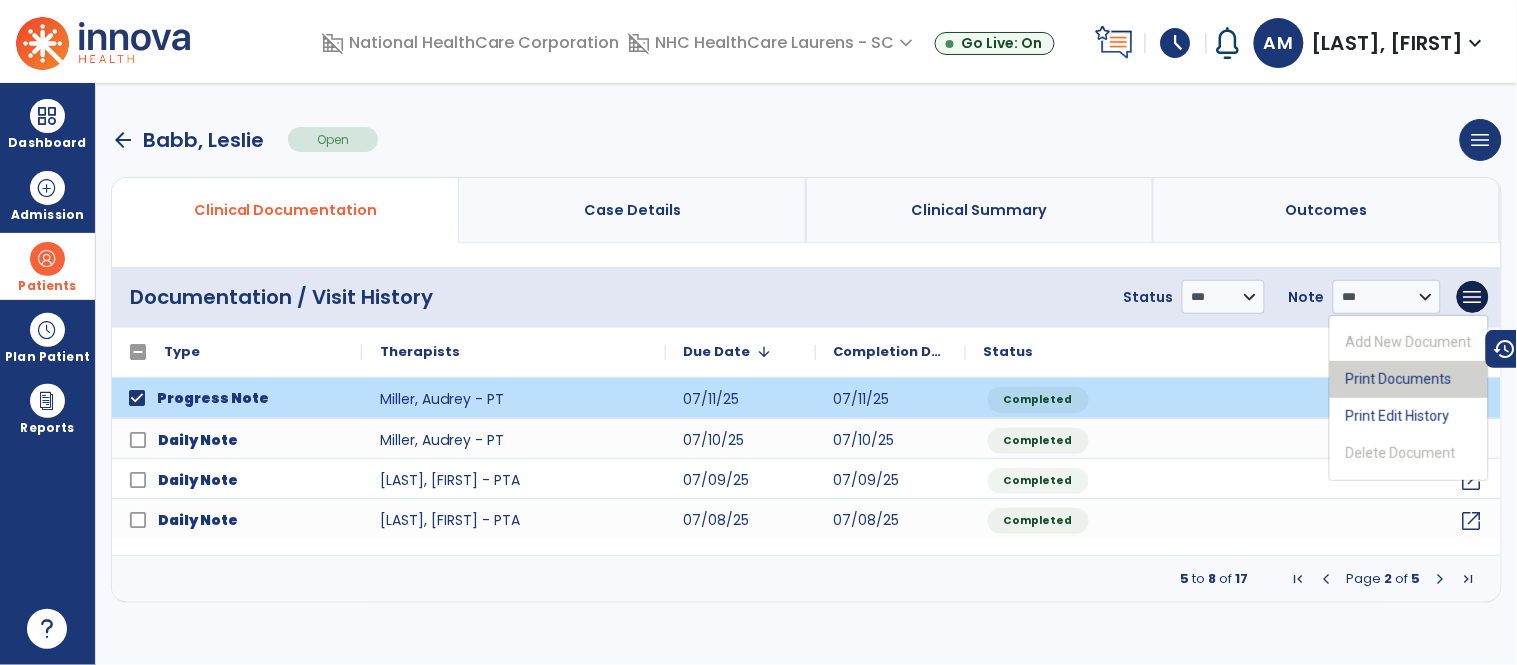 click on "Print Documents" at bounding box center (1409, 379) 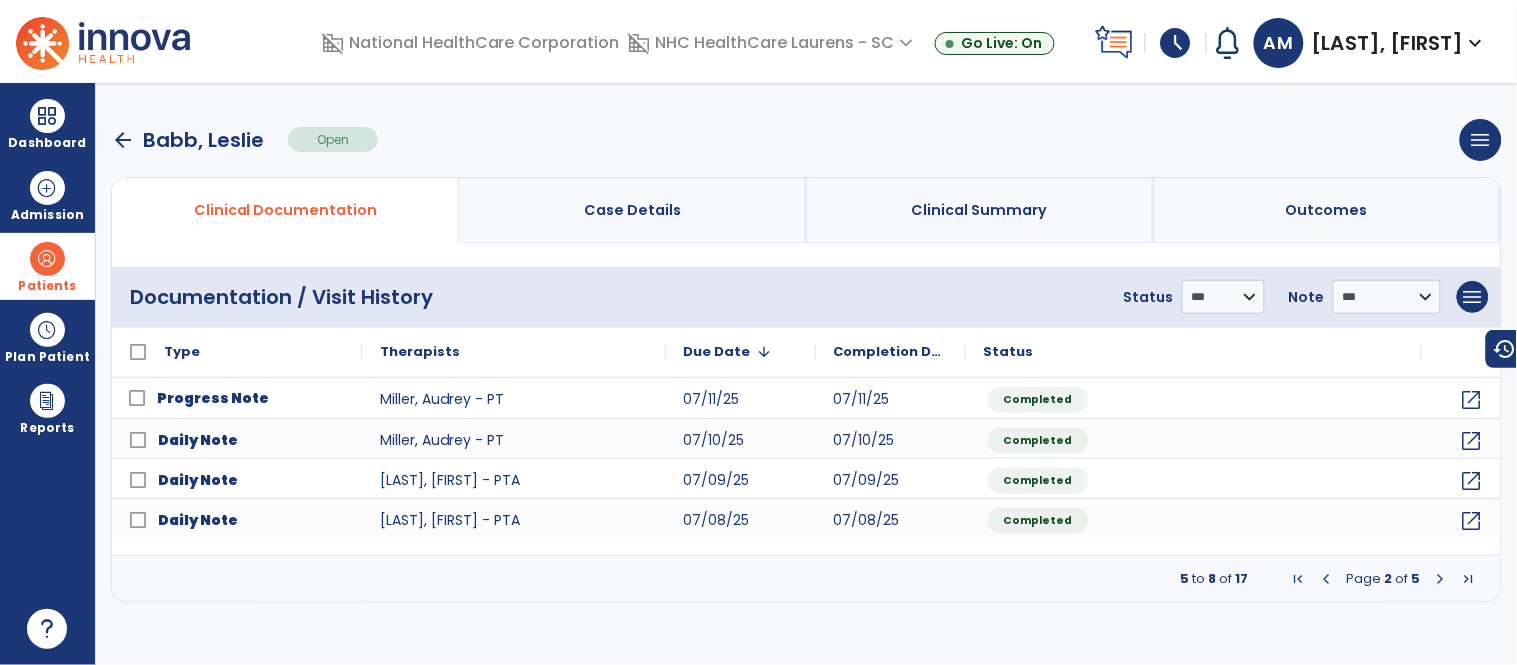 click at bounding box center [47, 259] 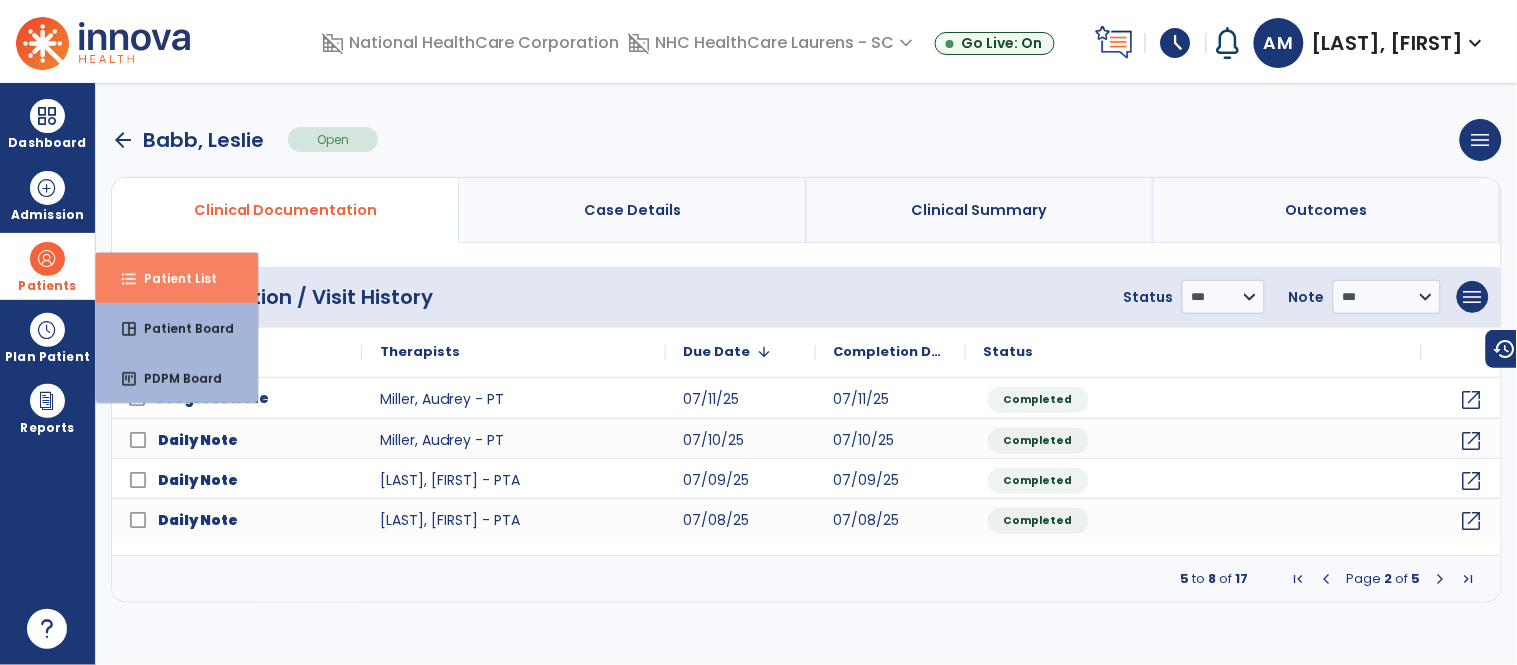 click on "format_list_bulleted  Patient List" at bounding box center (177, 278) 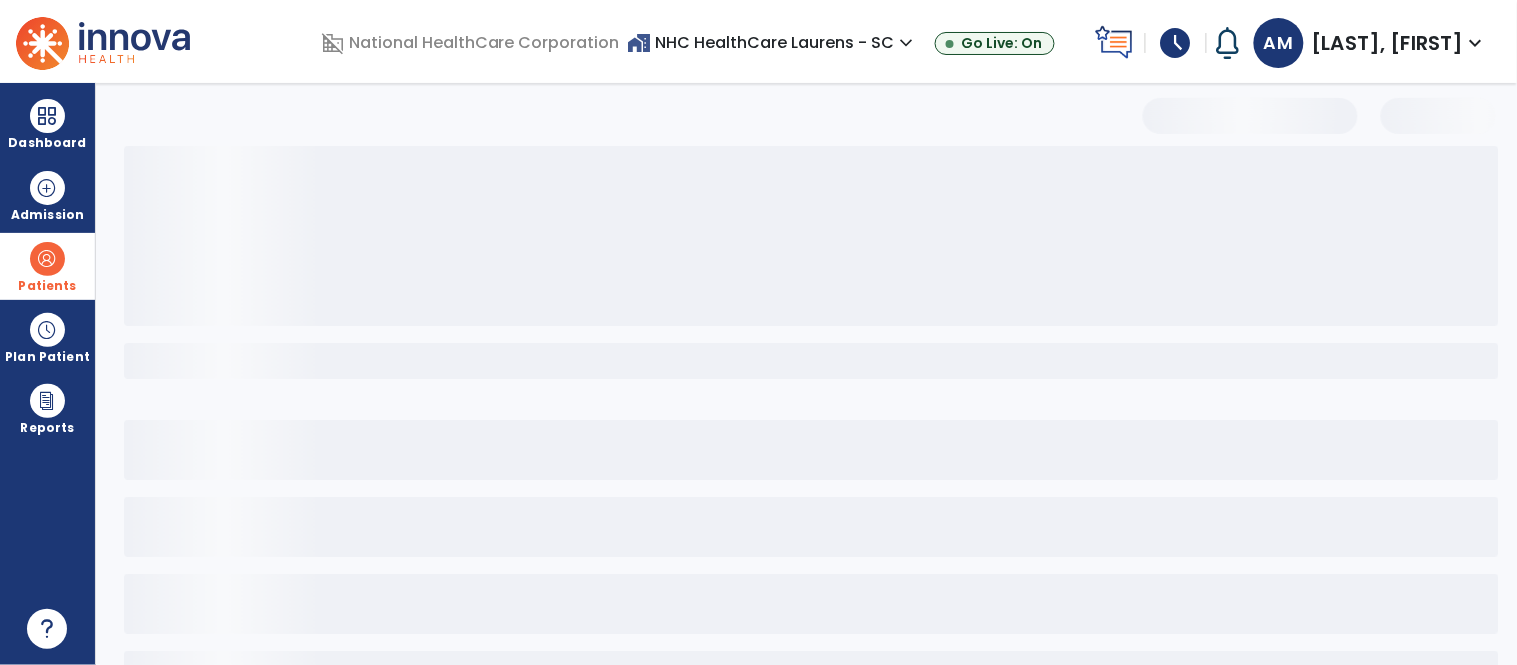 select on "***" 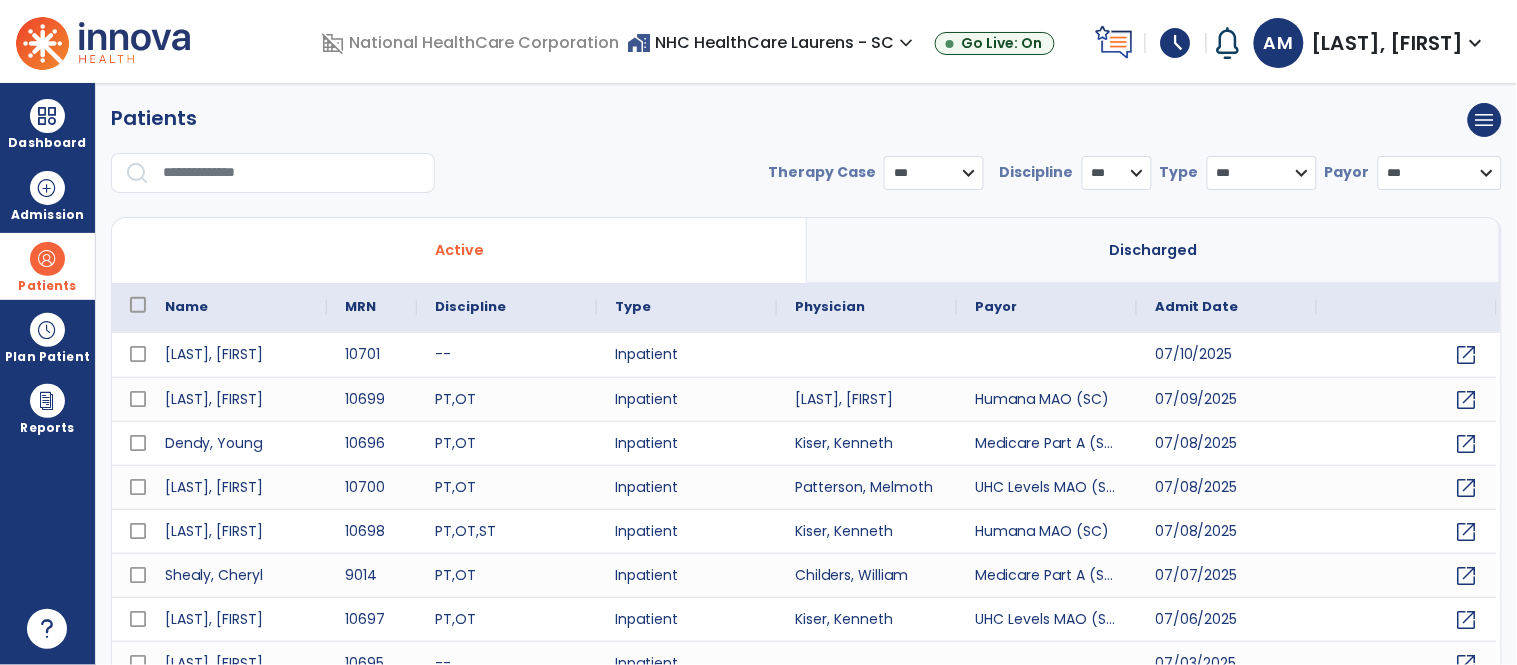 click at bounding box center [292, 173] 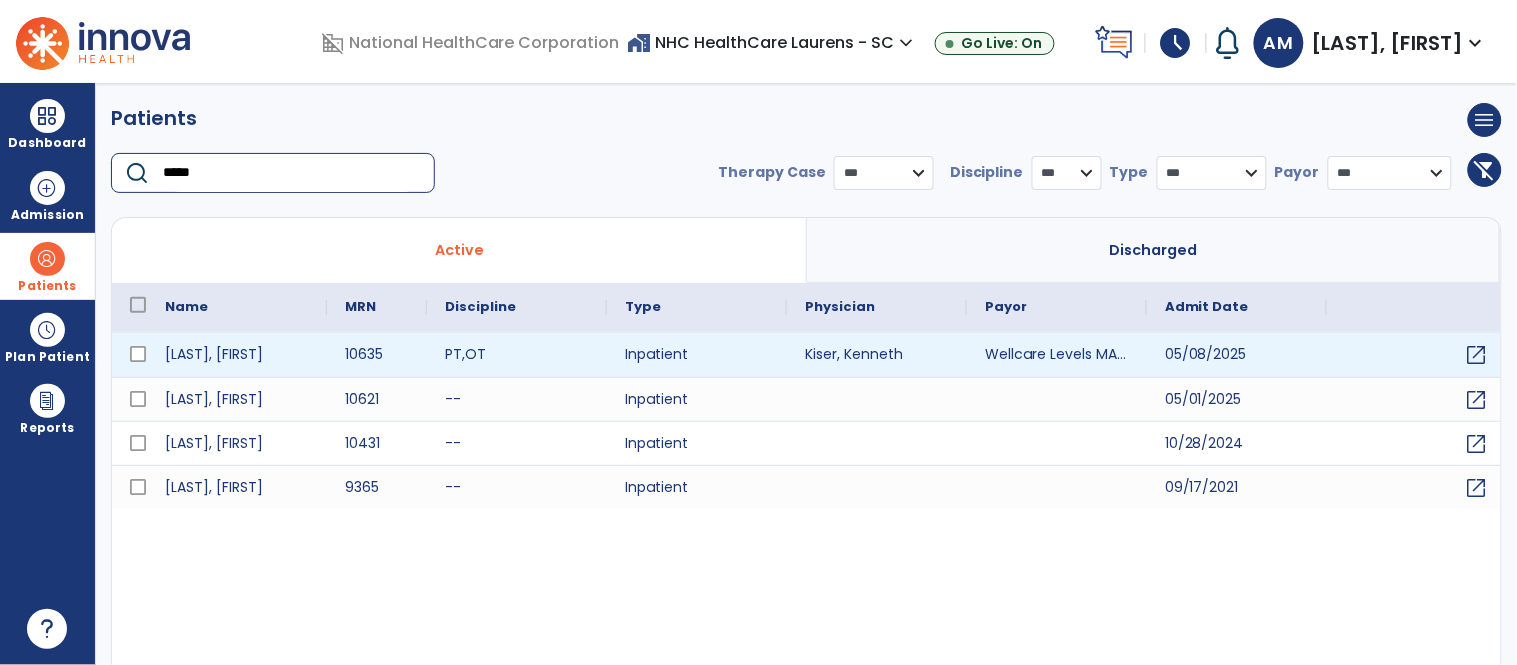 type on "*****" 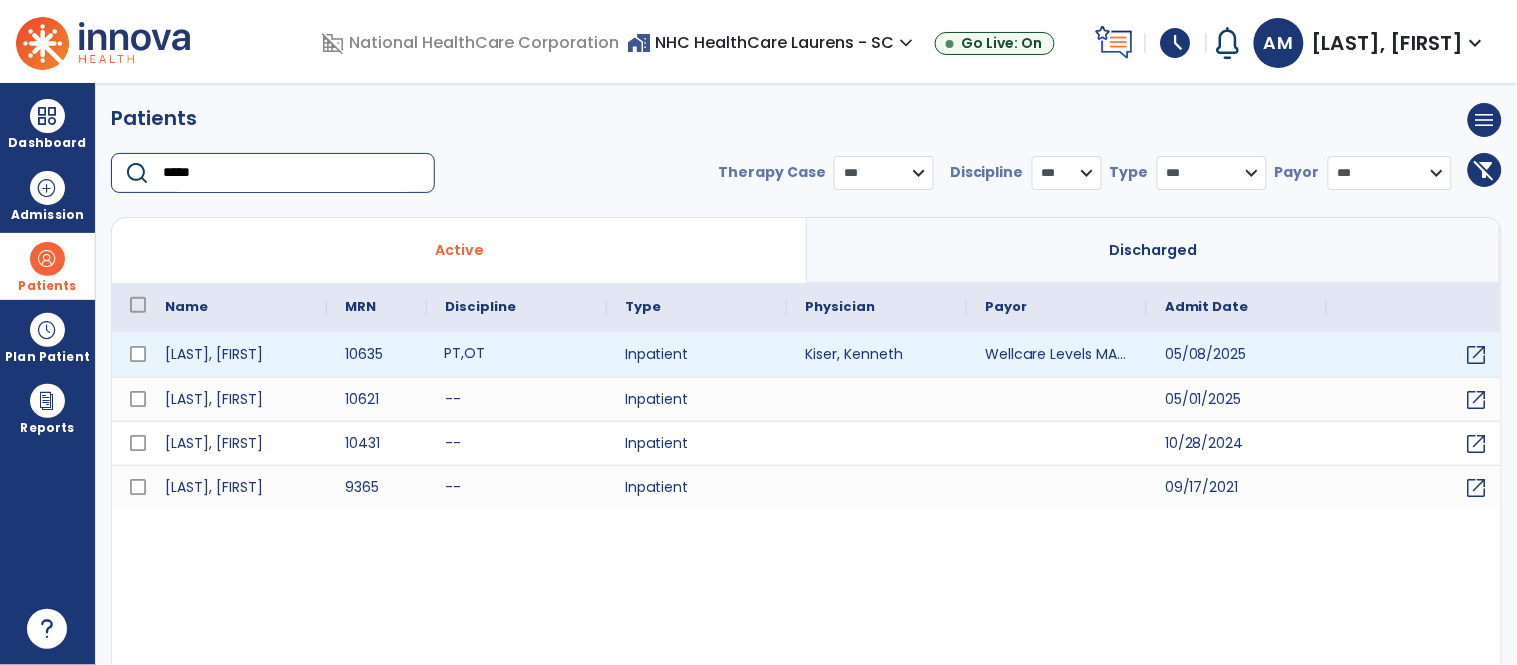 click on "PT , OT" at bounding box center (517, 355) 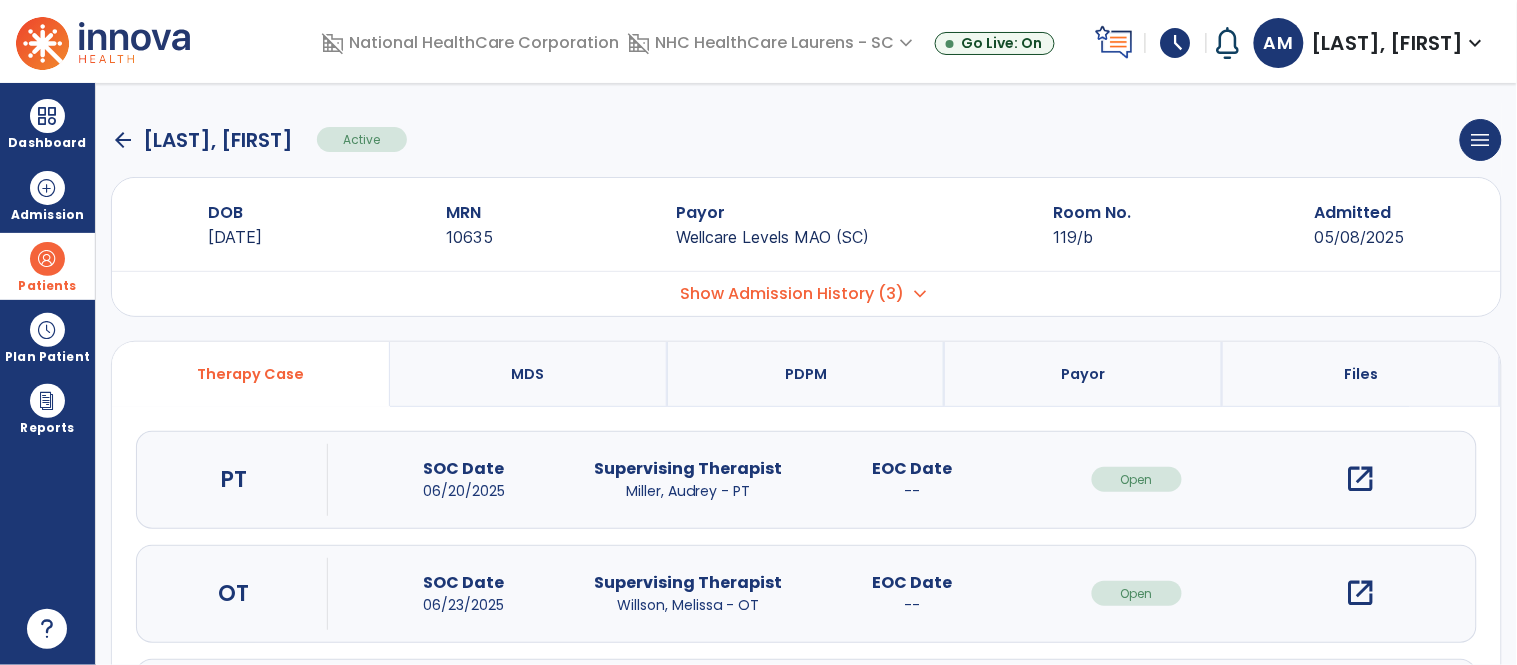 click on "open_in_new" at bounding box center (1361, 479) 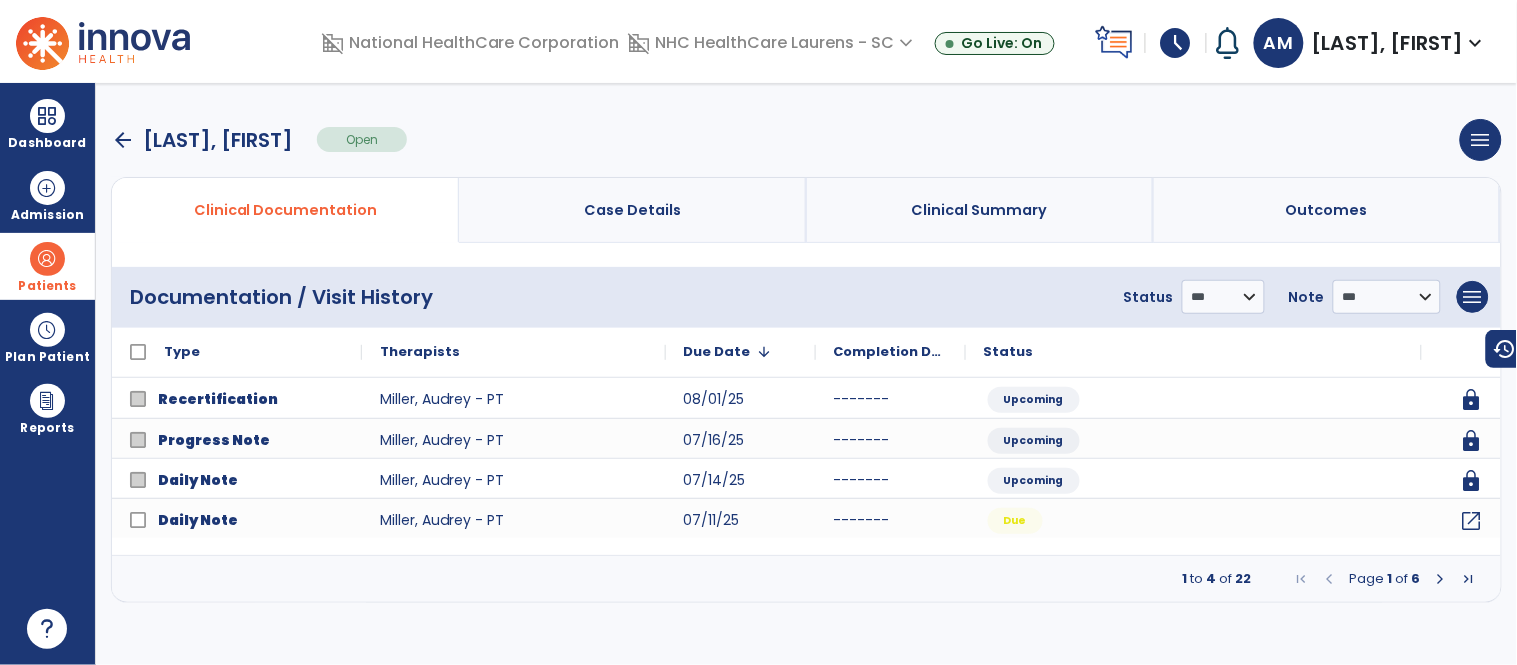 click at bounding box center (1441, 579) 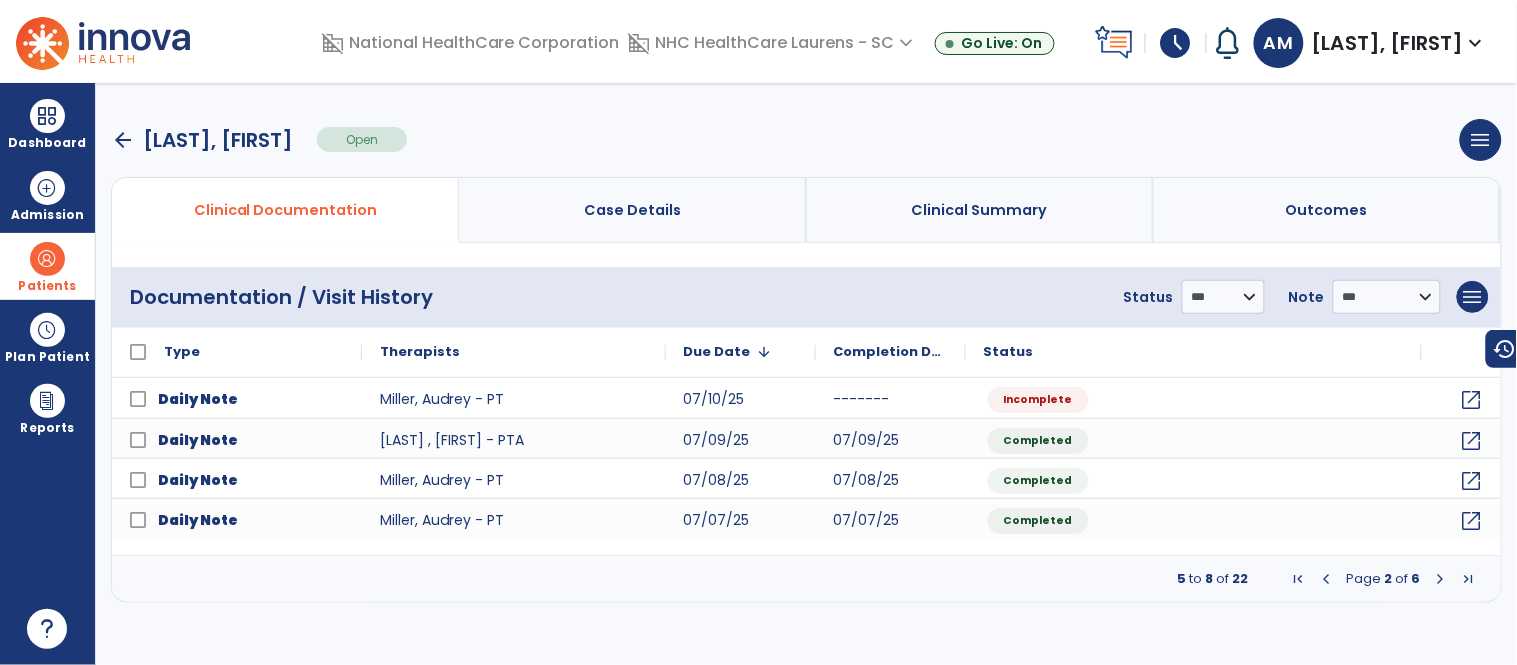 click on "menu   Add New Document   Print Documents   Print Edit History   Delete Document" at bounding box center [1473, 297] 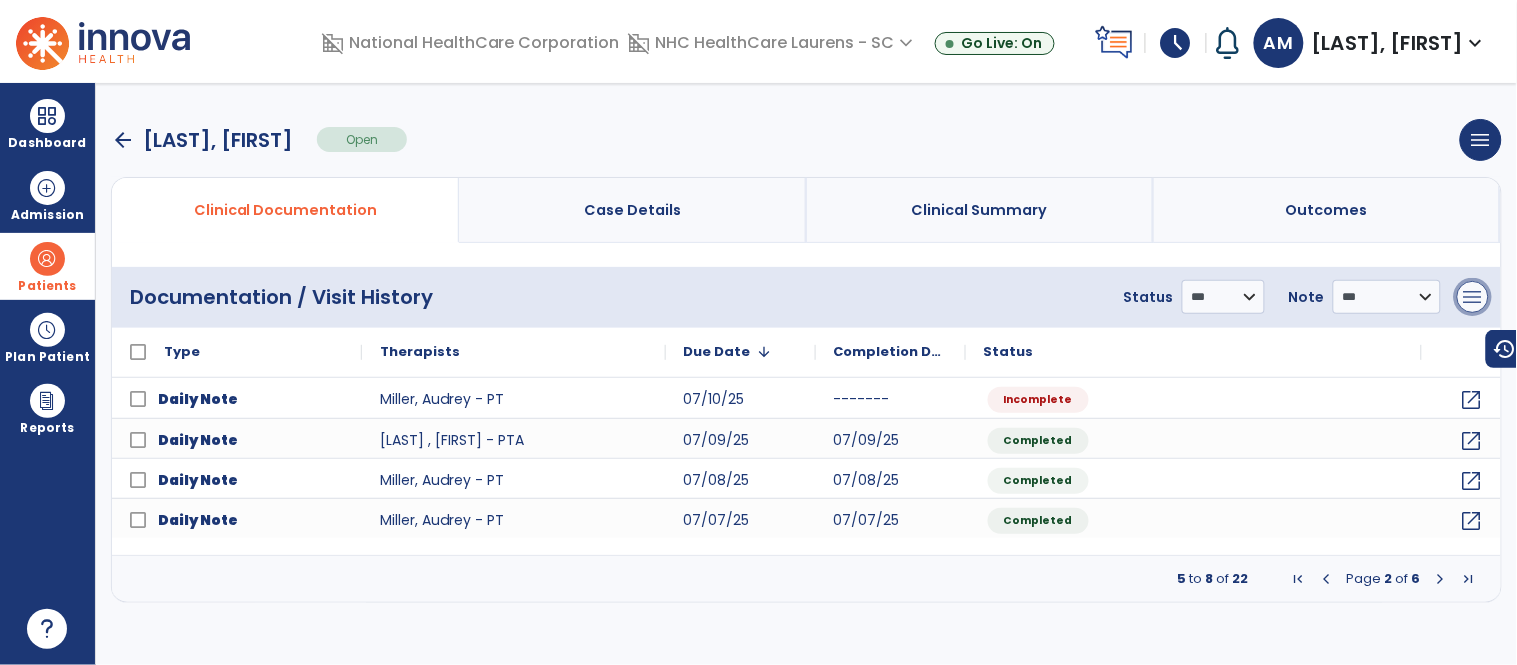 click on "menu" at bounding box center [1473, 297] 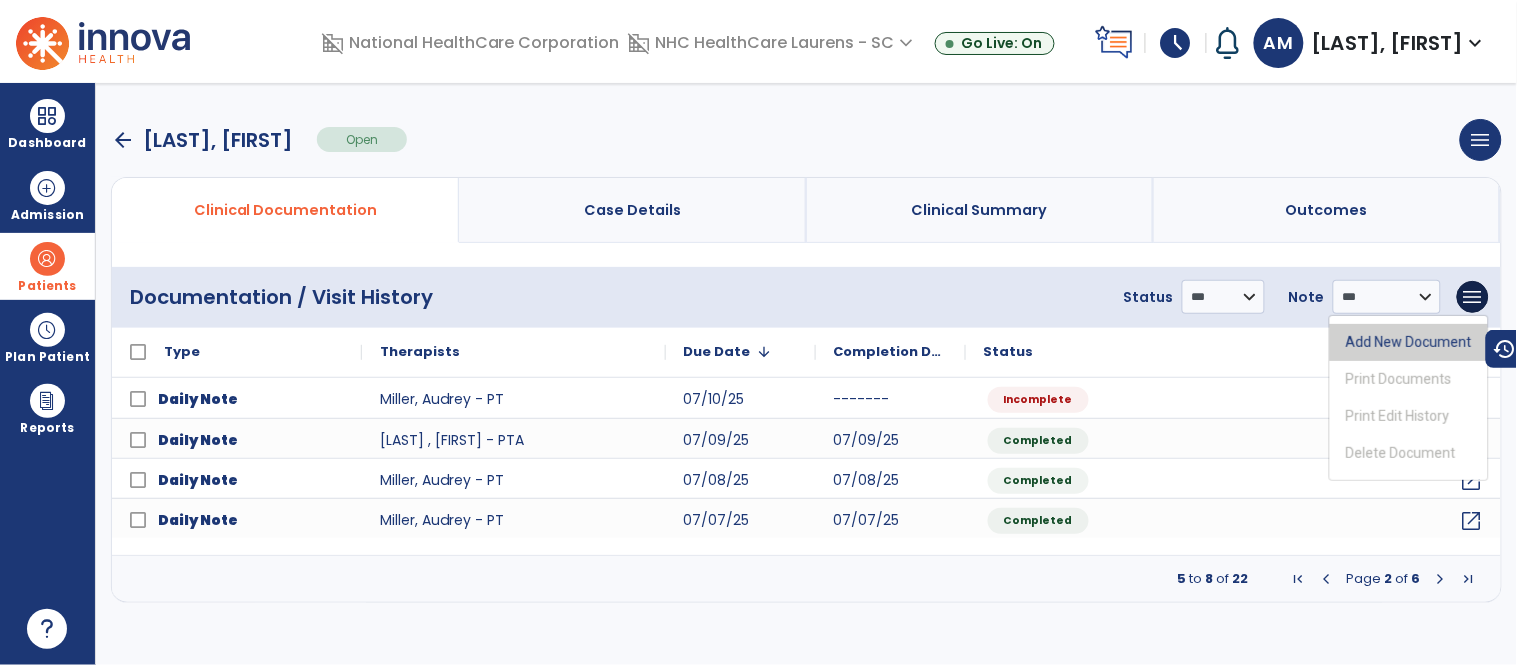click on "Add New Document" at bounding box center (1409, 342) 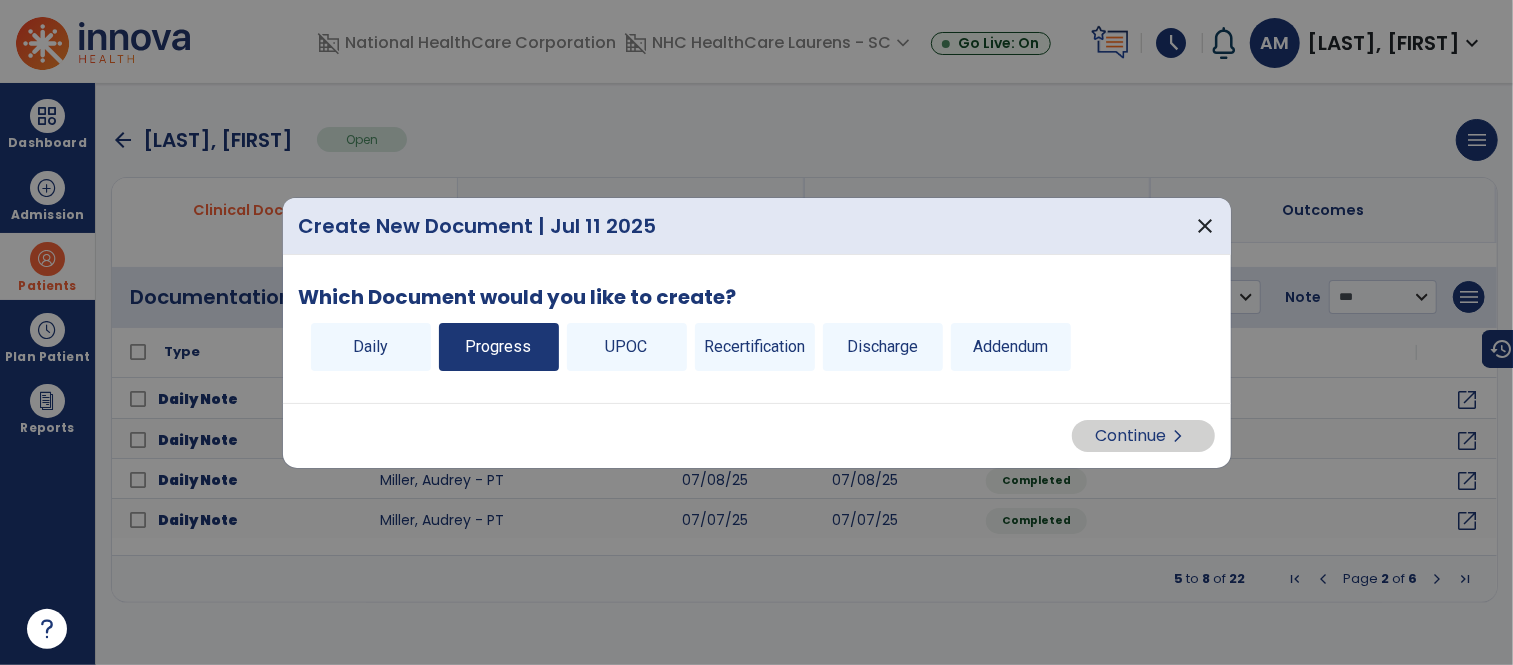 click on "Progress" at bounding box center [499, 347] 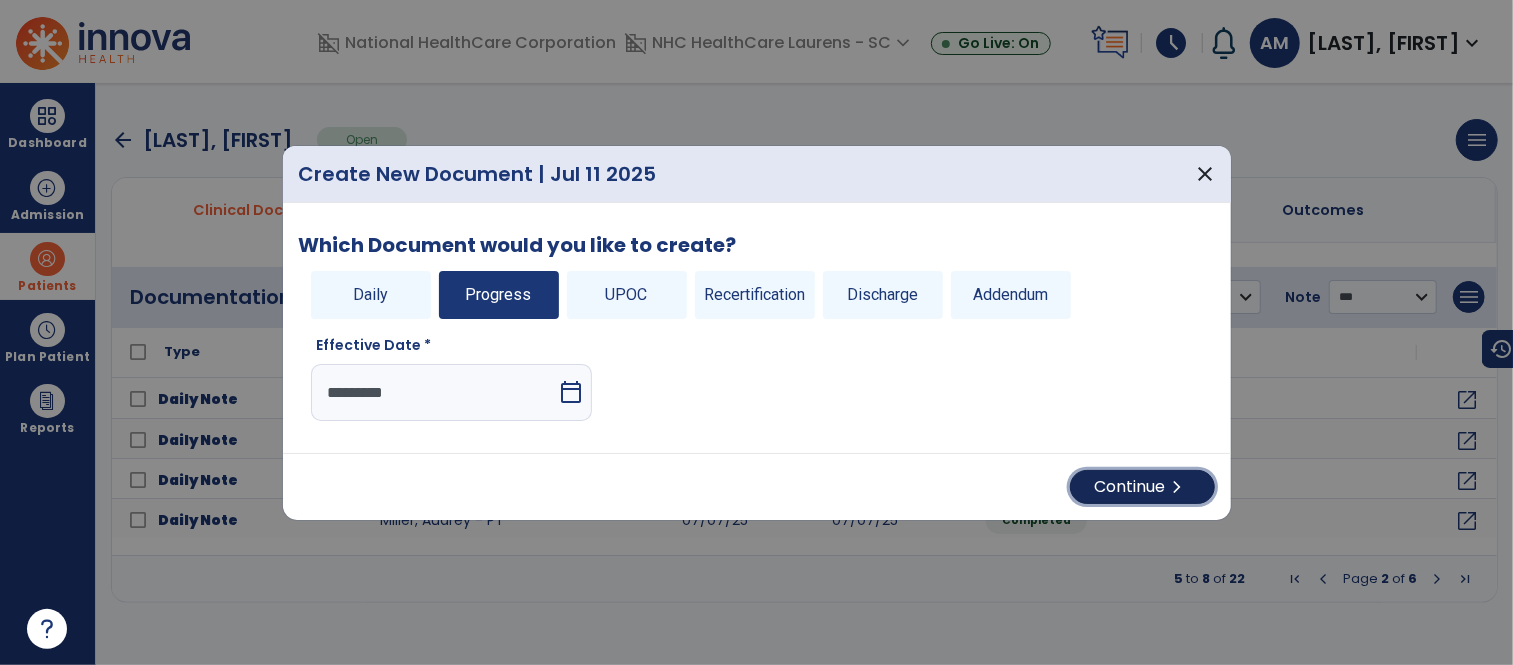 click on "Continue   chevron_right" at bounding box center [1142, 487] 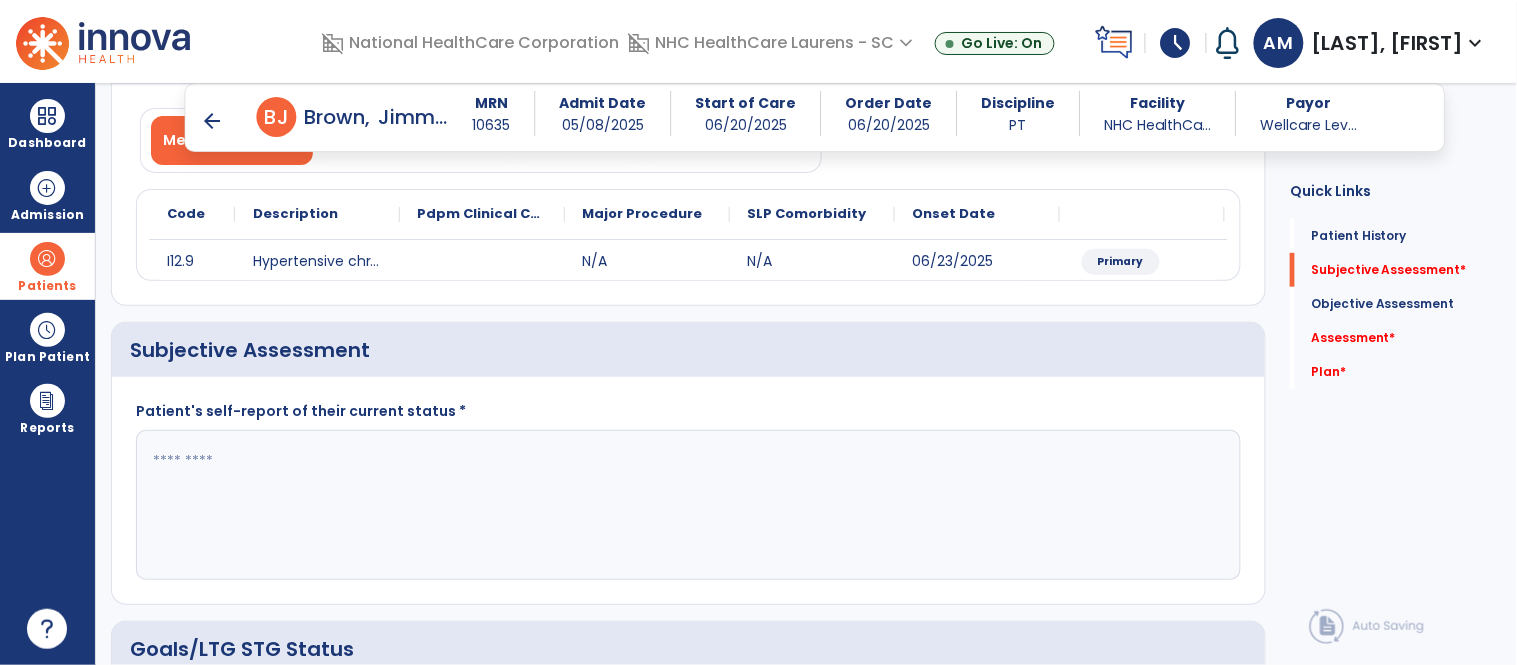 scroll, scrollTop: 222, scrollLeft: 0, axis: vertical 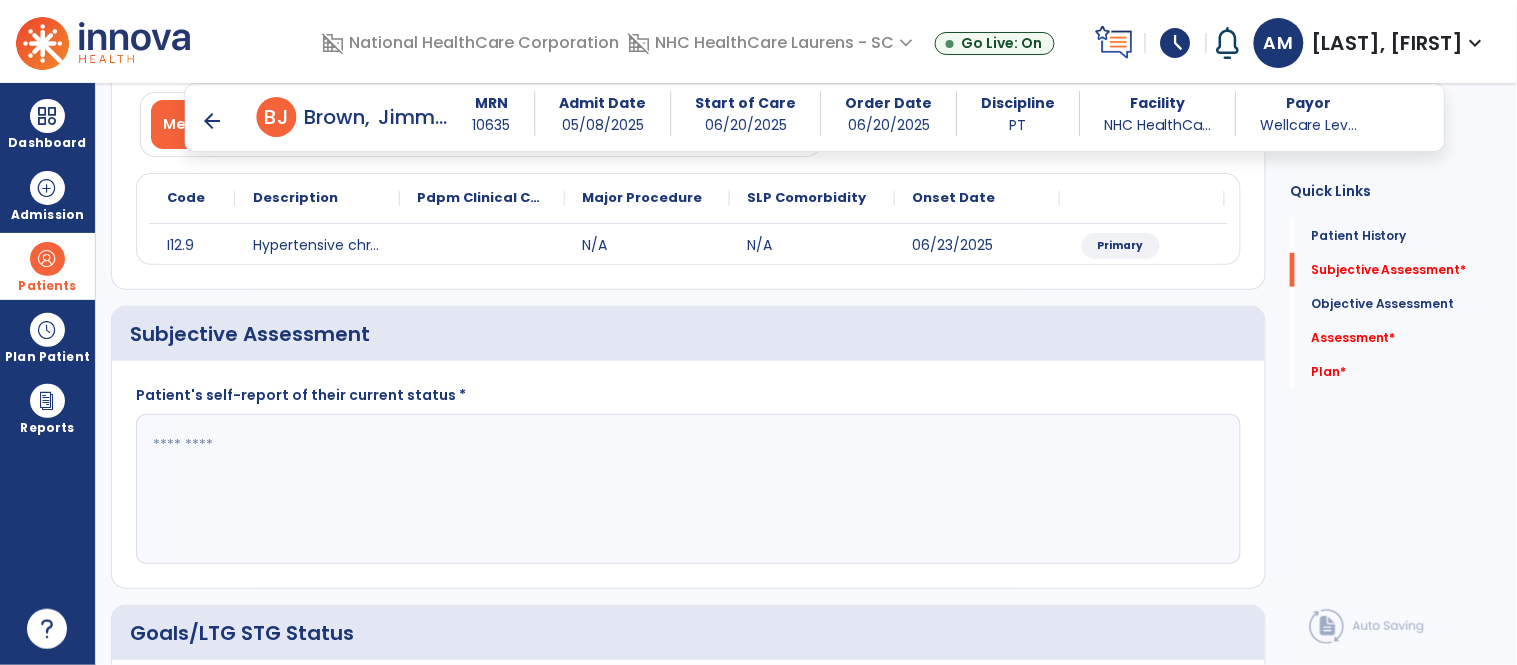 click 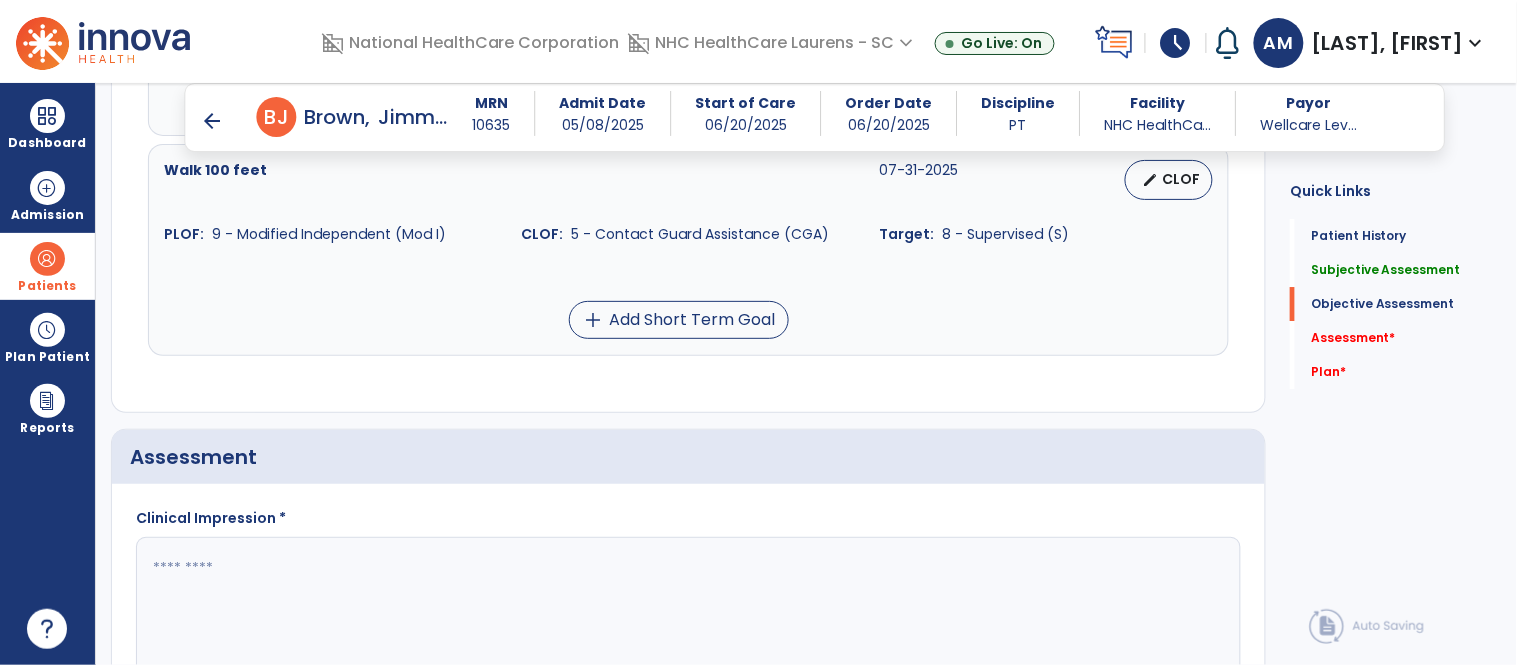 scroll, scrollTop: 1777, scrollLeft: 0, axis: vertical 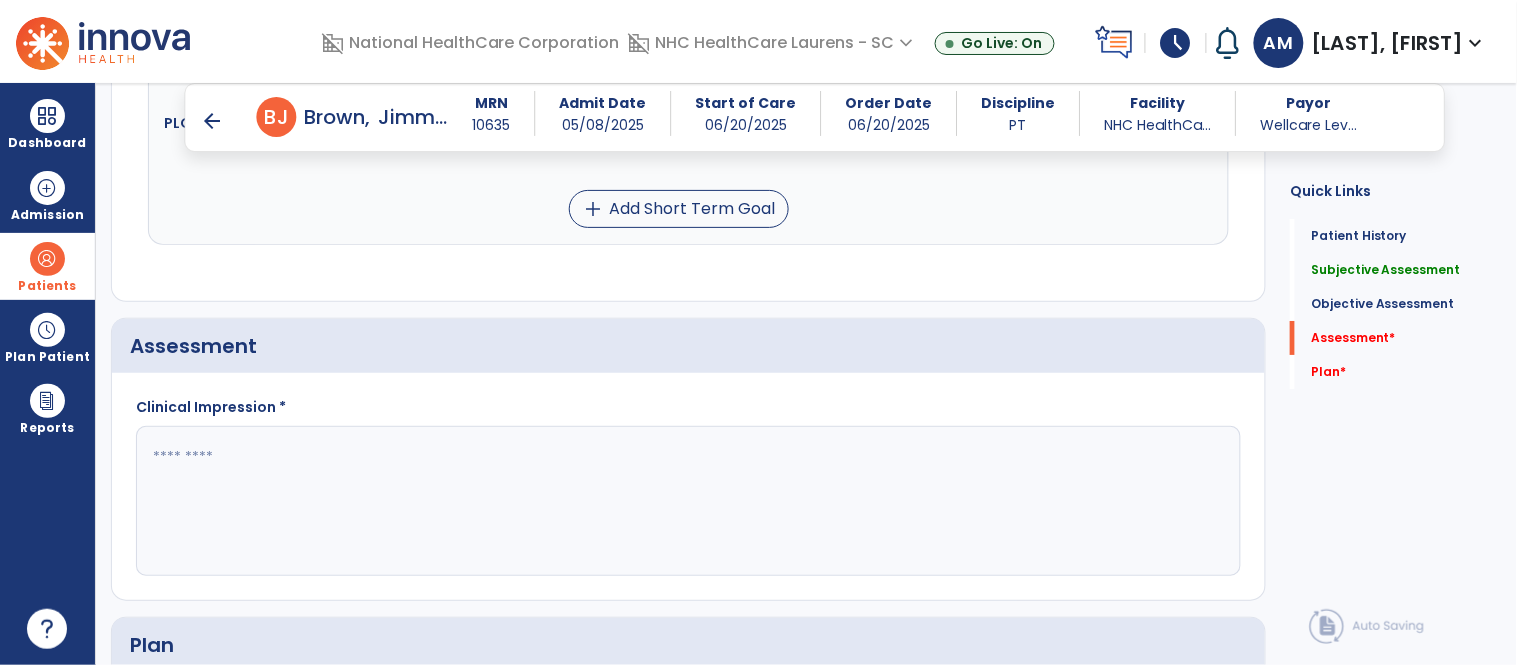 type on "**********" 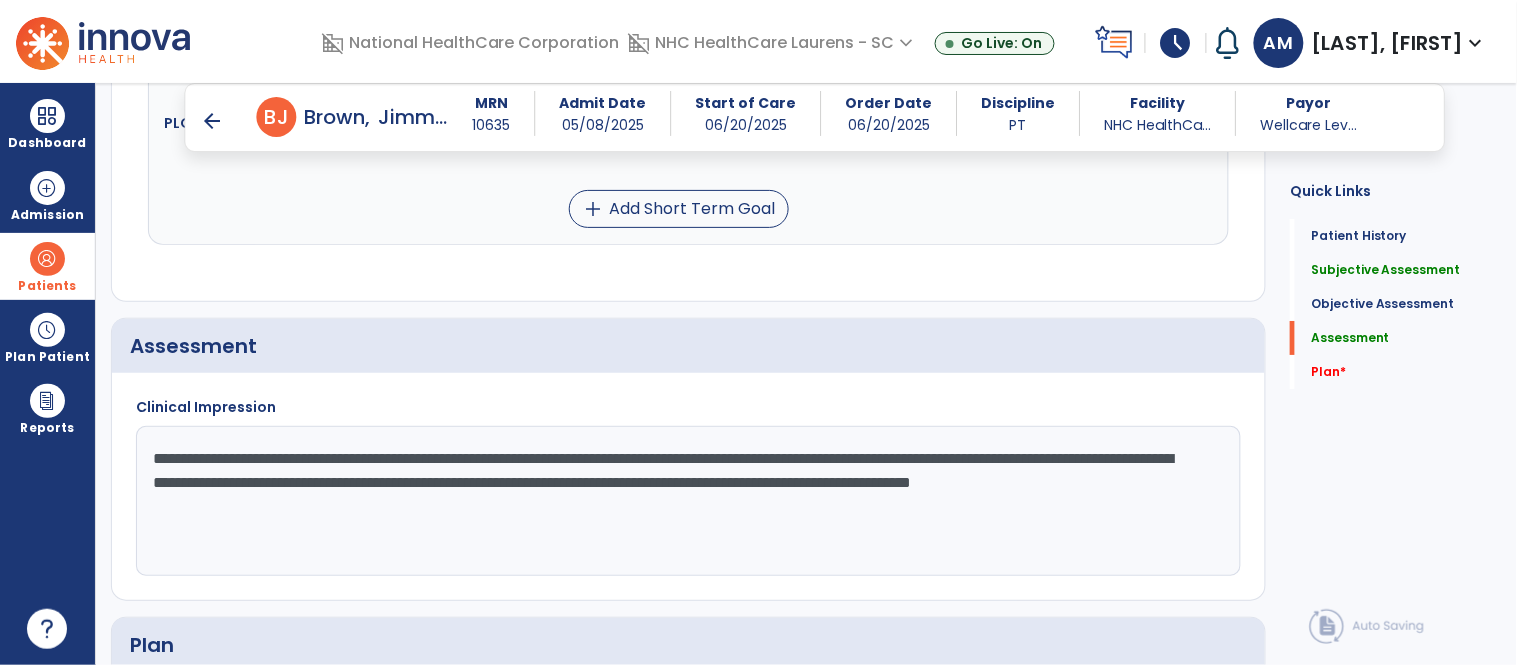 scroll, scrollTop: 2086, scrollLeft: 0, axis: vertical 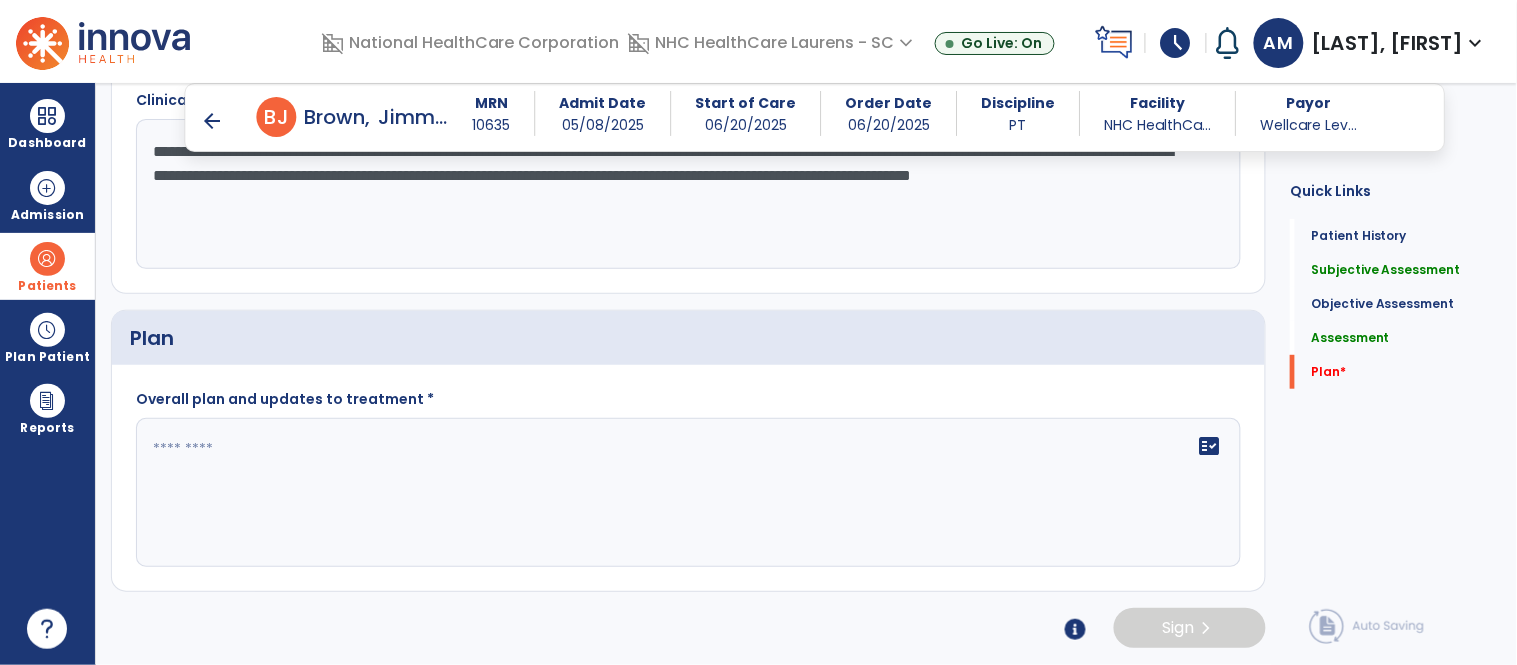 type on "**********" 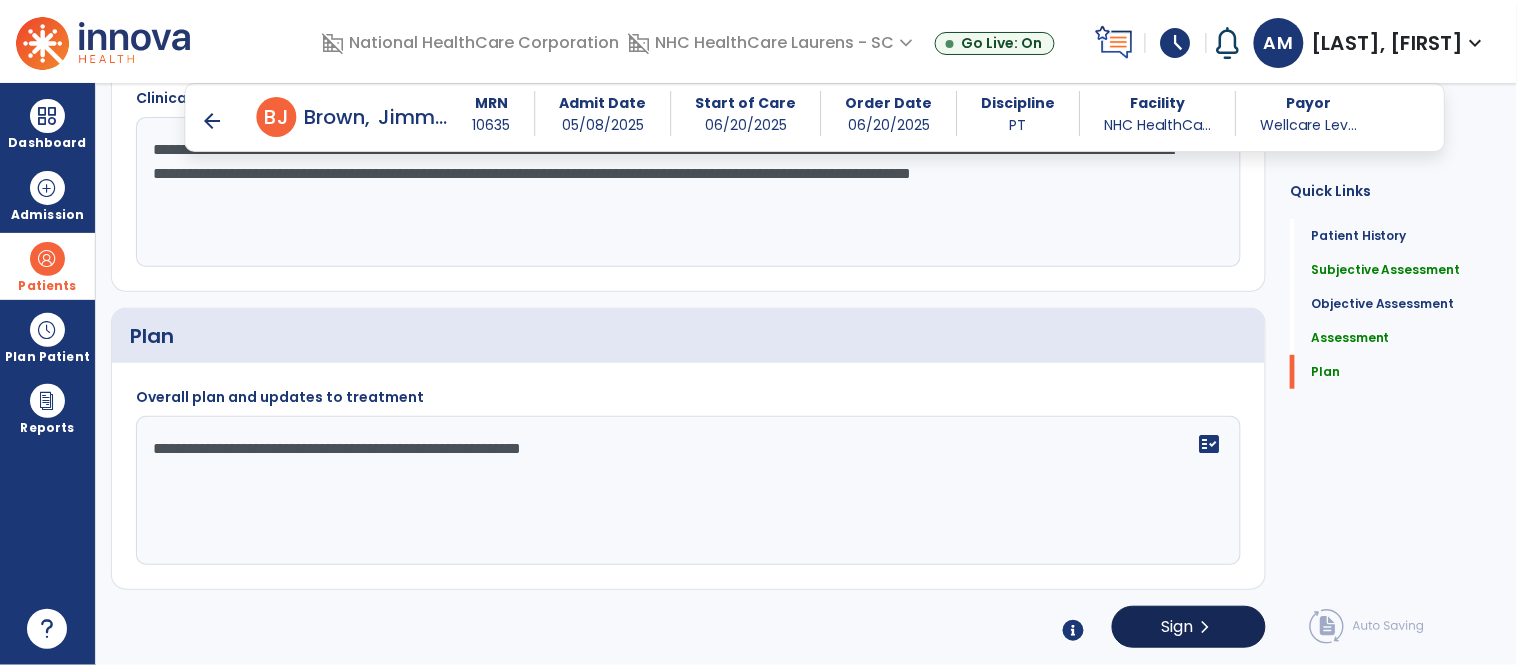 type on "**********" 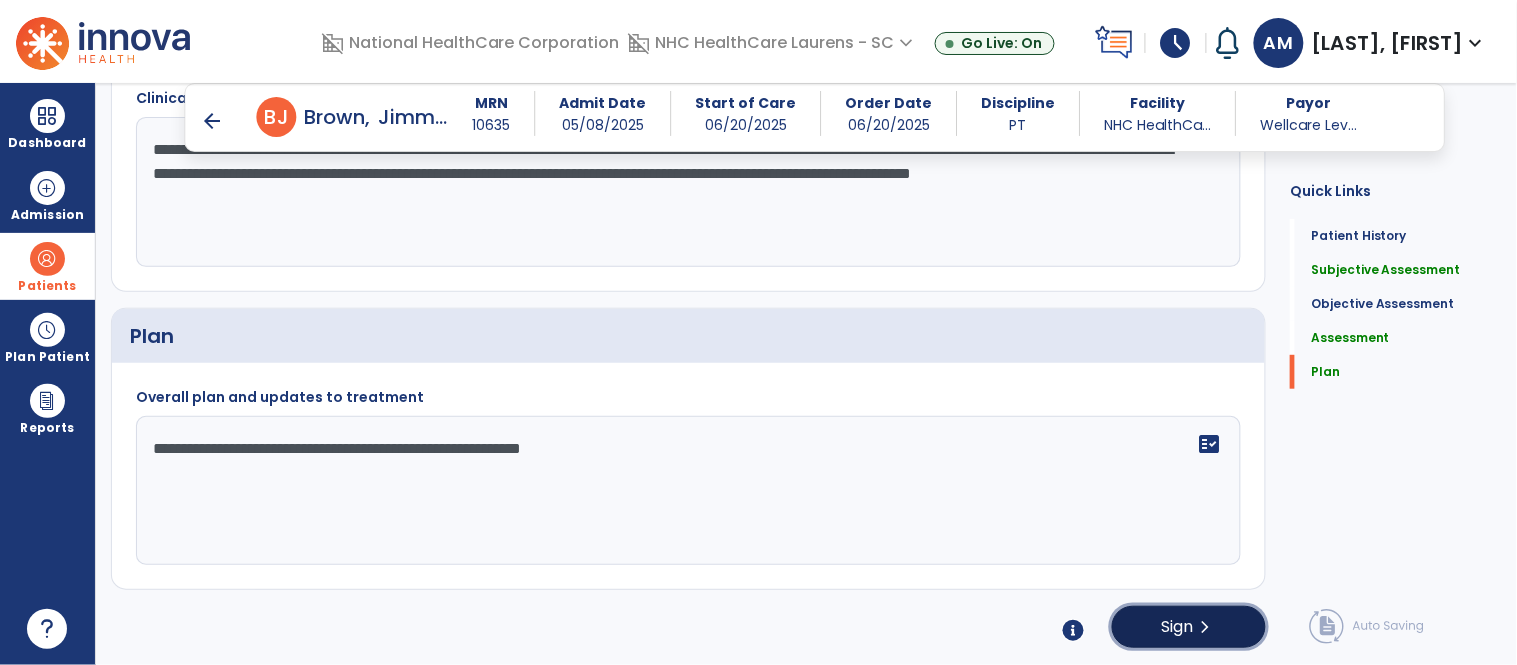 click on "Sign  chevron_right" 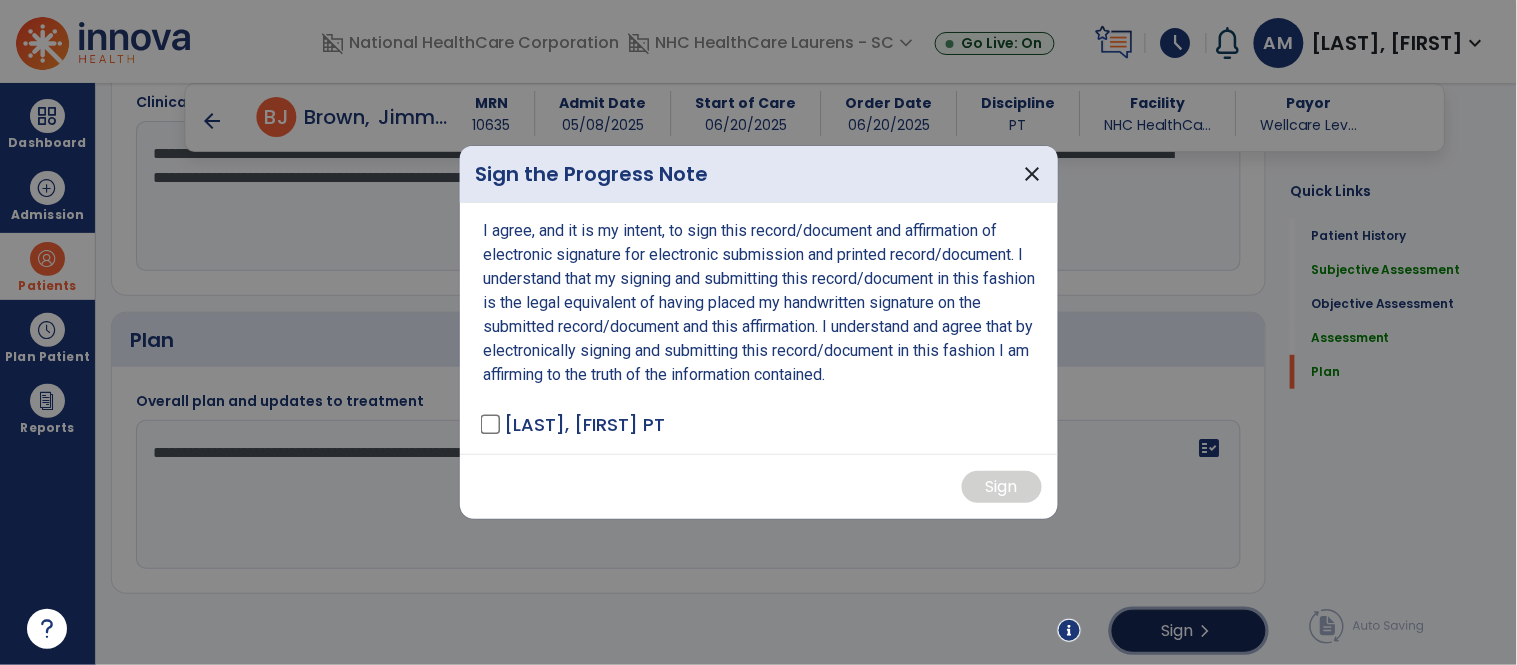 scroll, scrollTop: 2086, scrollLeft: 0, axis: vertical 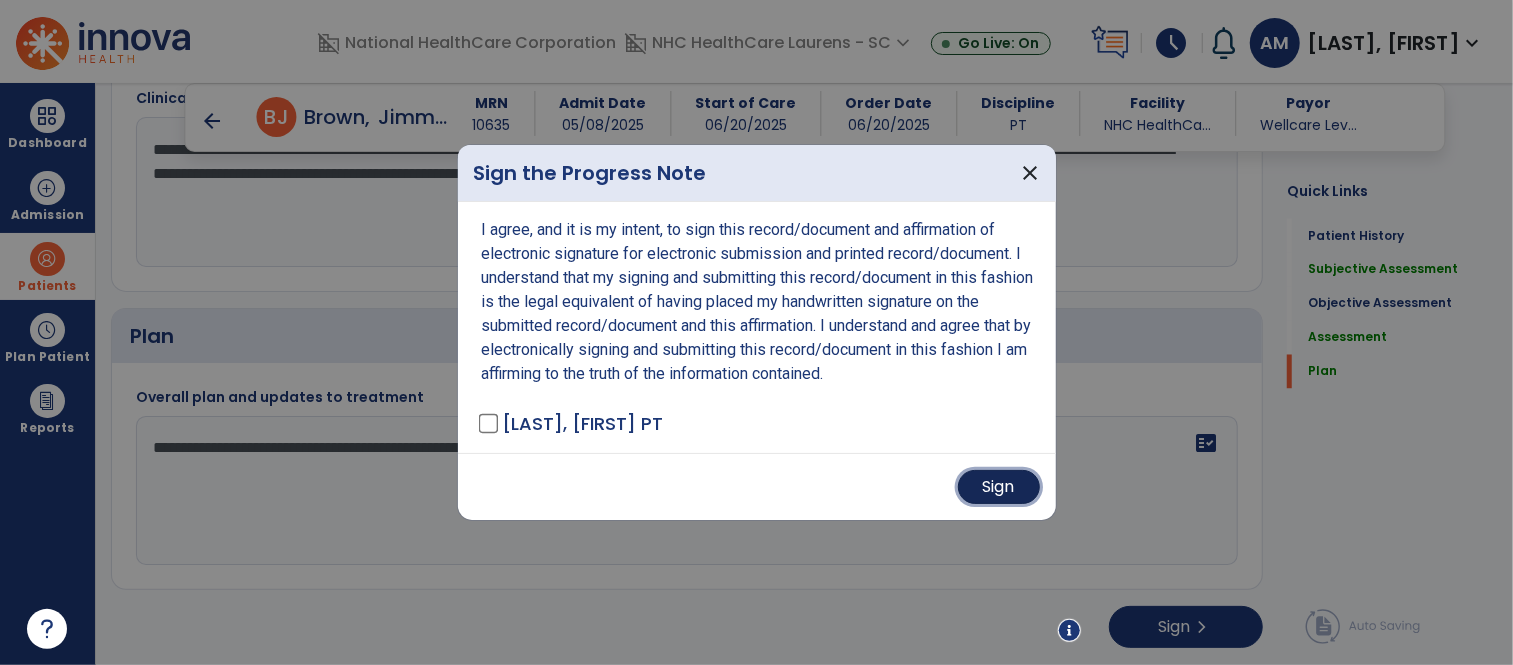 click on "Sign" at bounding box center [999, 487] 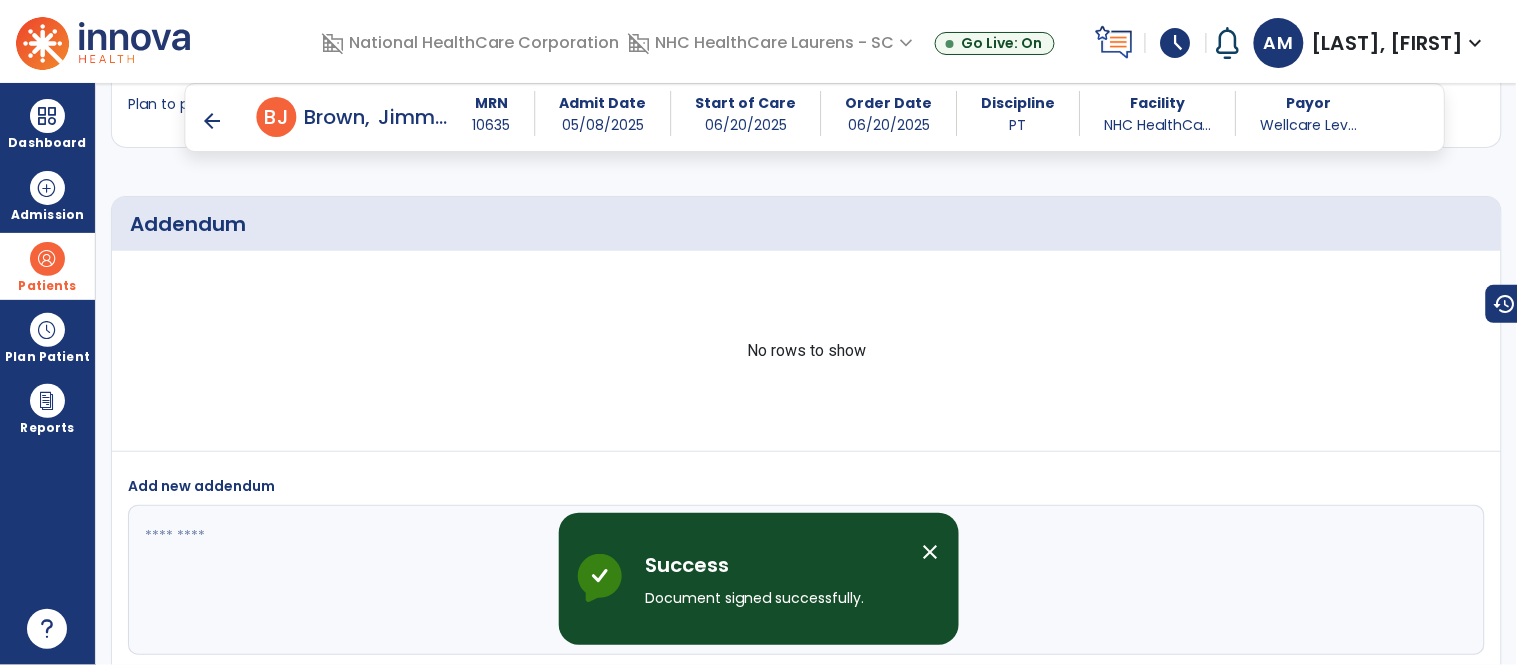 scroll, scrollTop: 2401, scrollLeft: 0, axis: vertical 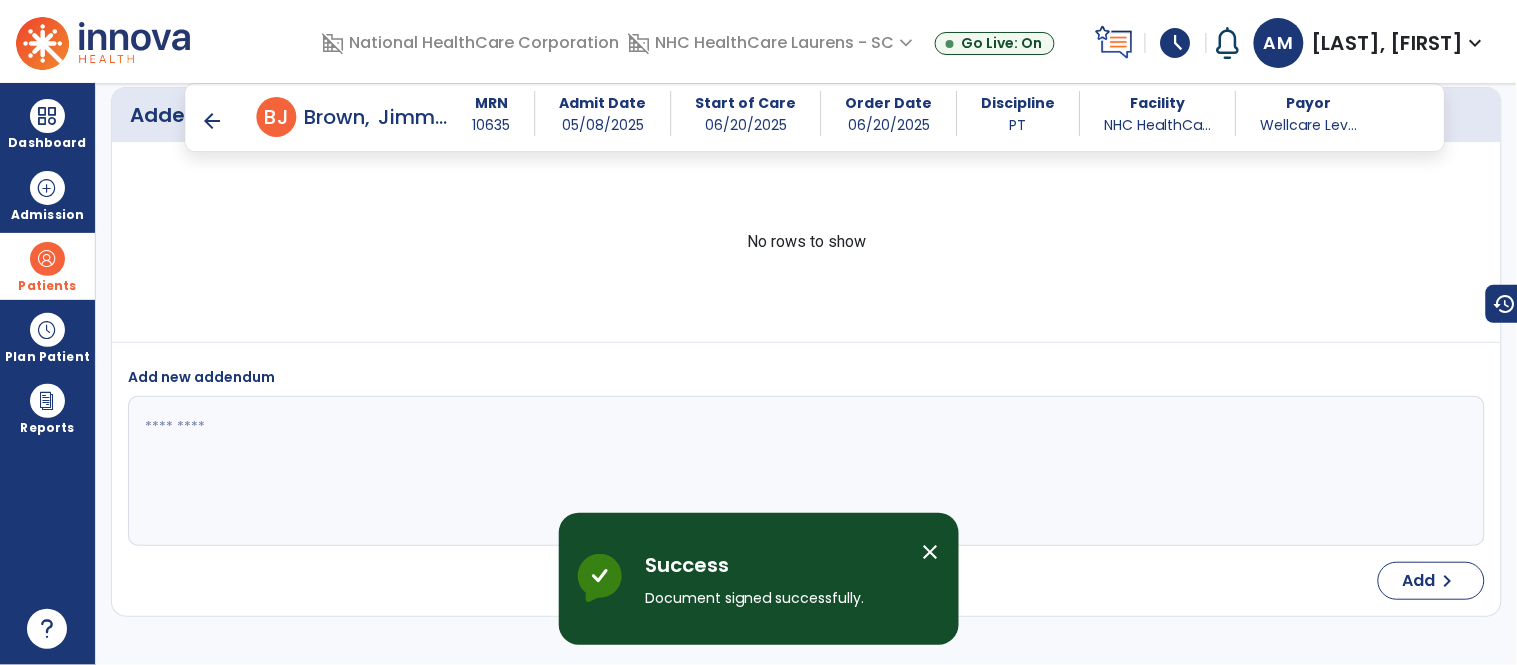 click on "arrow_back" at bounding box center (213, 121) 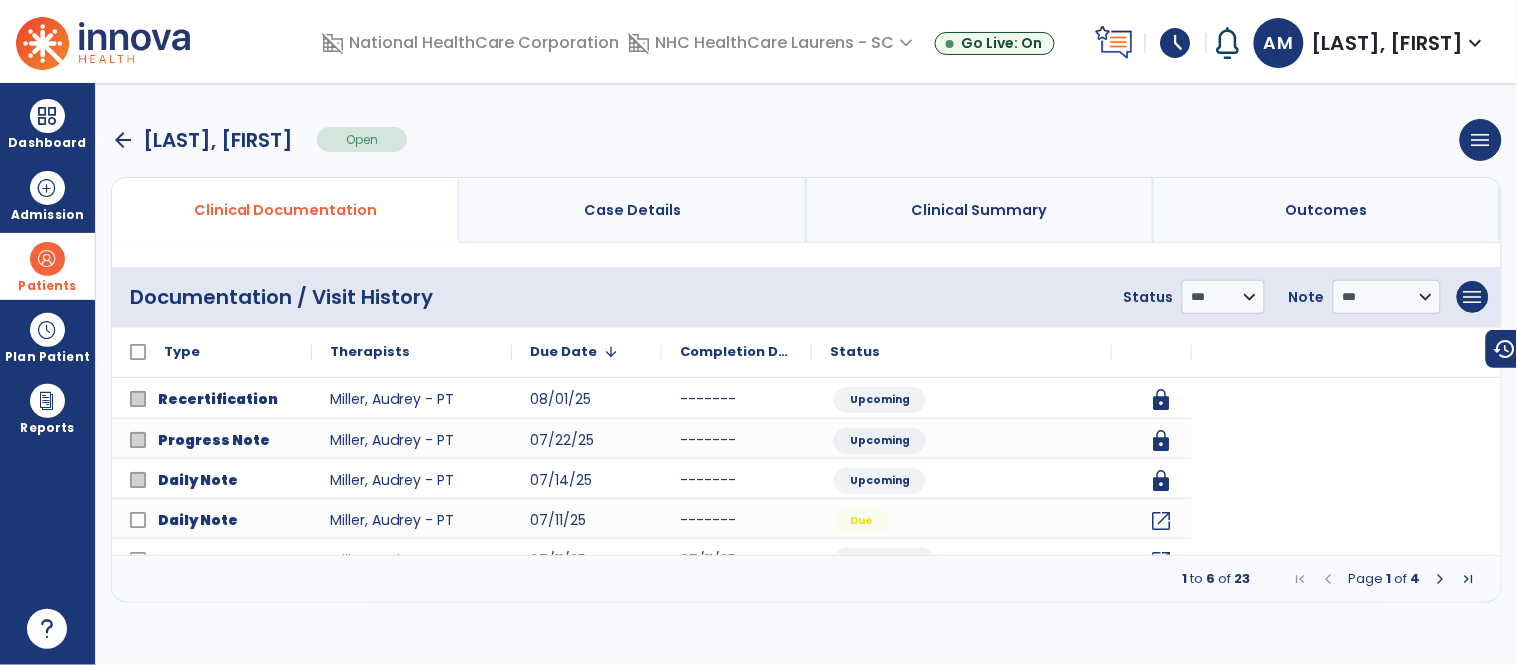 scroll, scrollTop: 0, scrollLeft: 0, axis: both 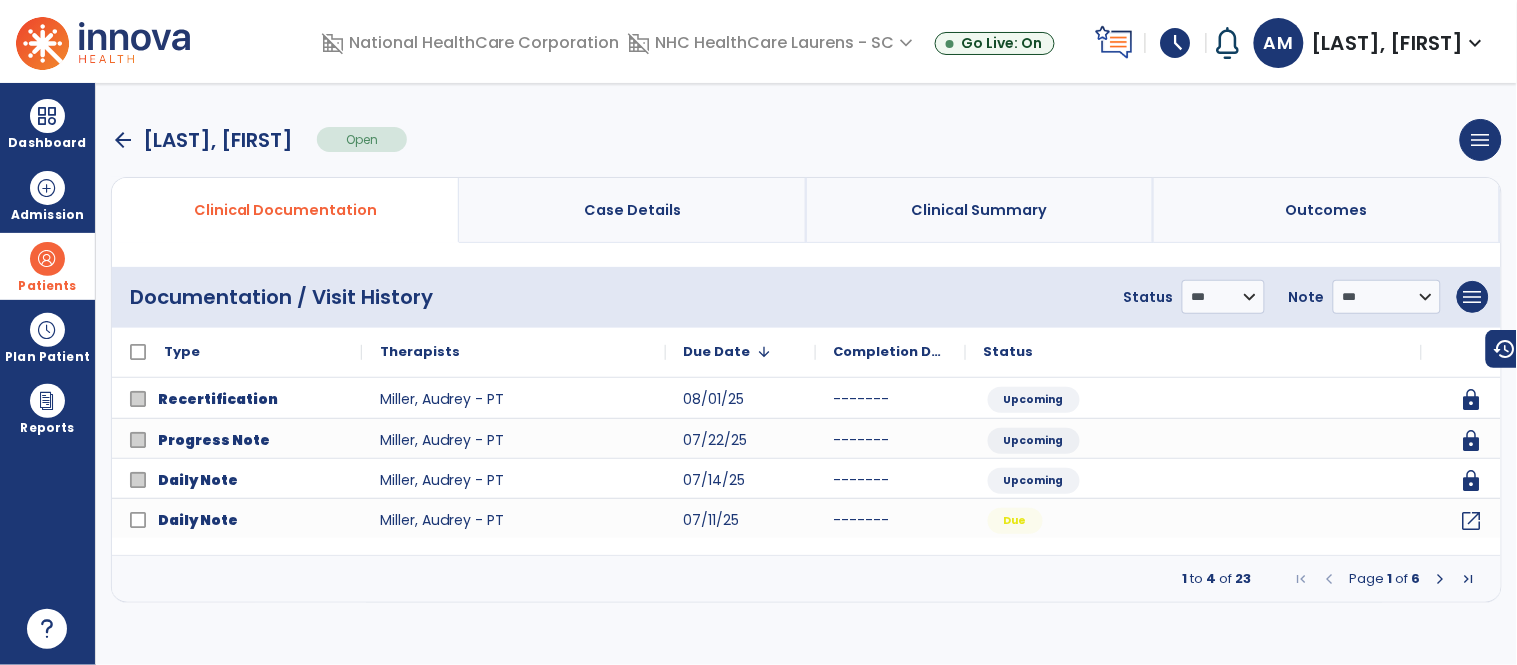 click at bounding box center (1441, 579) 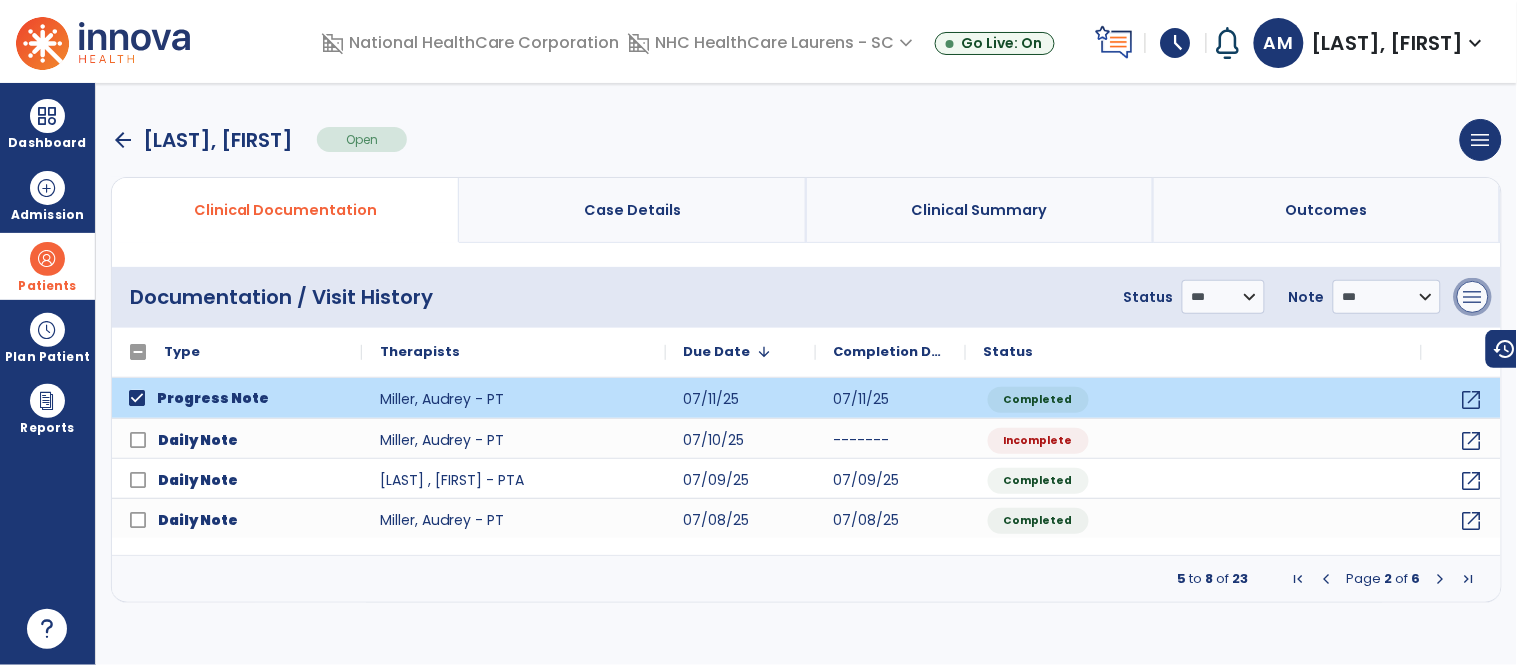 click on "menu" at bounding box center (1473, 297) 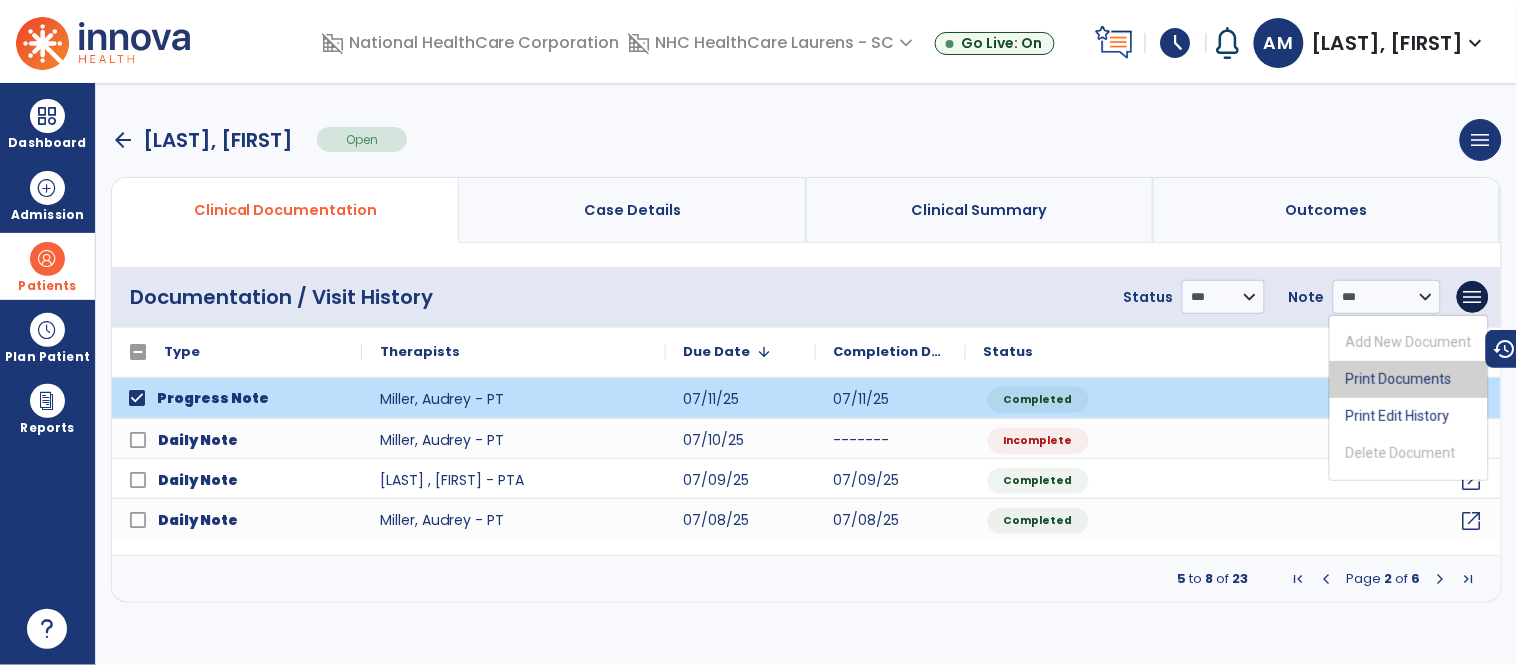 click on "Print Documents" at bounding box center (1409, 379) 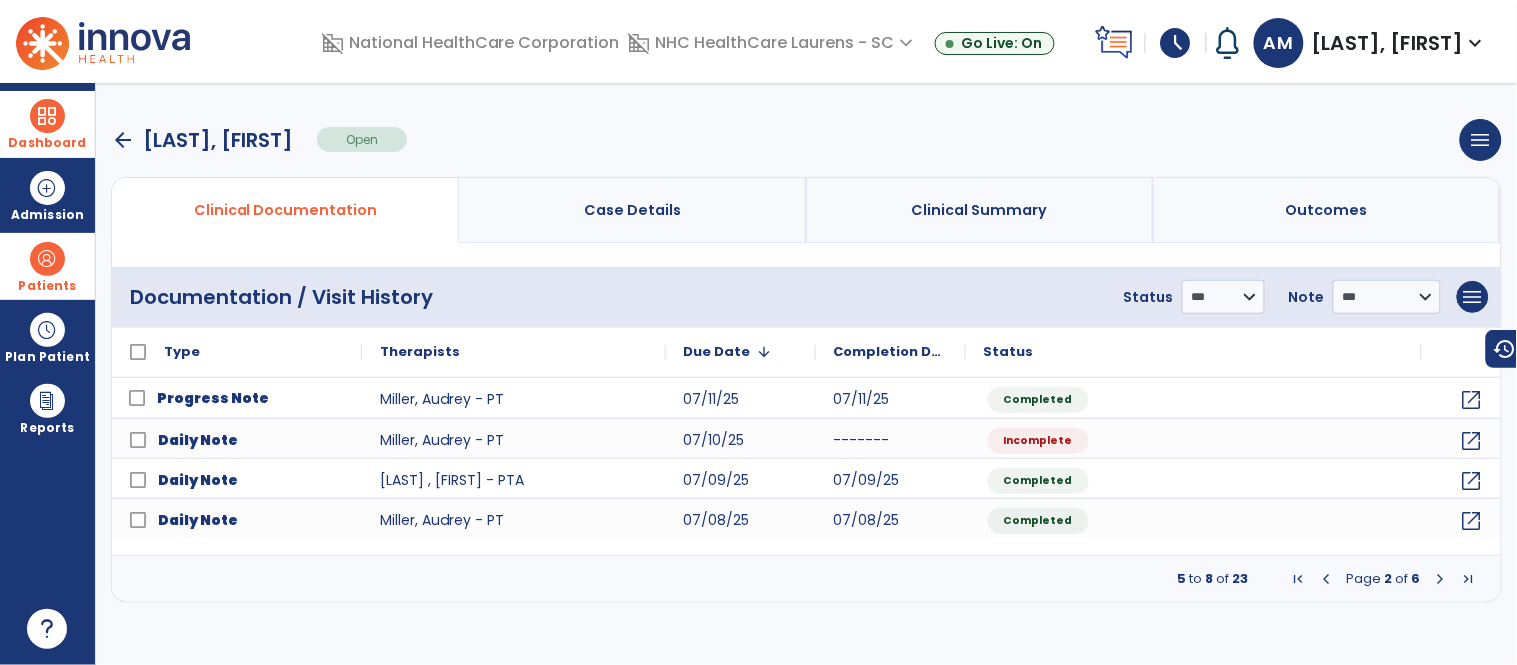 click at bounding box center (47, 116) 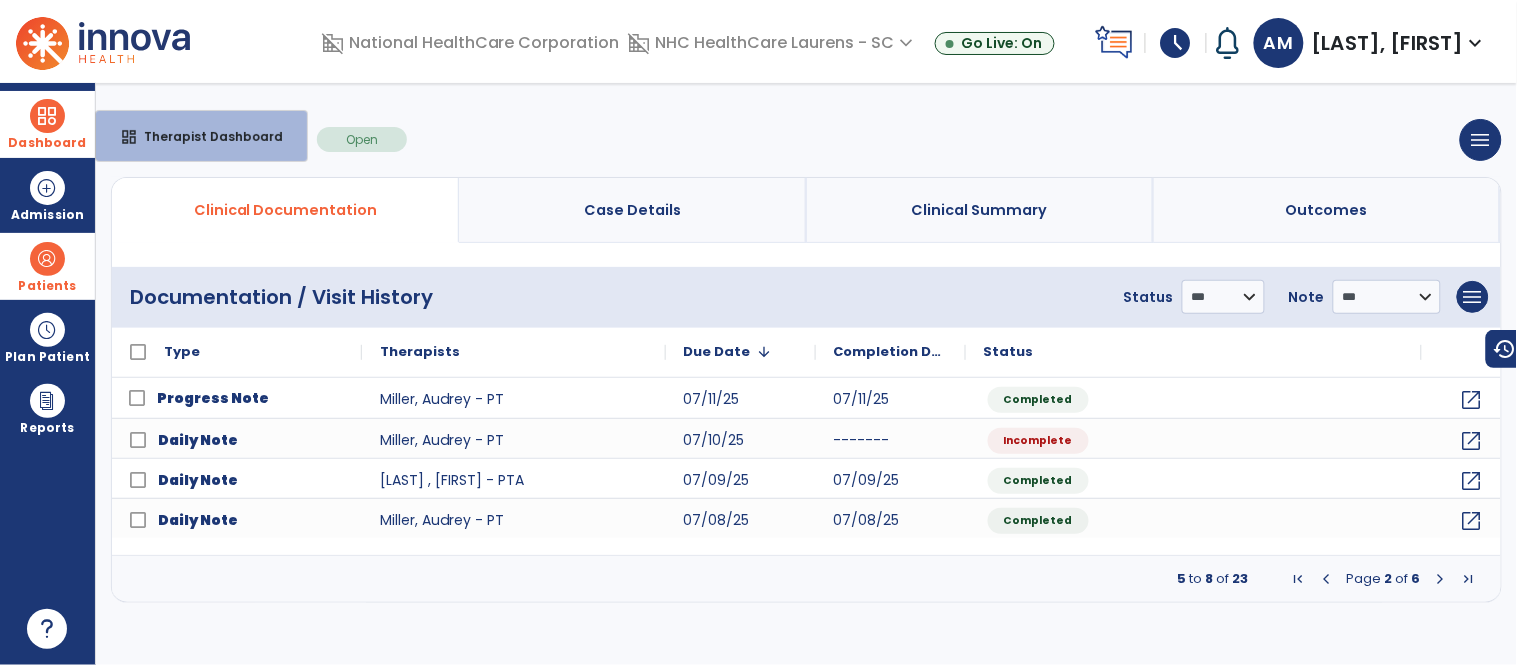 click on "Therapist Dashboard" at bounding box center (205, 136) 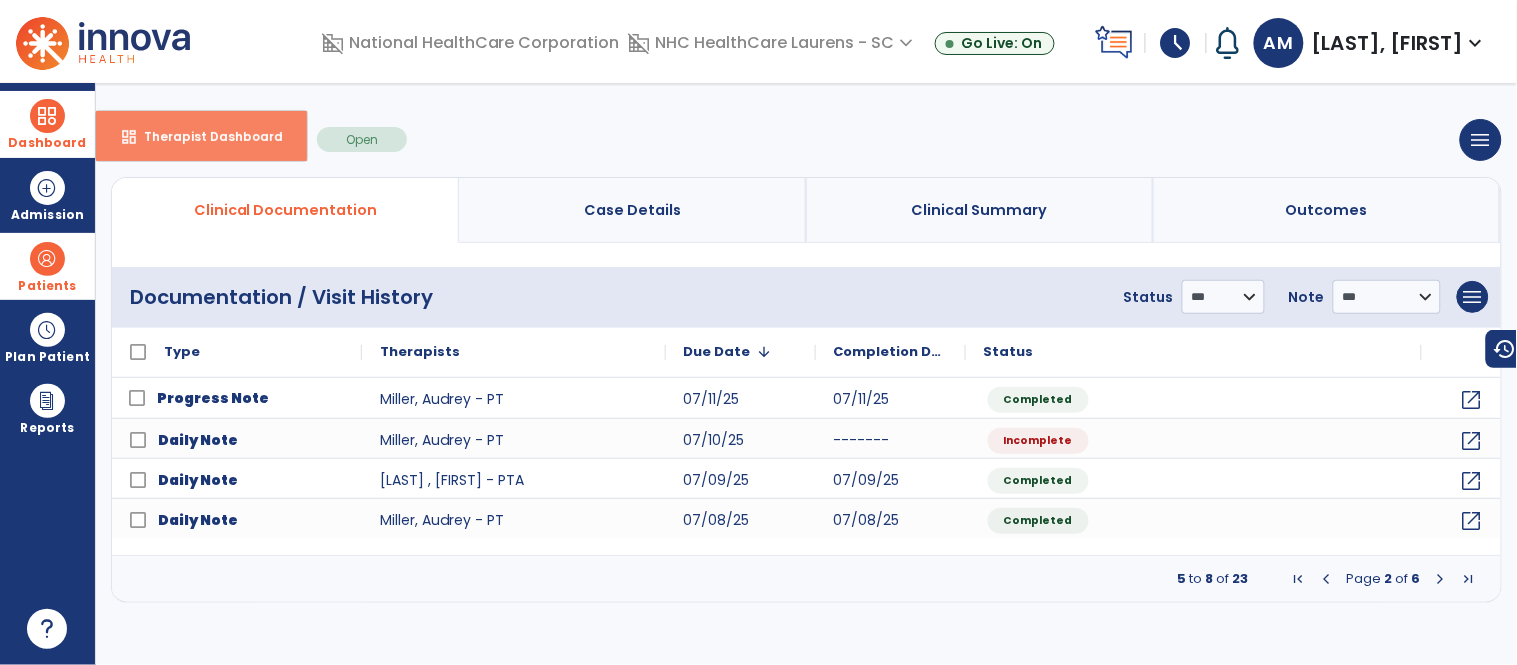 select on "****" 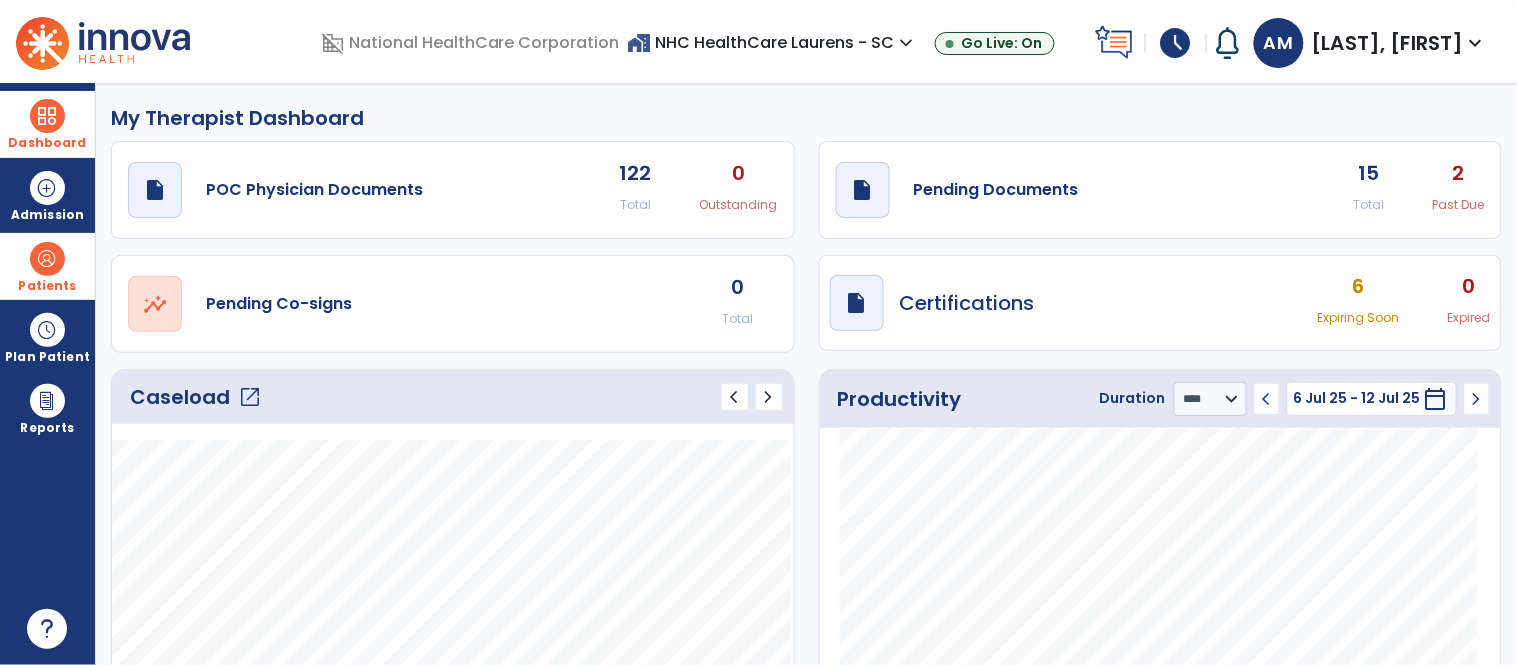 click on "draft   open_in_new  Pending Documents 15 Total 2 Past Due" 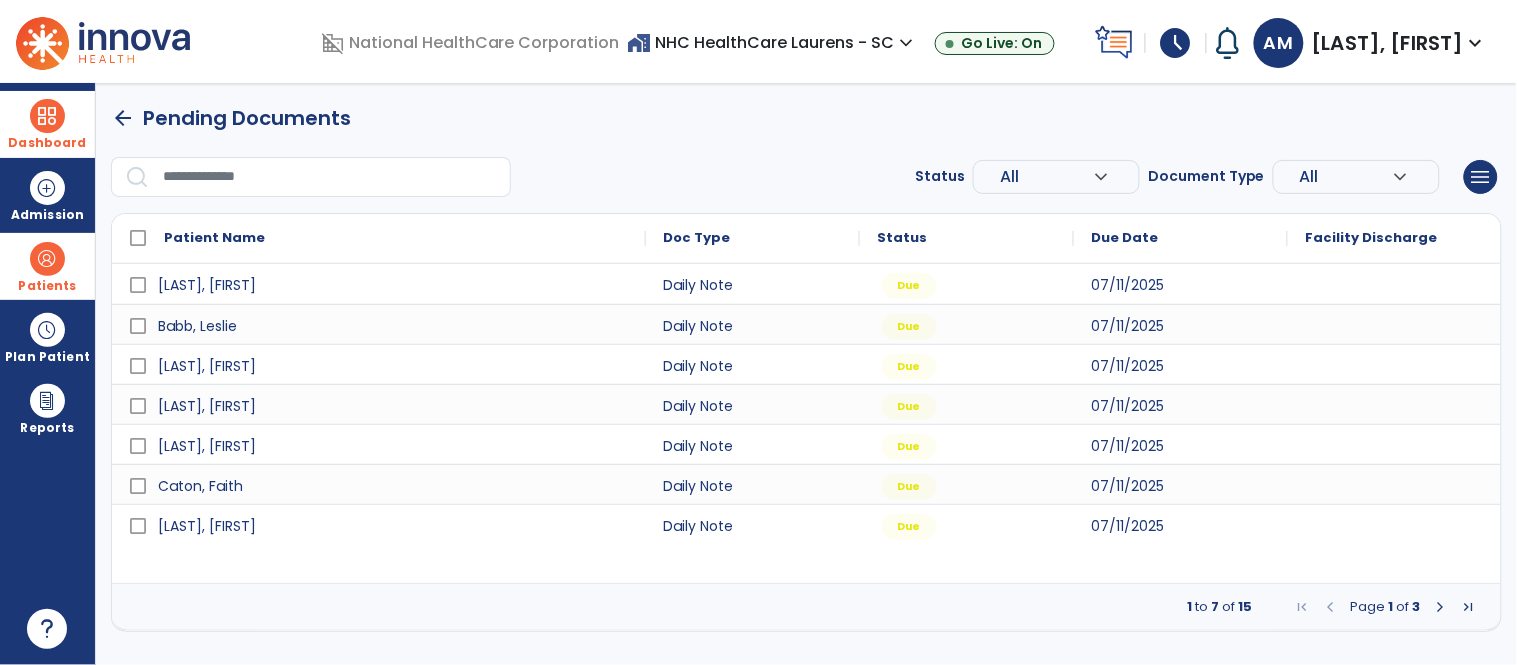 click at bounding box center [1441, 607] 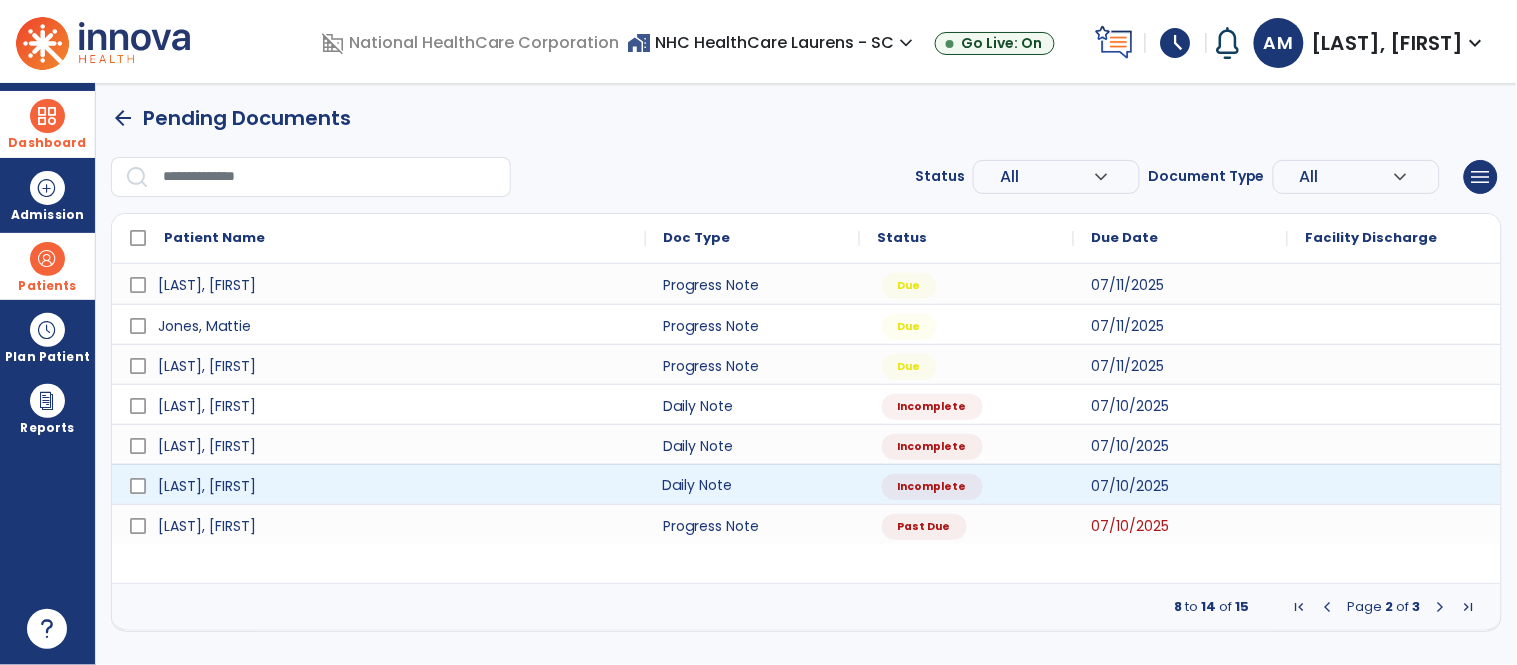 click on "Daily Note" at bounding box center [753, 484] 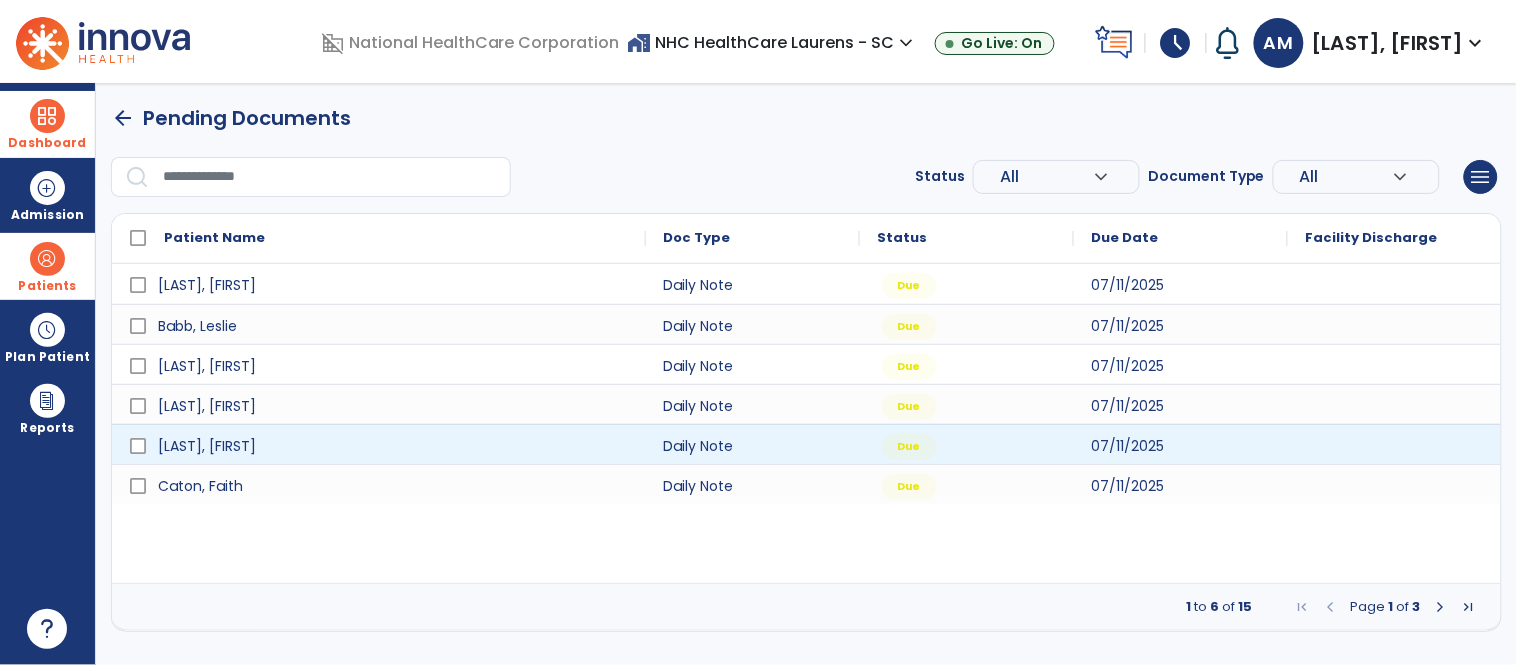 select on "*" 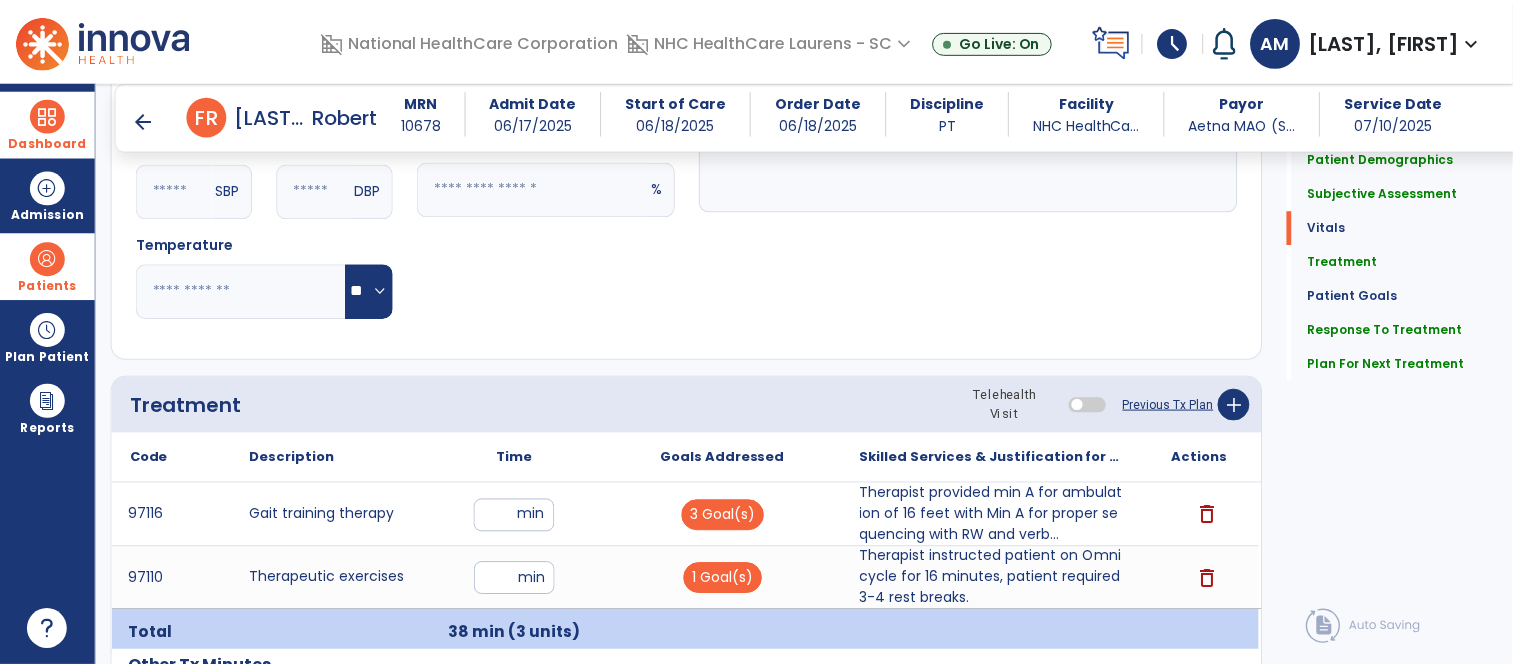 scroll, scrollTop: 1444, scrollLeft: 0, axis: vertical 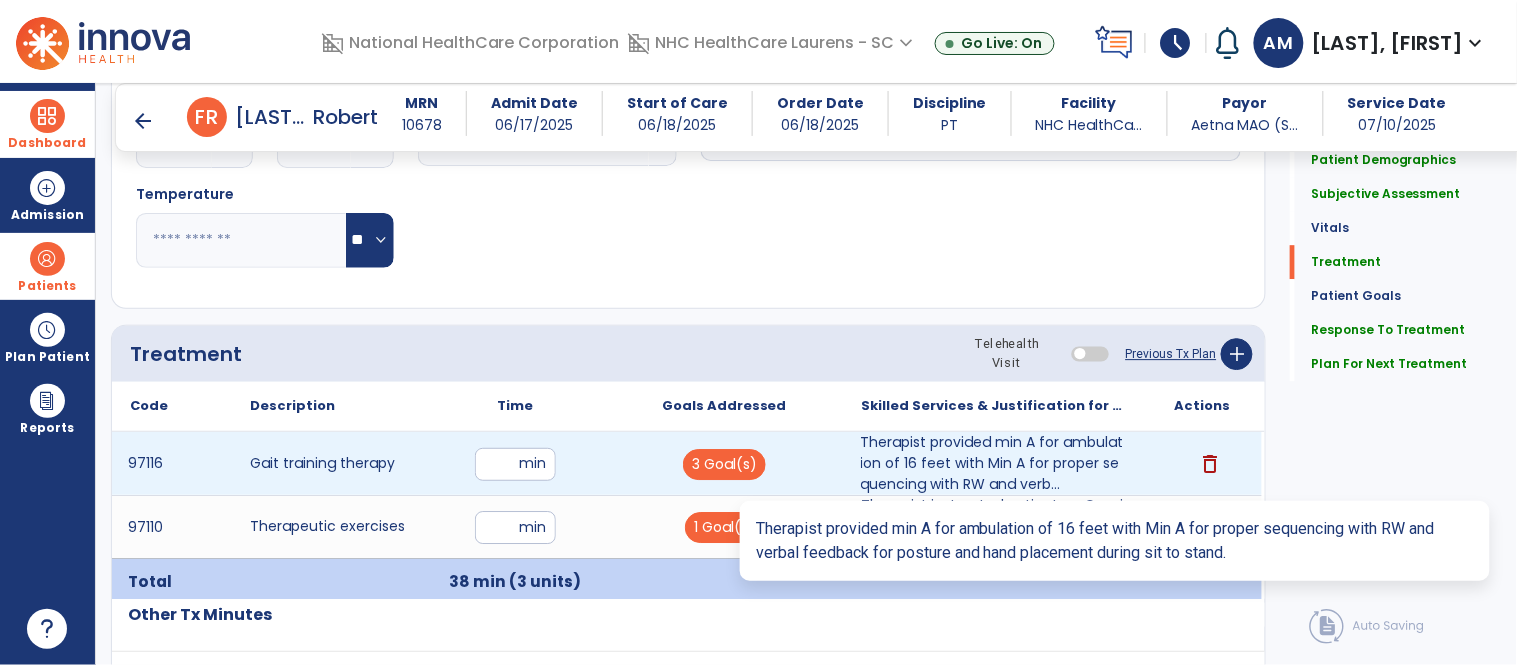 click on "Therapist provided min A for ambulation of 16 feet with Min A for proper sequencing with RW and verb..." at bounding box center (993, 463) 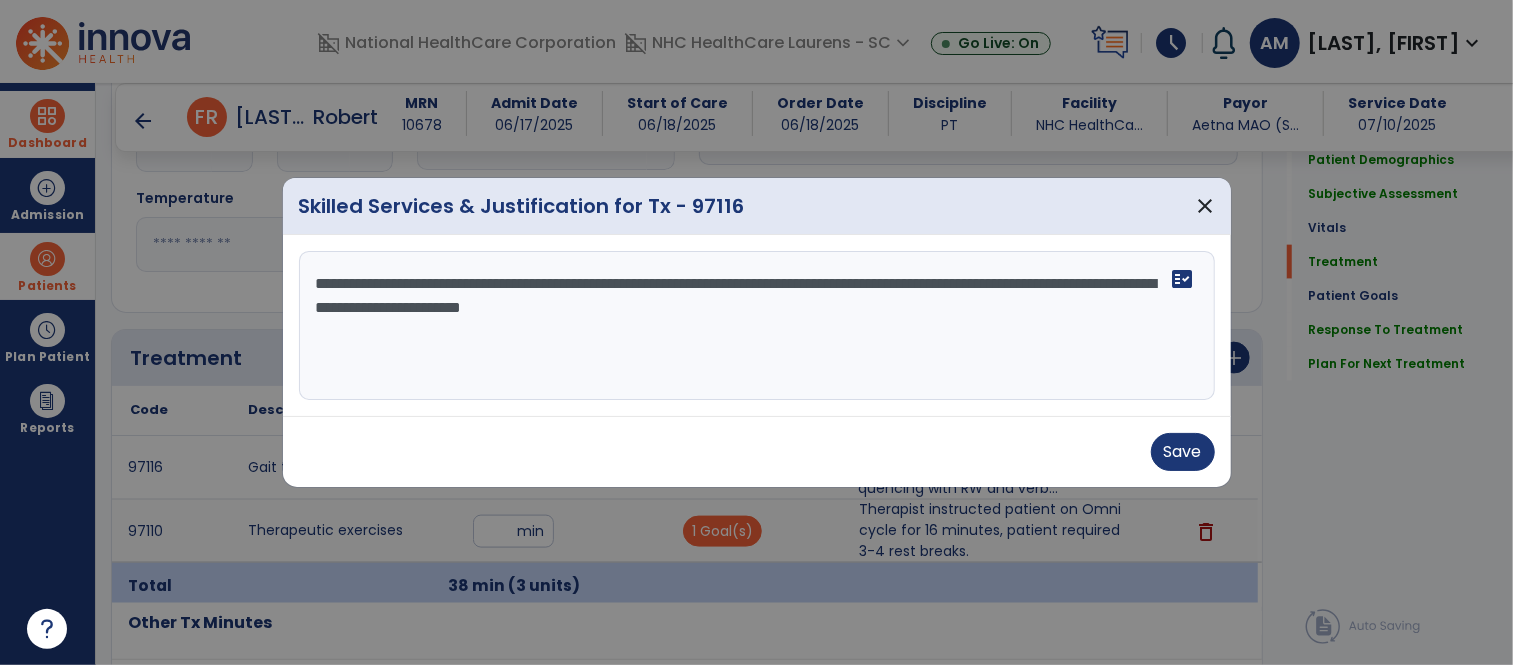 scroll, scrollTop: 1444, scrollLeft: 0, axis: vertical 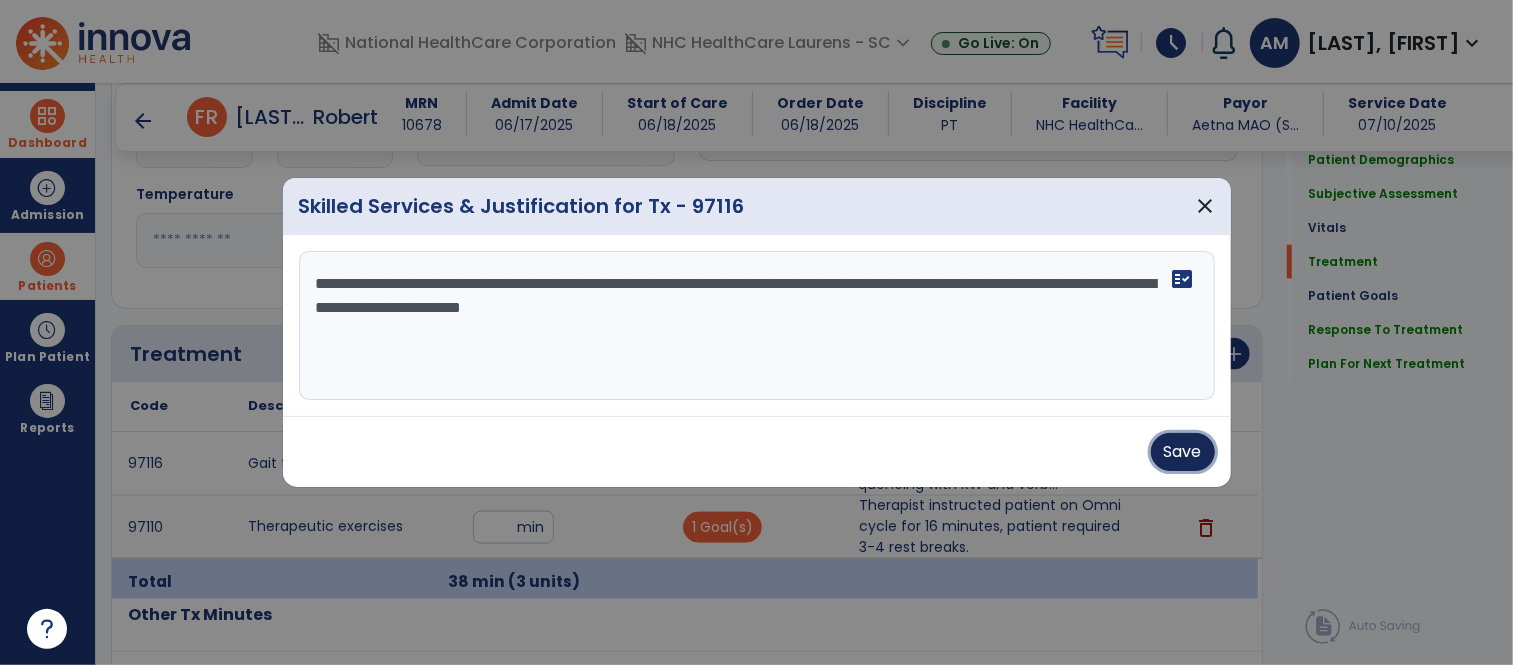 click on "Save" at bounding box center [1183, 452] 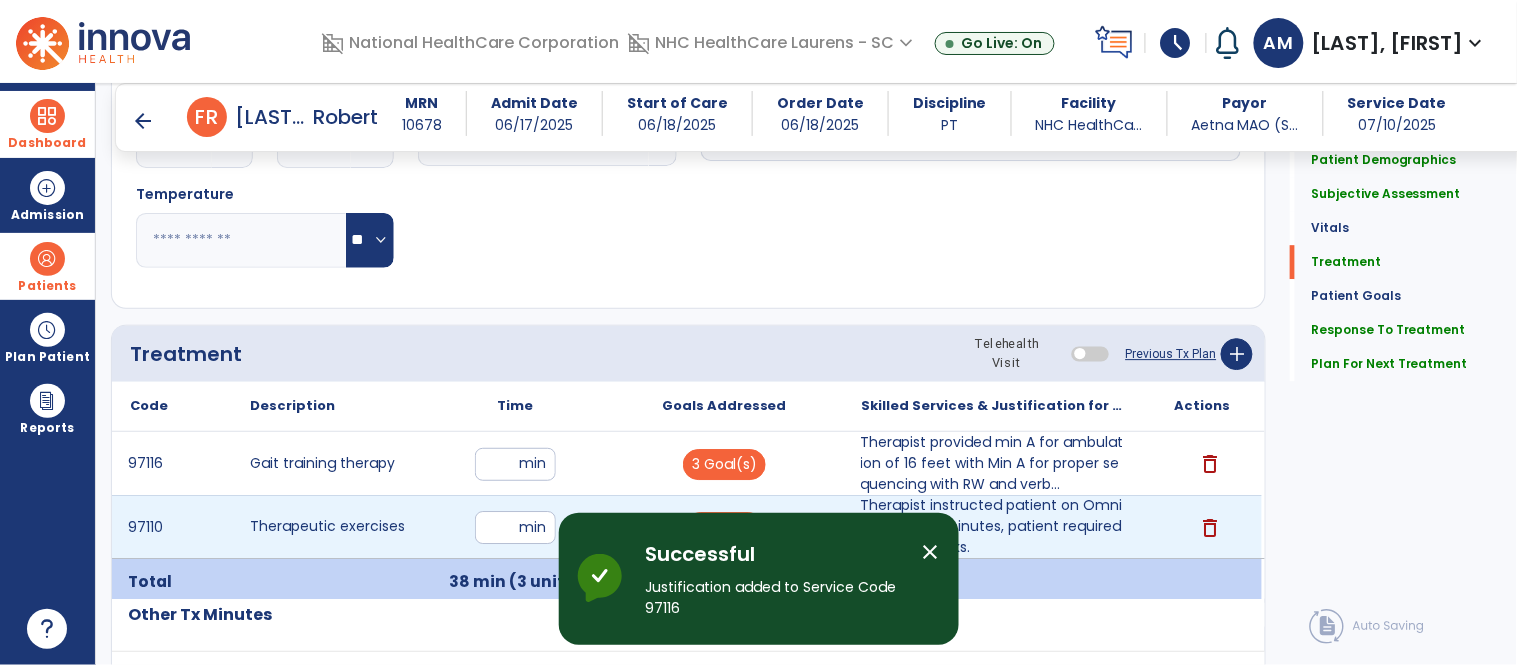 click on "Therapist instructed patient on Omnicycle for 16 minutes, patient required 3-4 rest breaks." at bounding box center [993, 526] 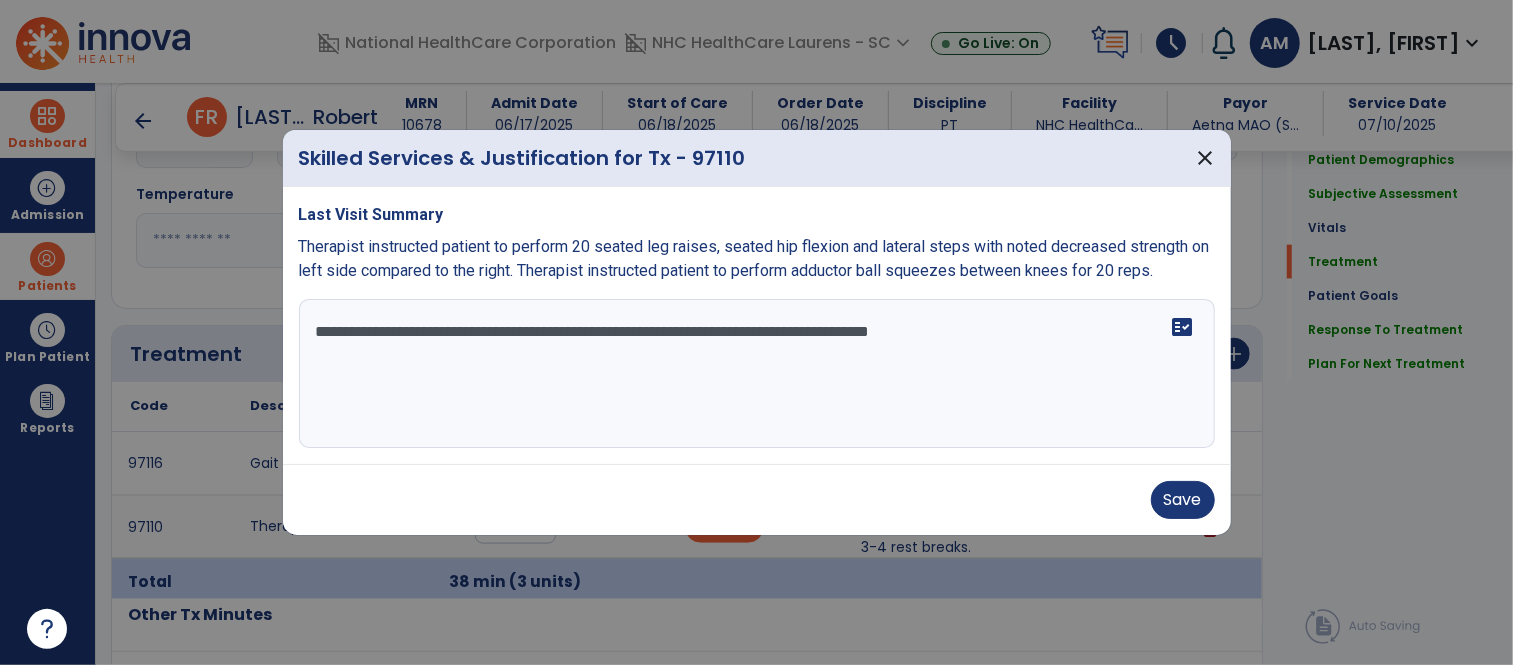 scroll, scrollTop: 1444, scrollLeft: 0, axis: vertical 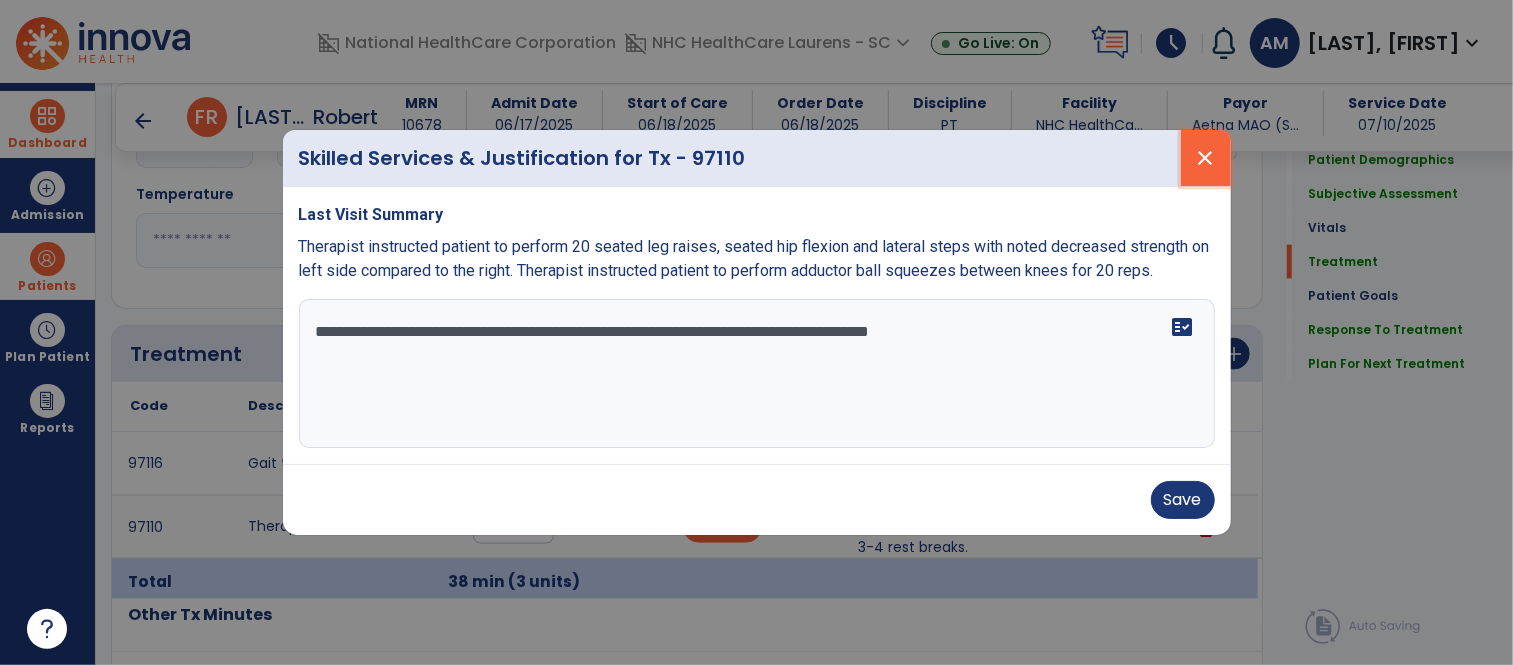 click on "close" at bounding box center [1206, 158] 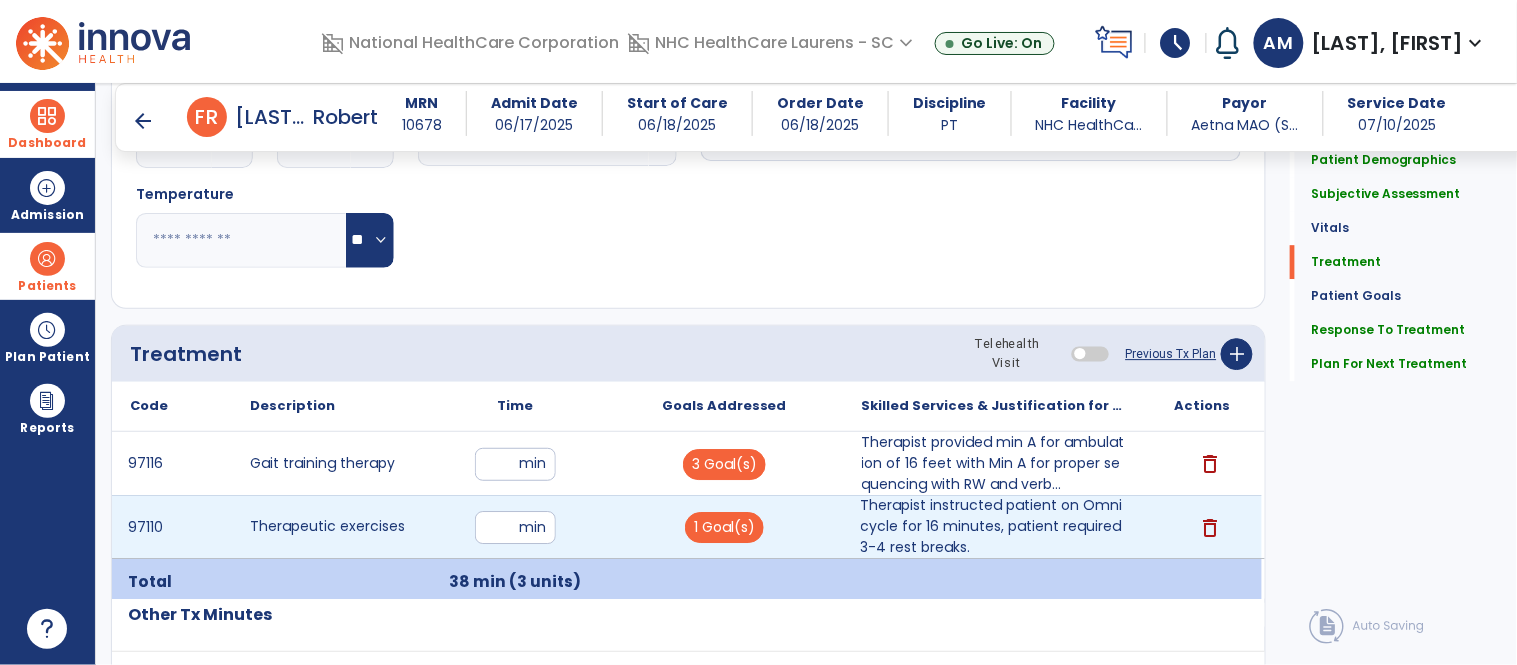 click on "**" at bounding box center (515, 527) 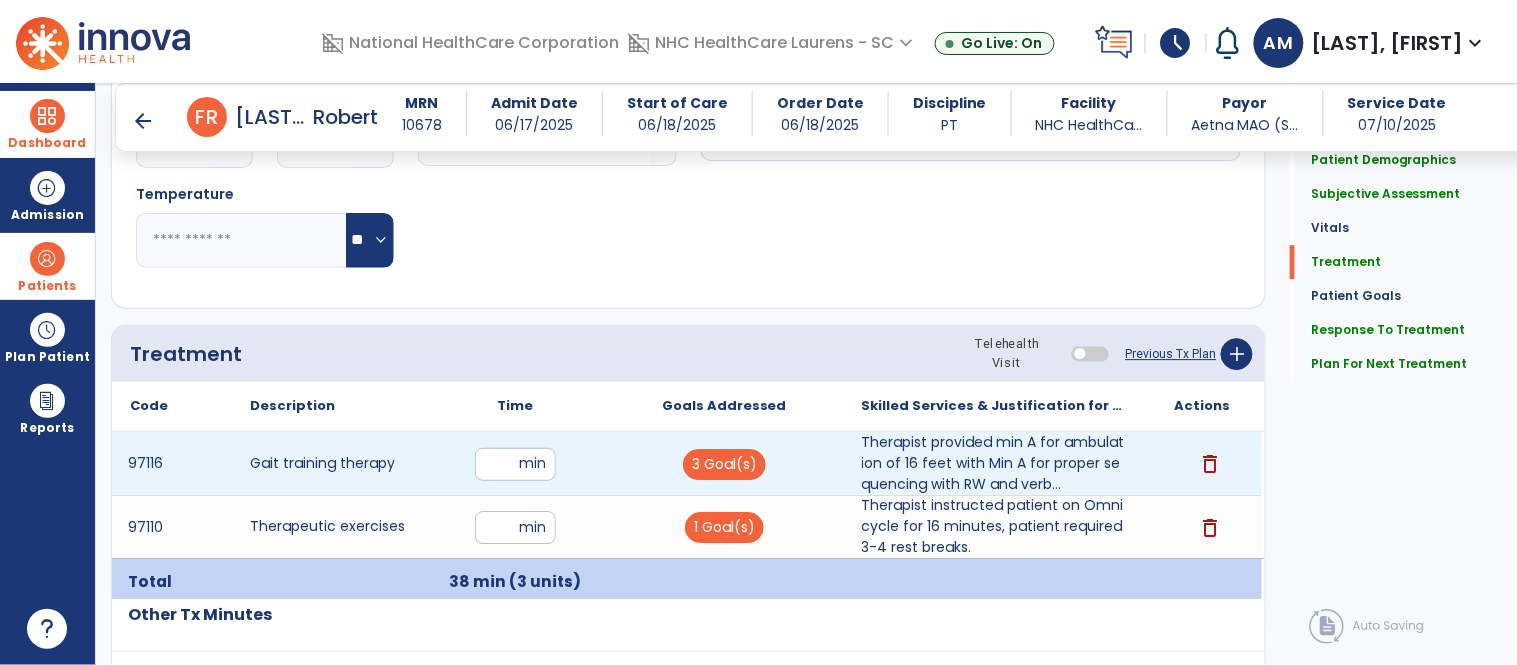 type on "*" 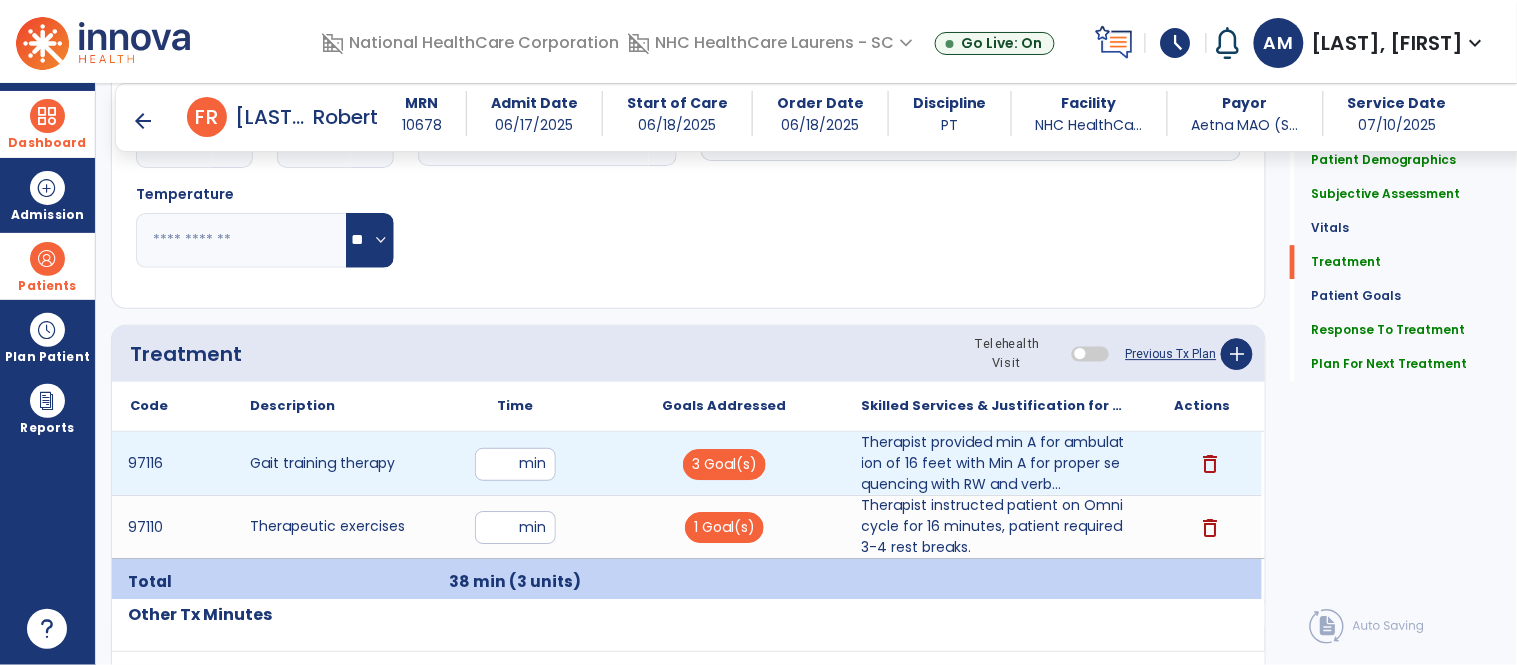 type 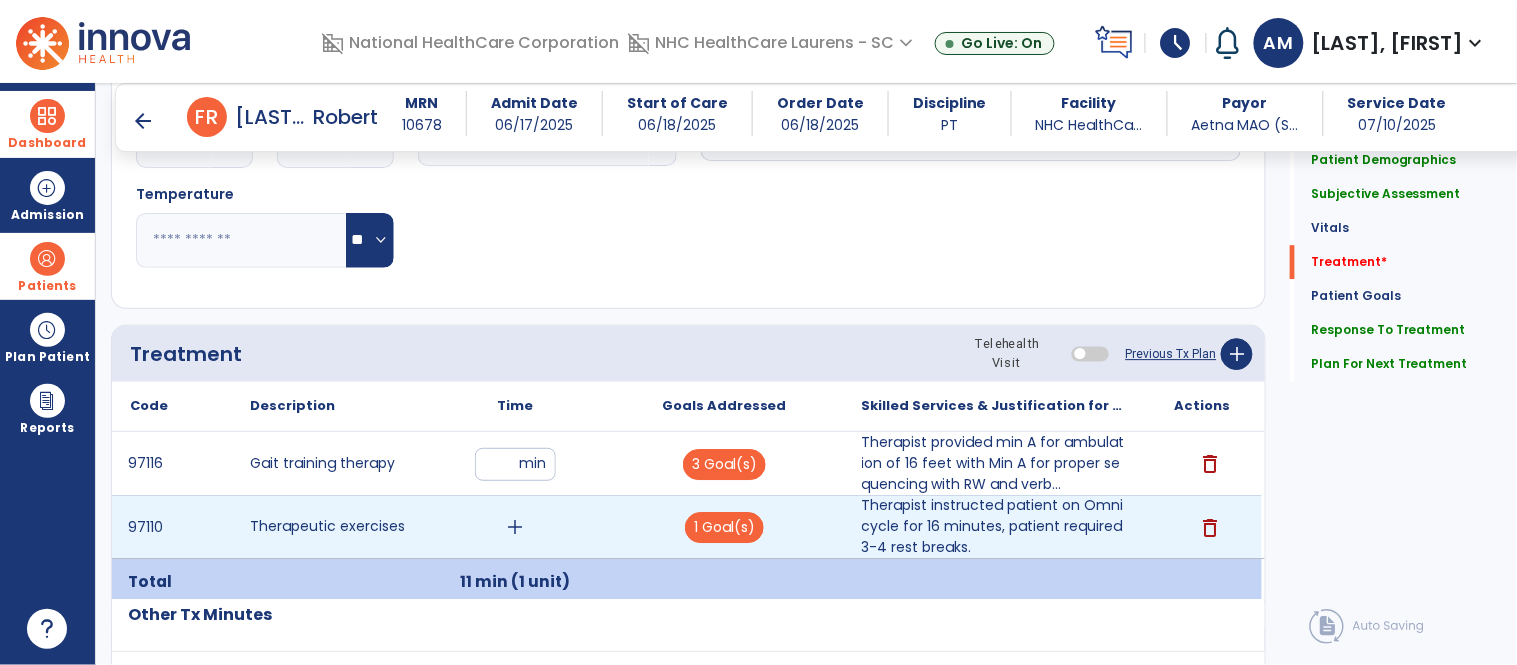 click on "add" at bounding box center [515, 527] 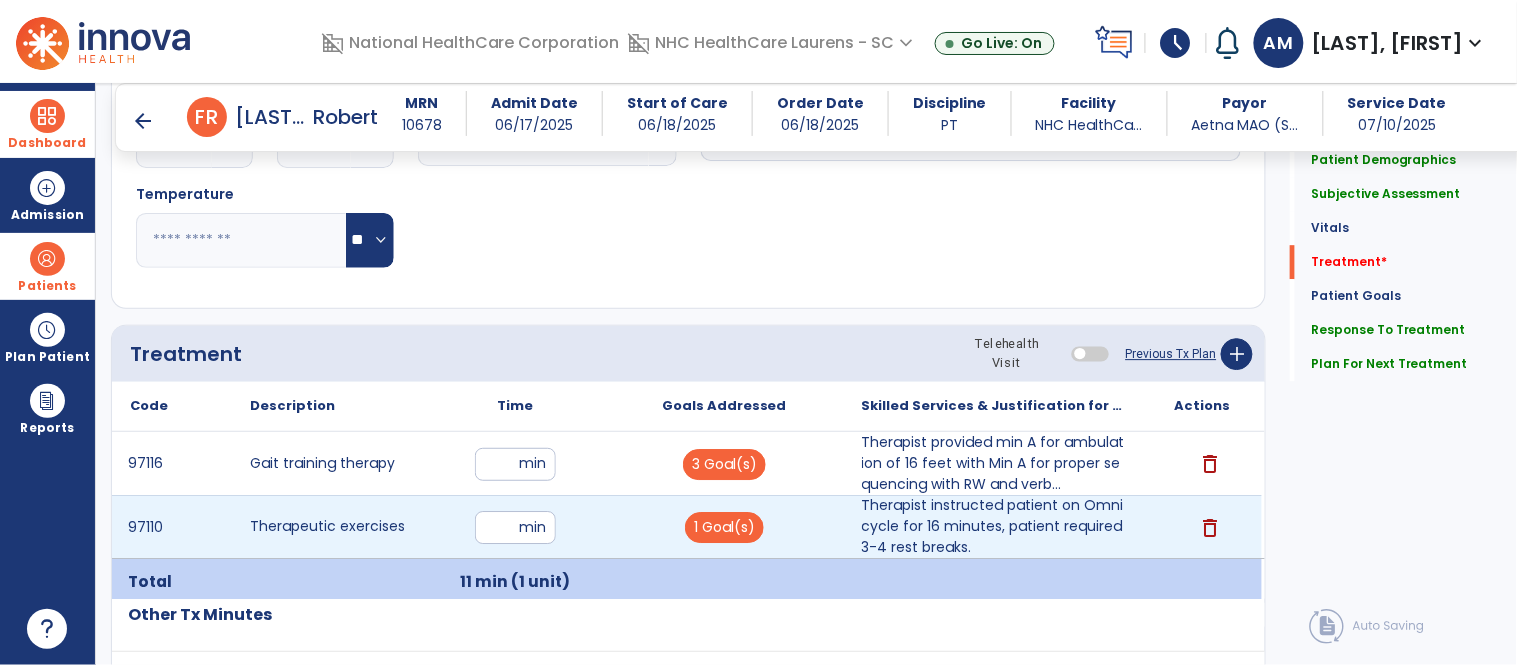 type on "**" 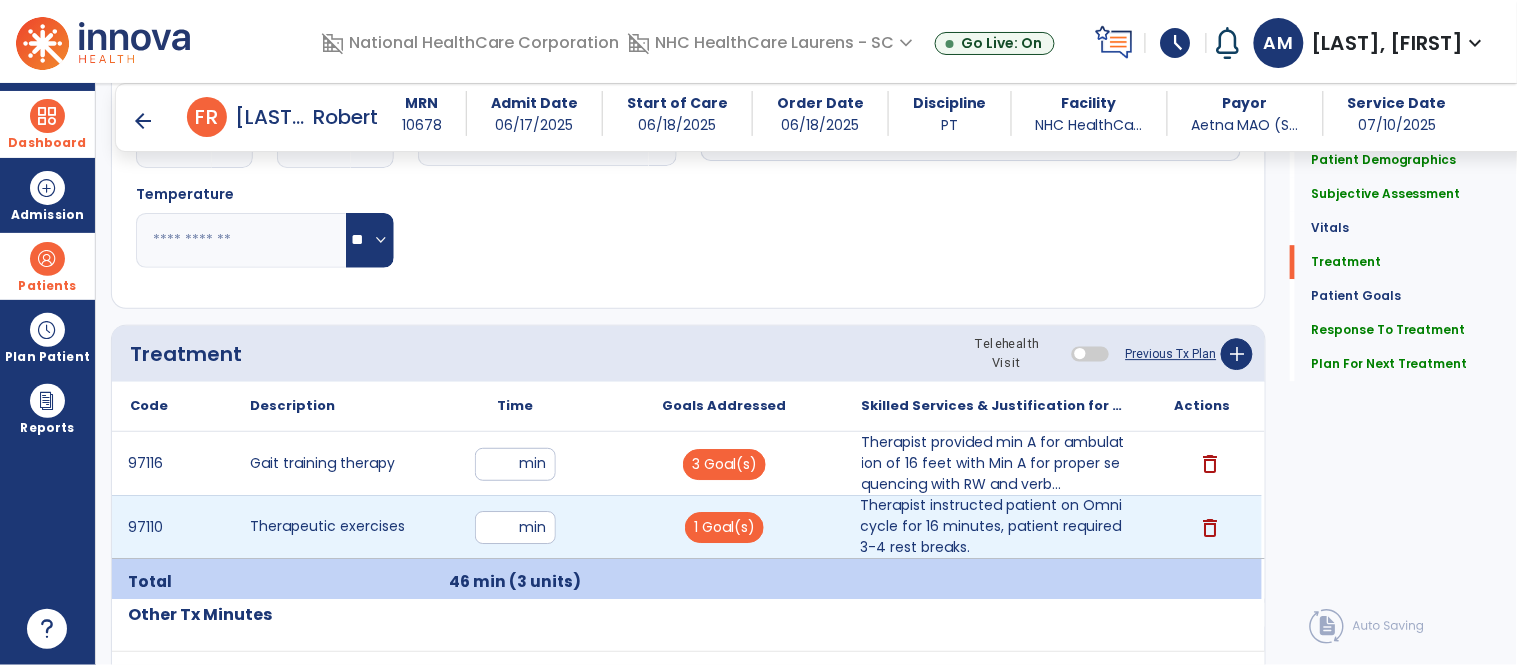 click on "Therapist instructed patient on Omnicycle for 16 minutes, patient required 3-4 rest breaks." at bounding box center (993, 526) 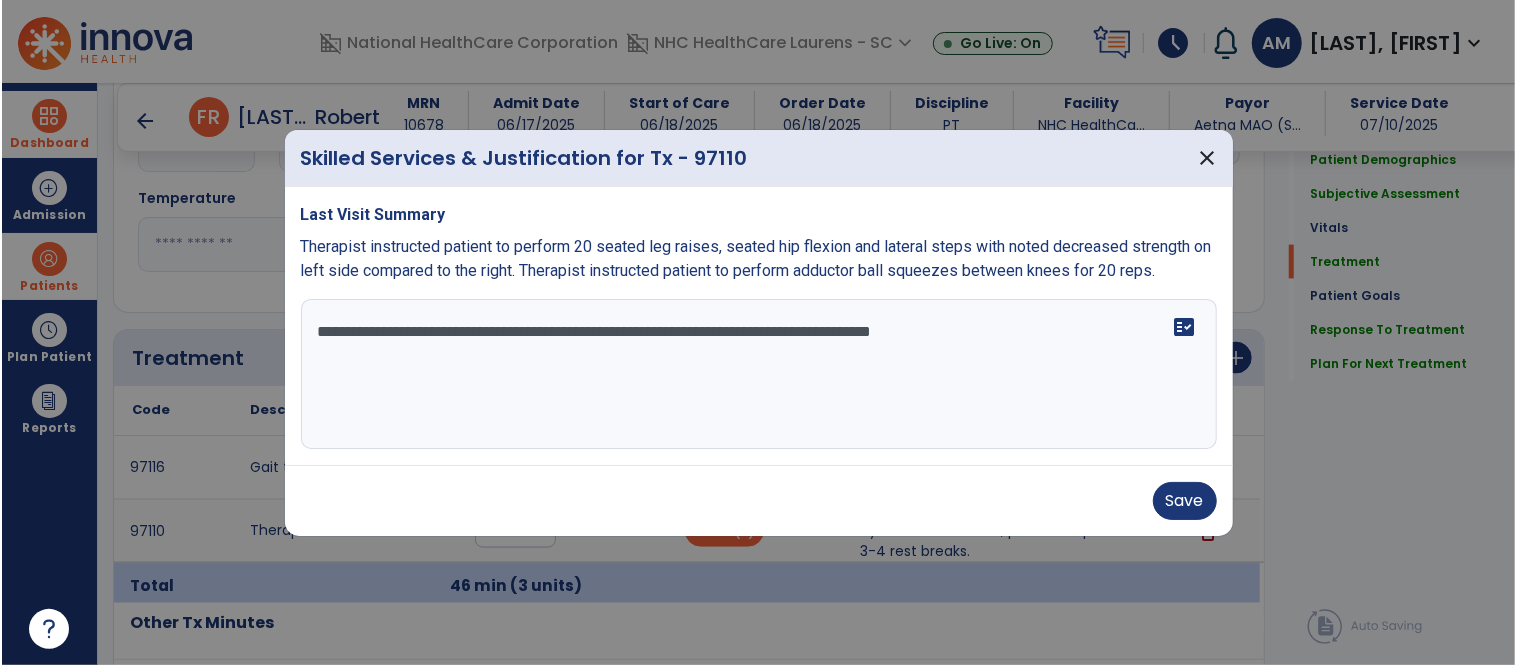 scroll, scrollTop: 1444, scrollLeft: 0, axis: vertical 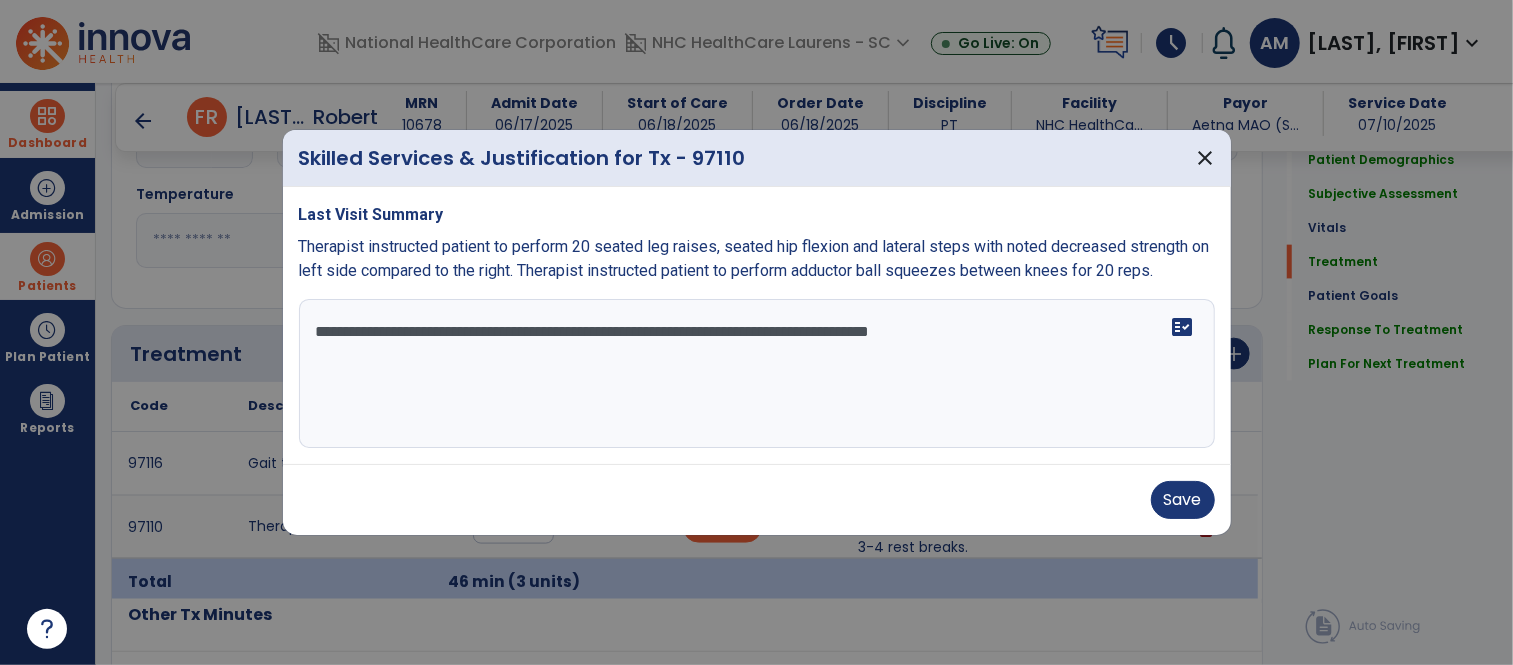 click on "**********" at bounding box center [757, 374] 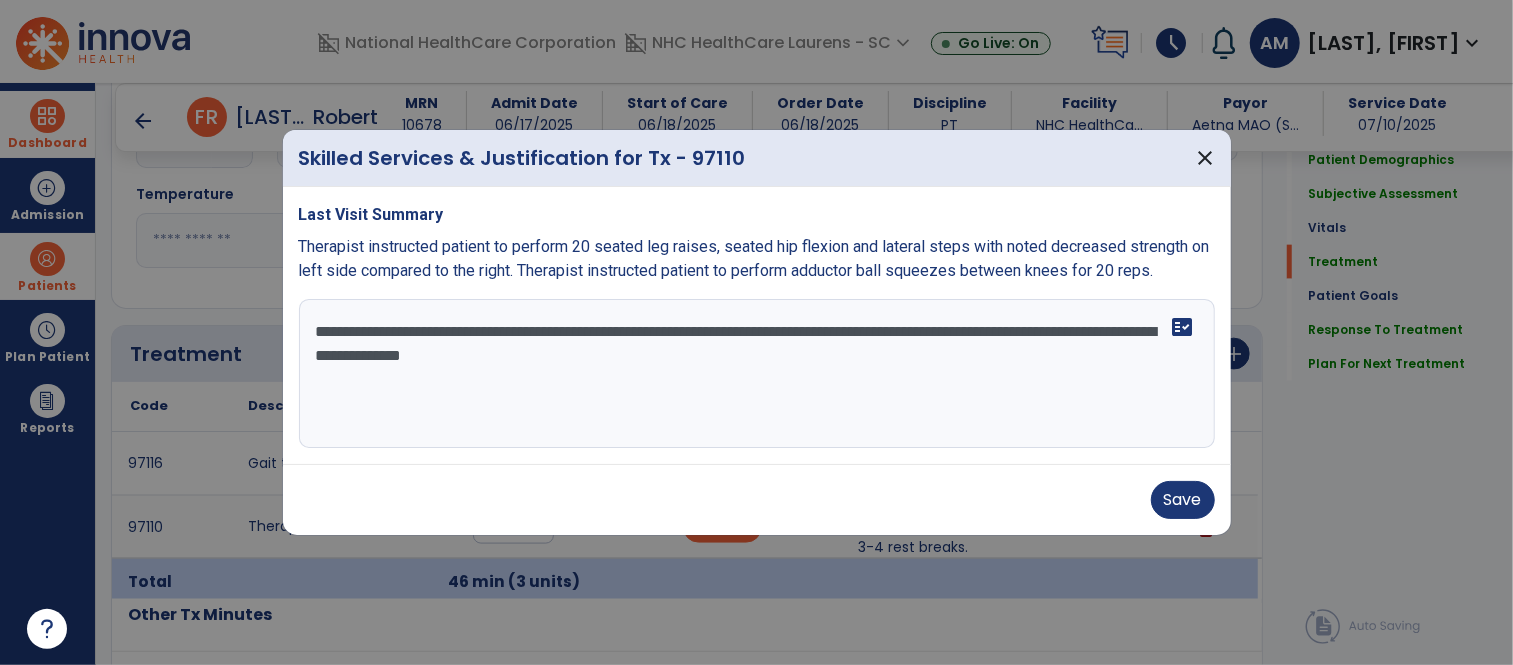 click on "**********" at bounding box center [757, 374] 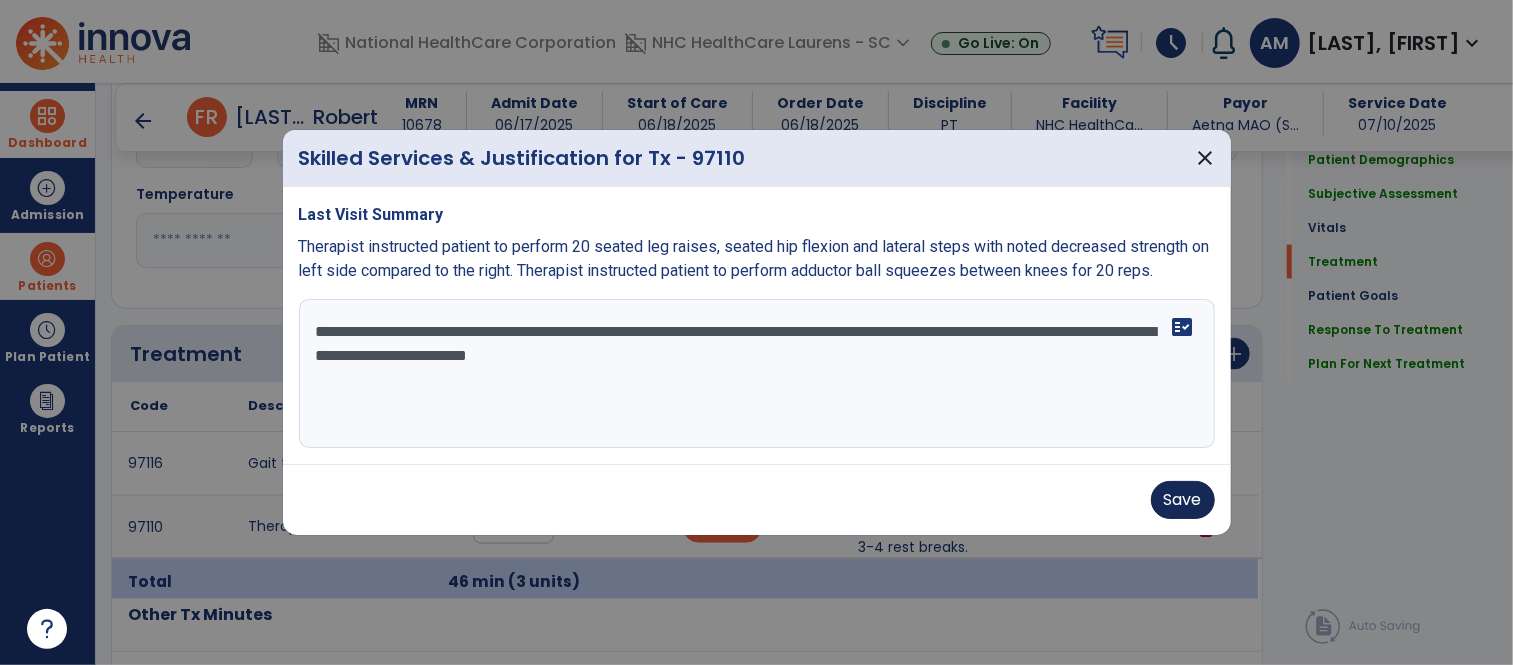 type on "**********" 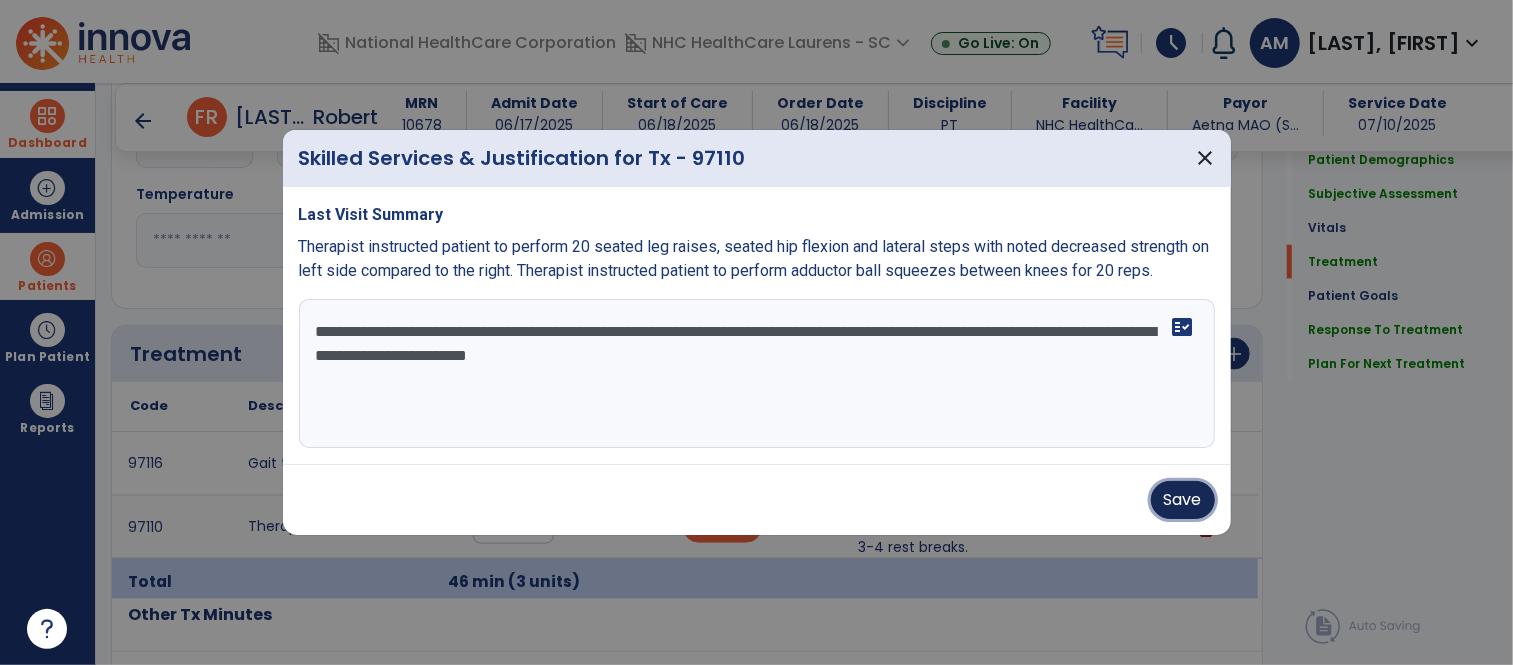 click on "Save" at bounding box center [1183, 500] 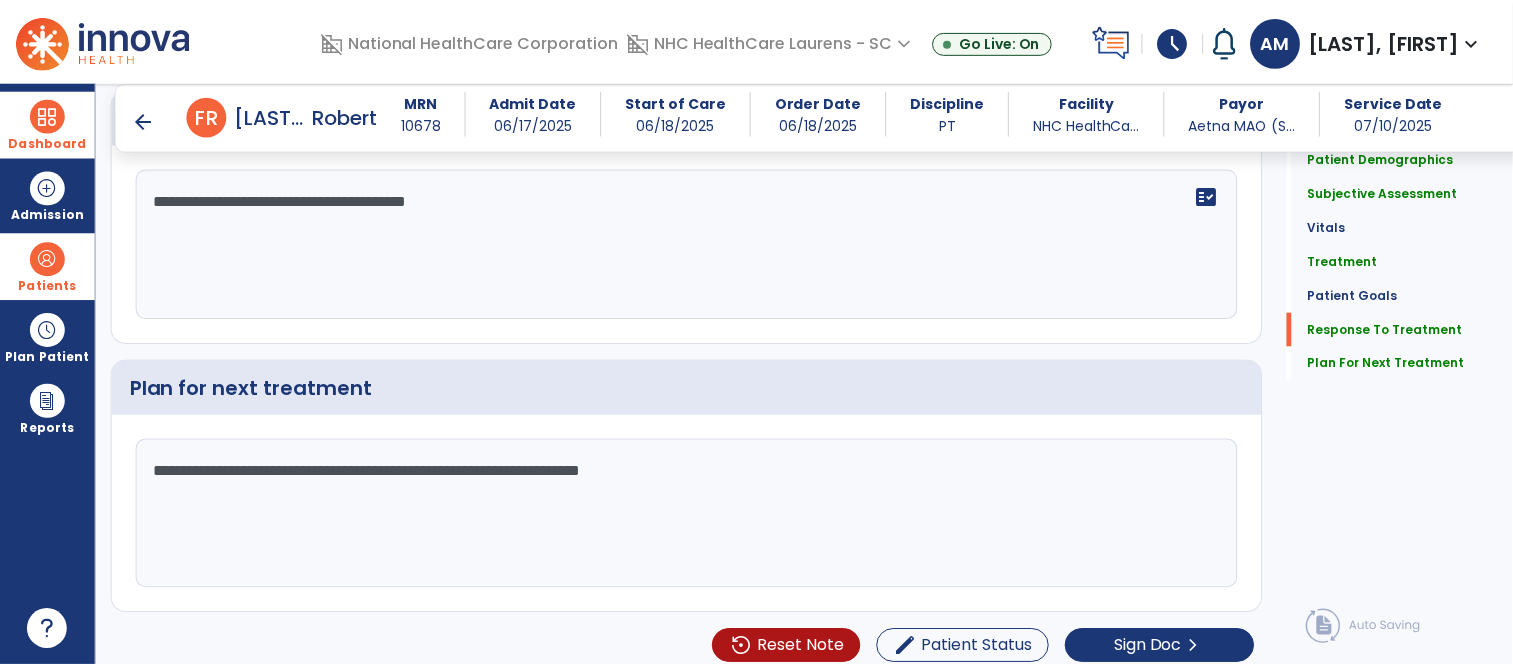scroll, scrollTop: 3388, scrollLeft: 0, axis: vertical 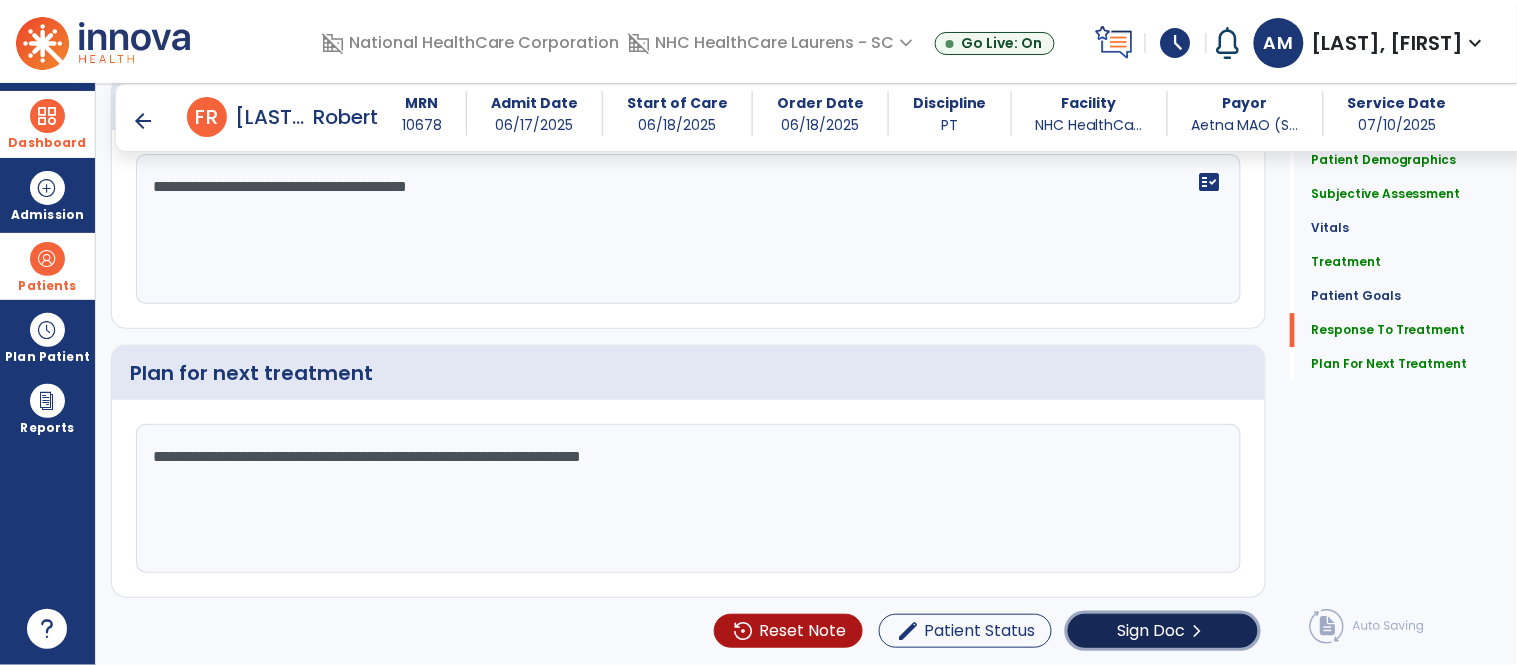 click on "Sign Doc" 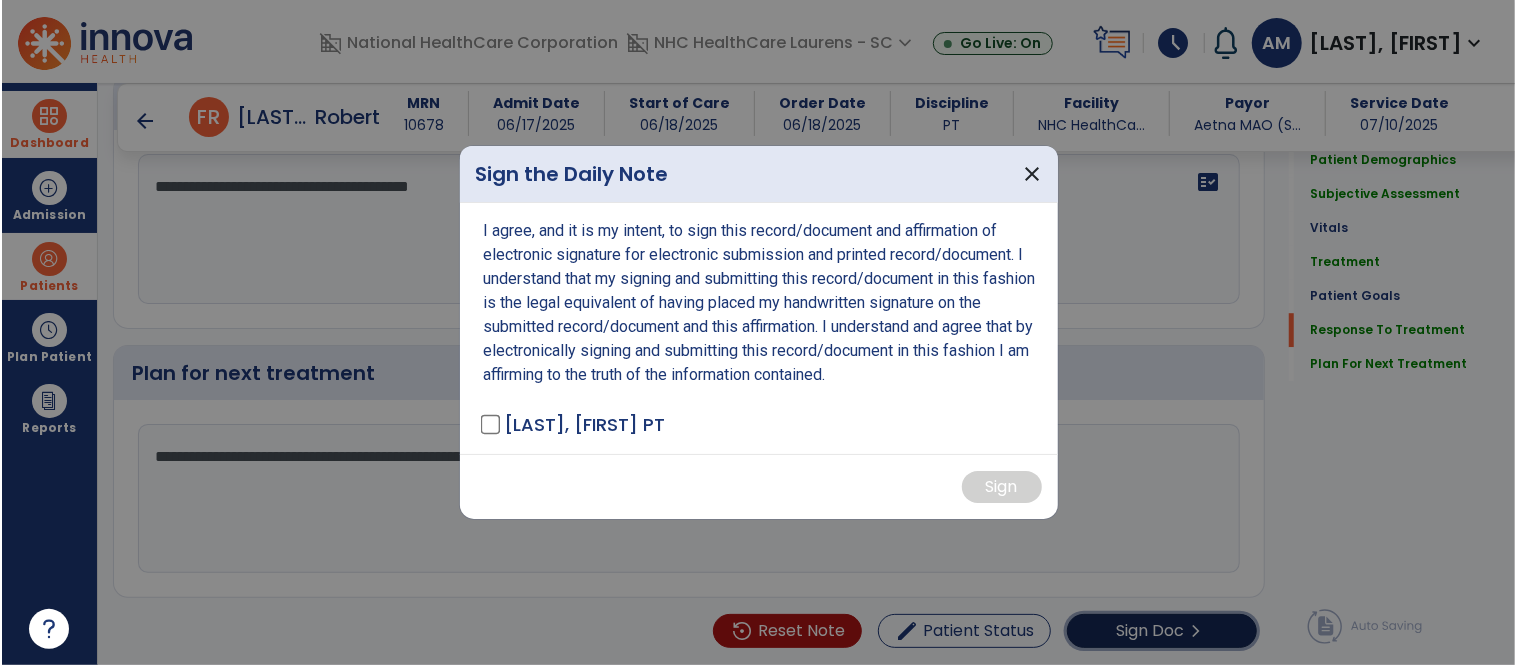 scroll, scrollTop: 3388, scrollLeft: 0, axis: vertical 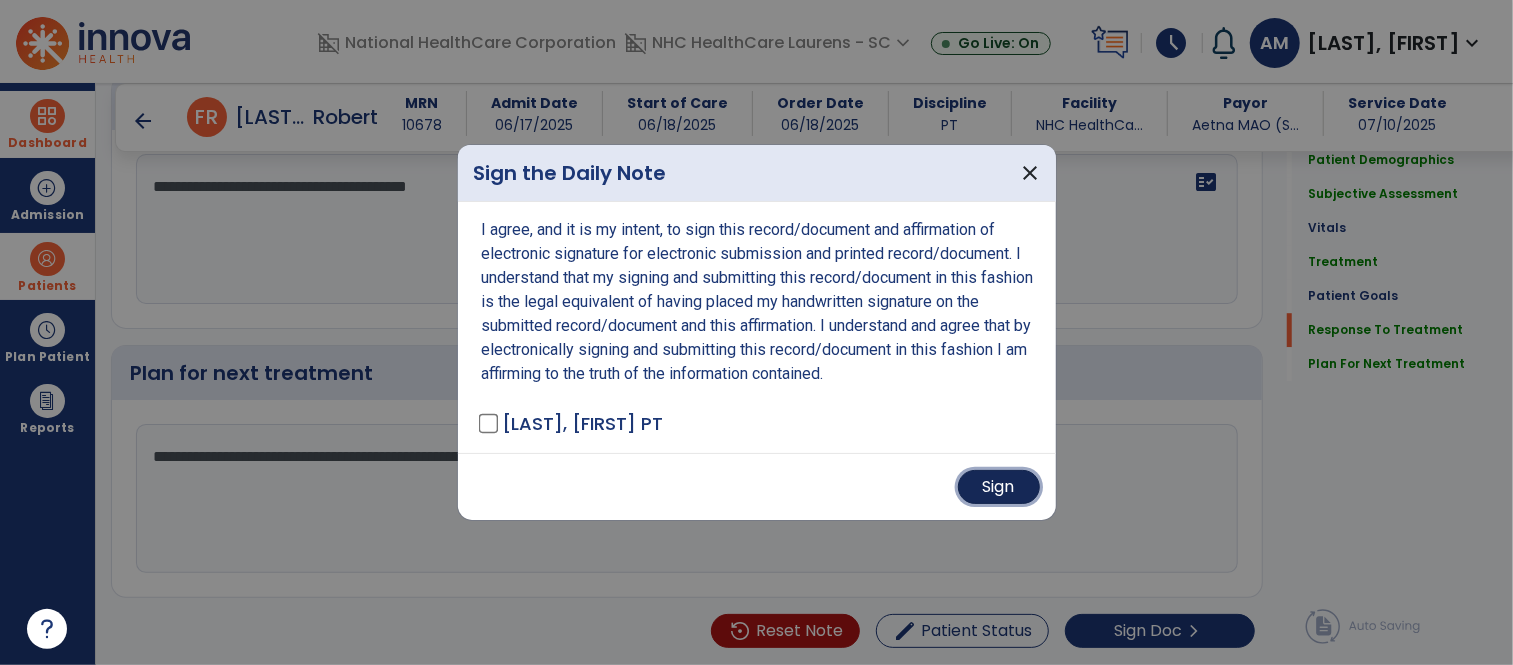 click on "Sign" at bounding box center (999, 487) 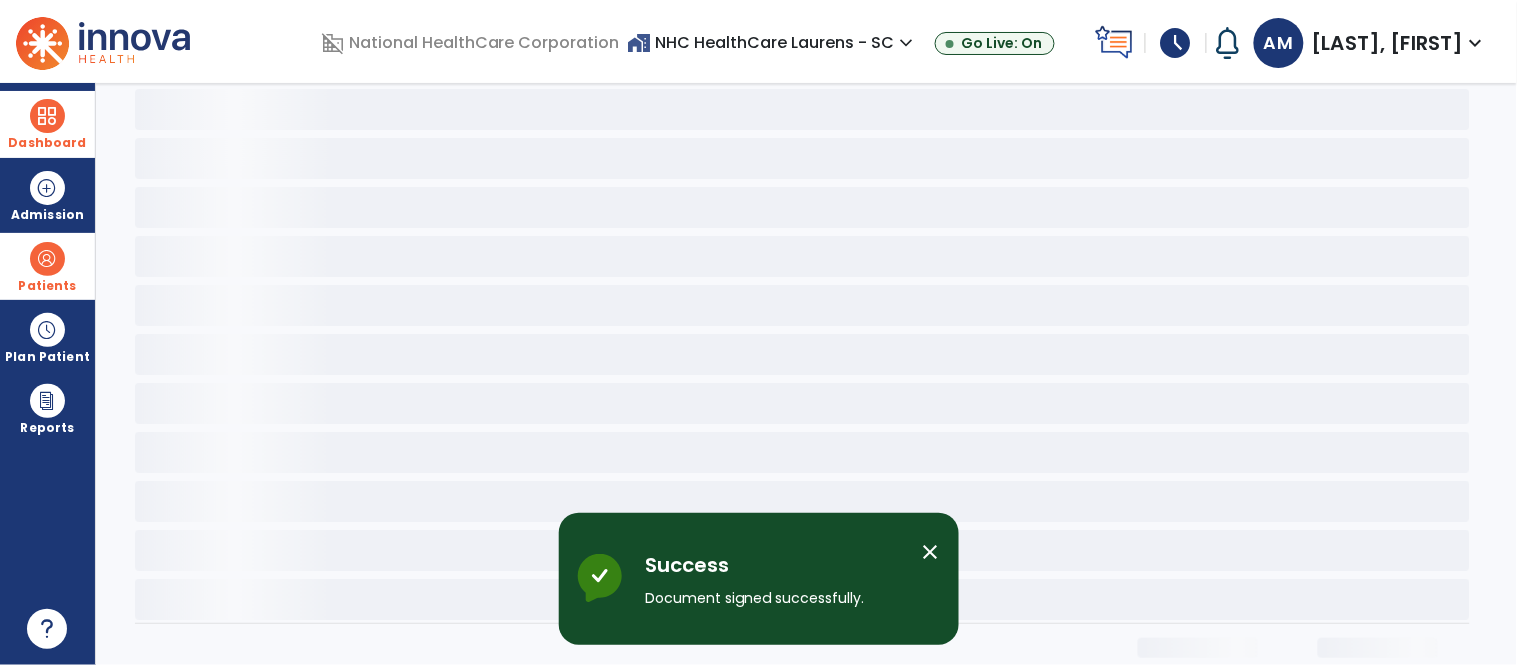 scroll, scrollTop: 0, scrollLeft: 0, axis: both 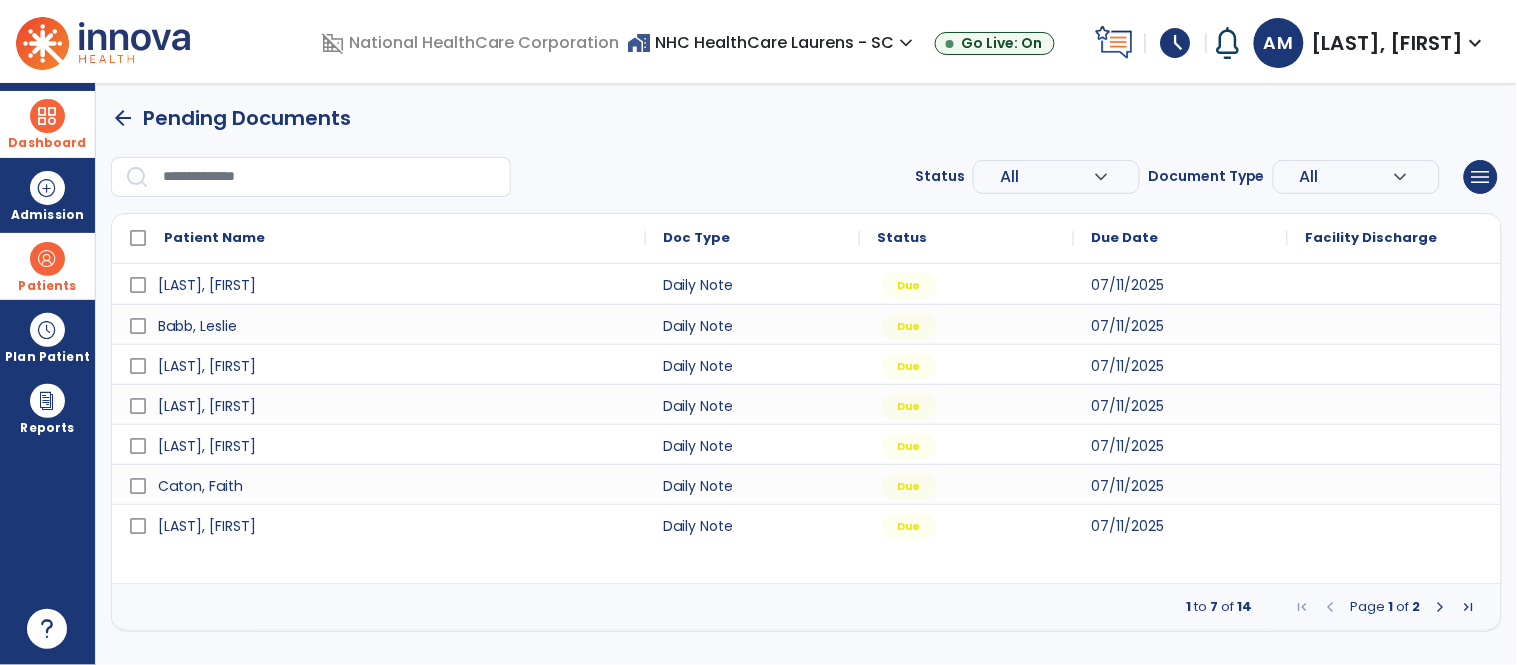 click on "1
to
7
of
14
Page
1
of
2" at bounding box center (806, 607) 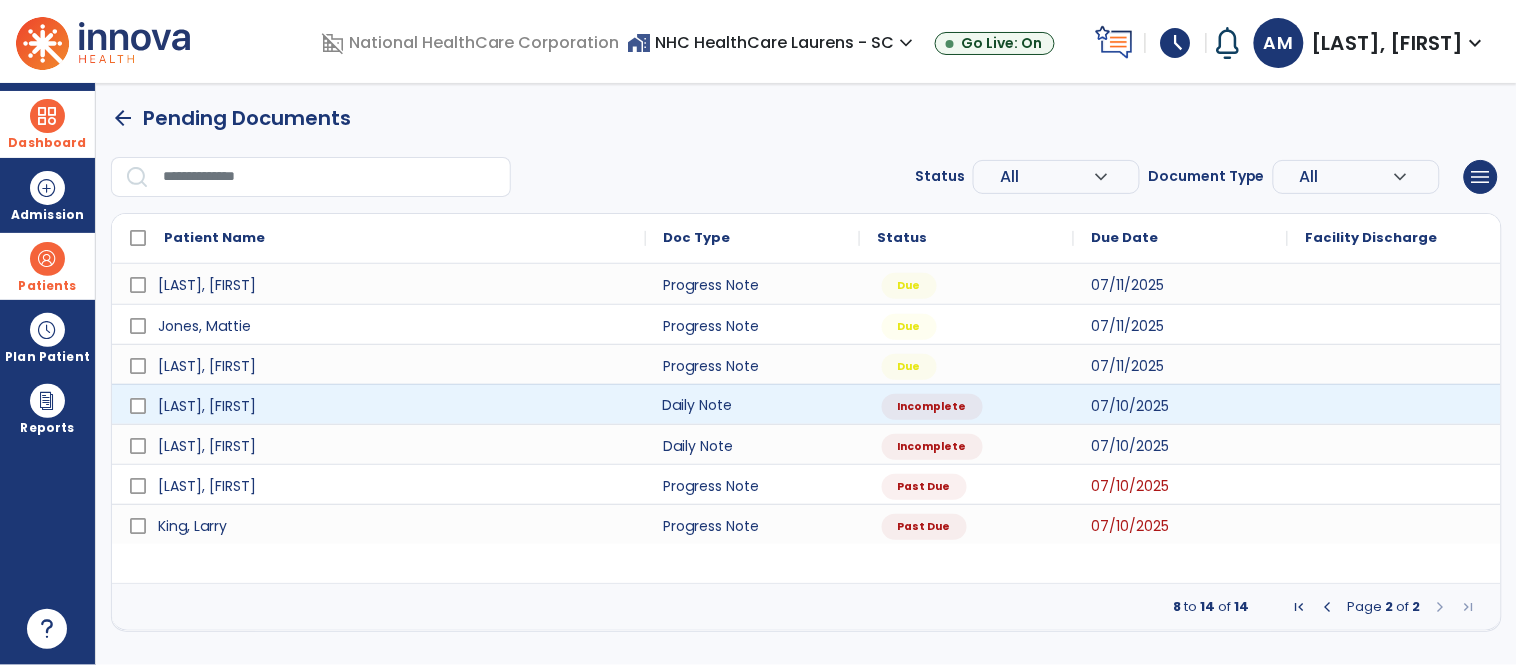 click on "Daily Note" at bounding box center (753, 404) 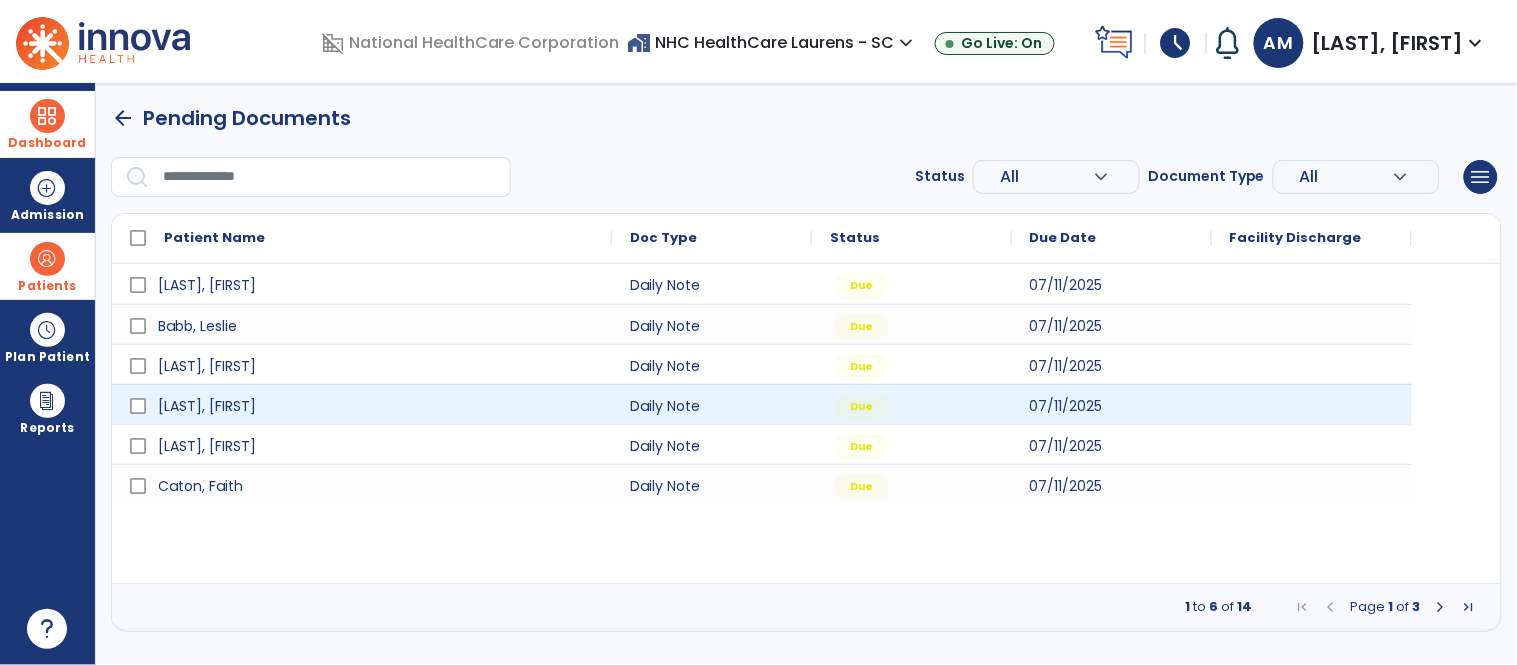 select on "*" 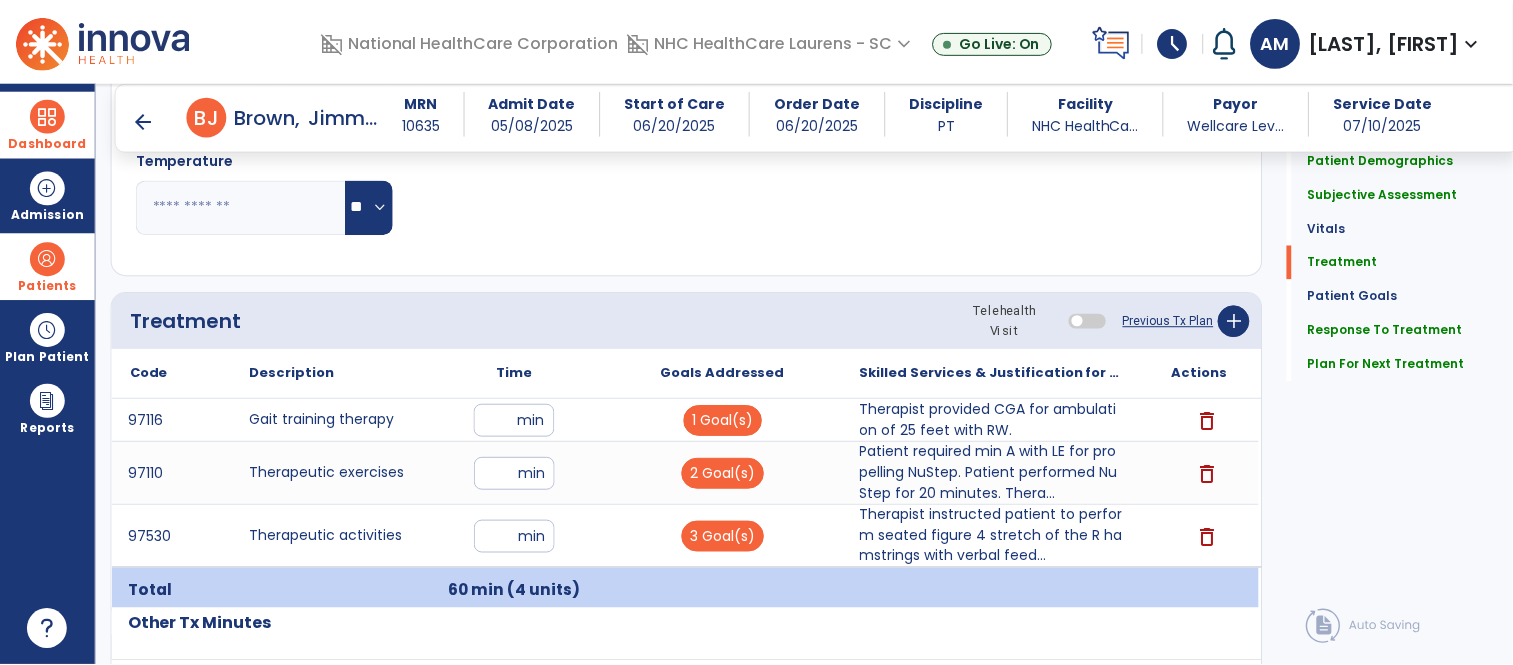 scroll, scrollTop: 1000, scrollLeft: 0, axis: vertical 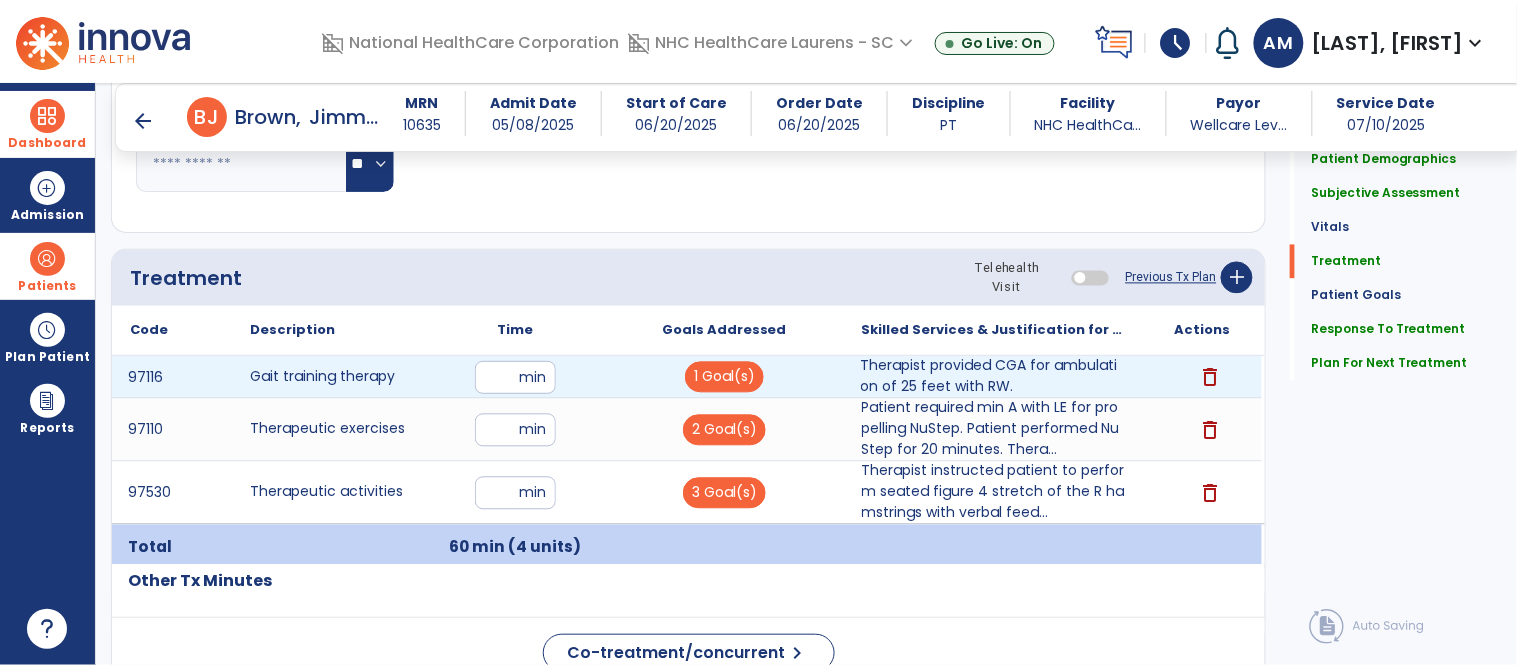 click on "Therapist provided CGA for ambulation of 25 feet with RW." at bounding box center (993, 377) 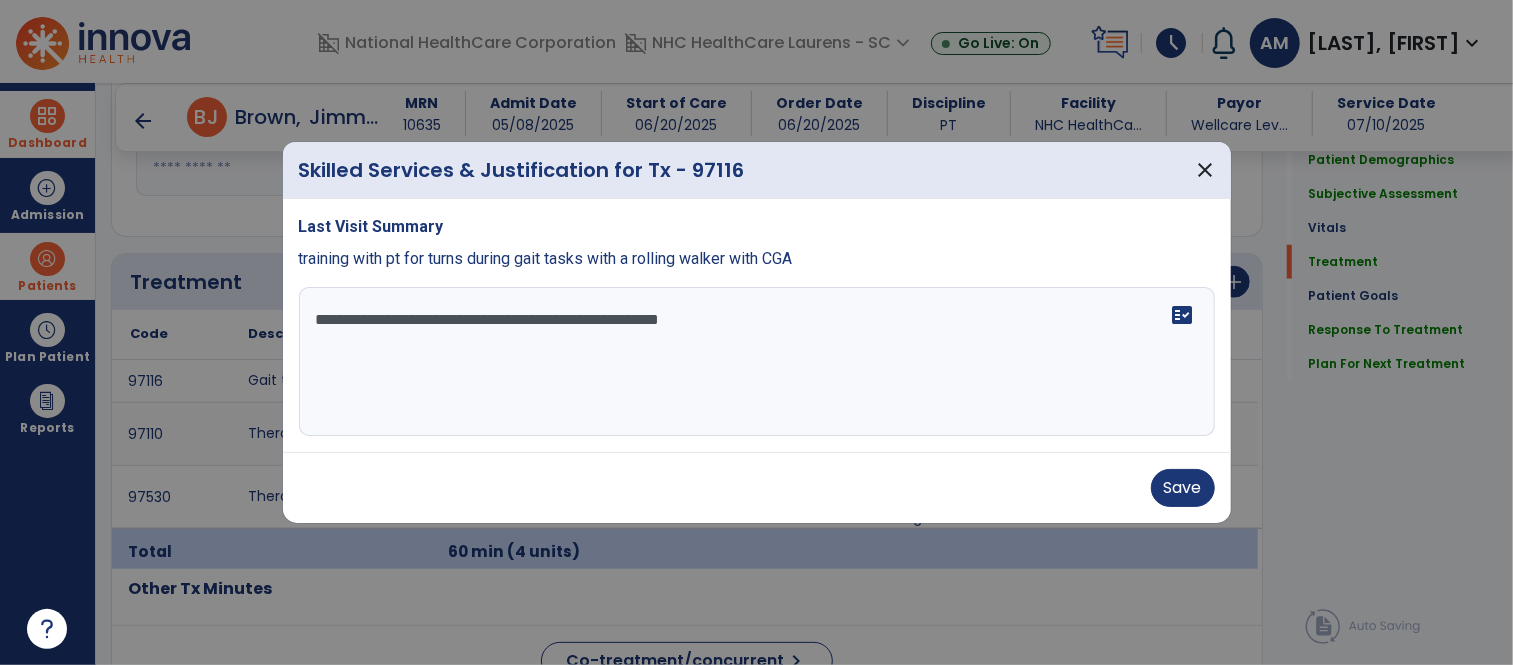 scroll, scrollTop: 1000, scrollLeft: 0, axis: vertical 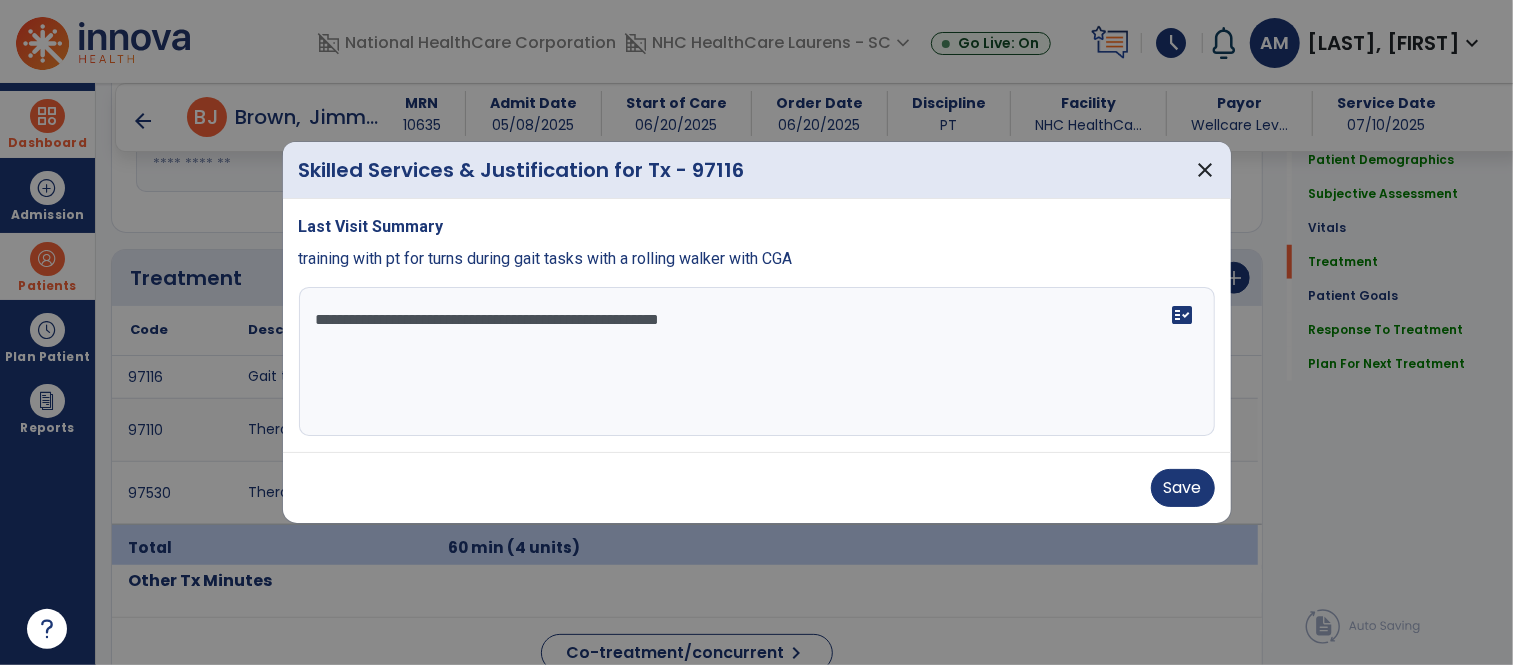 click on "**********" at bounding box center (757, 362) 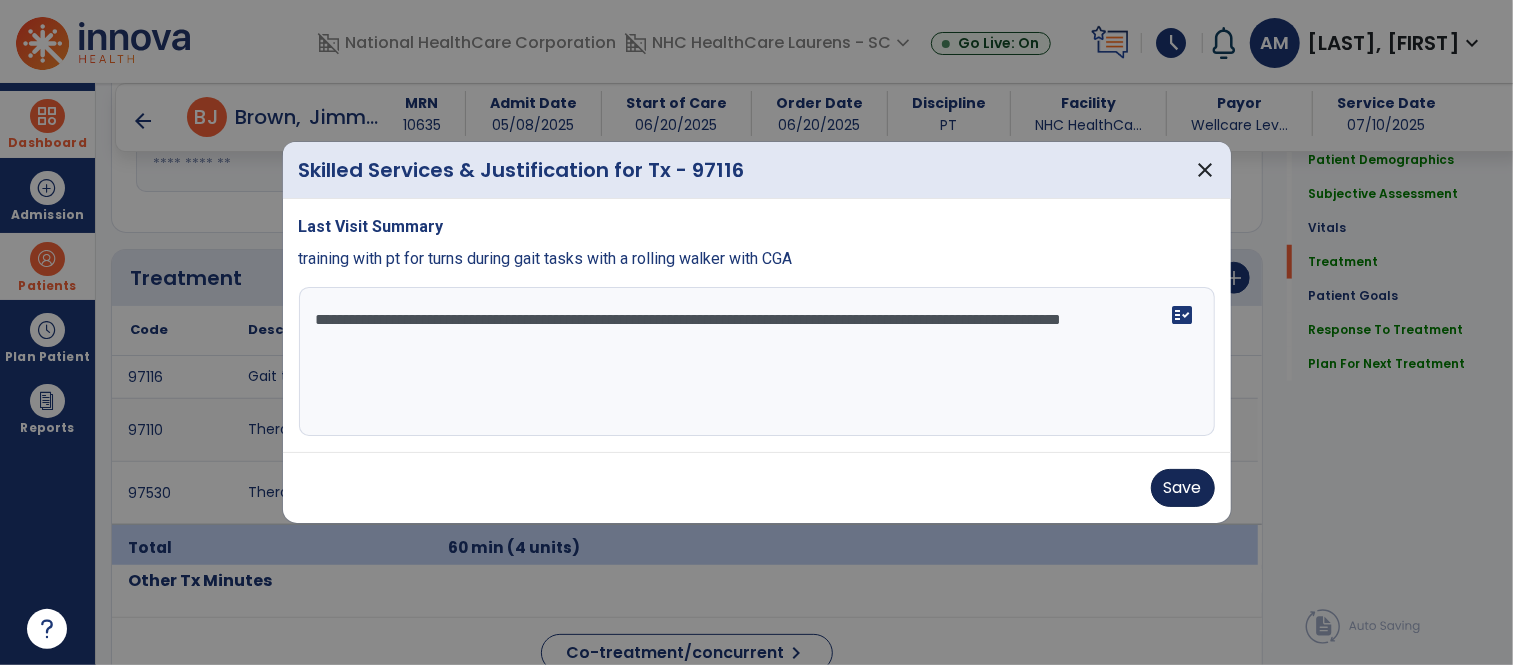 type on "**********" 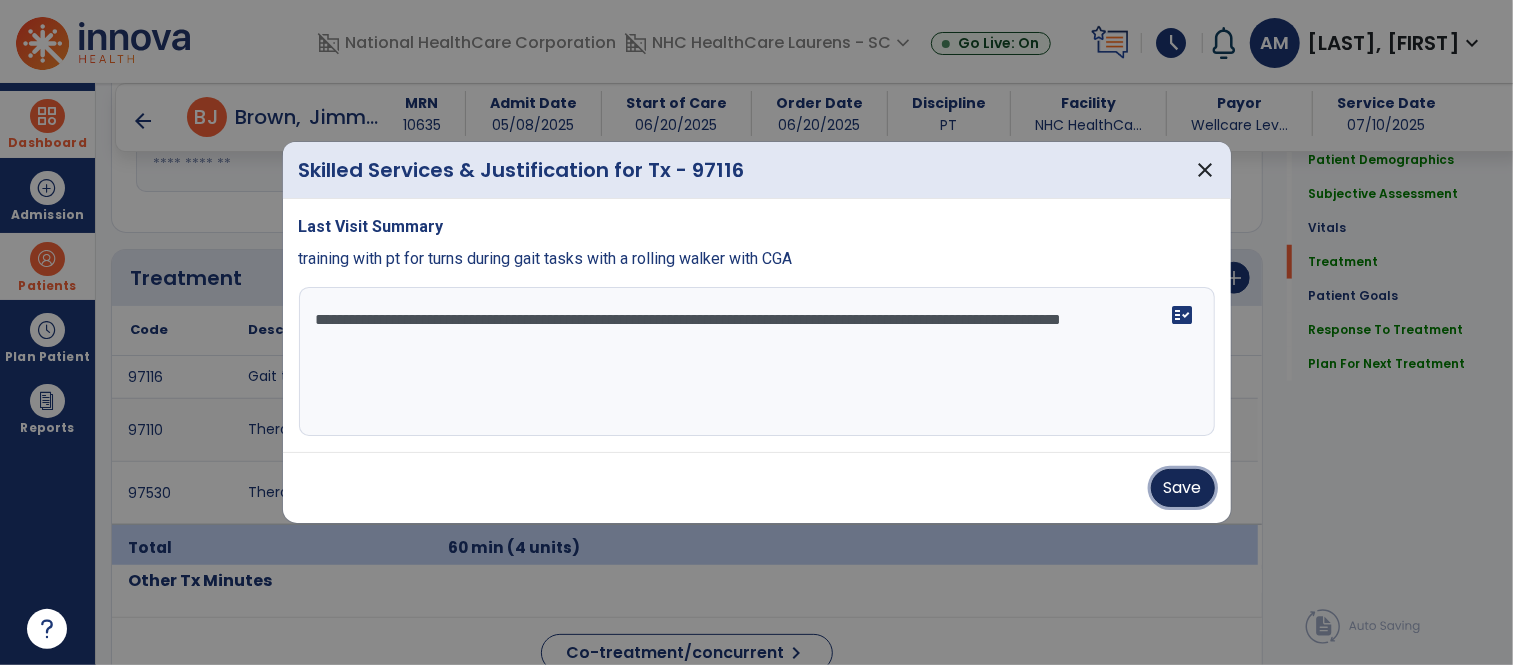 drag, startPoint x: 1187, startPoint y: 482, endPoint x: 1134, endPoint y: 458, distance: 58.18075 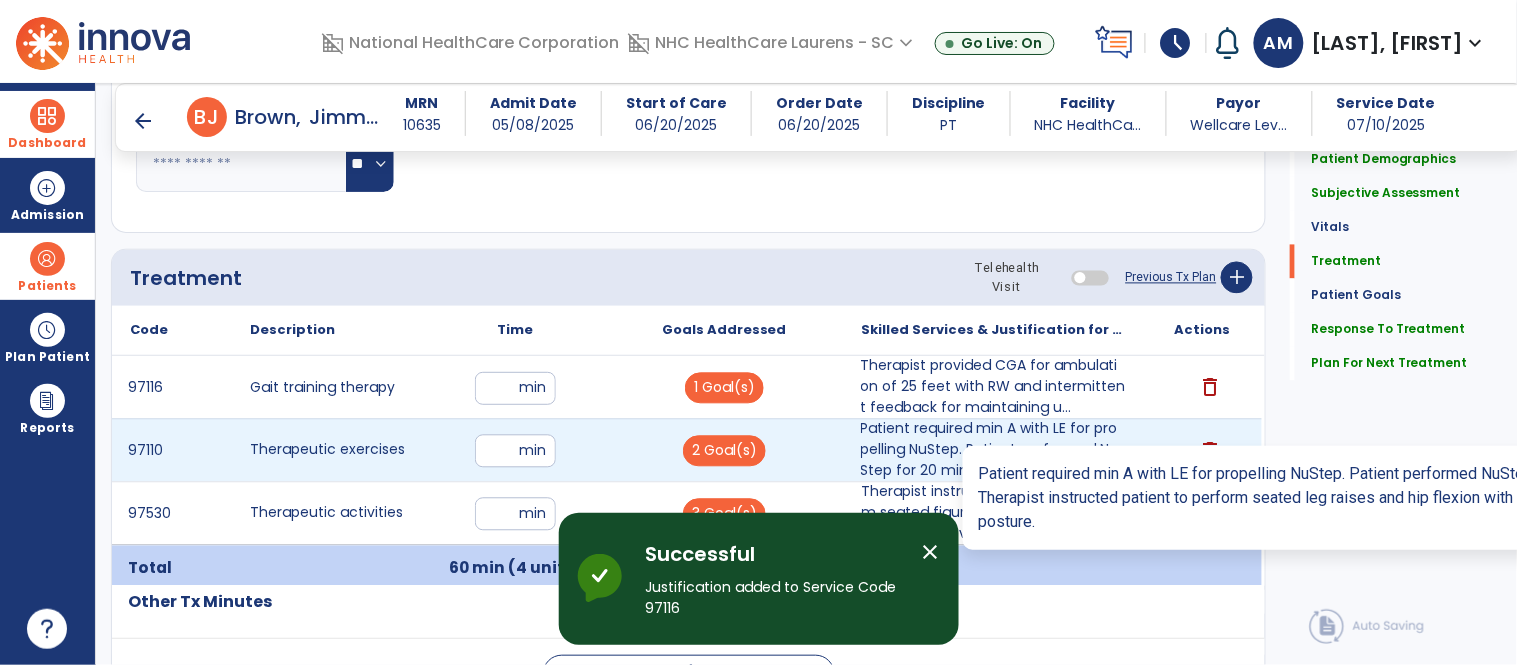 click on "Patient required min A with LE for propelling NuStep. Patient performed NuStep for 20 minutes. Thera..." at bounding box center (993, 450) 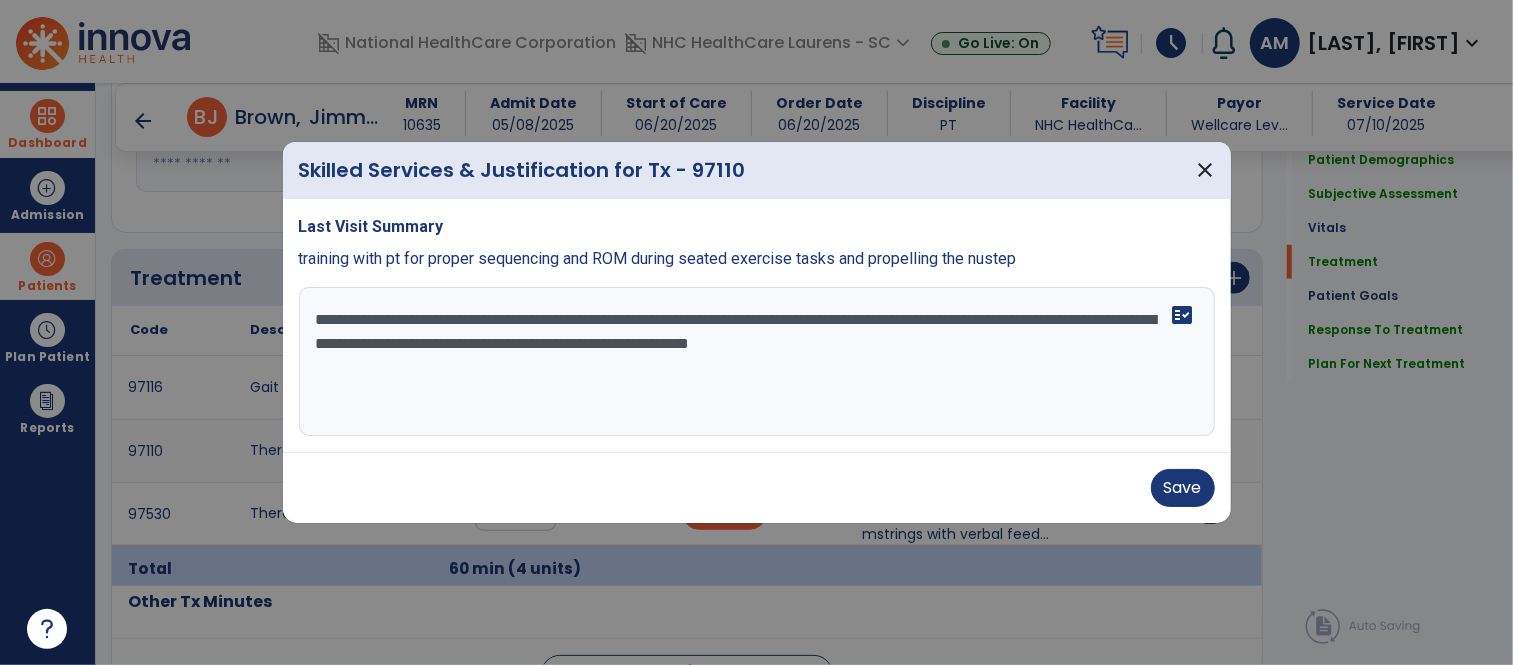 scroll, scrollTop: 1000, scrollLeft: 0, axis: vertical 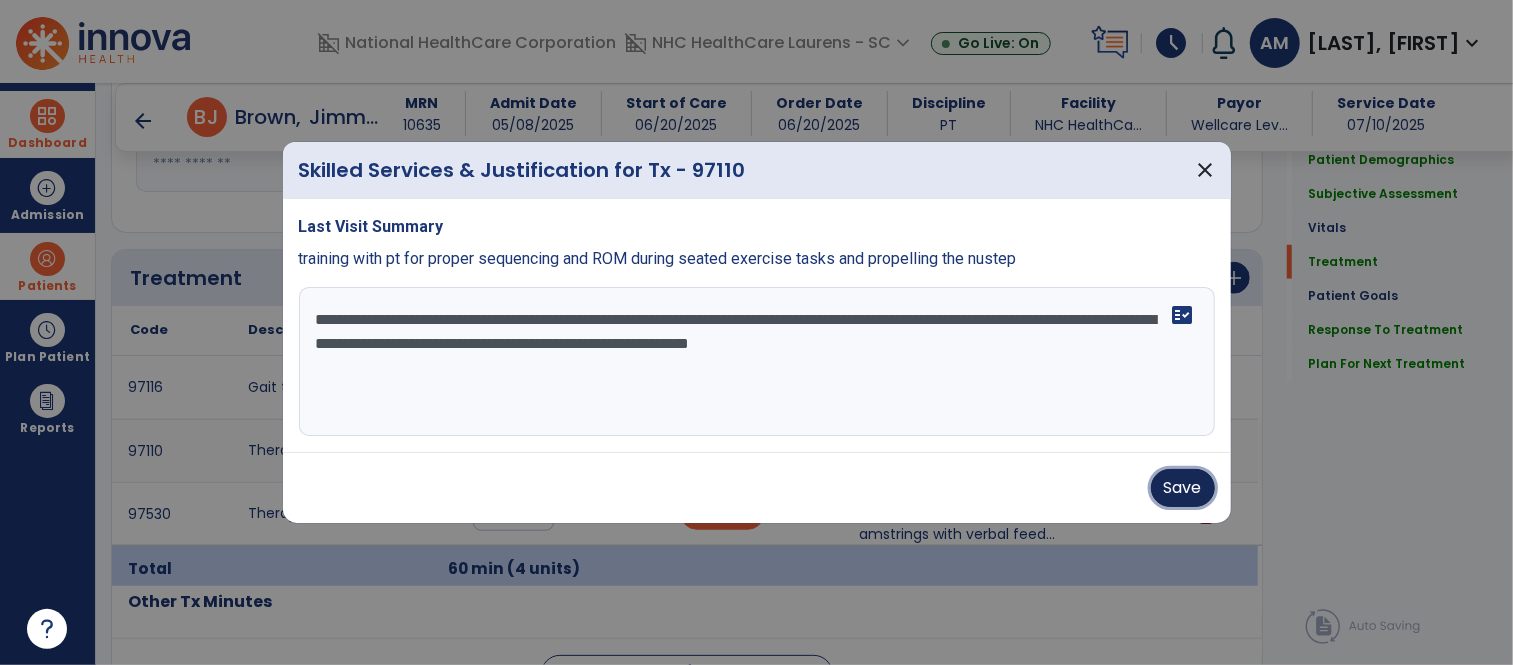 click on "Save" at bounding box center [1183, 488] 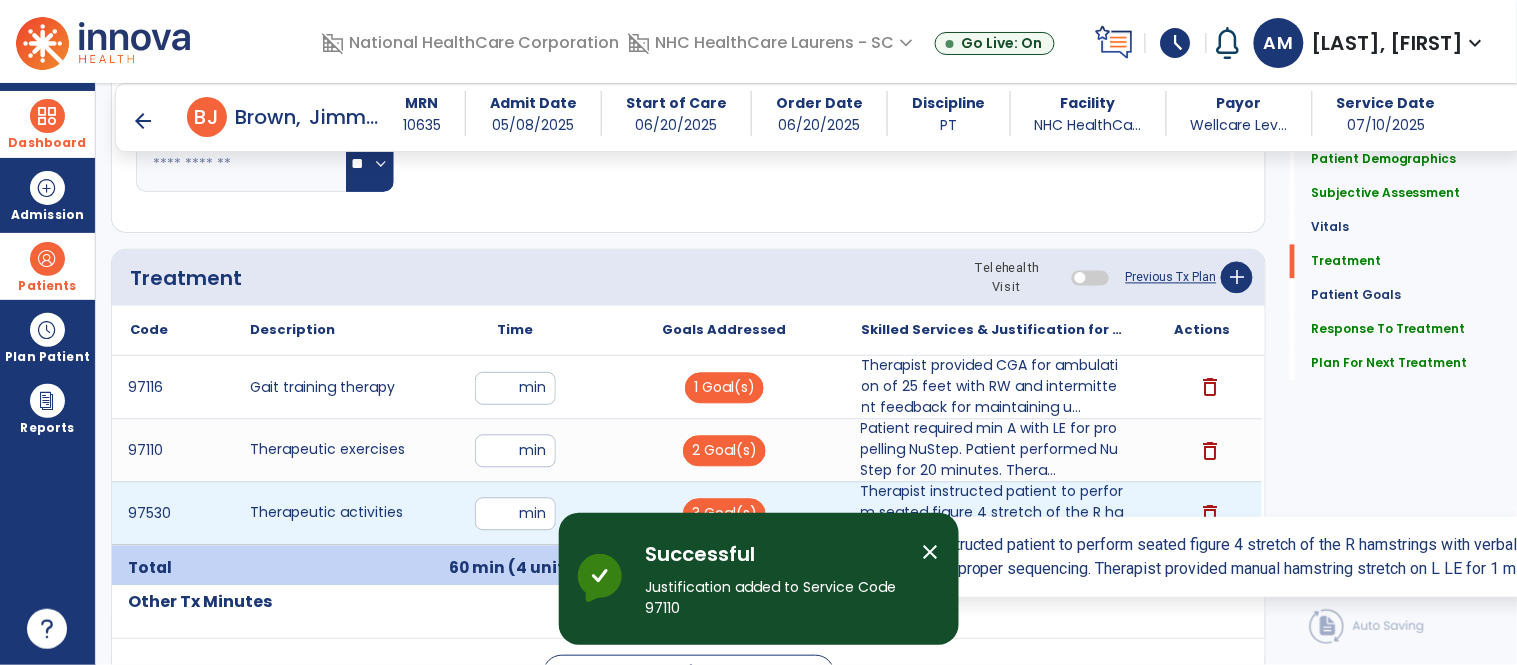 click on "Therapist instructed patient to perform seated figure 4 stretch of the R hamstrings with verbal feed..." at bounding box center (993, 513) 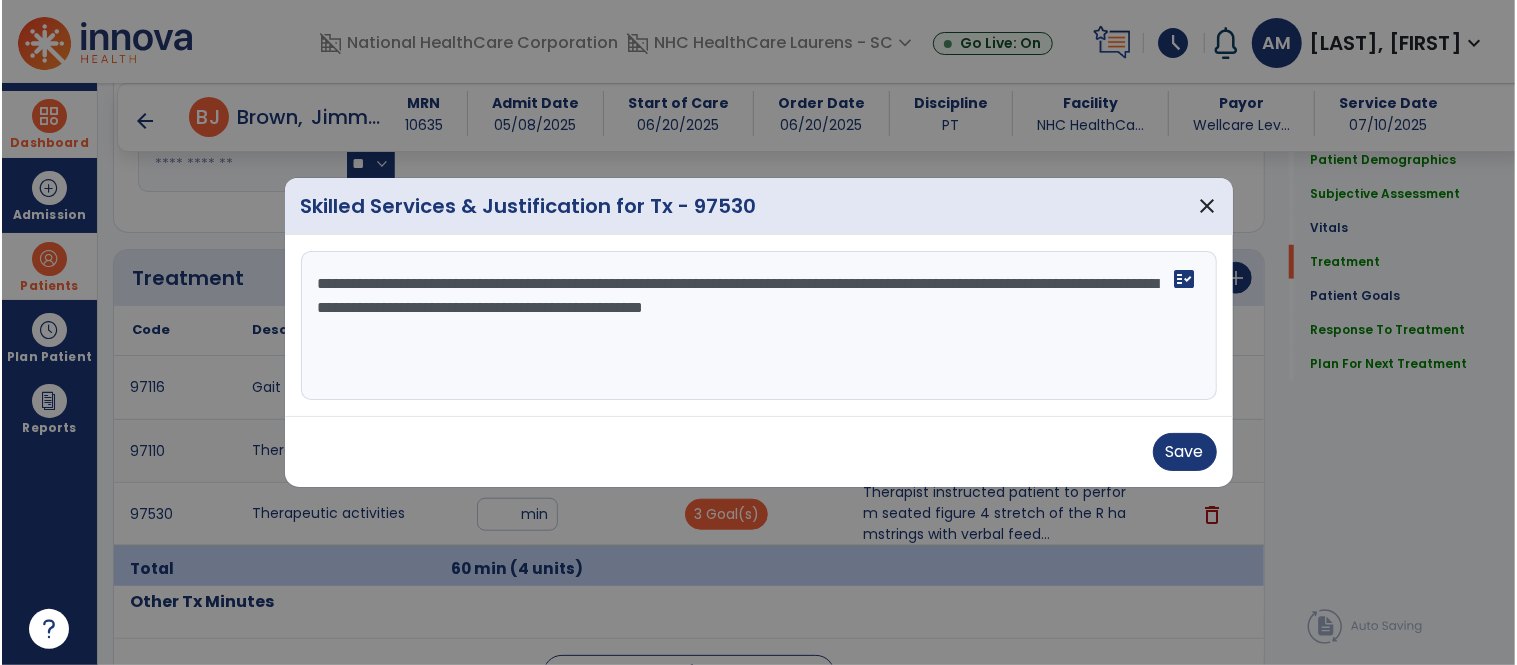 scroll, scrollTop: 1000, scrollLeft: 0, axis: vertical 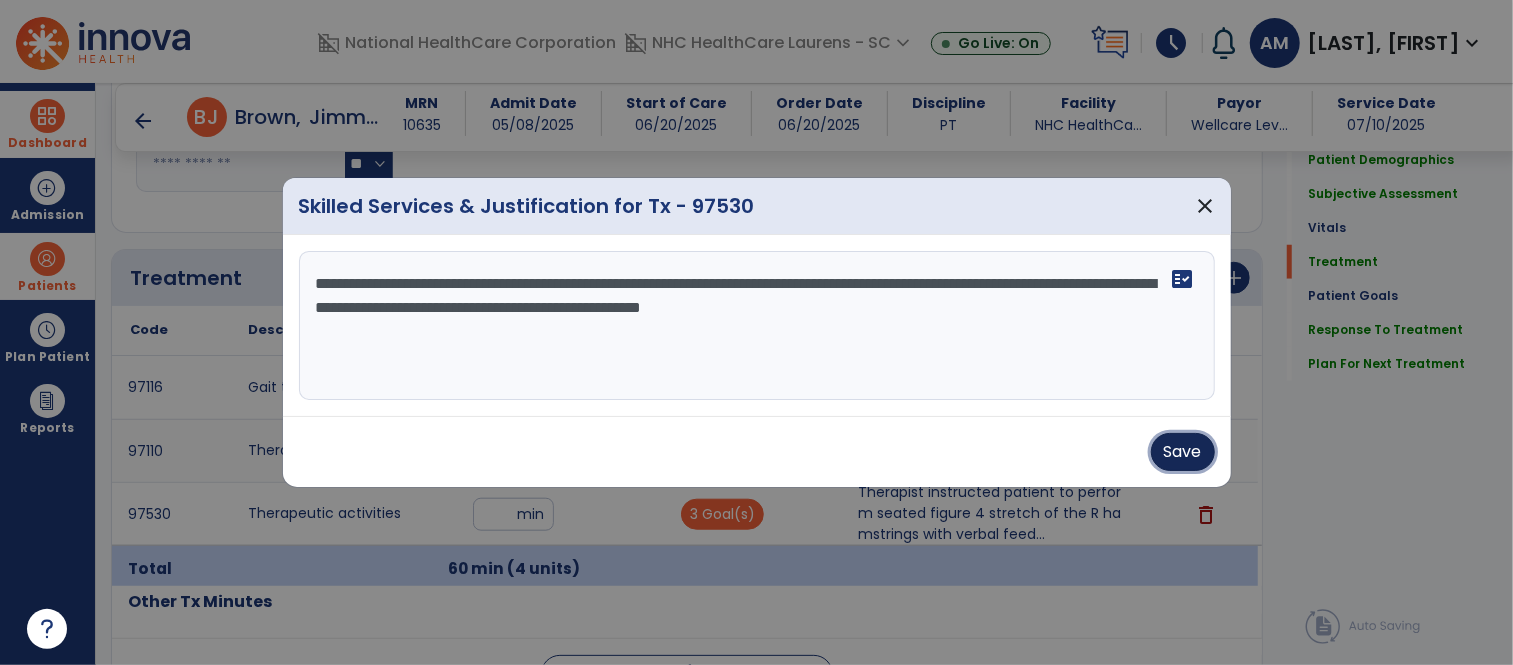 click on "Save" at bounding box center (1183, 452) 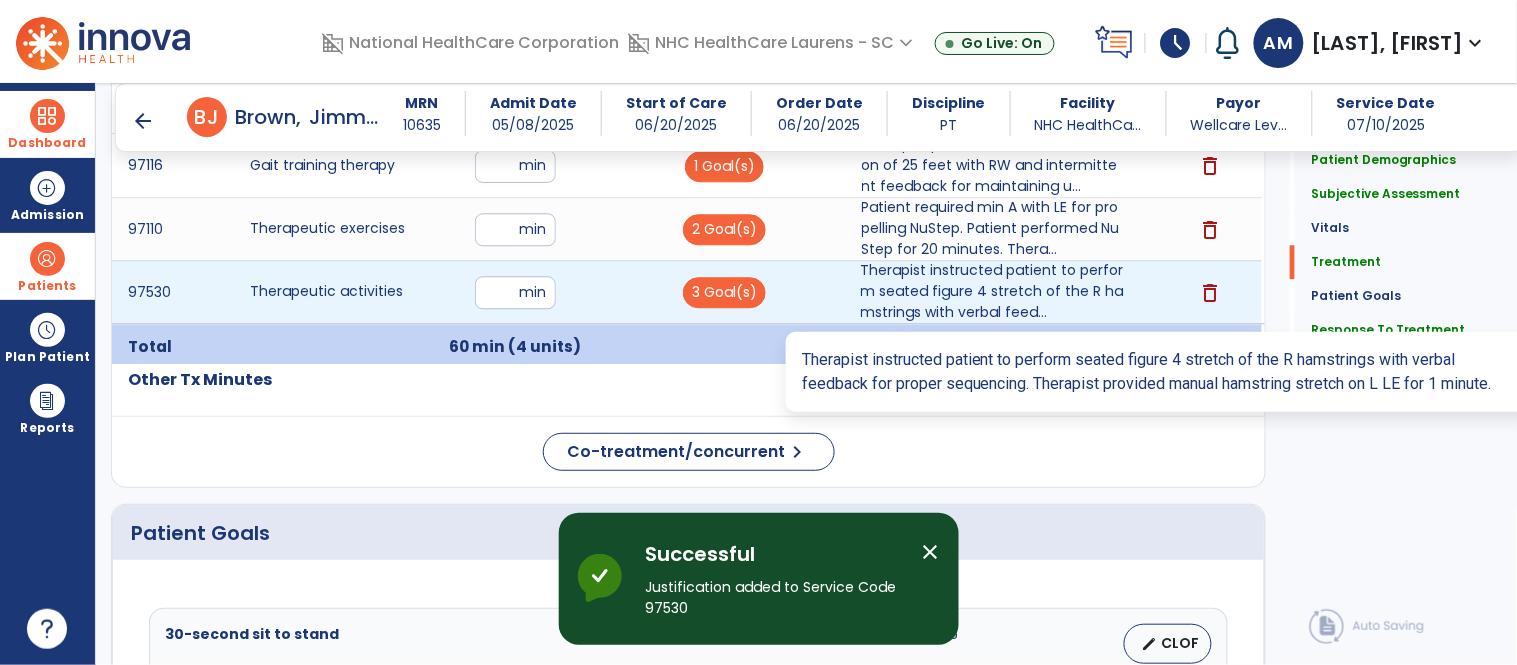 click on "Therapist instructed patient to perform seated figure 4 stretch of the R hamstrings with verbal feed..." at bounding box center [993, 291] 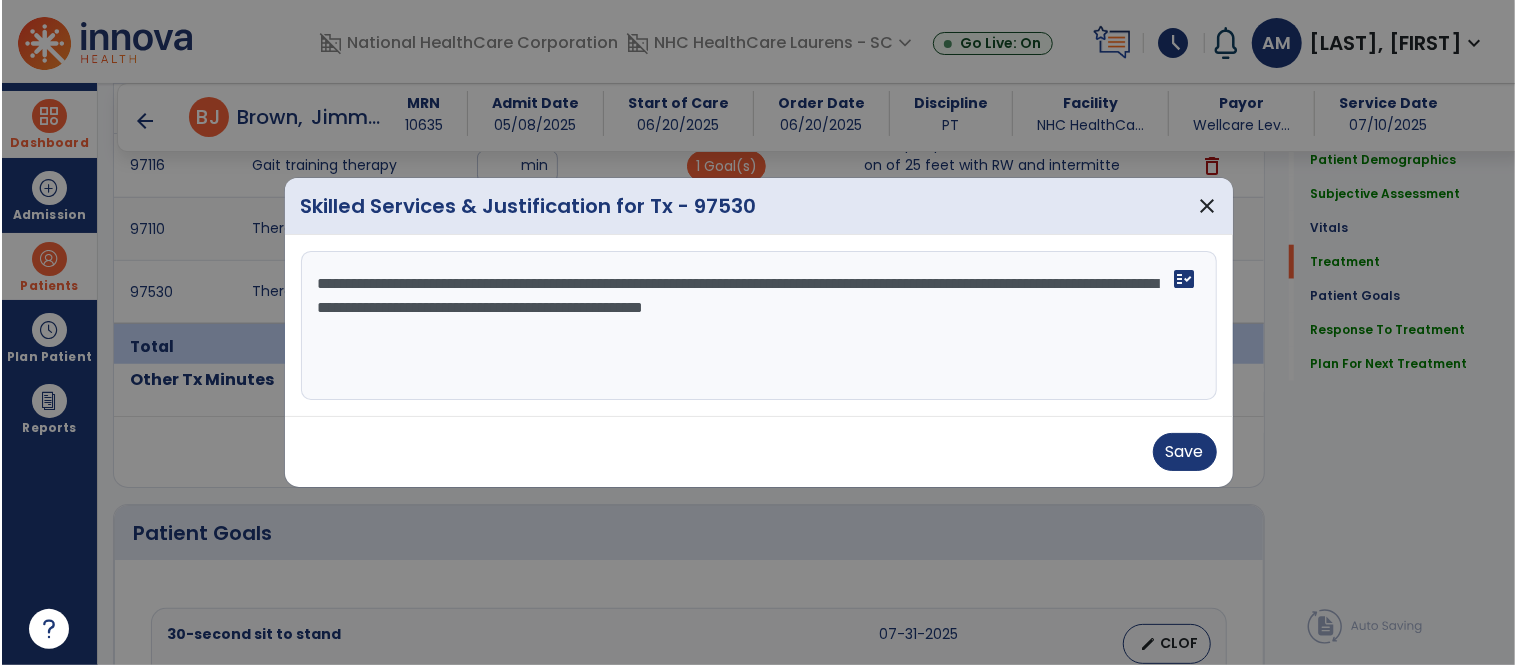 scroll, scrollTop: 1222, scrollLeft: 0, axis: vertical 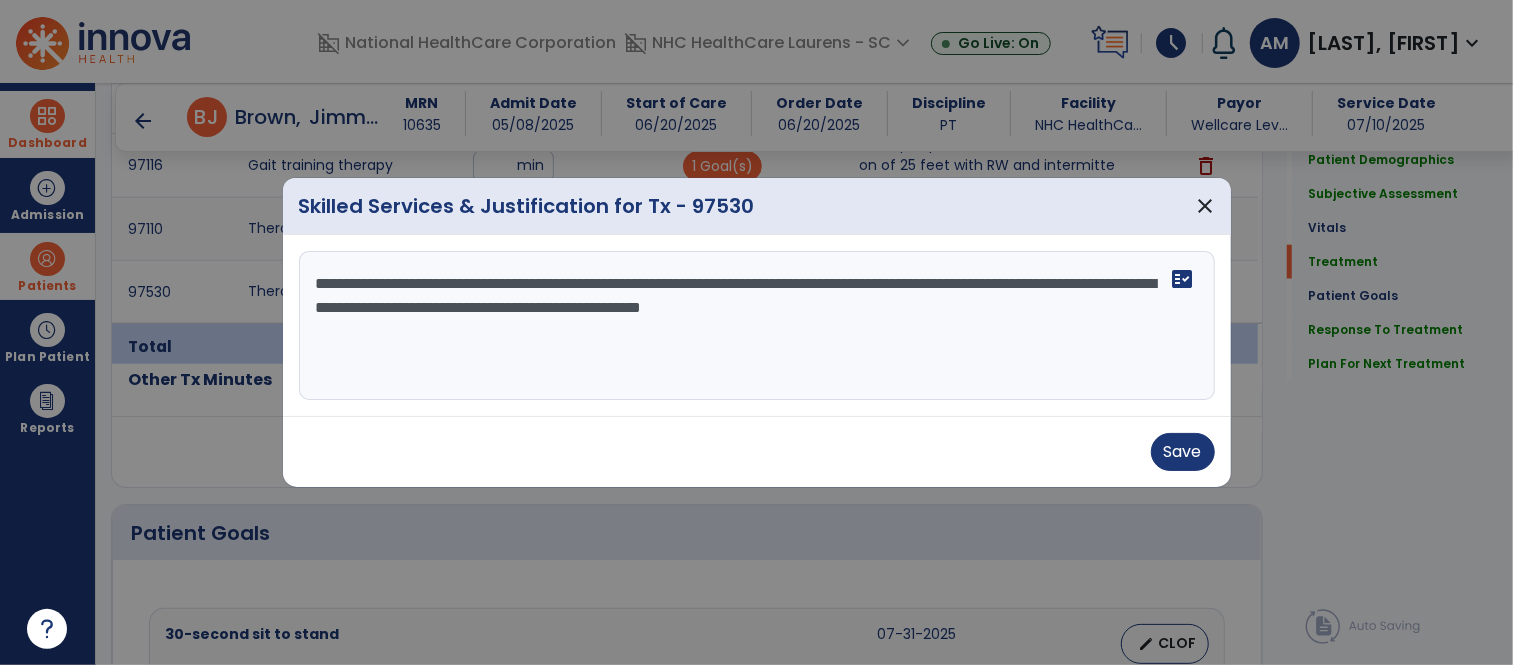 click on "**********" at bounding box center (757, 326) 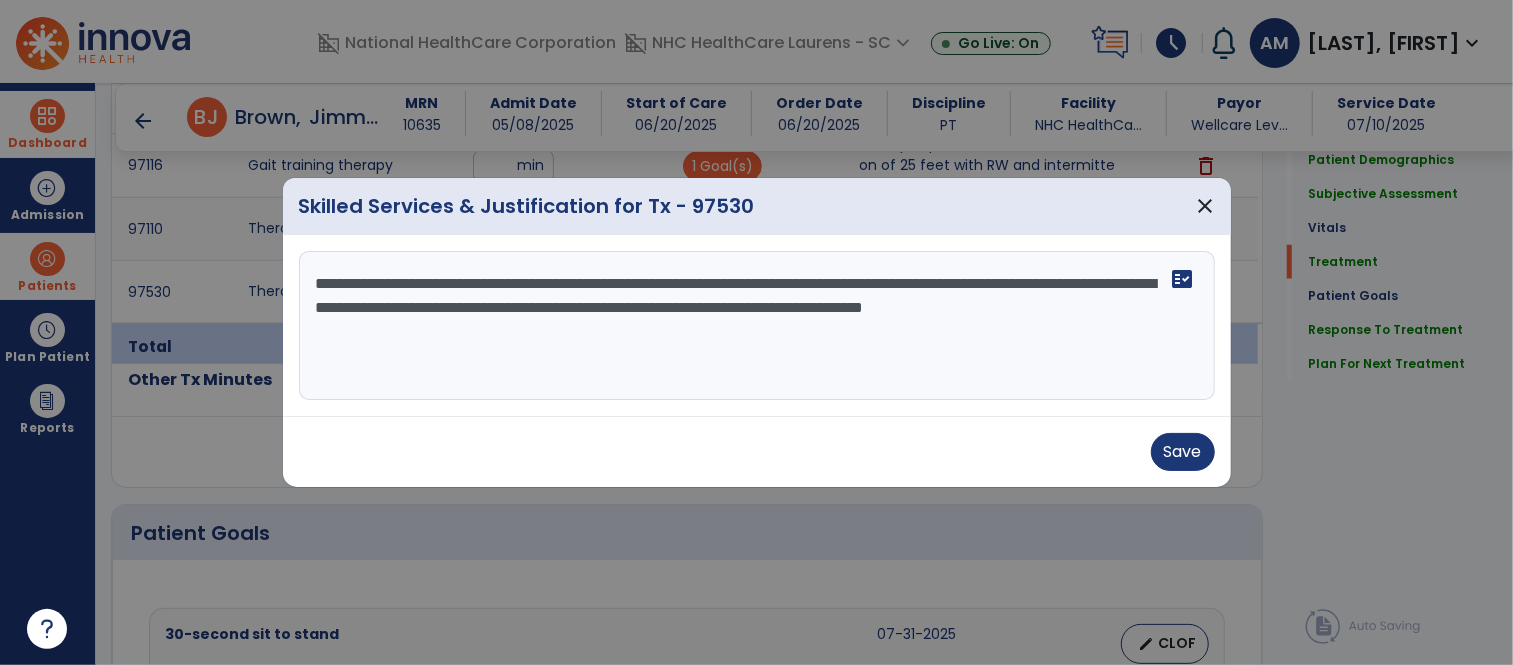 type on "**********" 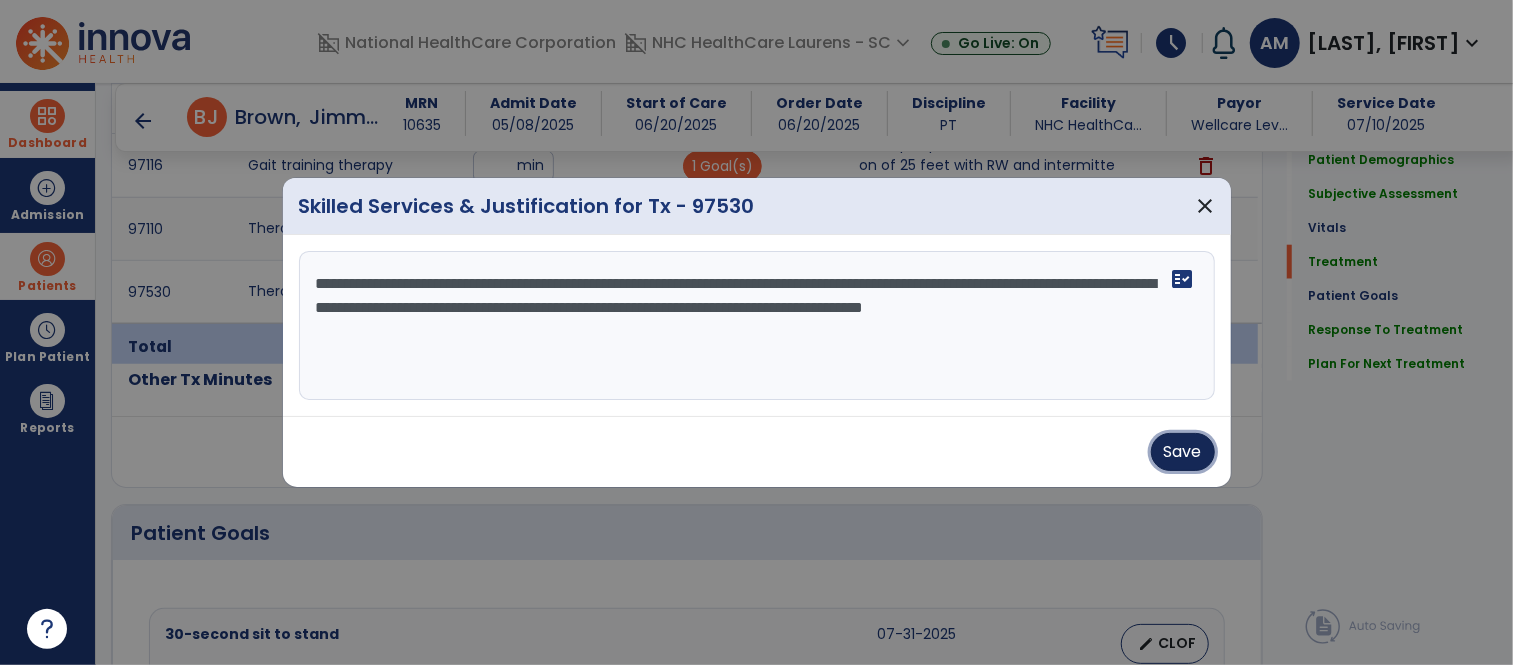 click on "Save" at bounding box center (1183, 452) 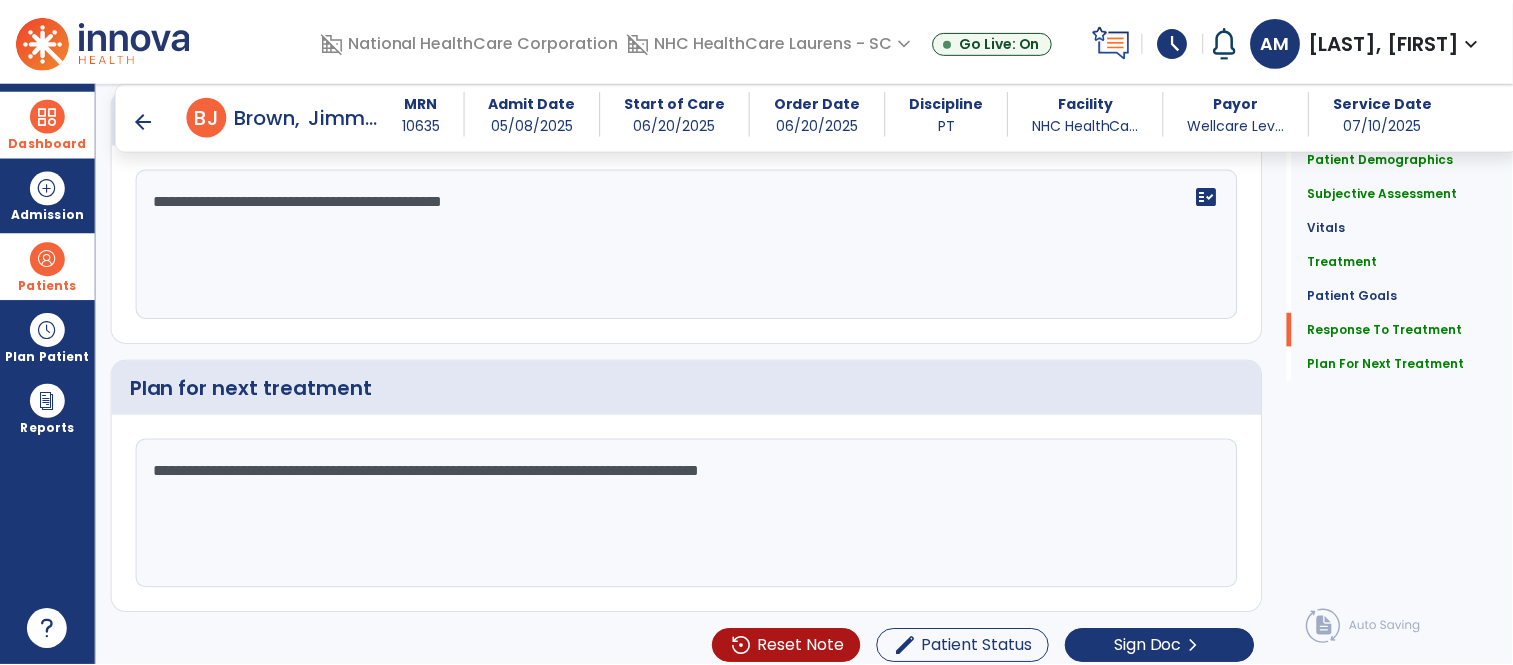 scroll, scrollTop: 2734, scrollLeft: 0, axis: vertical 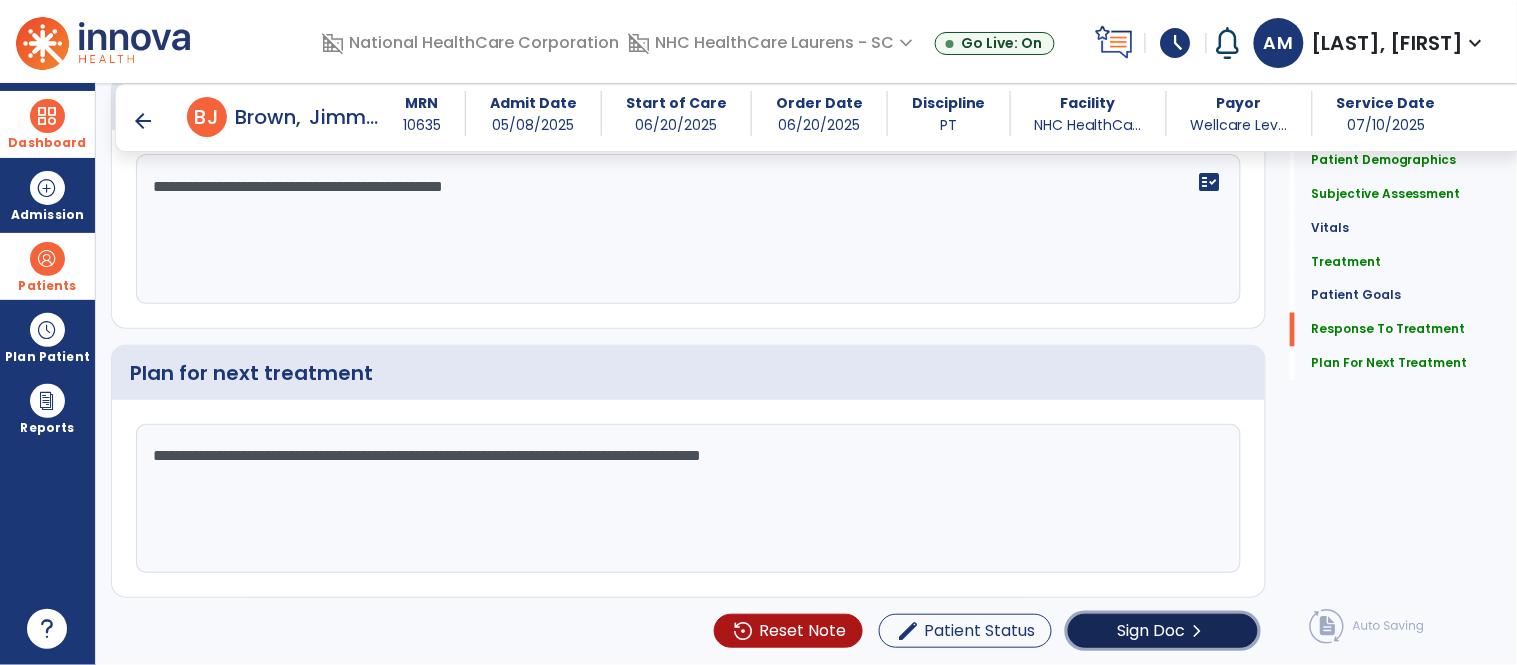 click on "Sign Doc" 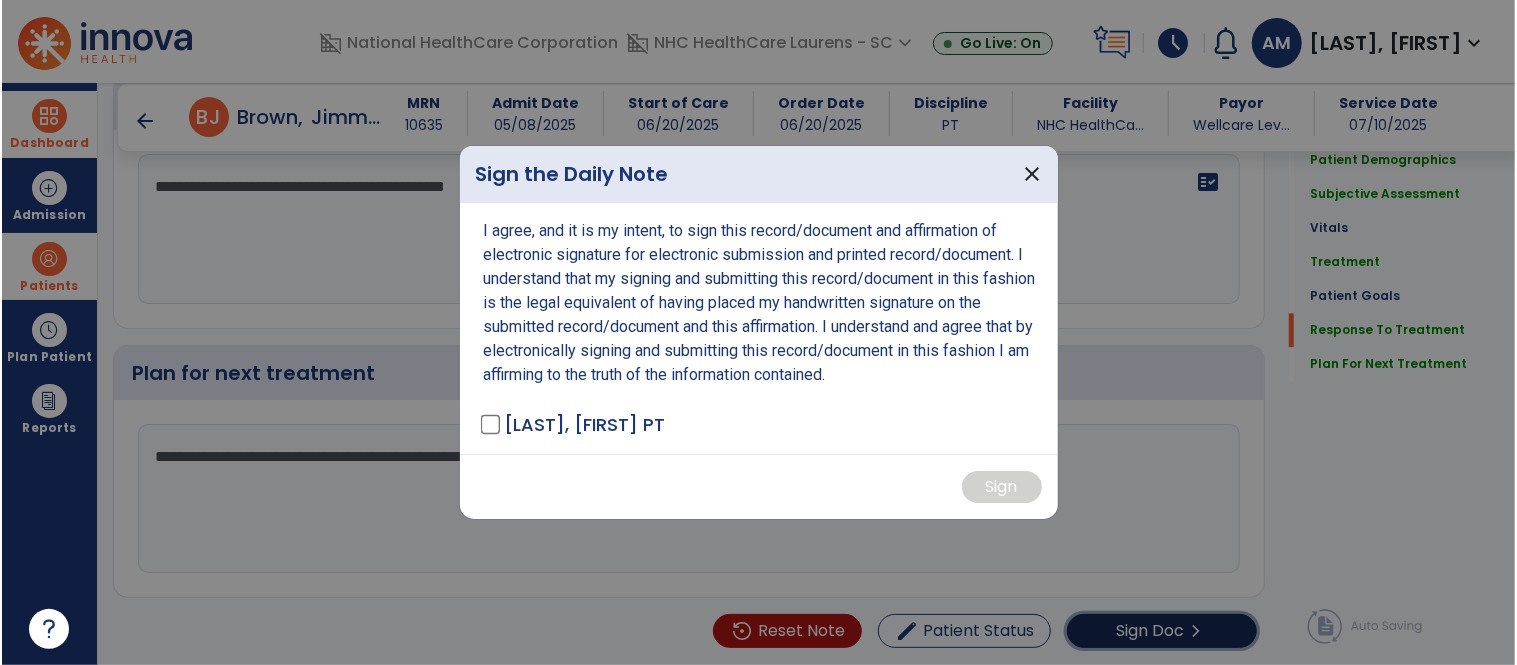 scroll, scrollTop: 2734, scrollLeft: 0, axis: vertical 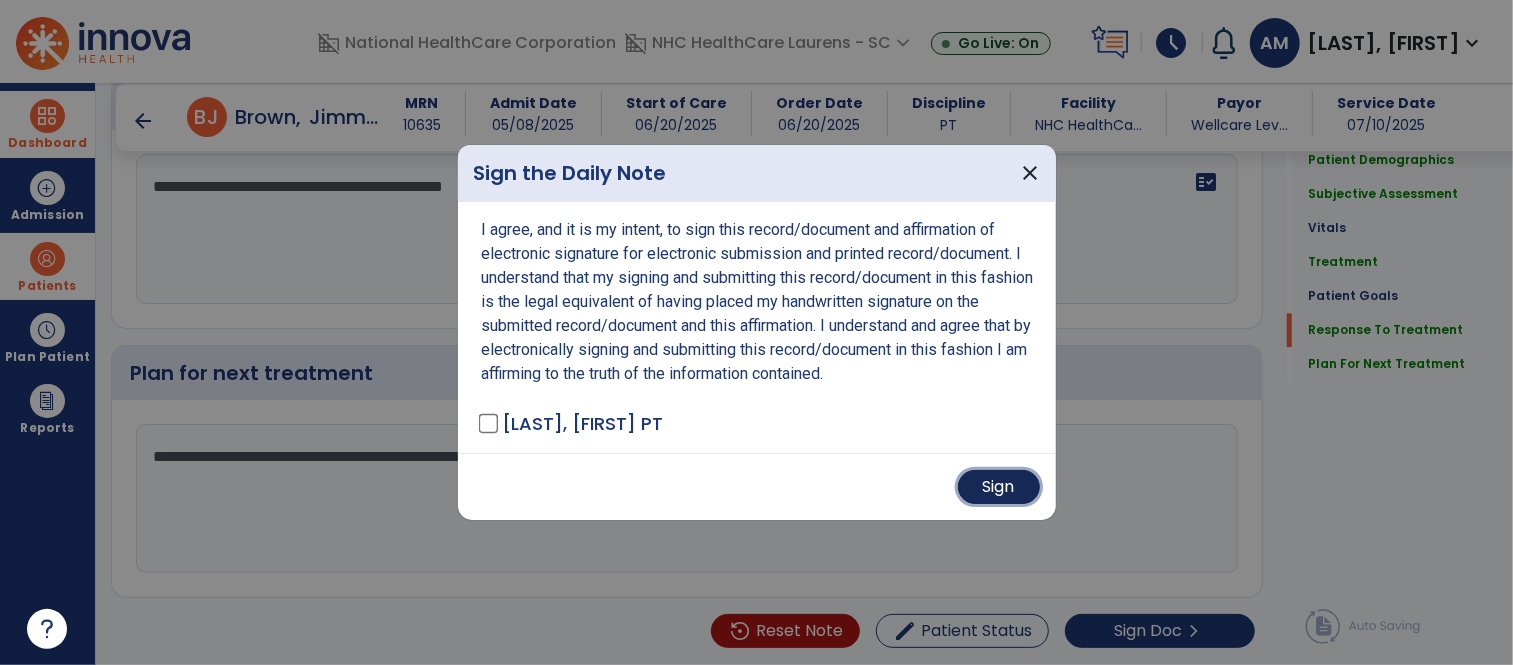 click on "Sign" at bounding box center [999, 487] 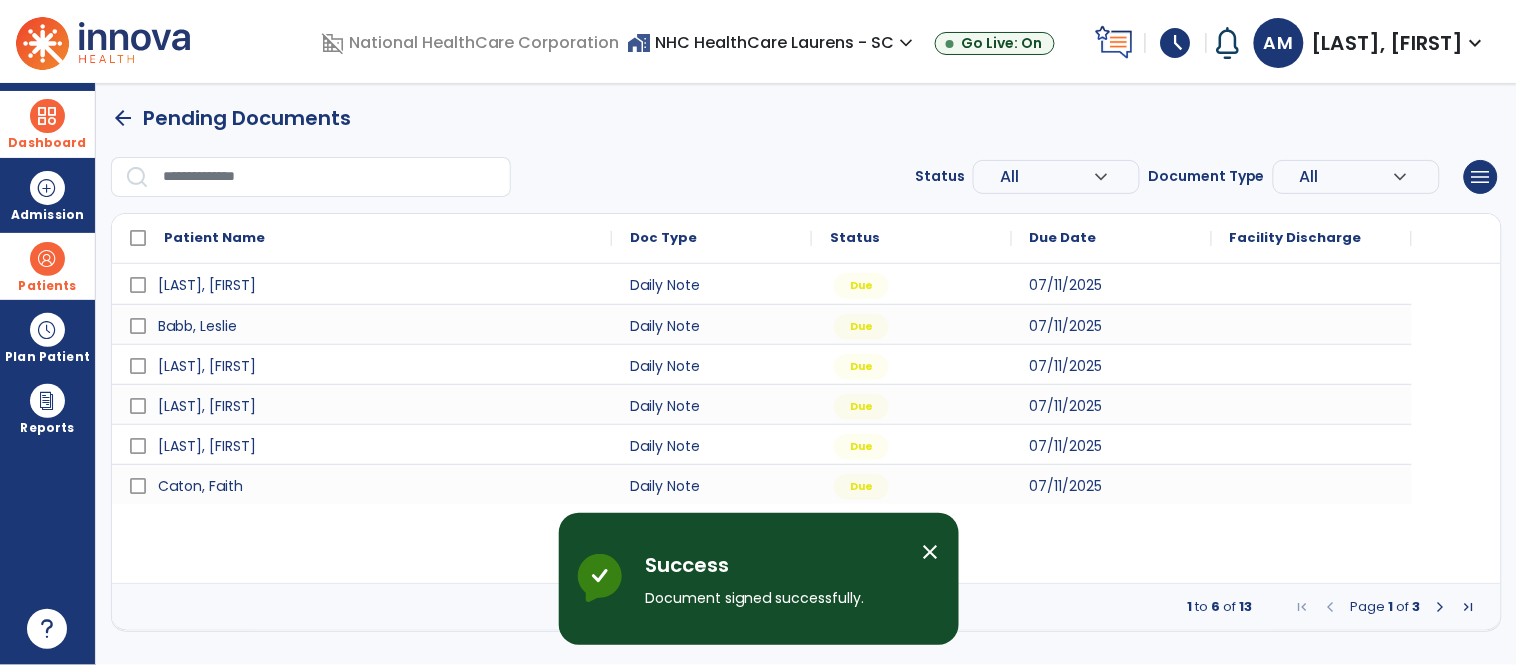 scroll, scrollTop: 0, scrollLeft: 0, axis: both 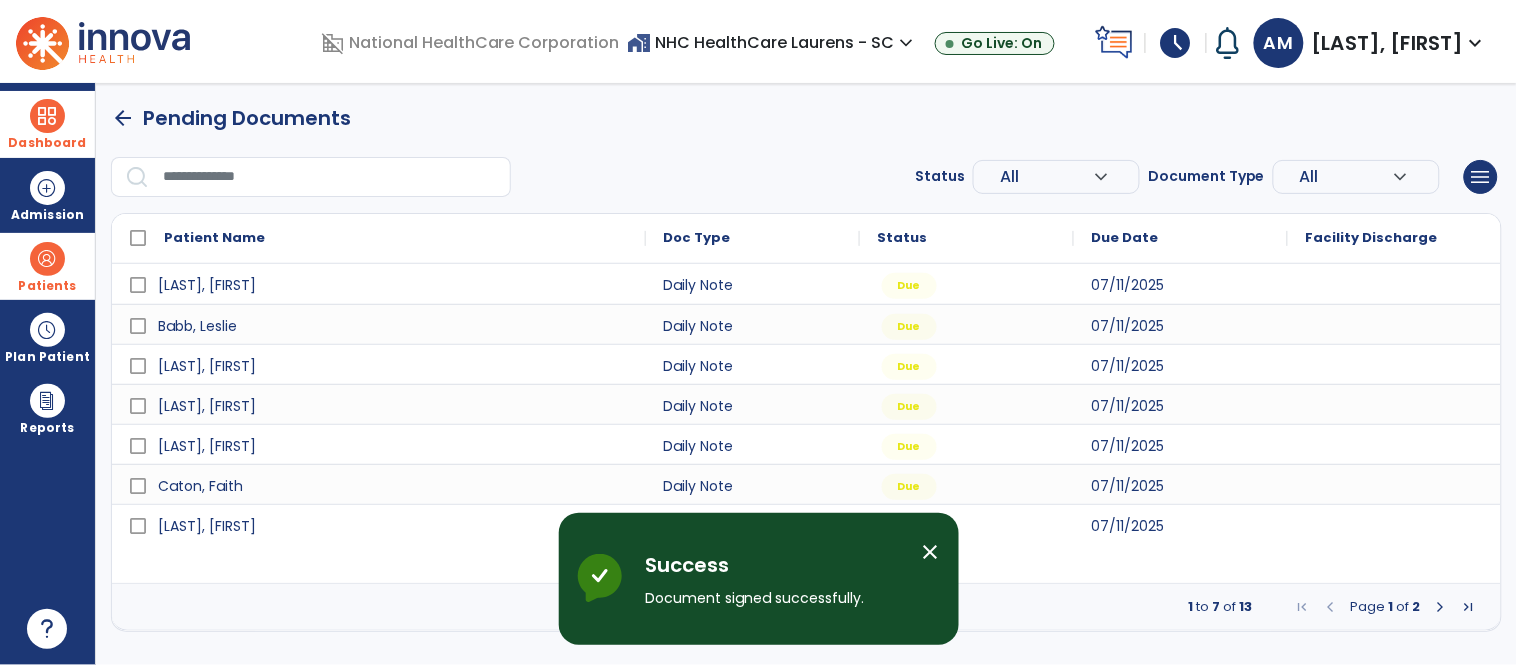 click at bounding box center (1441, 607) 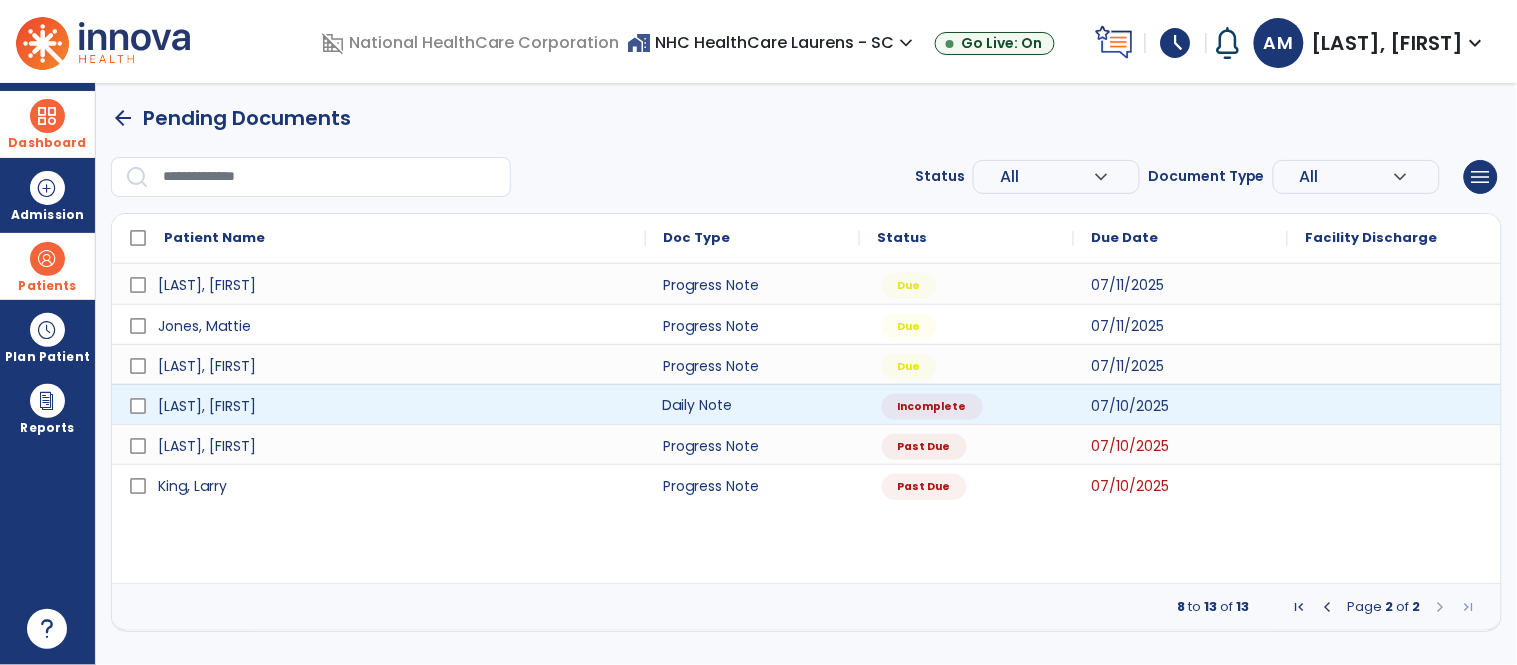 click on "Daily Note" at bounding box center (753, 404) 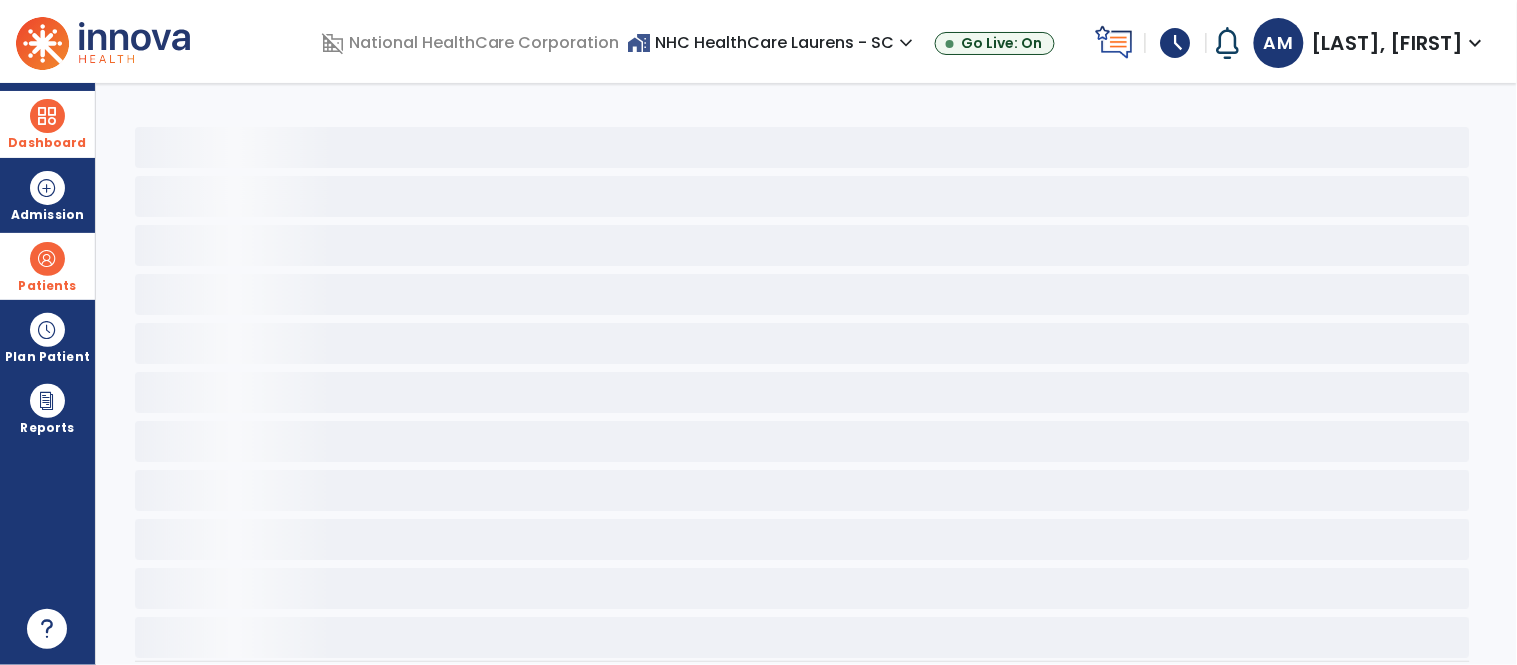 select on "*" 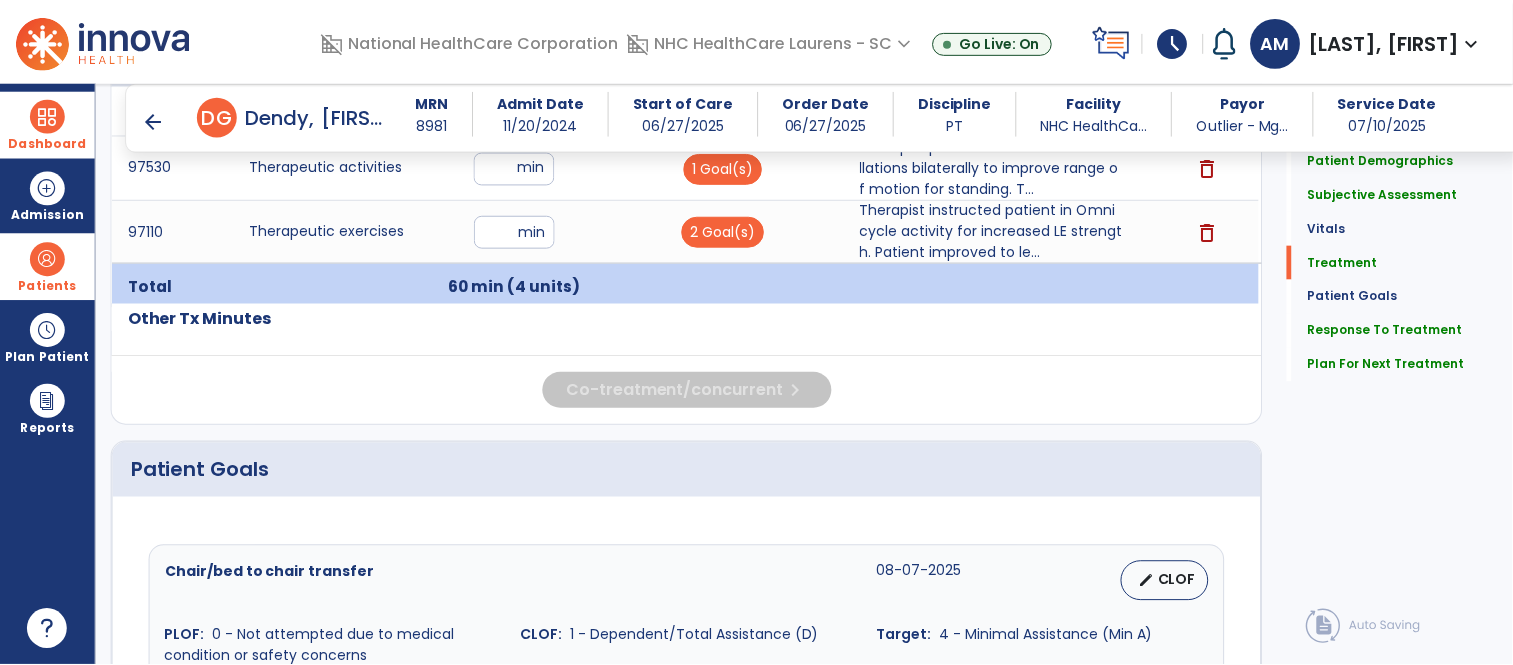 scroll, scrollTop: 1111, scrollLeft: 0, axis: vertical 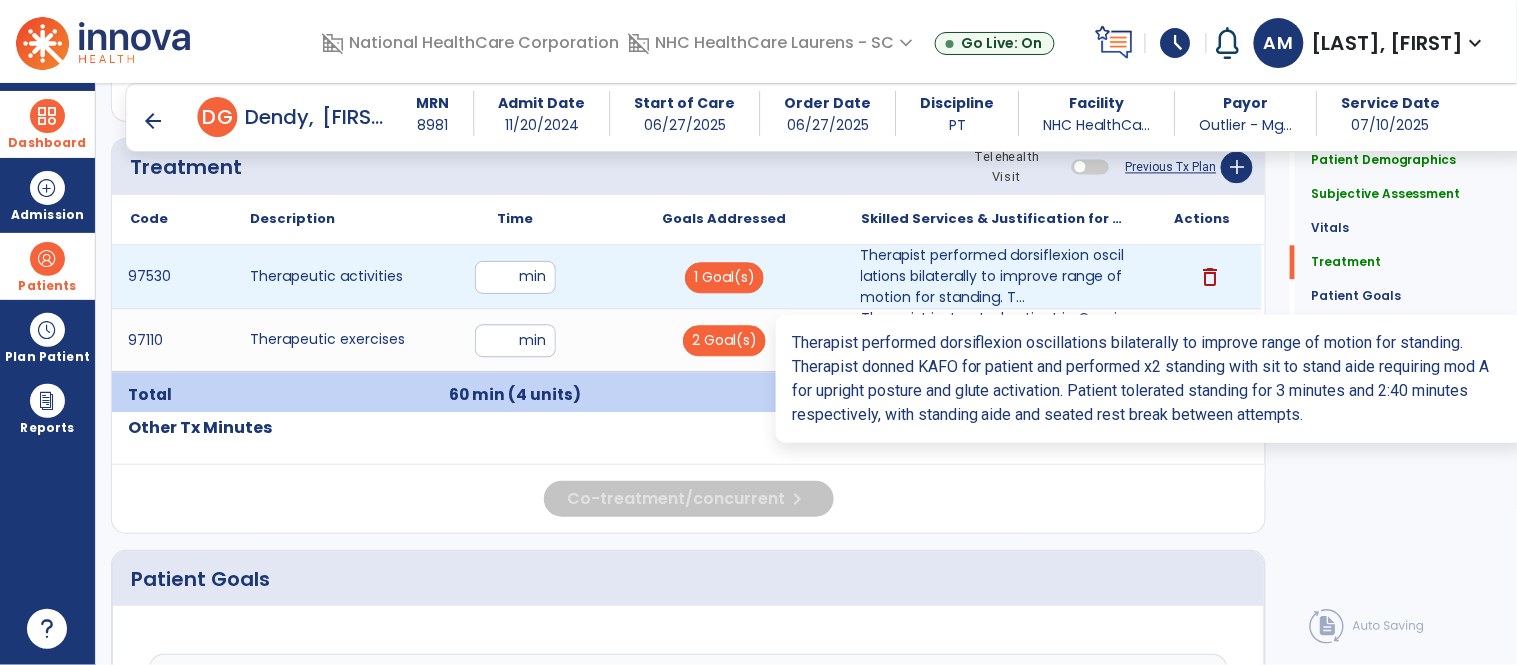 click on "Therapist performed dorsiflexion oscillations bilaterally to improve range of motion for standing. T..." at bounding box center [993, 276] 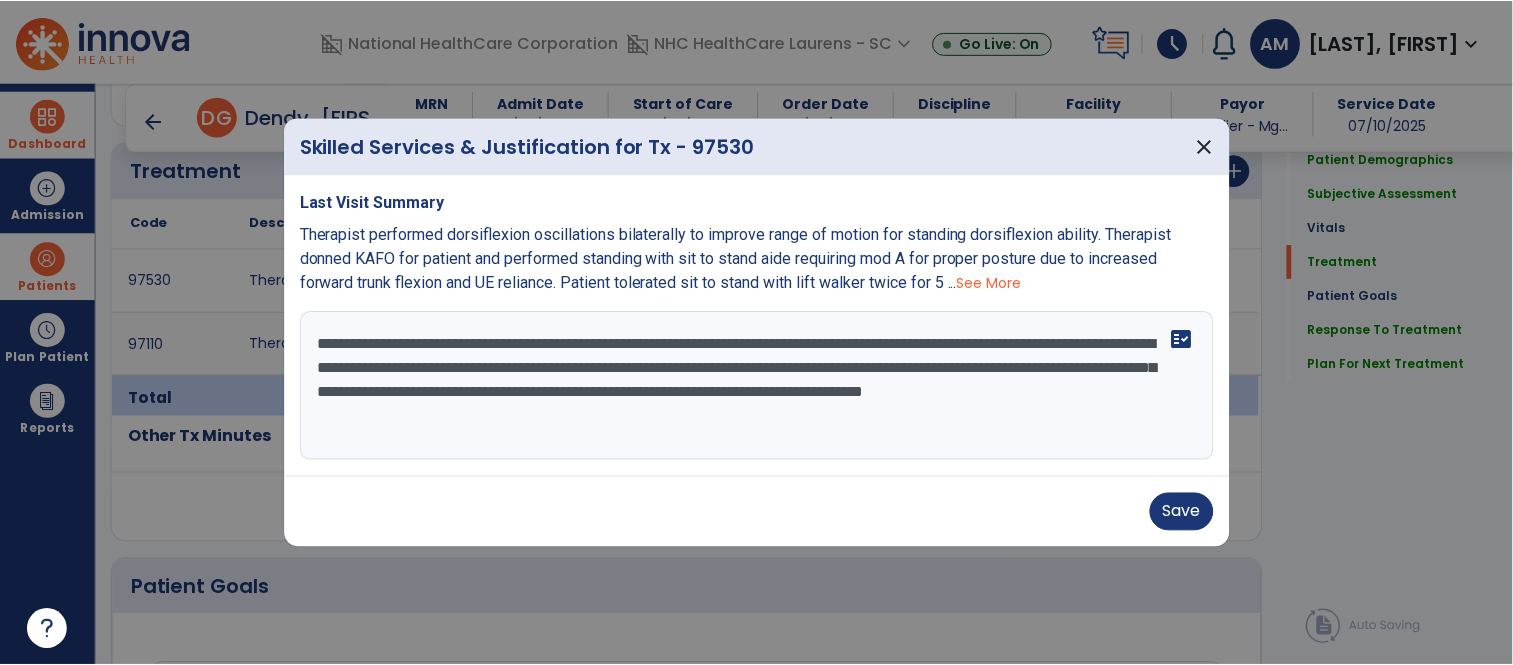 scroll, scrollTop: 1111, scrollLeft: 0, axis: vertical 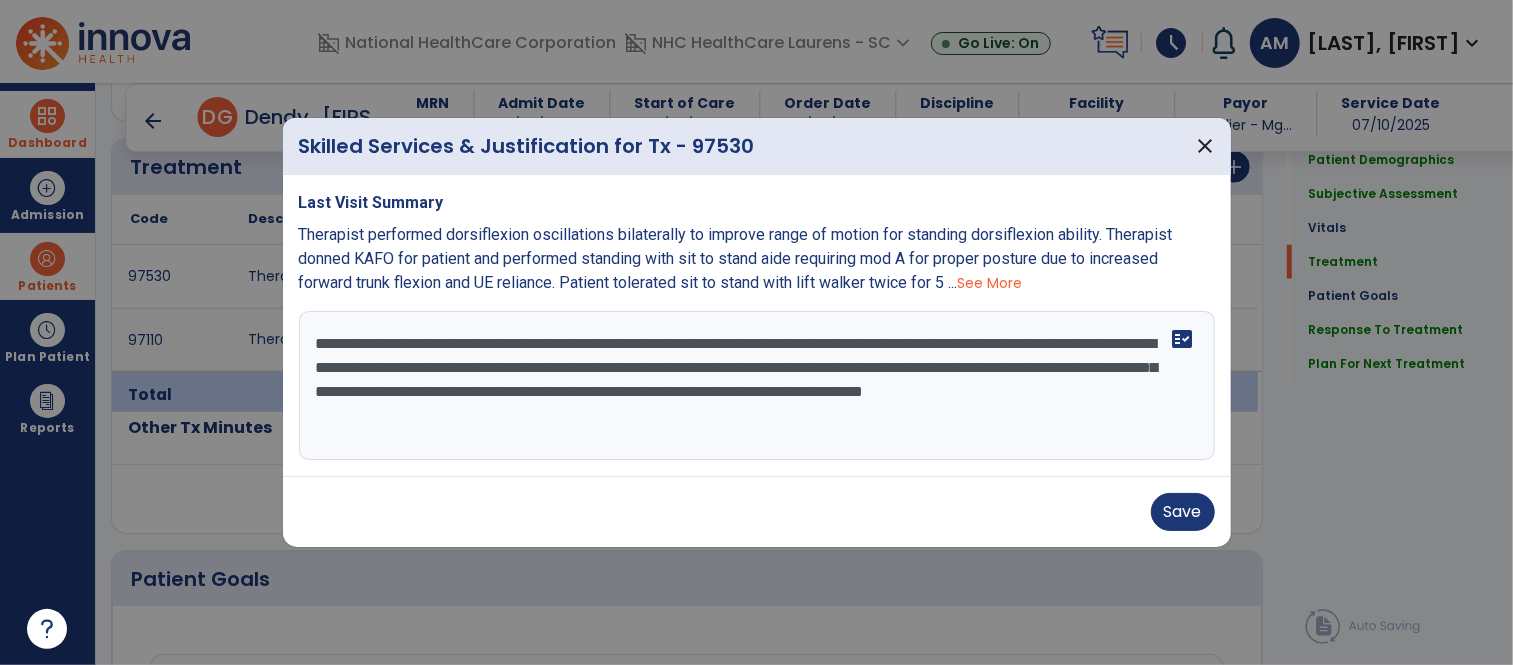 click on "**********" at bounding box center (757, 386) 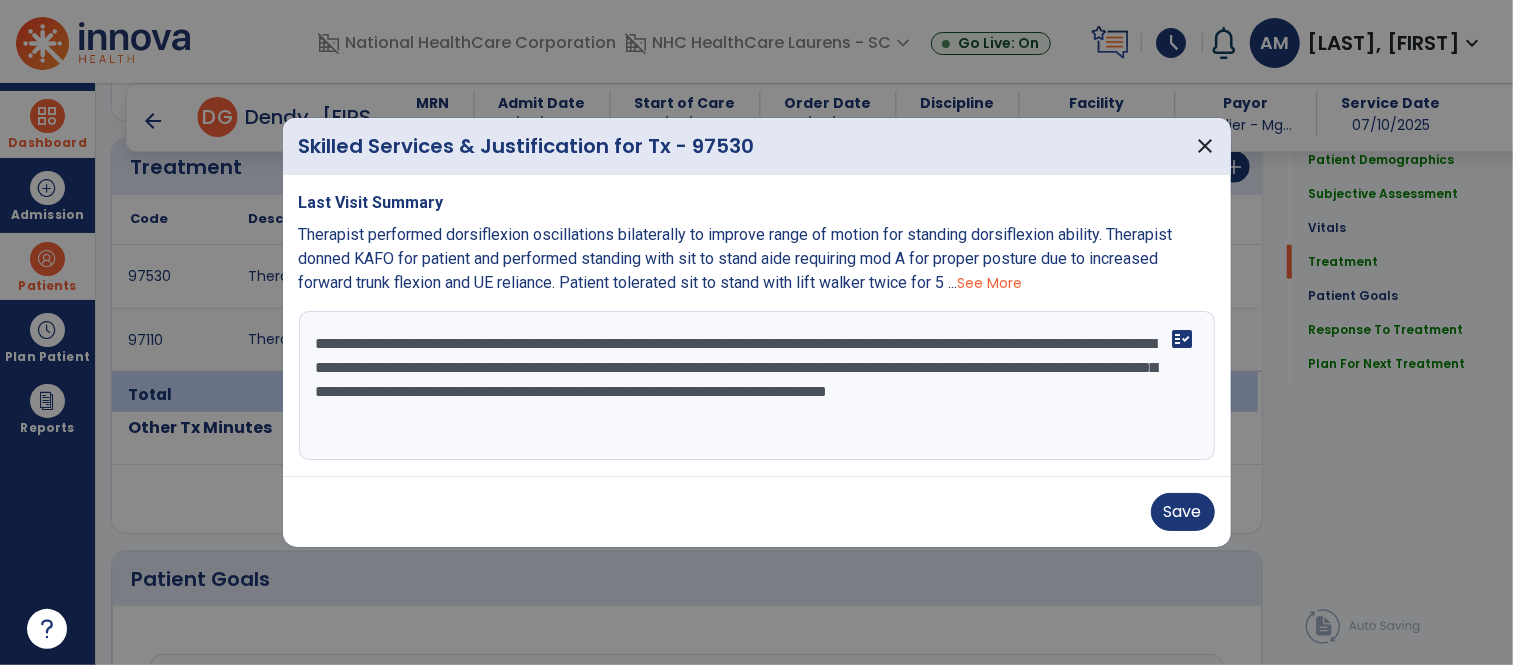click on "**********" at bounding box center [757, 386] 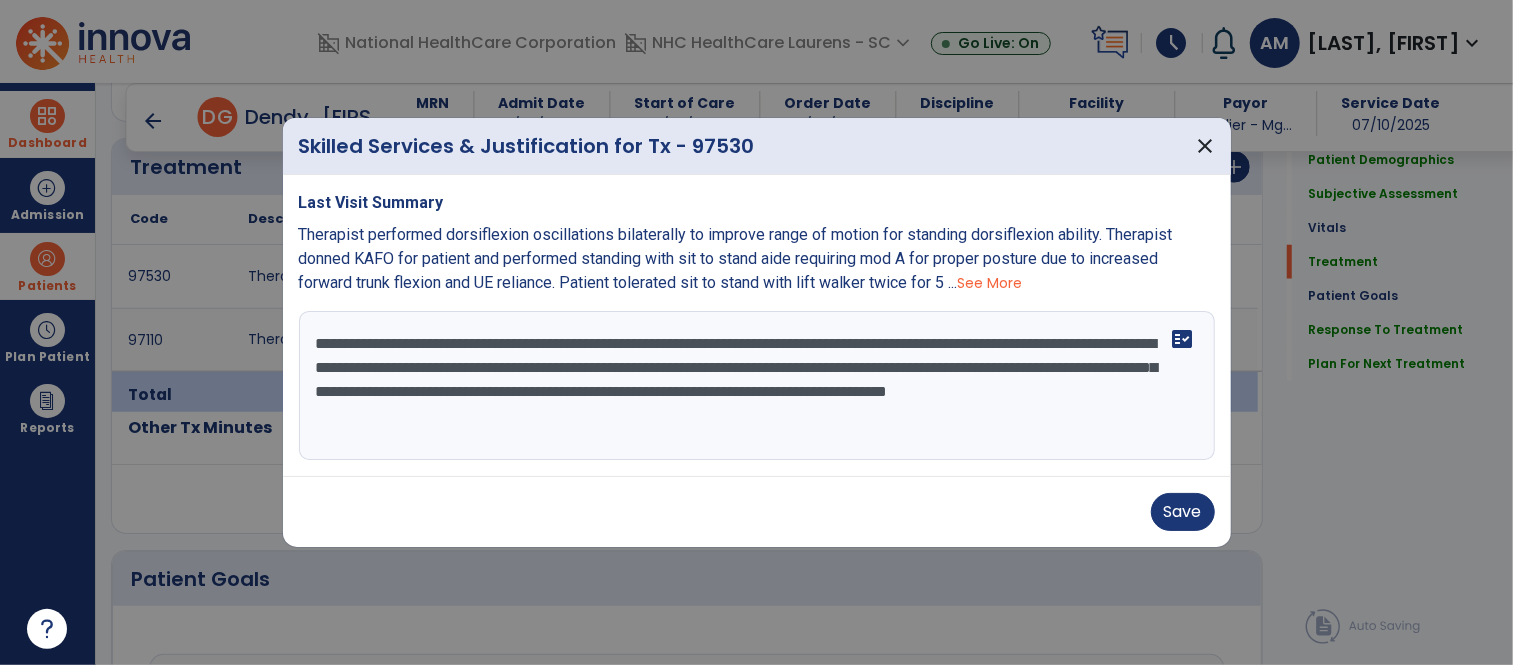 click on "**********" at bounding box center [757, 386] 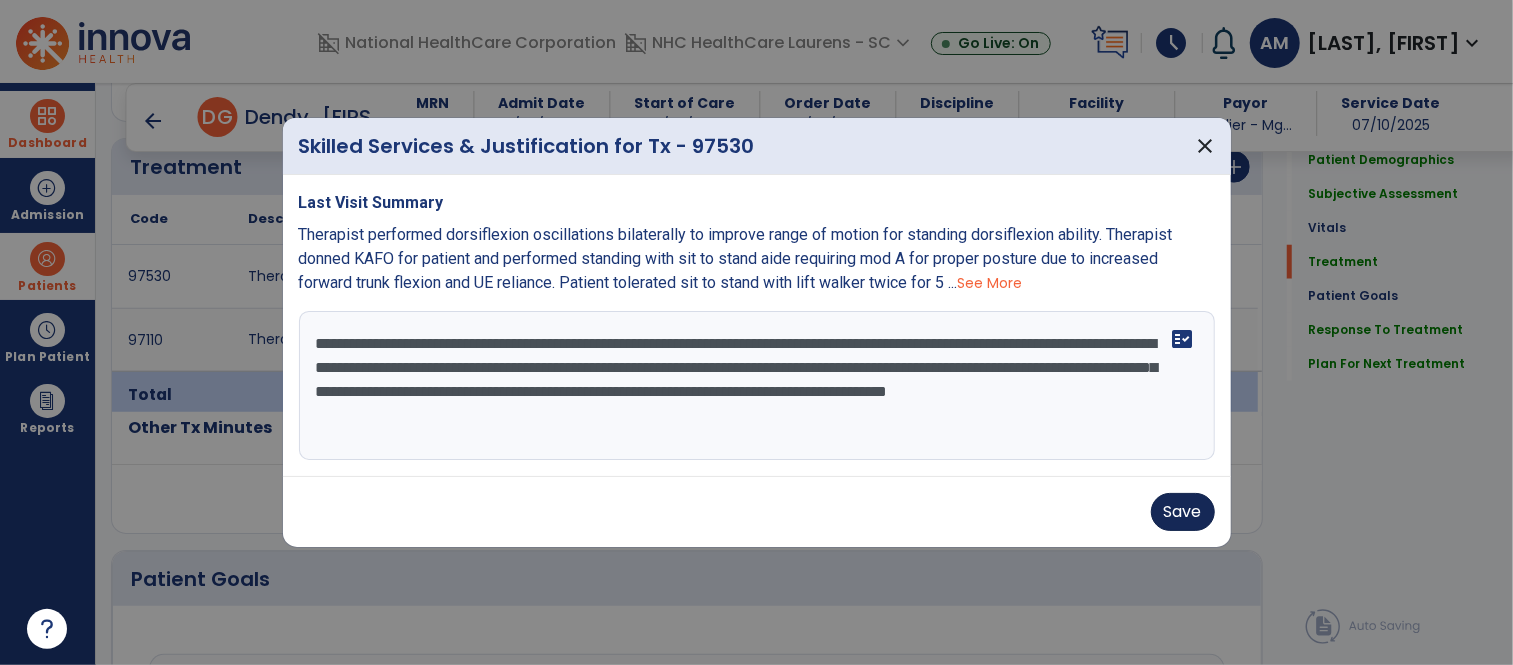 type on "**********" 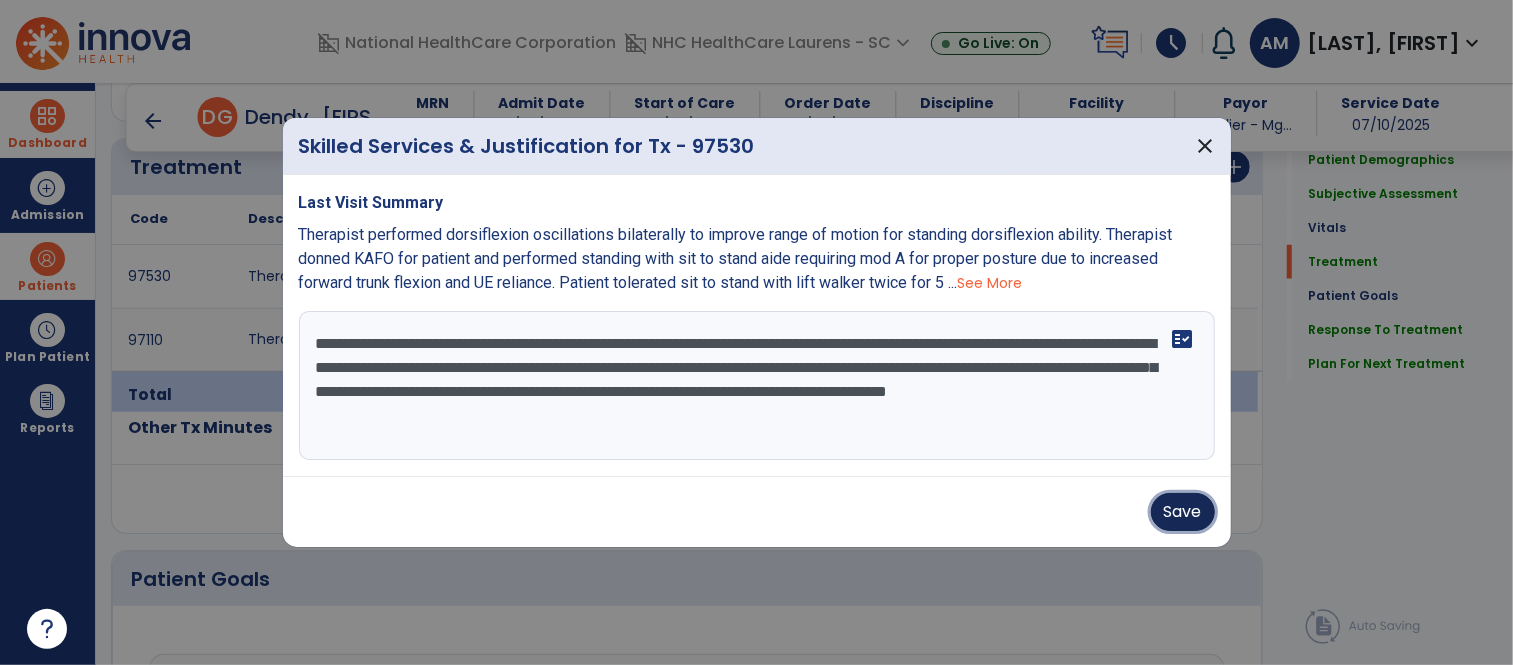 click on "Save" at bounding box center (1183, 512) 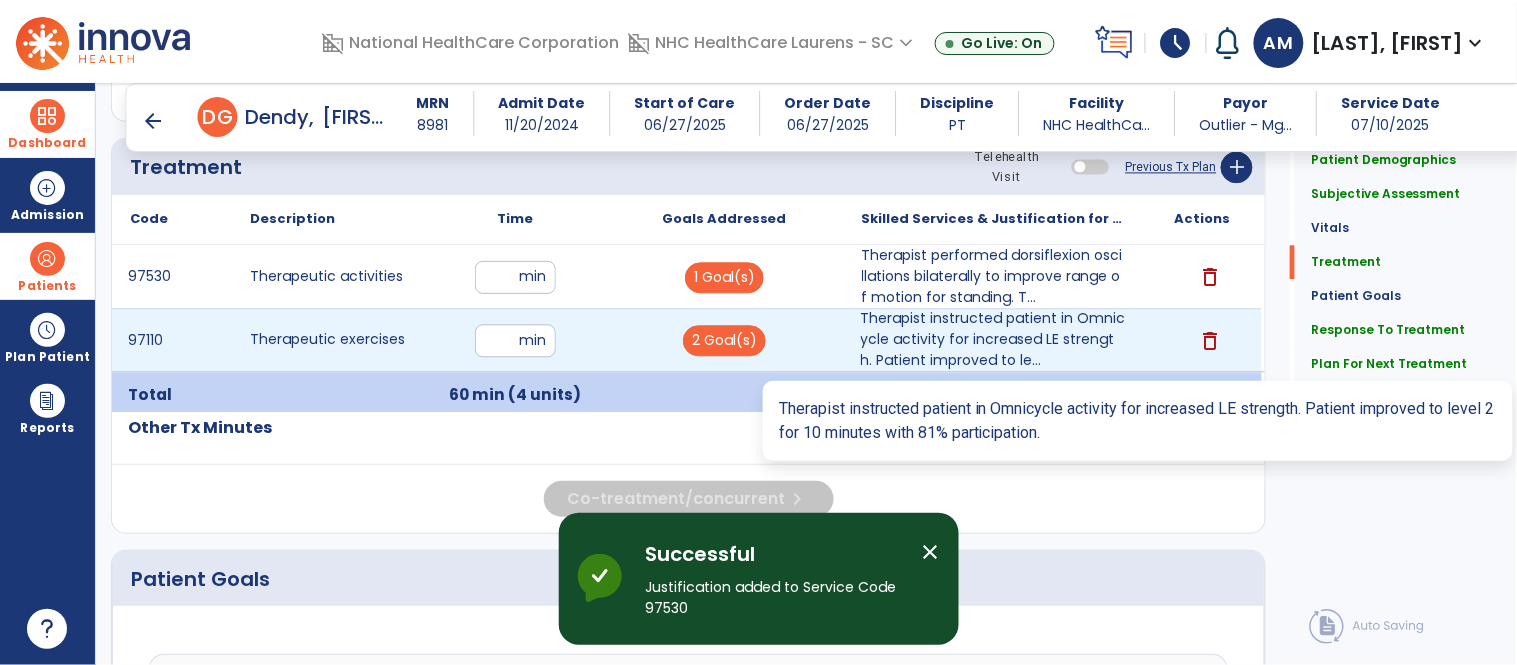 click on "Therapist instructed patient in Omnicycle activity for increased LE strength. Patient improved to le..." at bounding box center [993, 339] 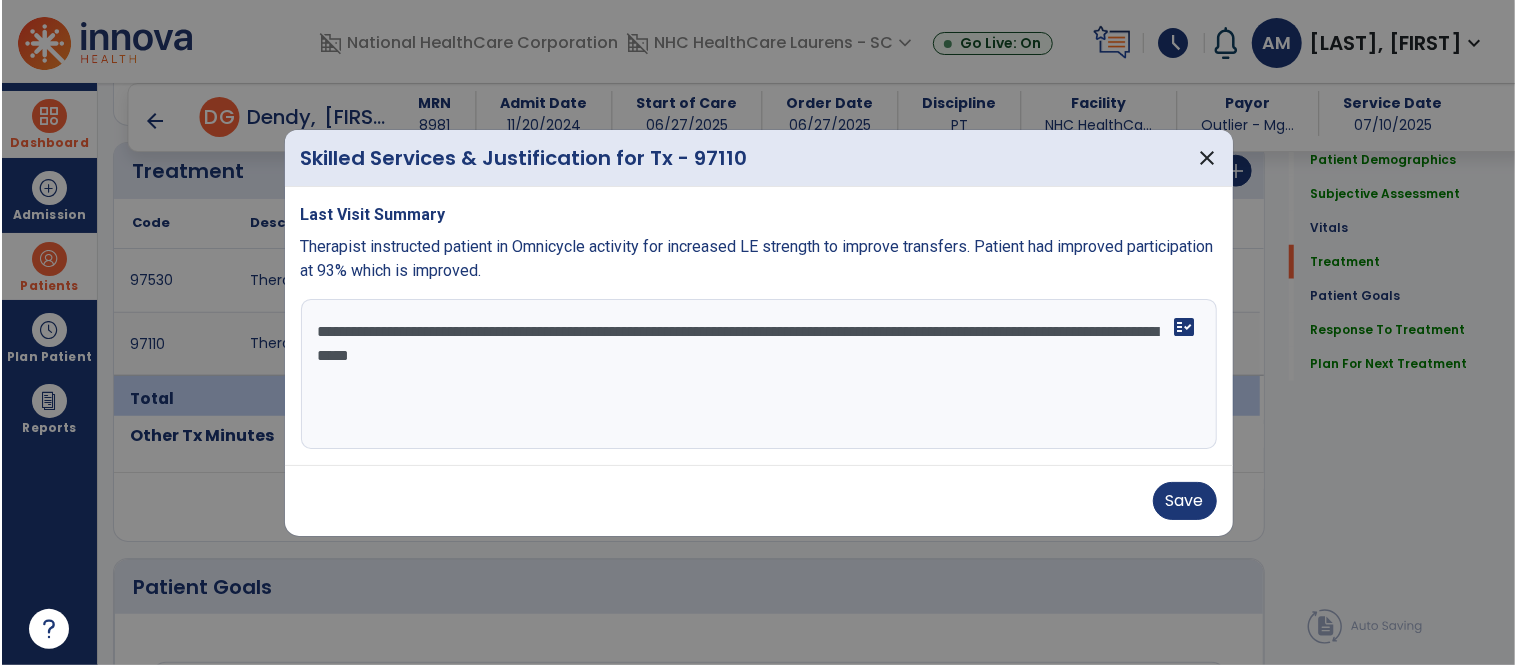 scroll, scrollTop: 1111, scrollLeft: 0, axis: vertical 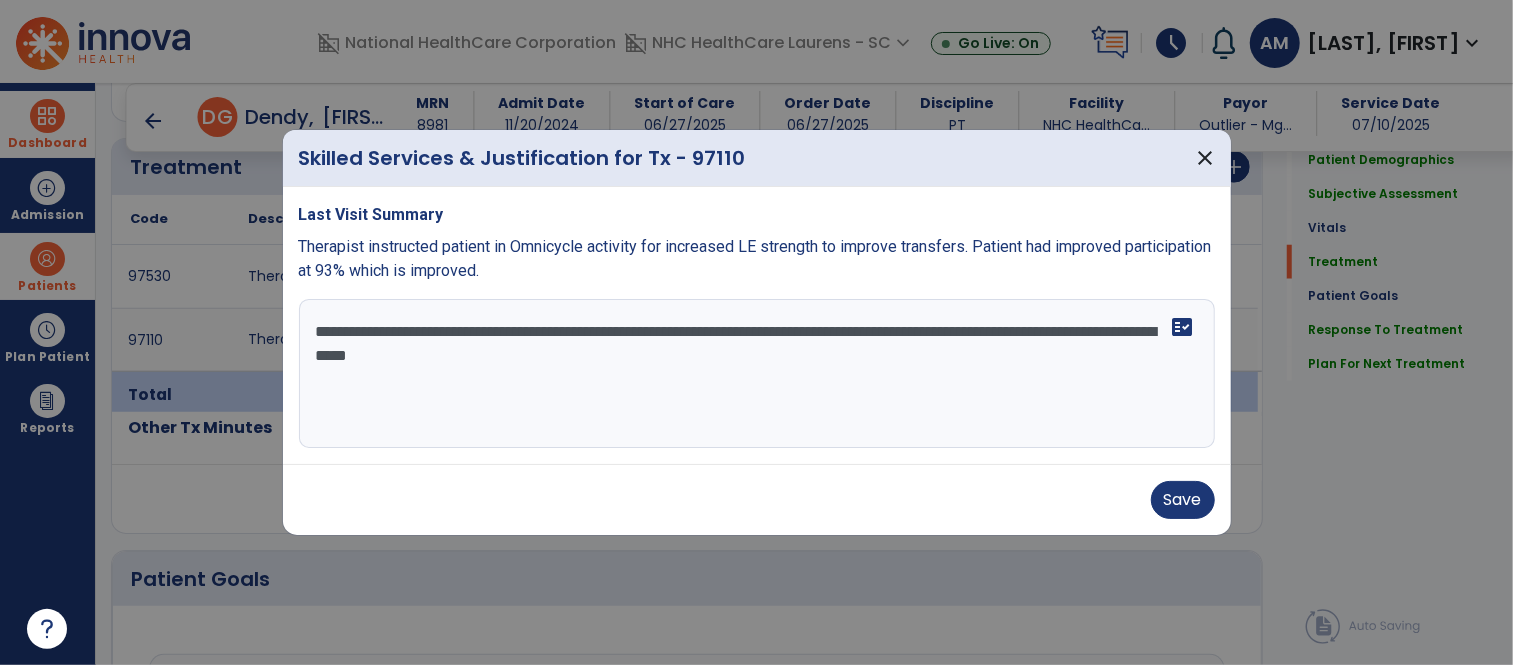 click on "**********" at bounding box center [757, 374] 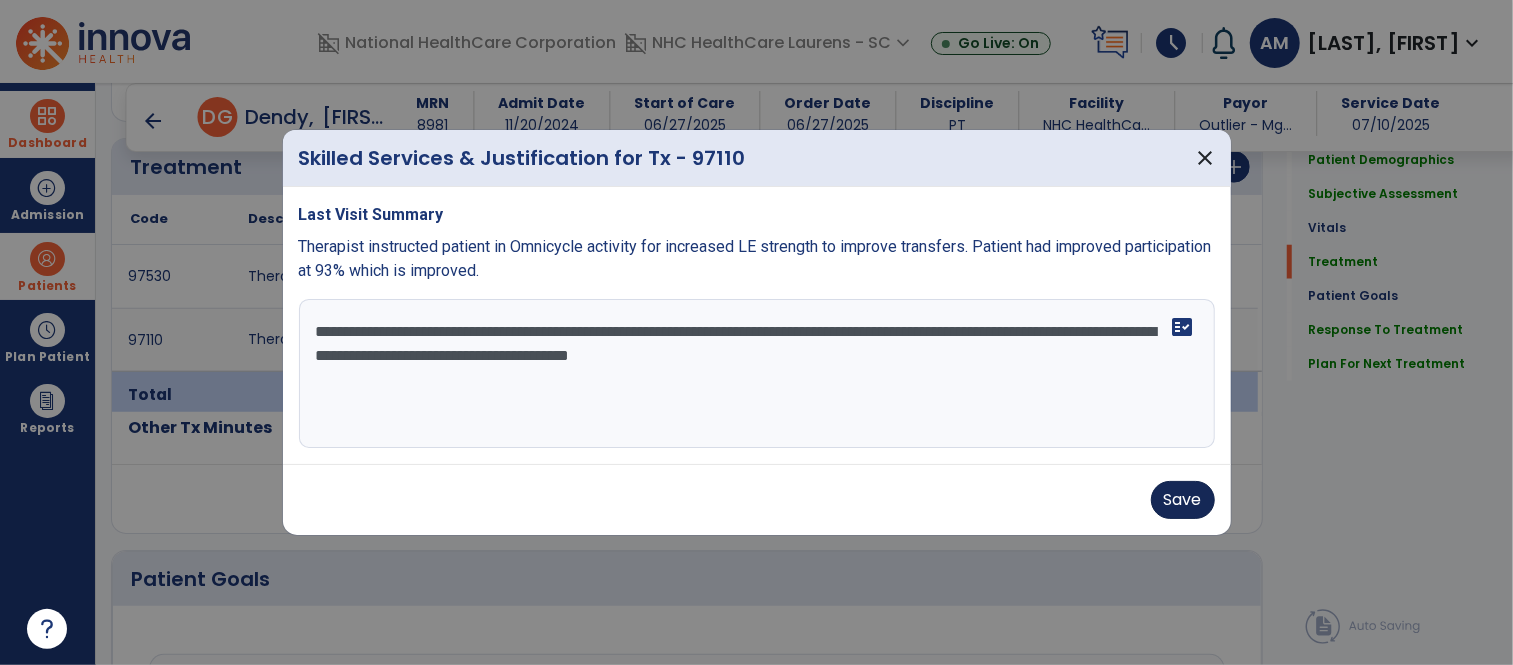 type on "**********" 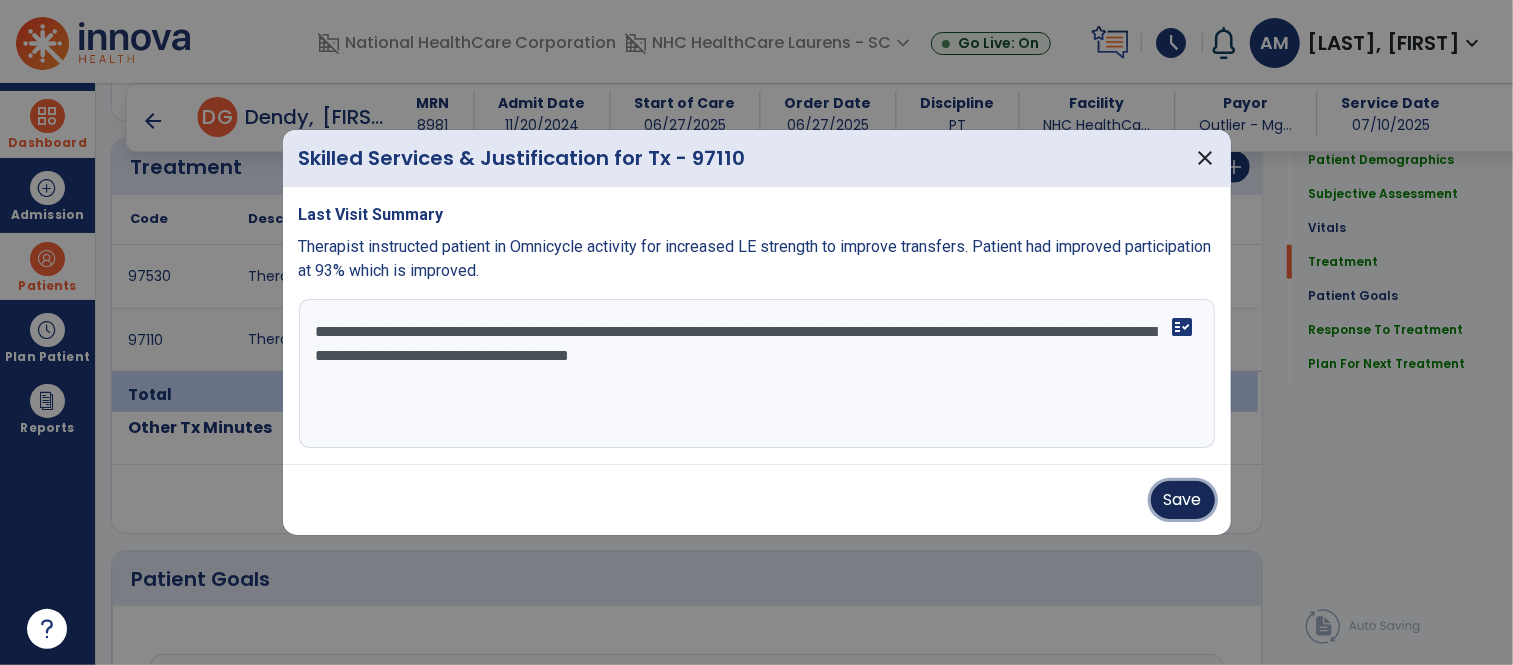 click on "Save" at bounding box center [1183, 500] 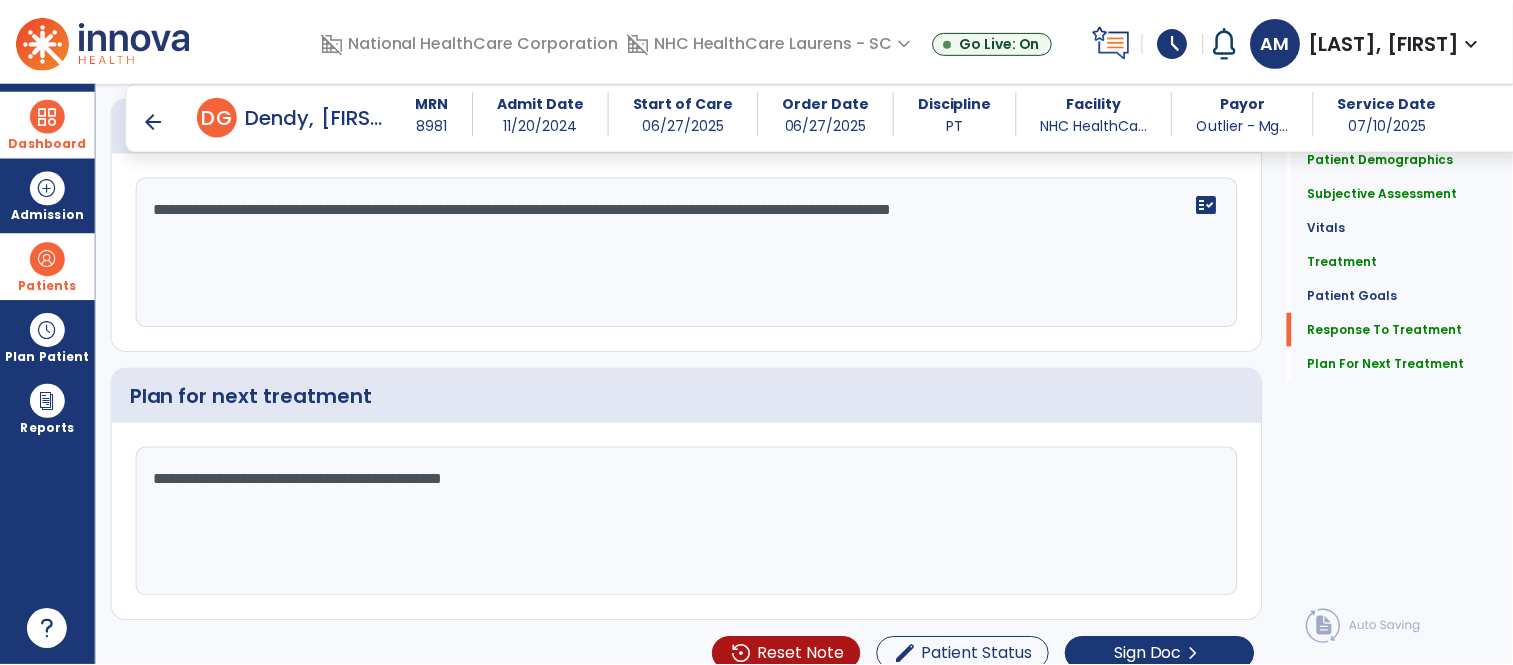 scroll, scrollTop: 2753, scrollLeft: 0, axis: vertical 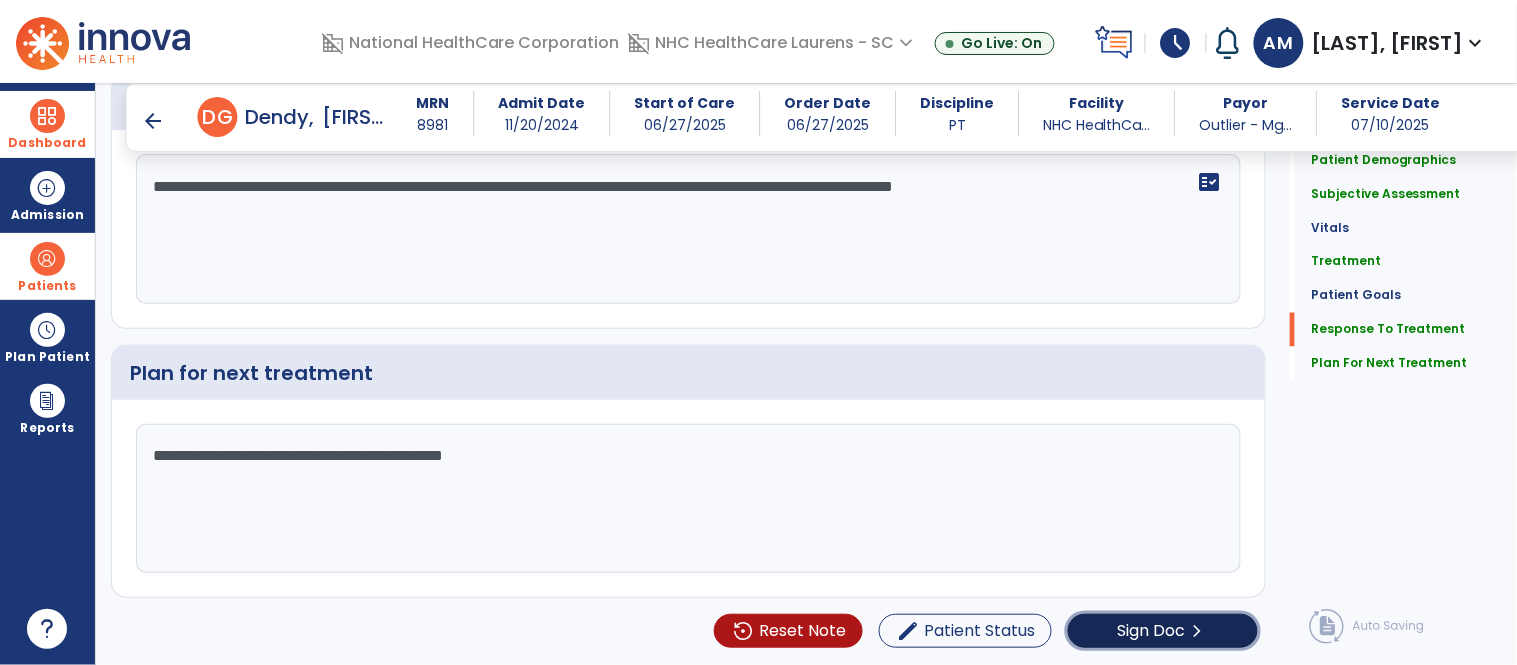 click on "chevron_right" 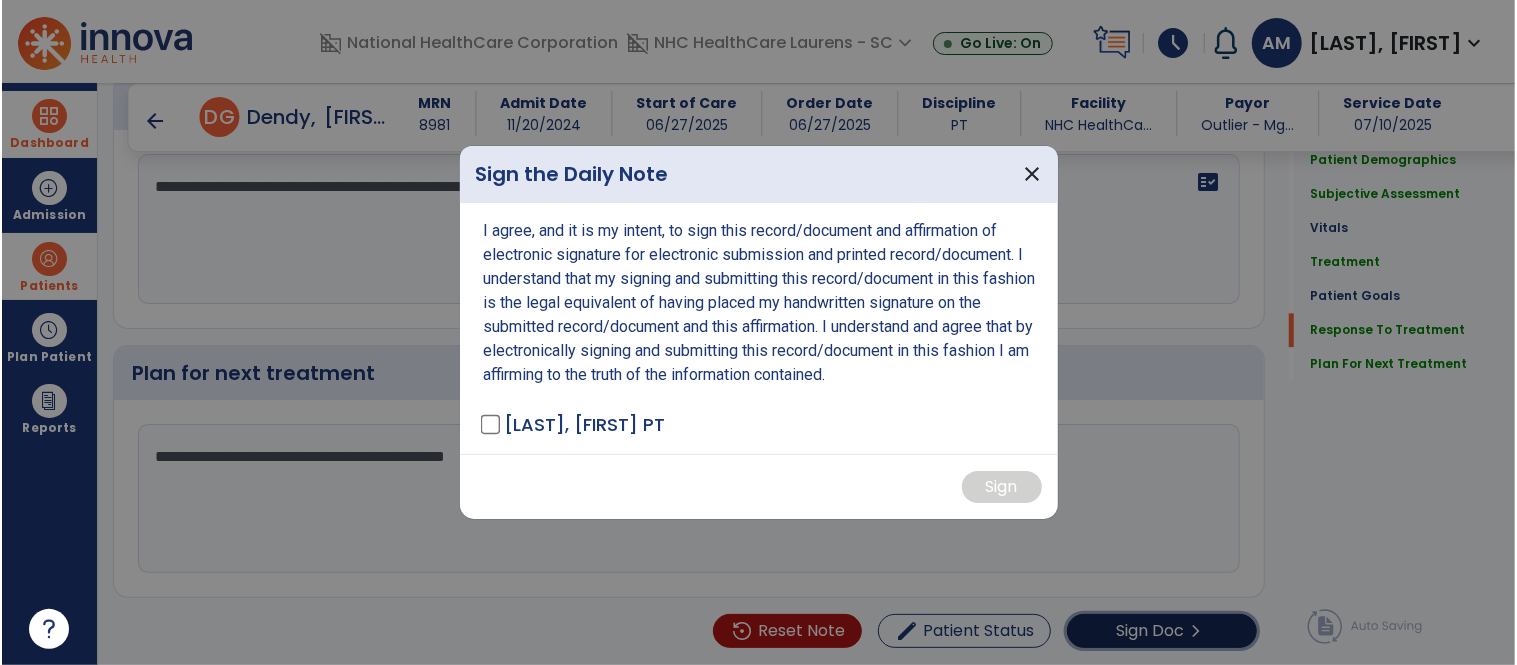 scroll, scrollTop: 2753, scrollLeft: 0, axis: vertical 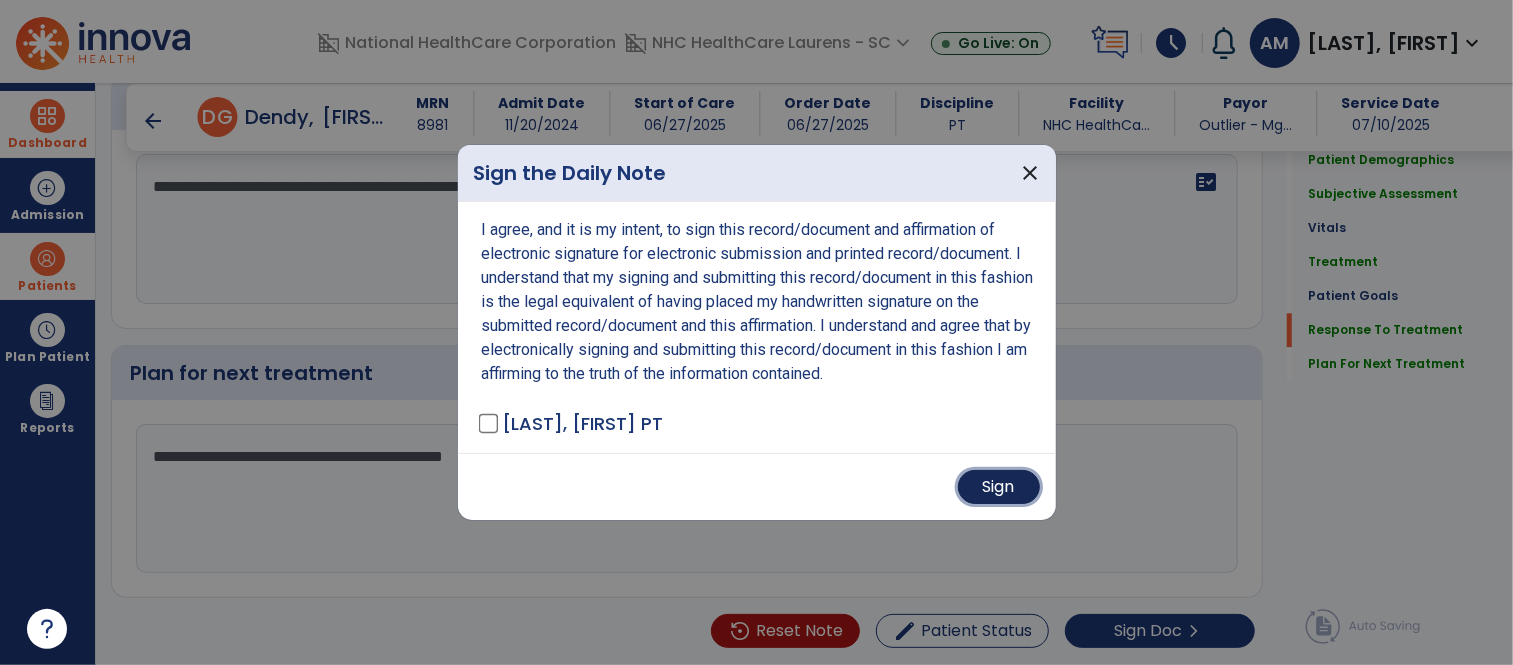 click on "Sign" at bounding box center [999, 487] 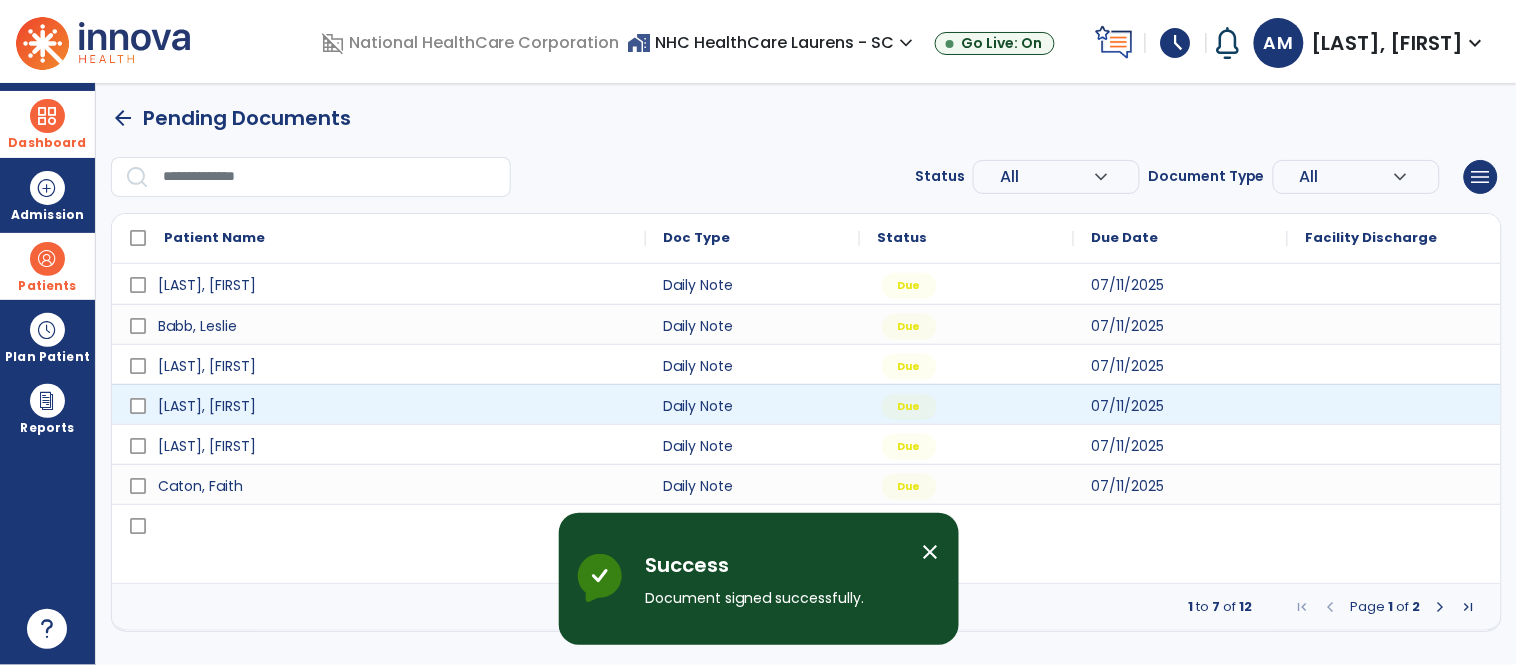 scroll, scrollTop: 0, scrollLeft: 0, axis: both 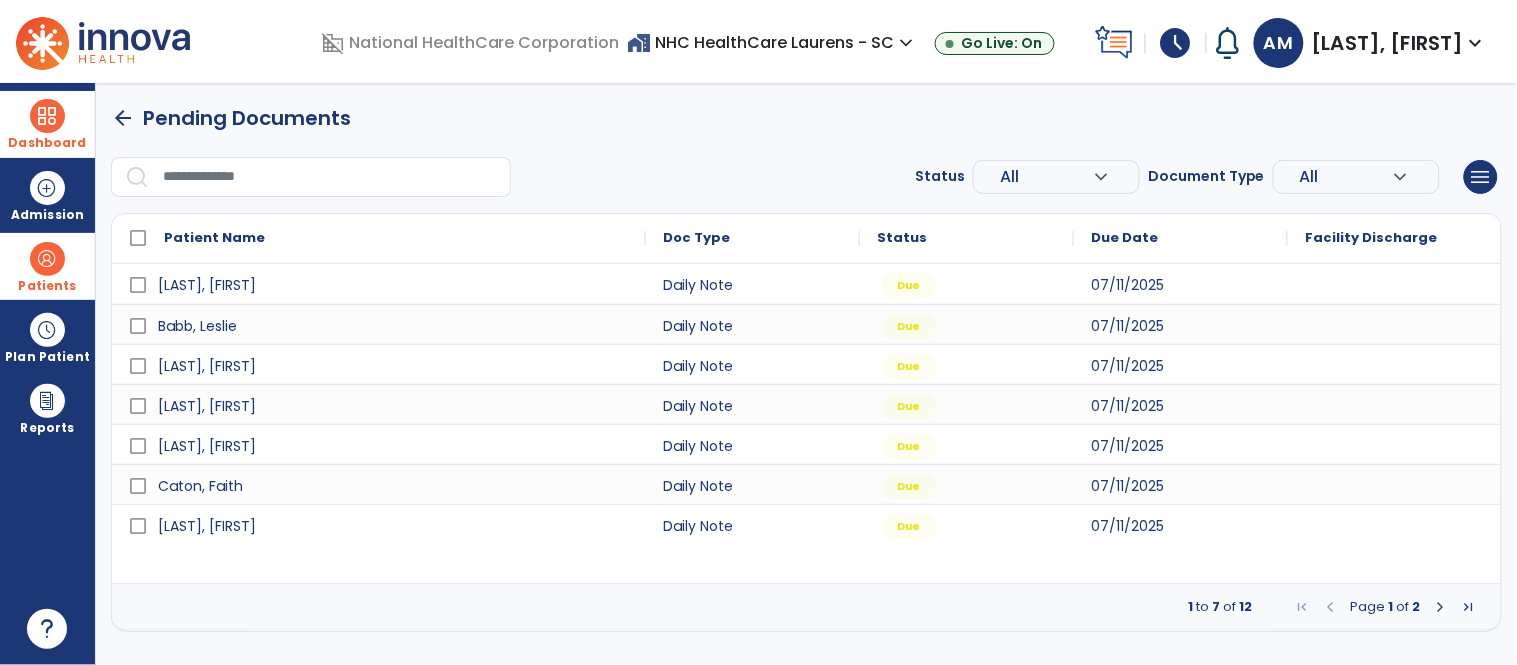 click at bounding box center [1441, 607] 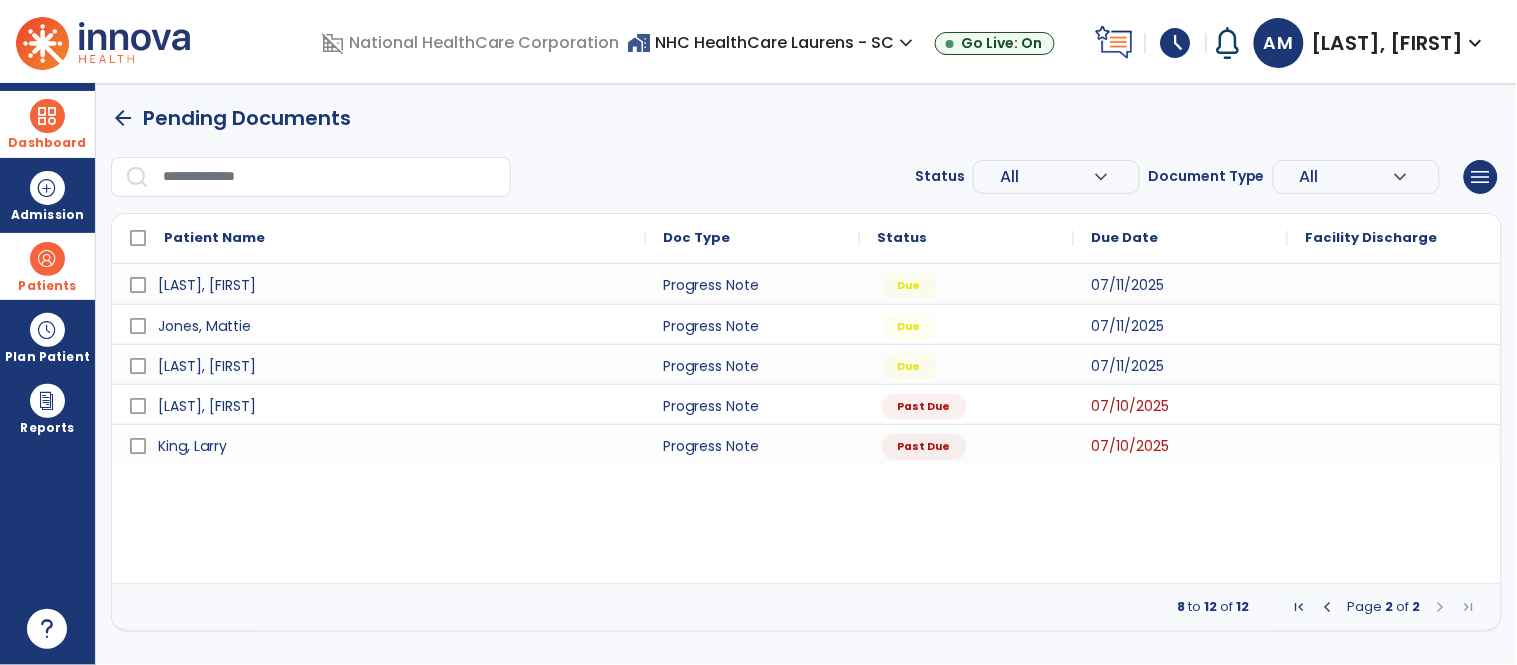 click at bounding box center (1328, 607) 